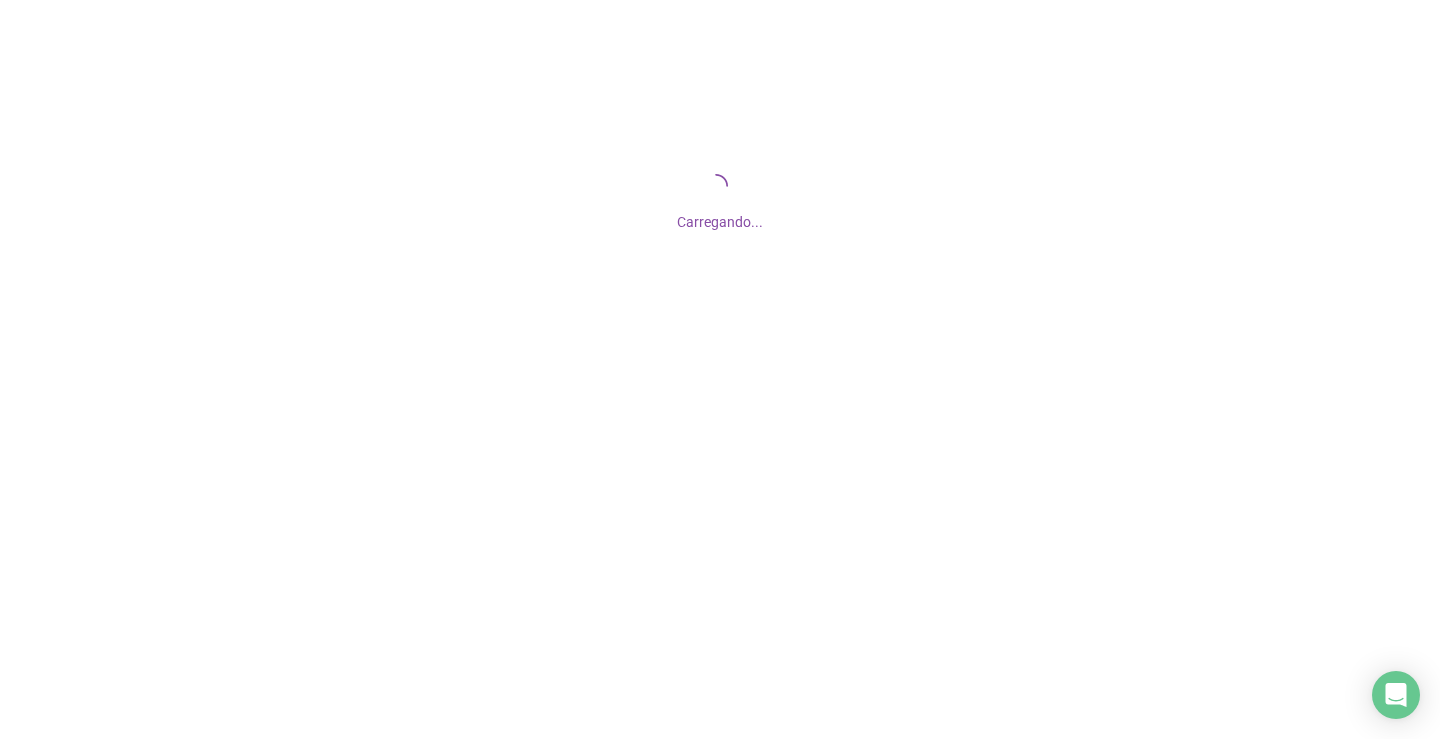 scroll, scrollTop: 0, scrollLeft: 0, axis: both 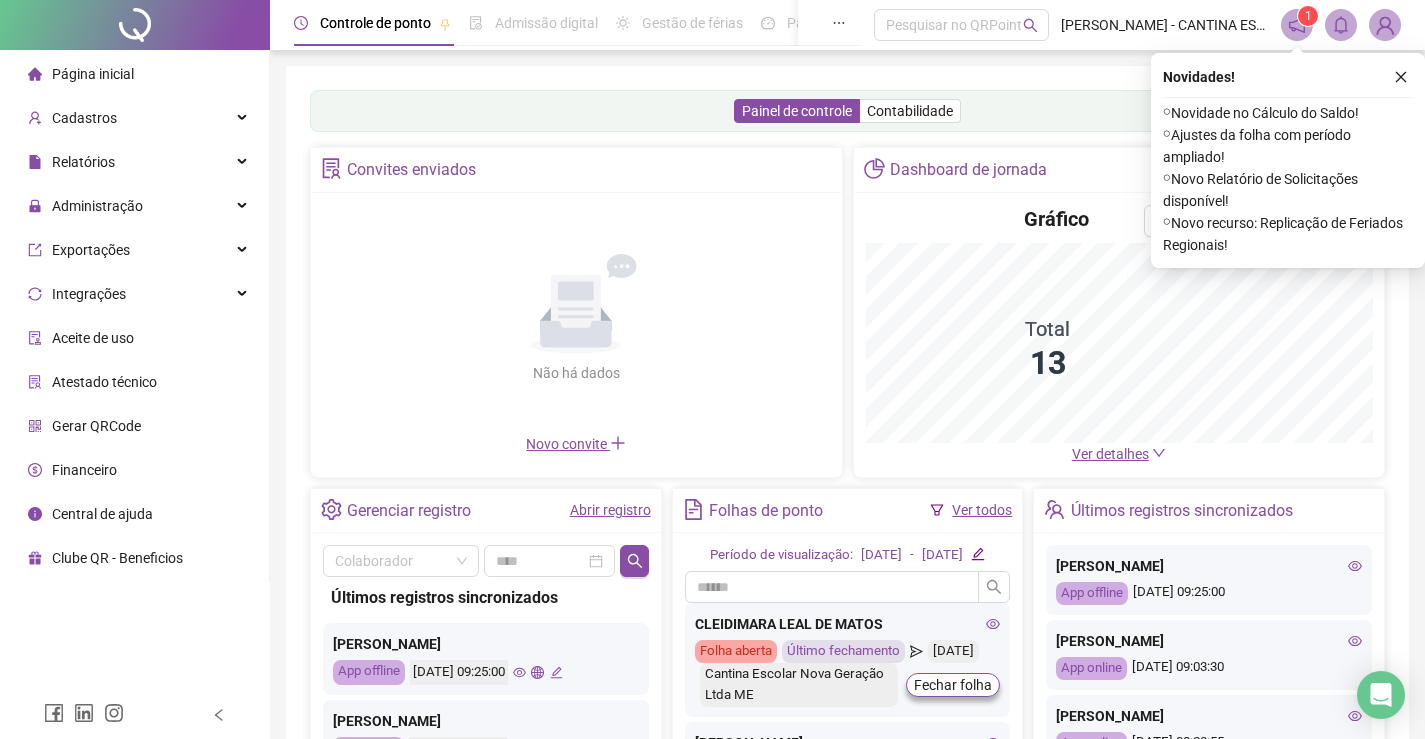 click 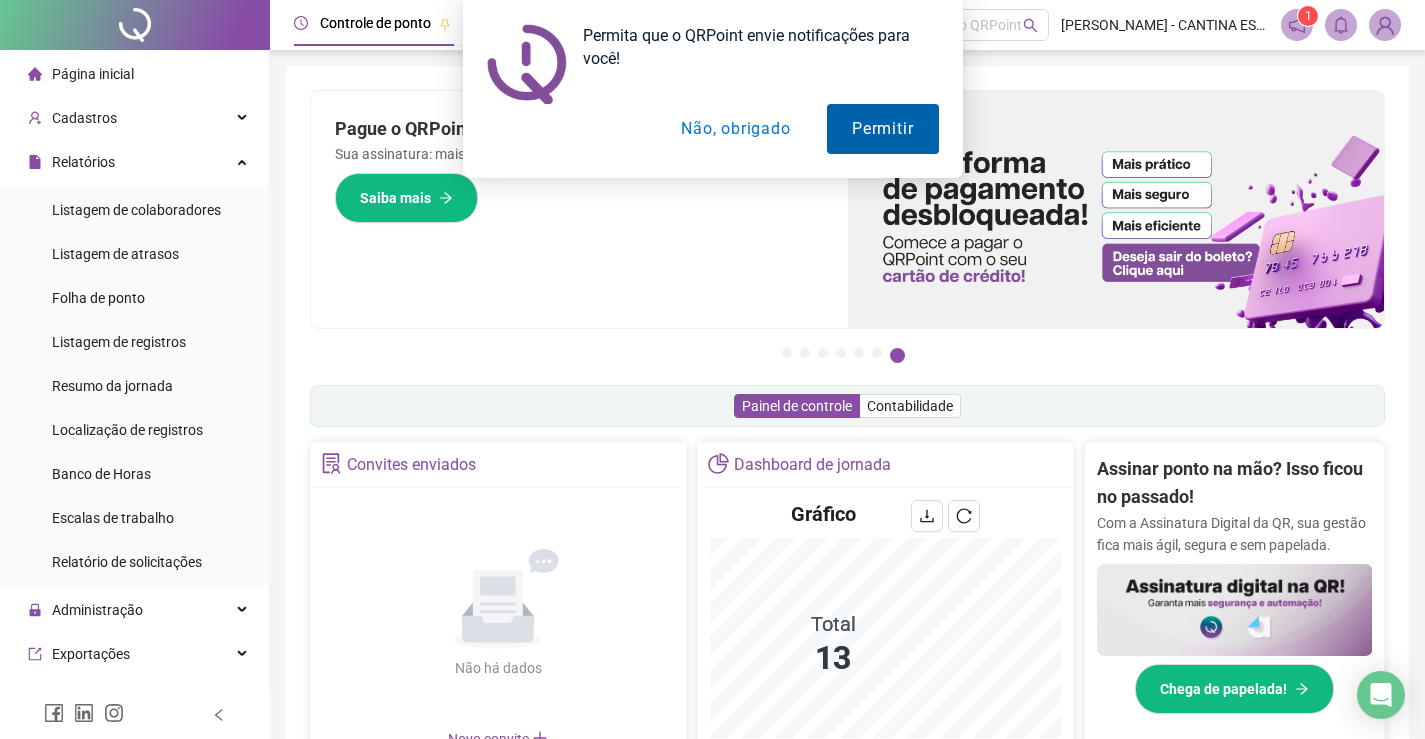 click on "Permitir" at bounding box center (882, 129) 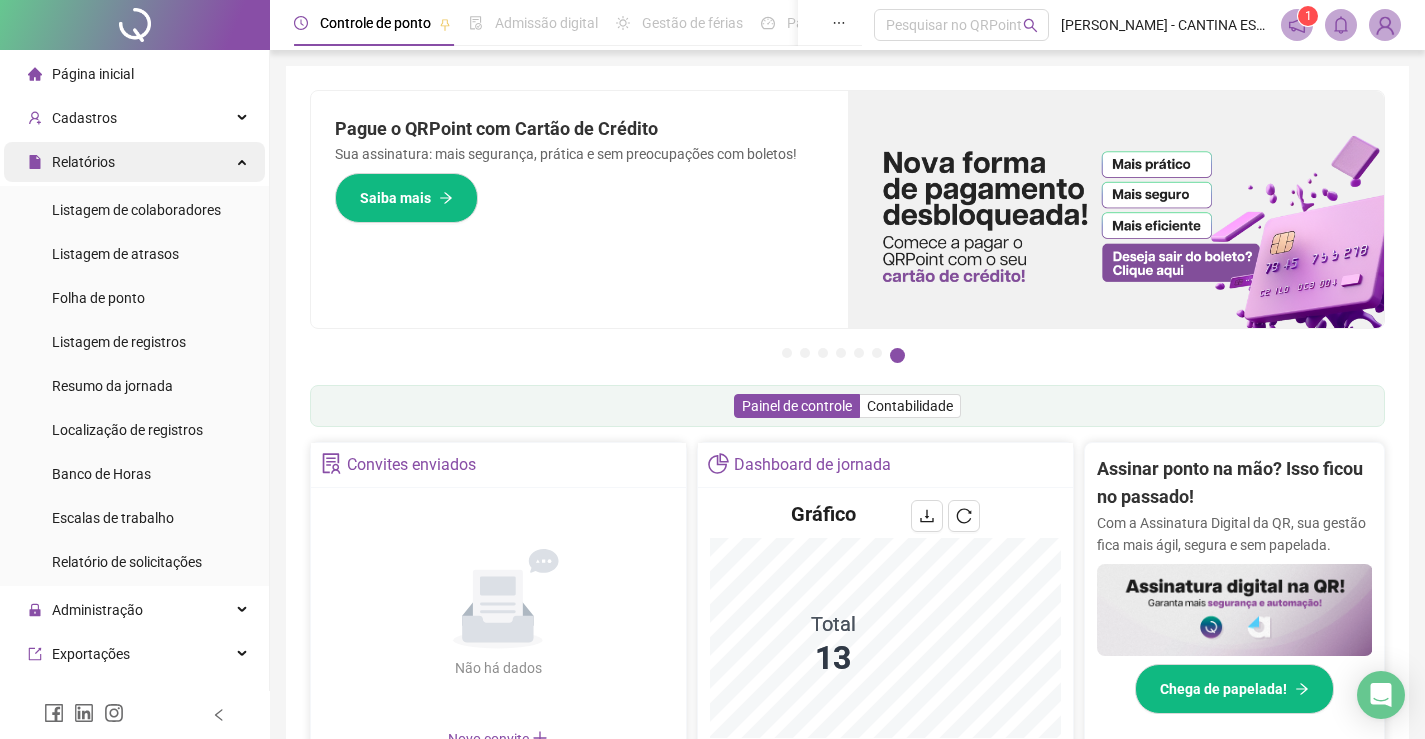 click on "Relatórios" at bounding box center (83, 162) 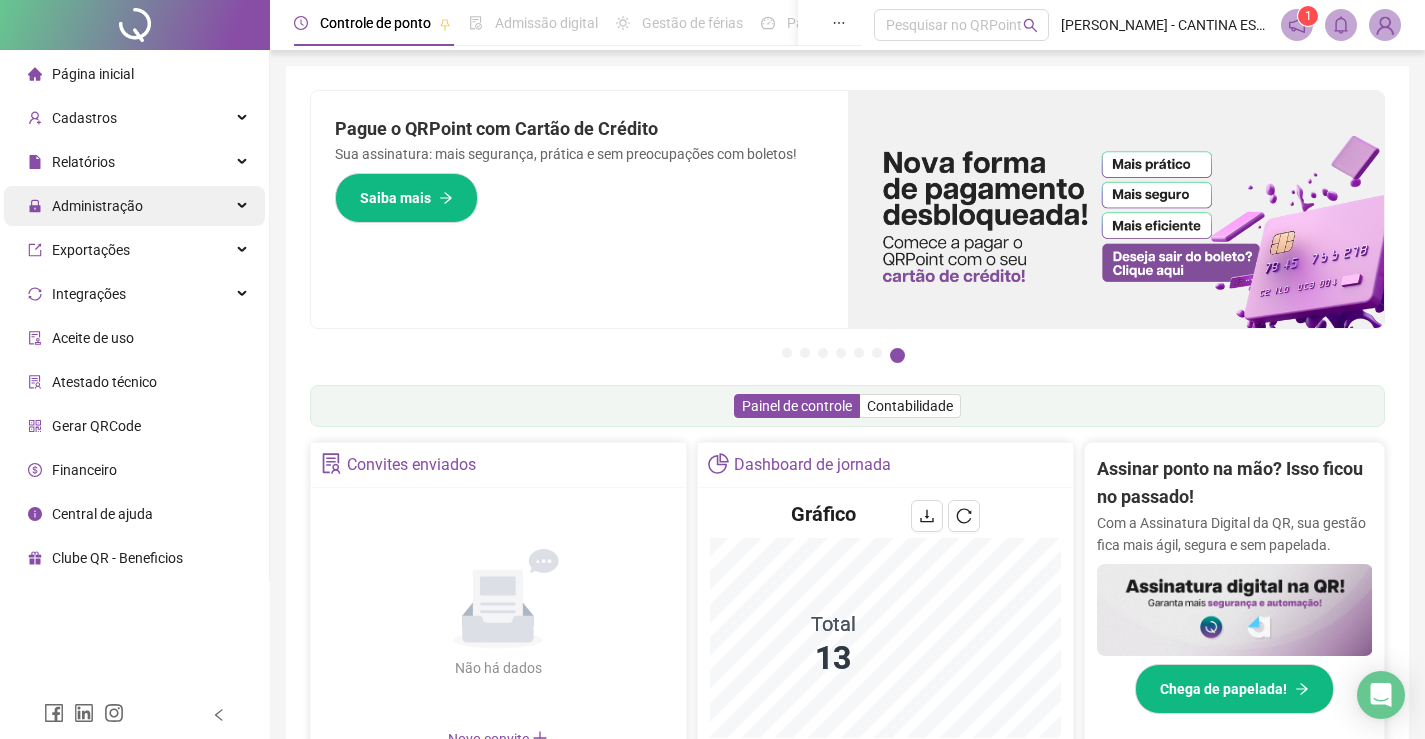 click on "Administração" at bounding box center (97, 206) 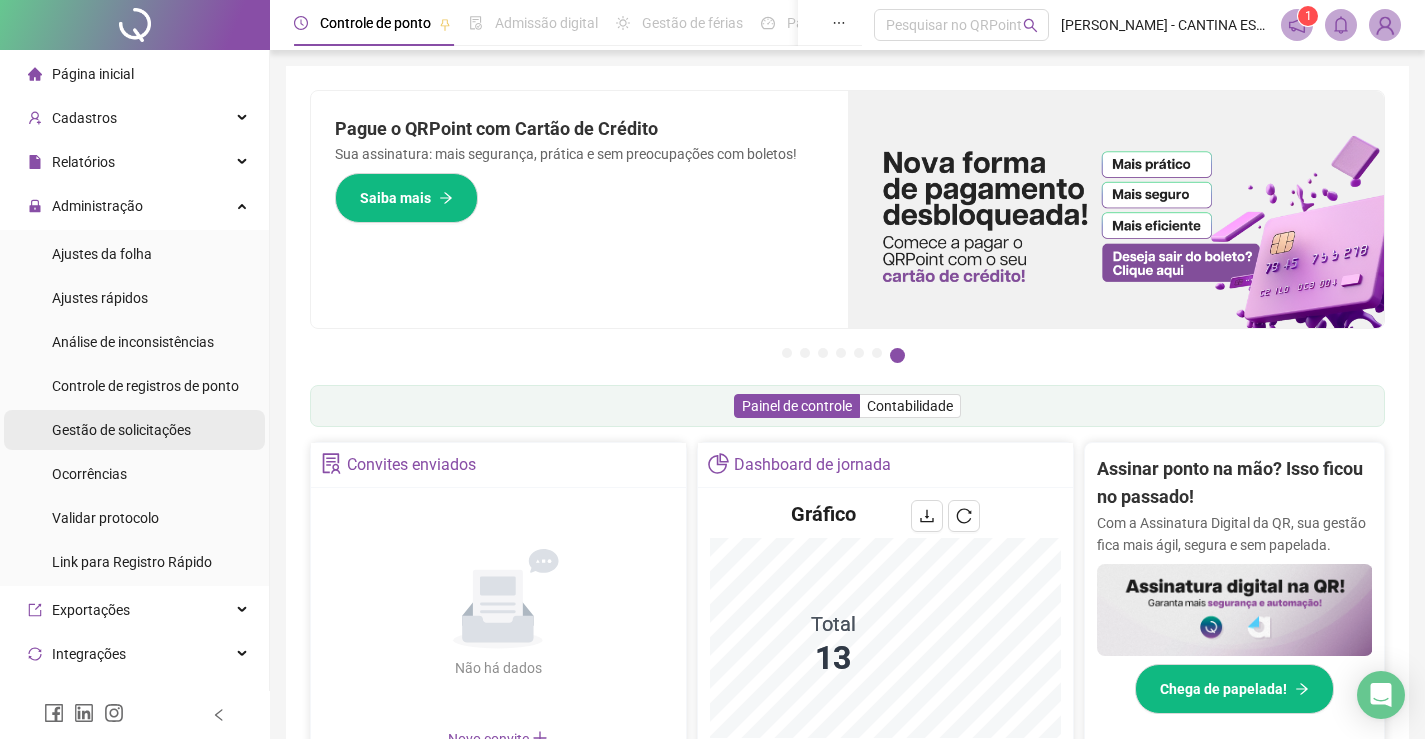 click on "Gestão de solicitações" at bounding box center (121, 430) 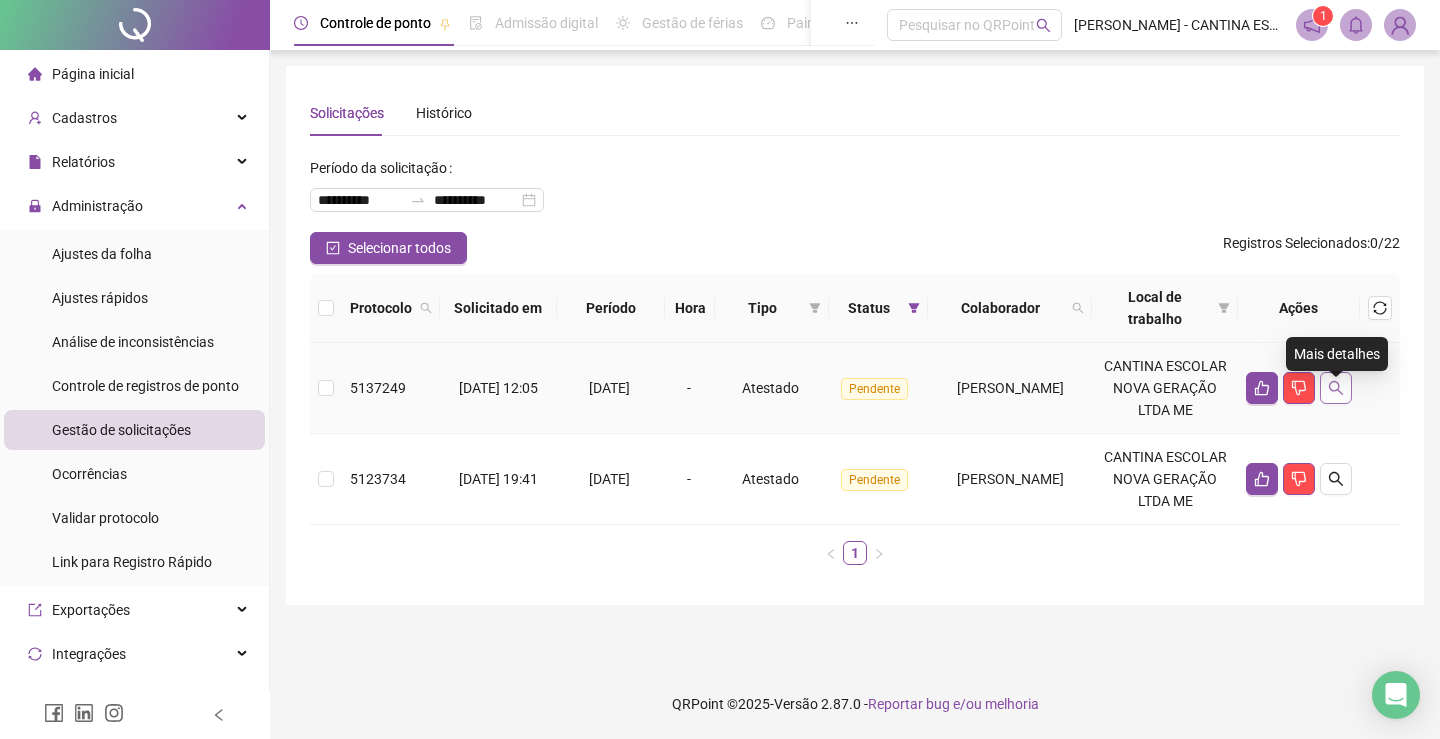 click 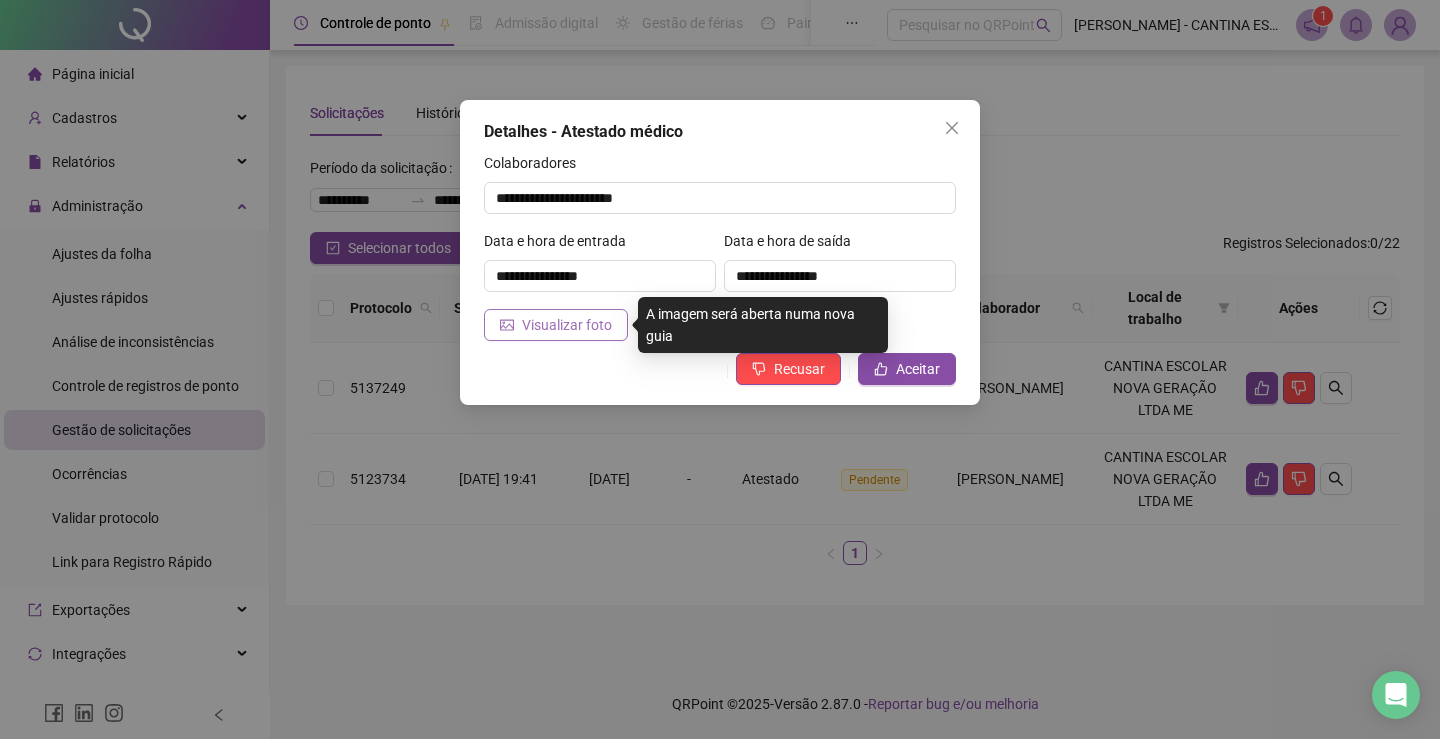 drag, startPoint x: 579, startPoint y: 330, endPoint x: 497, endPoint y: 315, distance: 83.360664 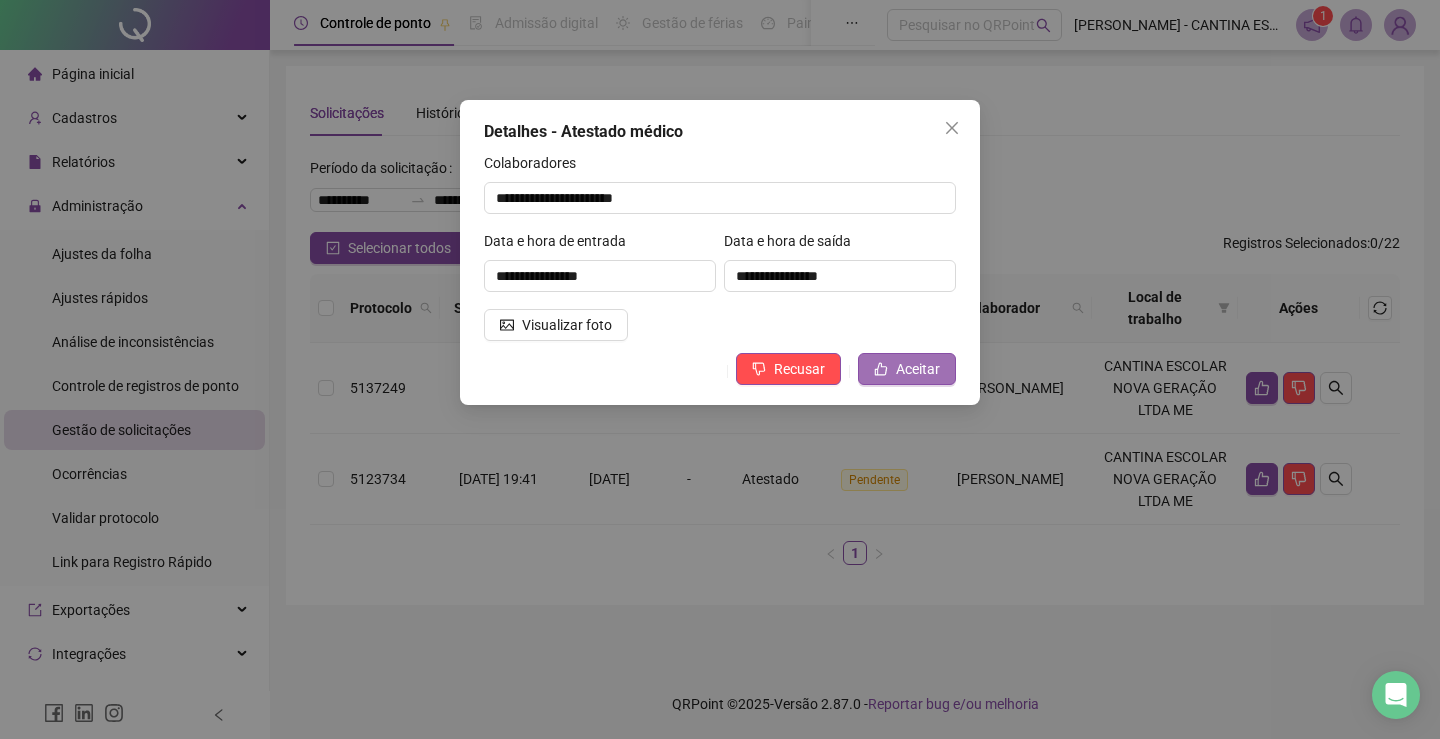 click on "Aceitar" at bounding box center (918, 369) 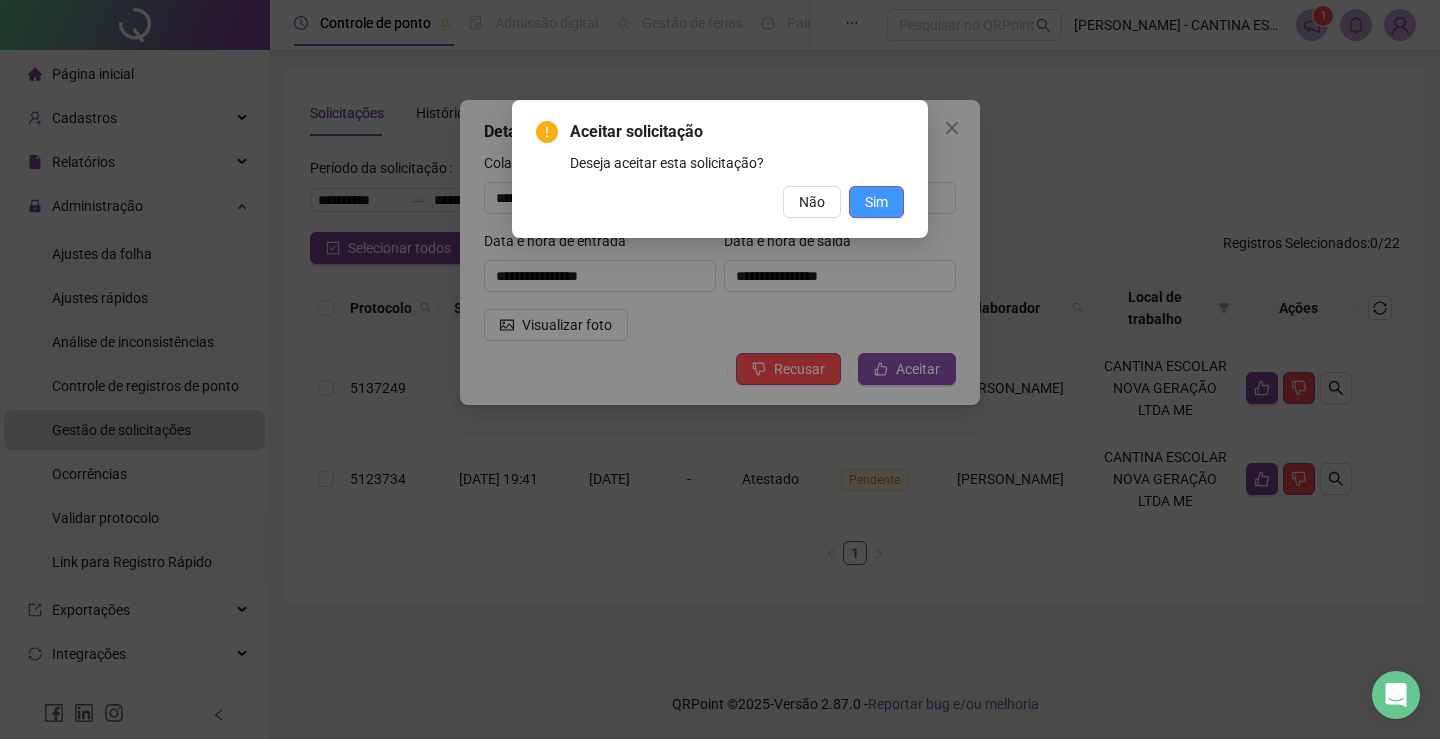 click on "Sim" at bounding box center [876, 202] 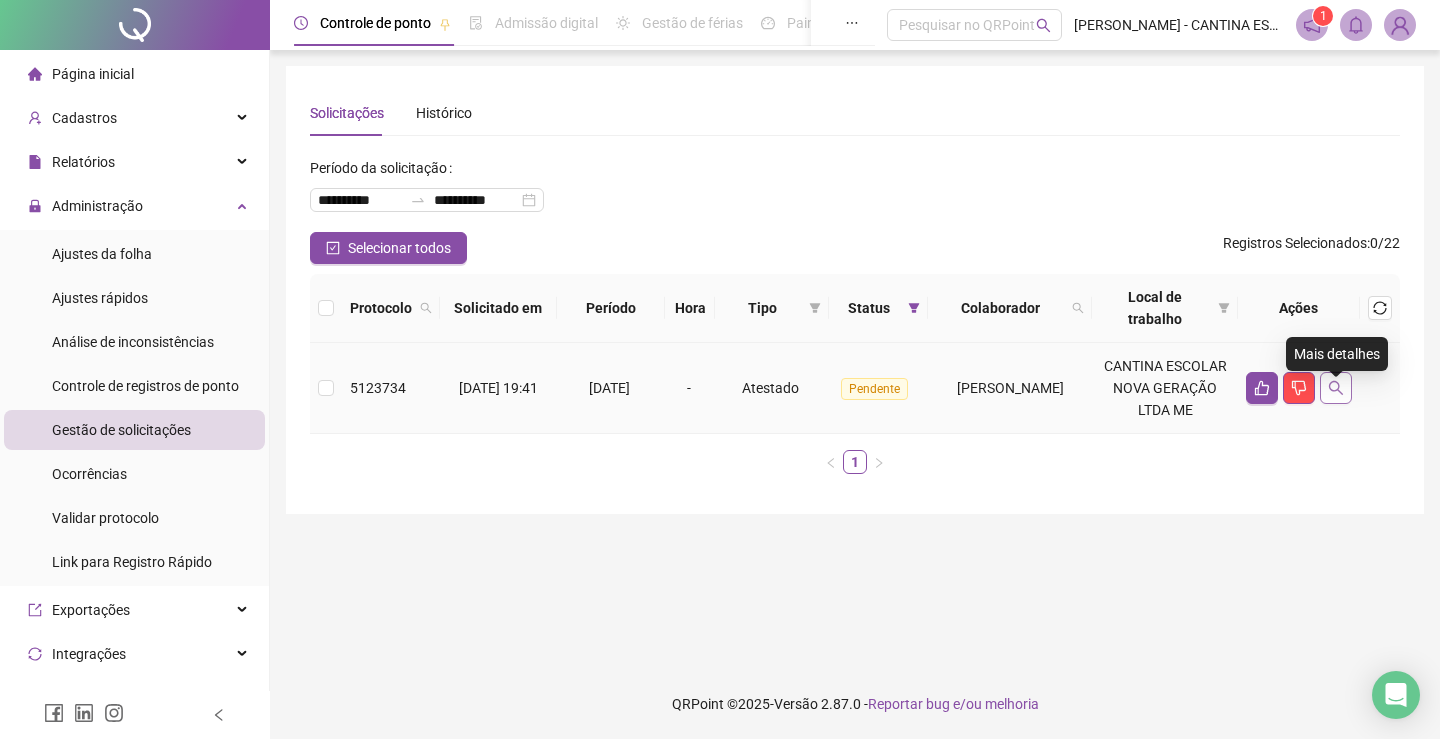 click 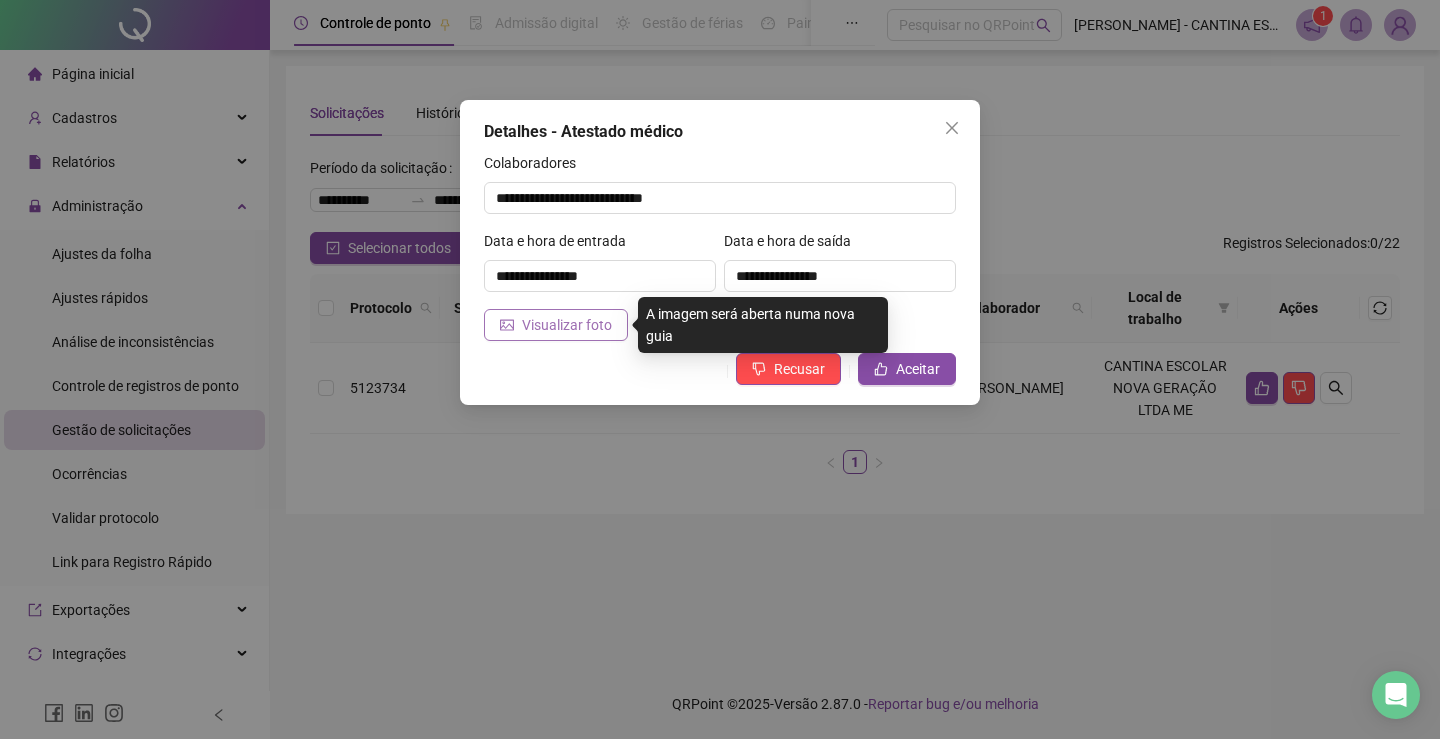 click on "Visualizar foto" at bounding box center [567, 325] 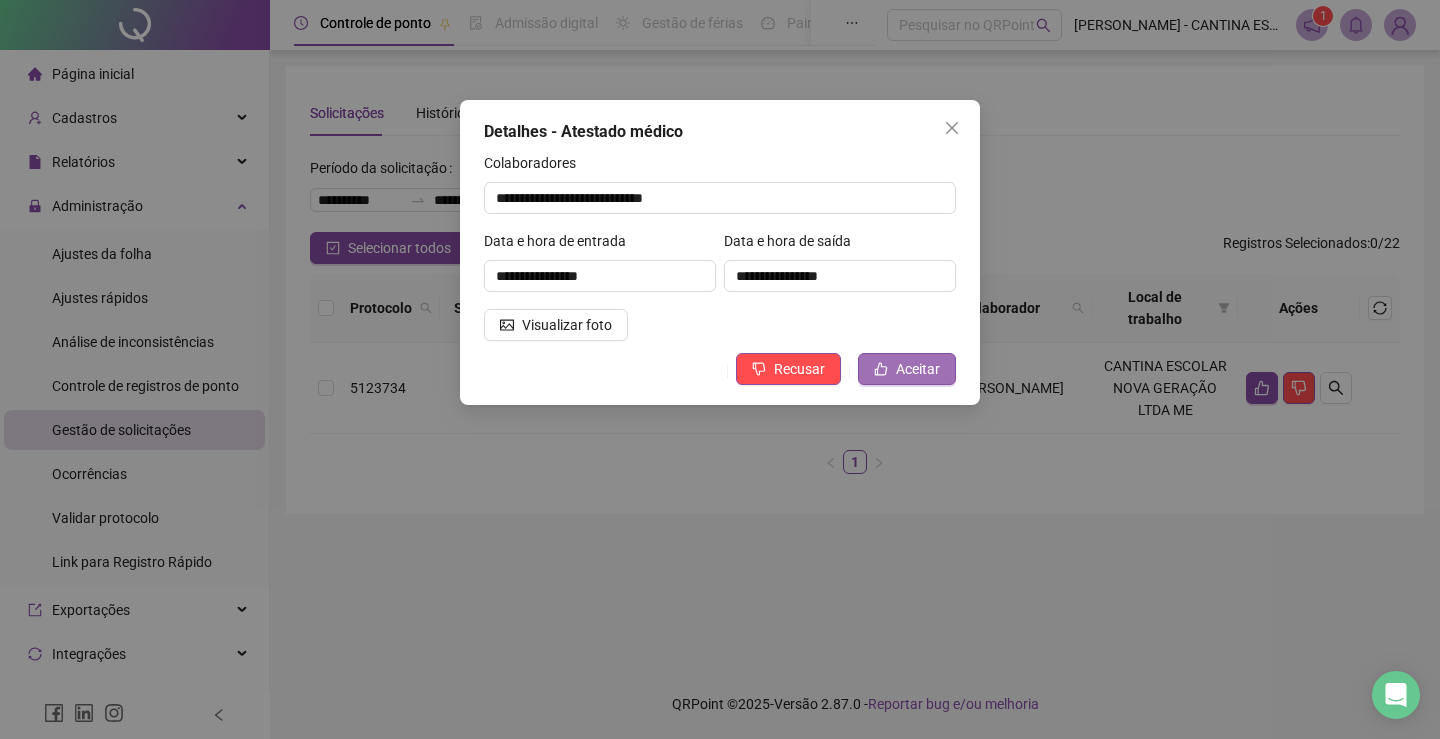 click on "Aceitar" at bounding box center [918, 369] 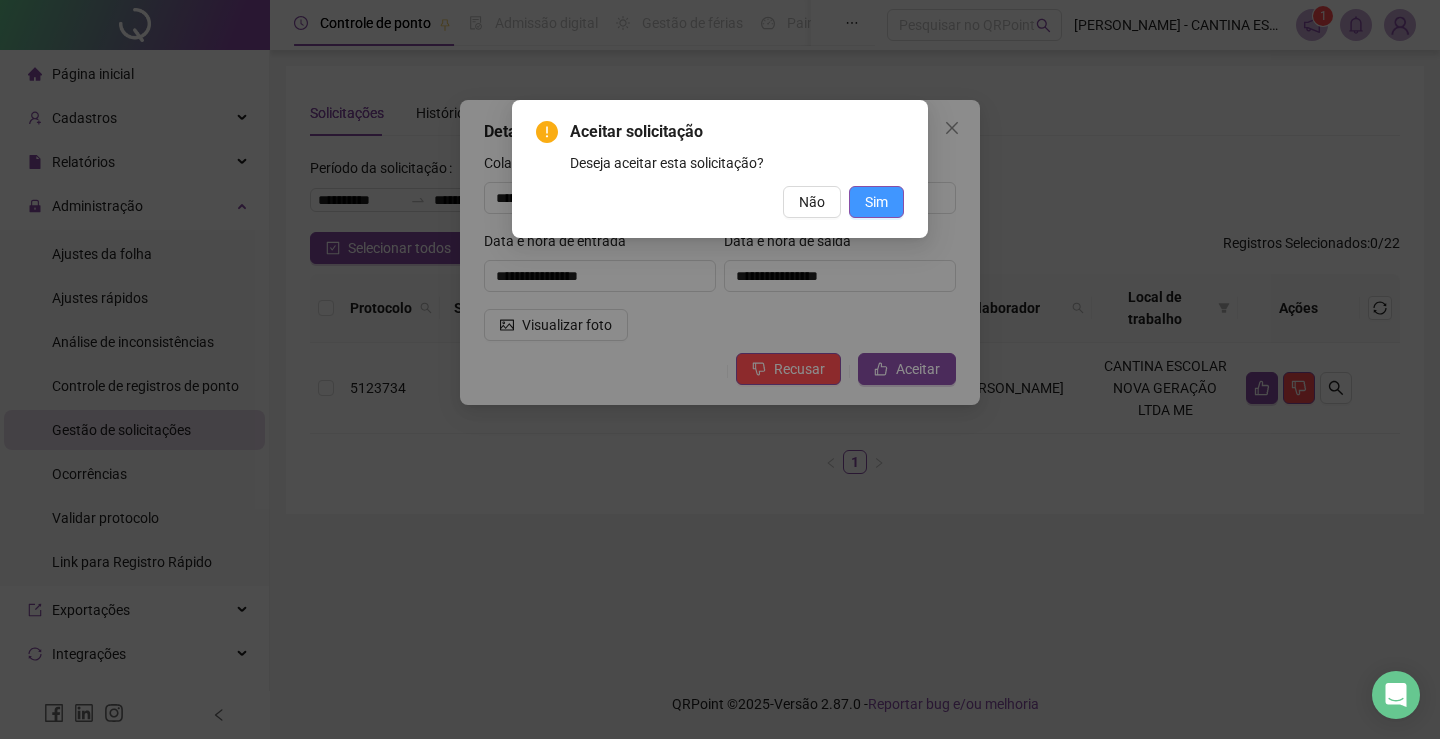 click on "Sim" at bounding box center [876, 202] 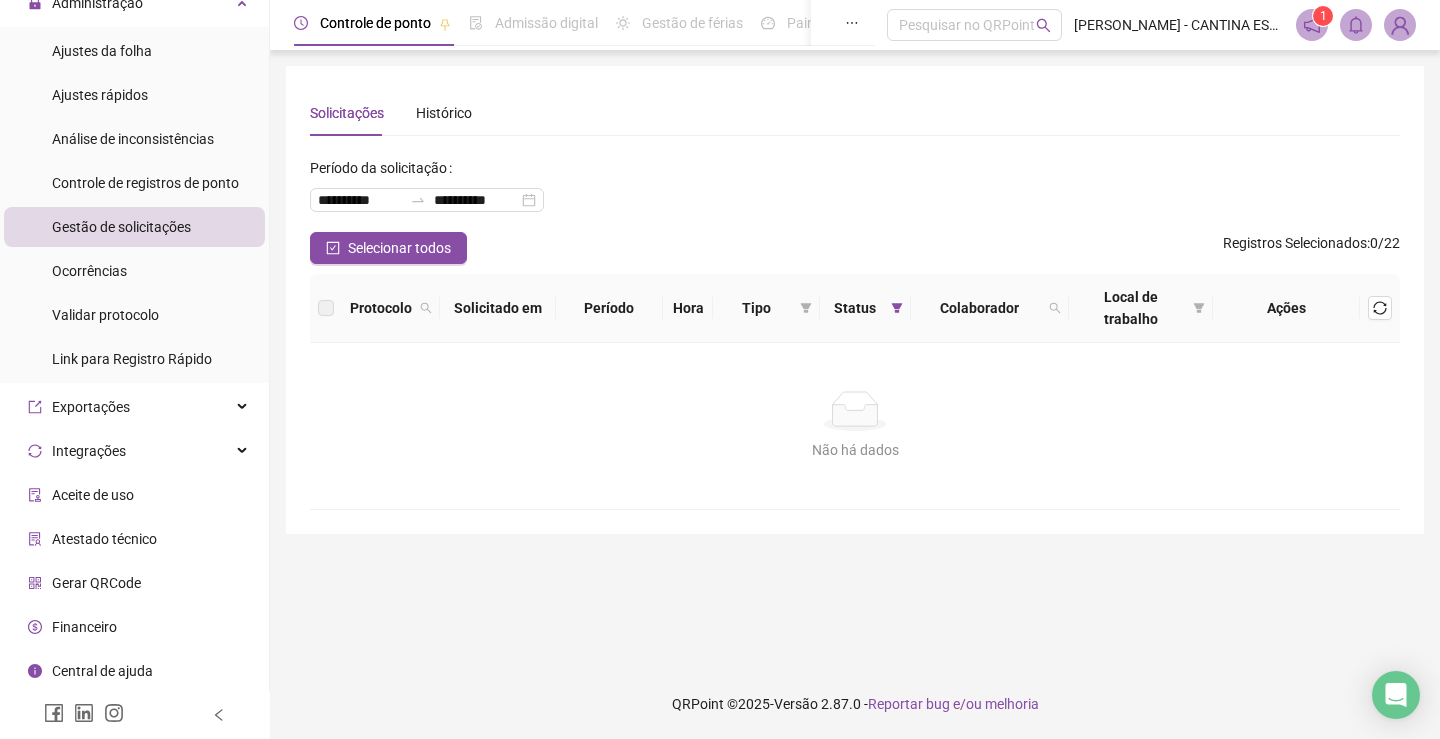 scroll, scrollTop: 0, scrollLeft: 0, axis: both 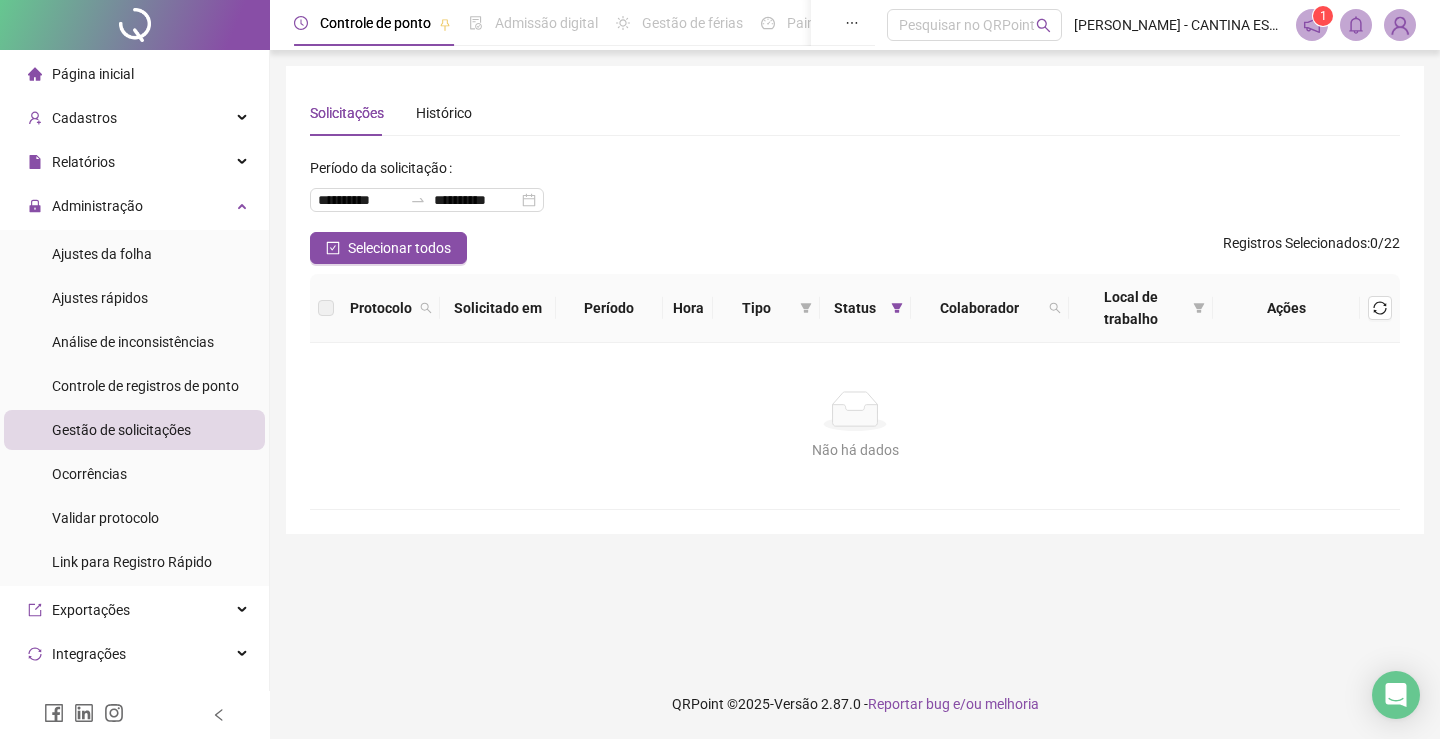 click on "Controle de ponto Admissão digital Gestão de férias Painel do DP Folha de pagamento   Pesquisar no QRPoint [PERSON_NAME] ESCOLAR NOVA GERAÇÃO LTDA ME 1" at bounding box center (855, 25) 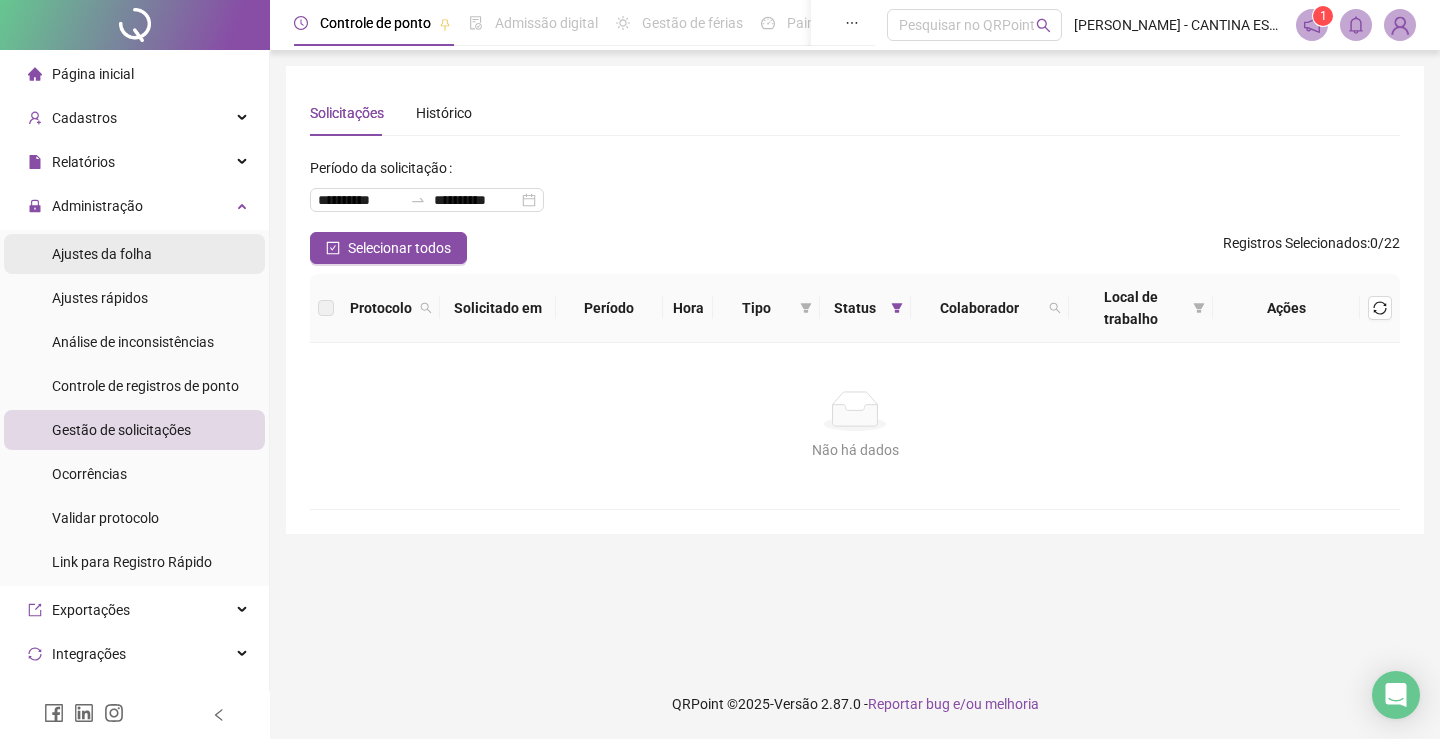 click on "Ajustes da folha" at bounding box center [102, 254] 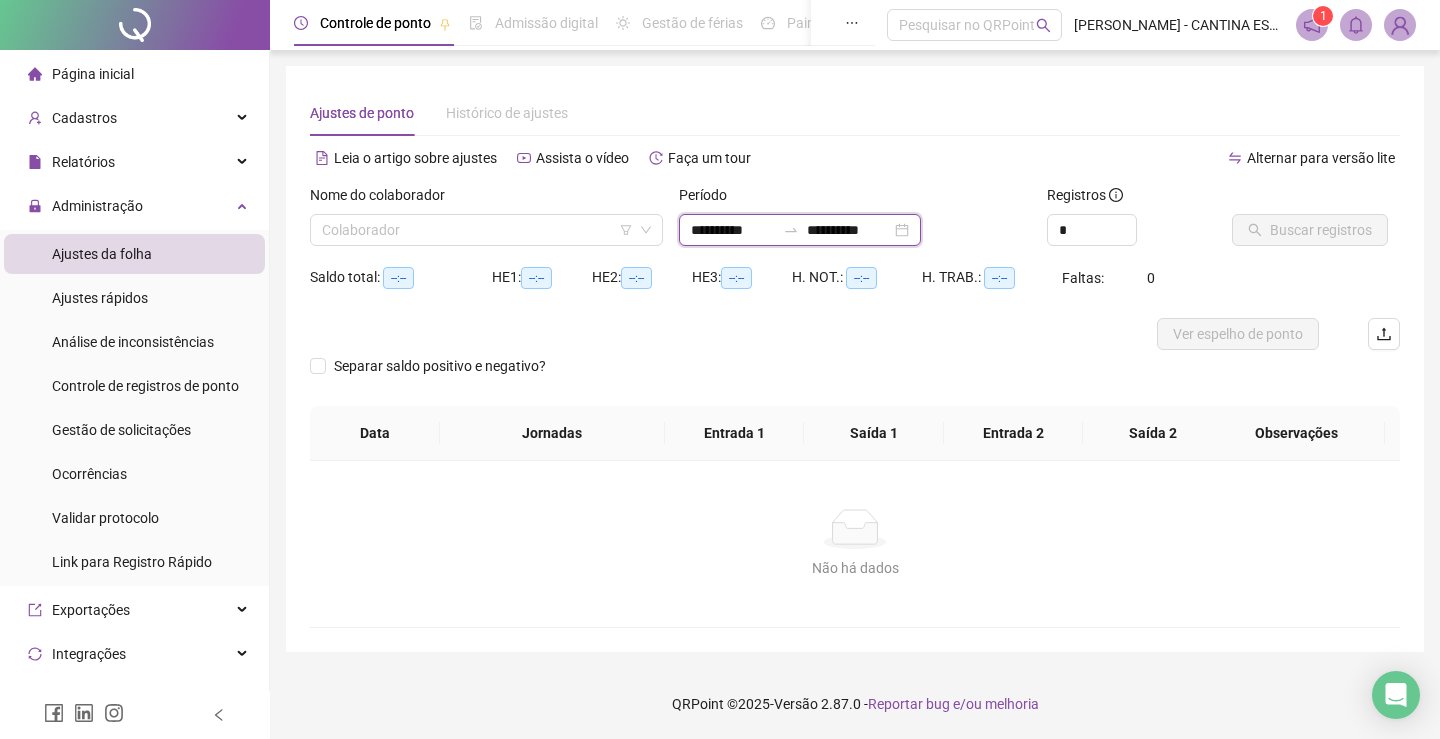 click on "**********" at bounding box center [849, 230] 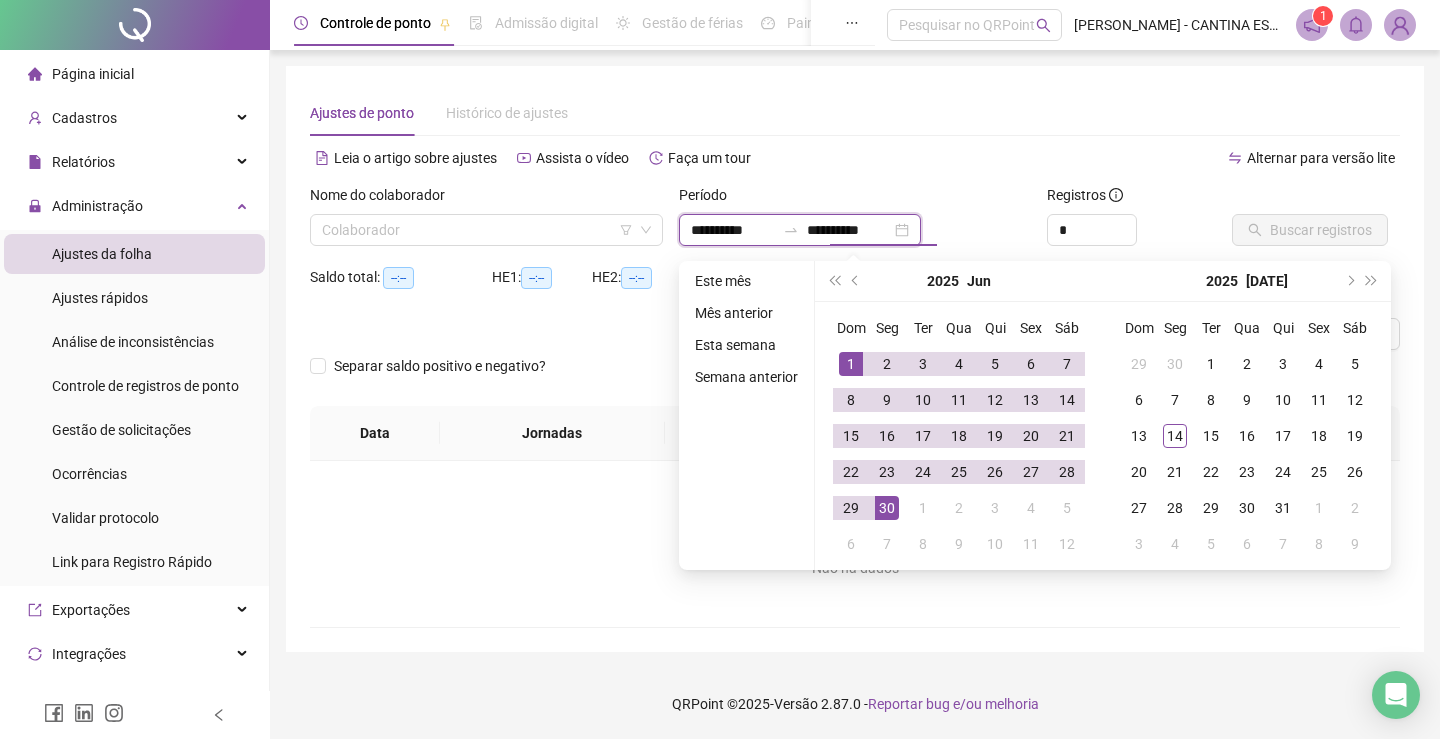 type on "**********" 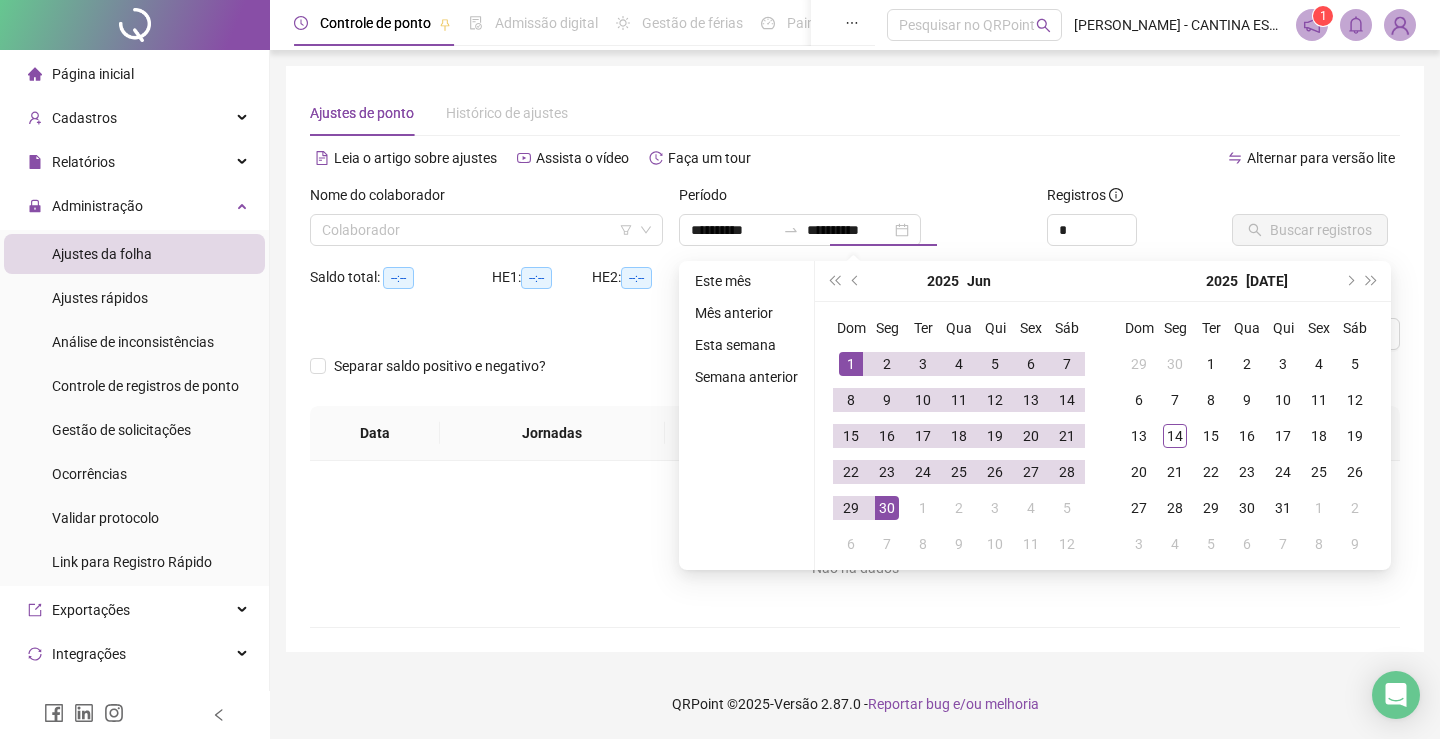 click on "**********" at bounding box center [855, 369] 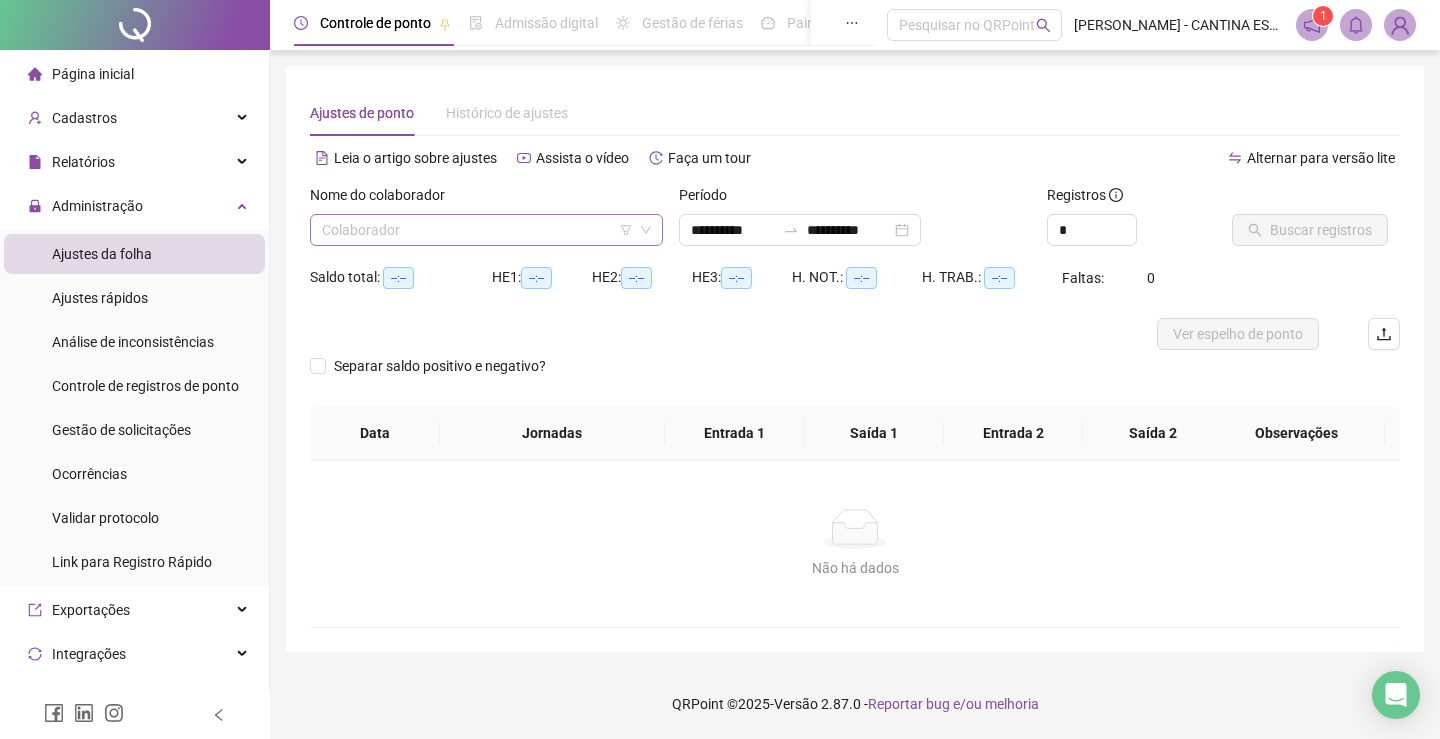 click at bounding box center [480, 230] 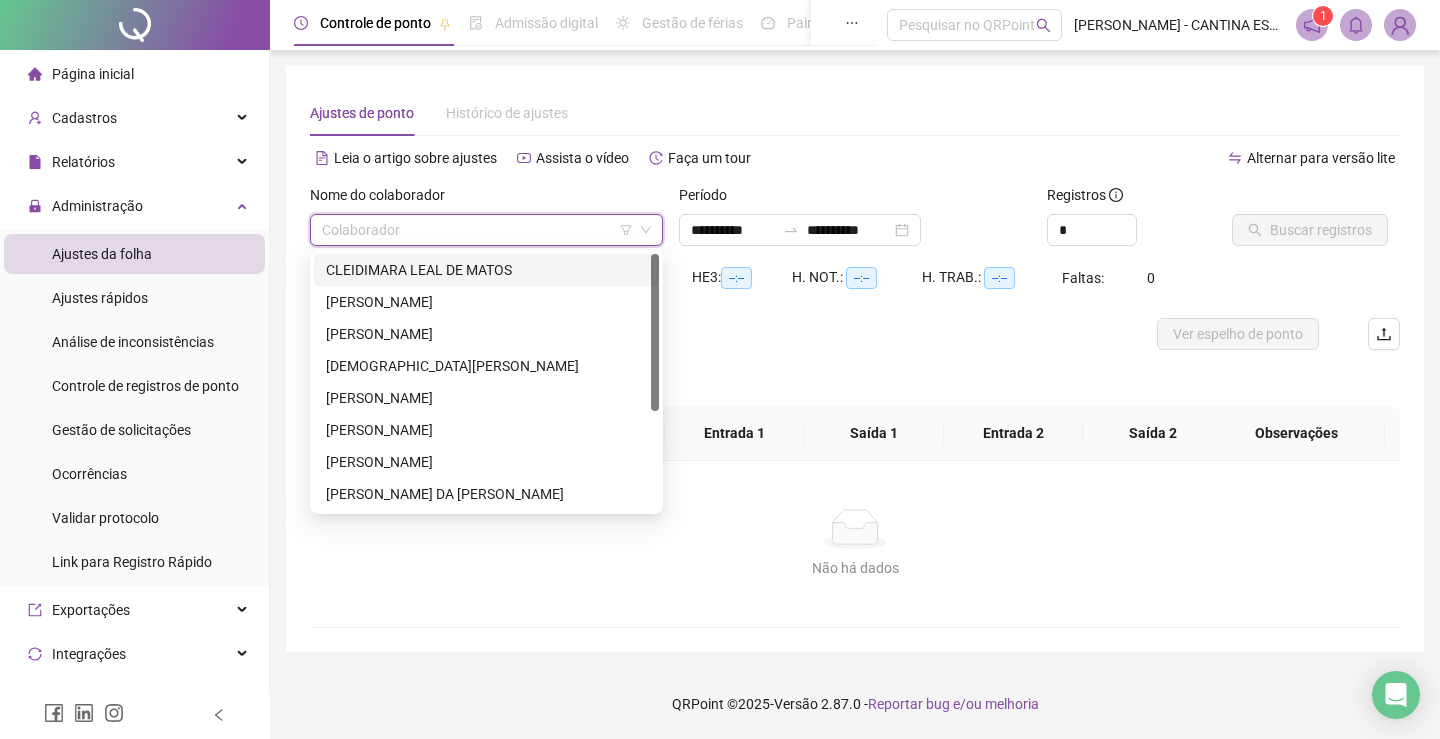 click on "CLEIDIMARA LEAL DE MATOS" at bounding box center [486, 270] 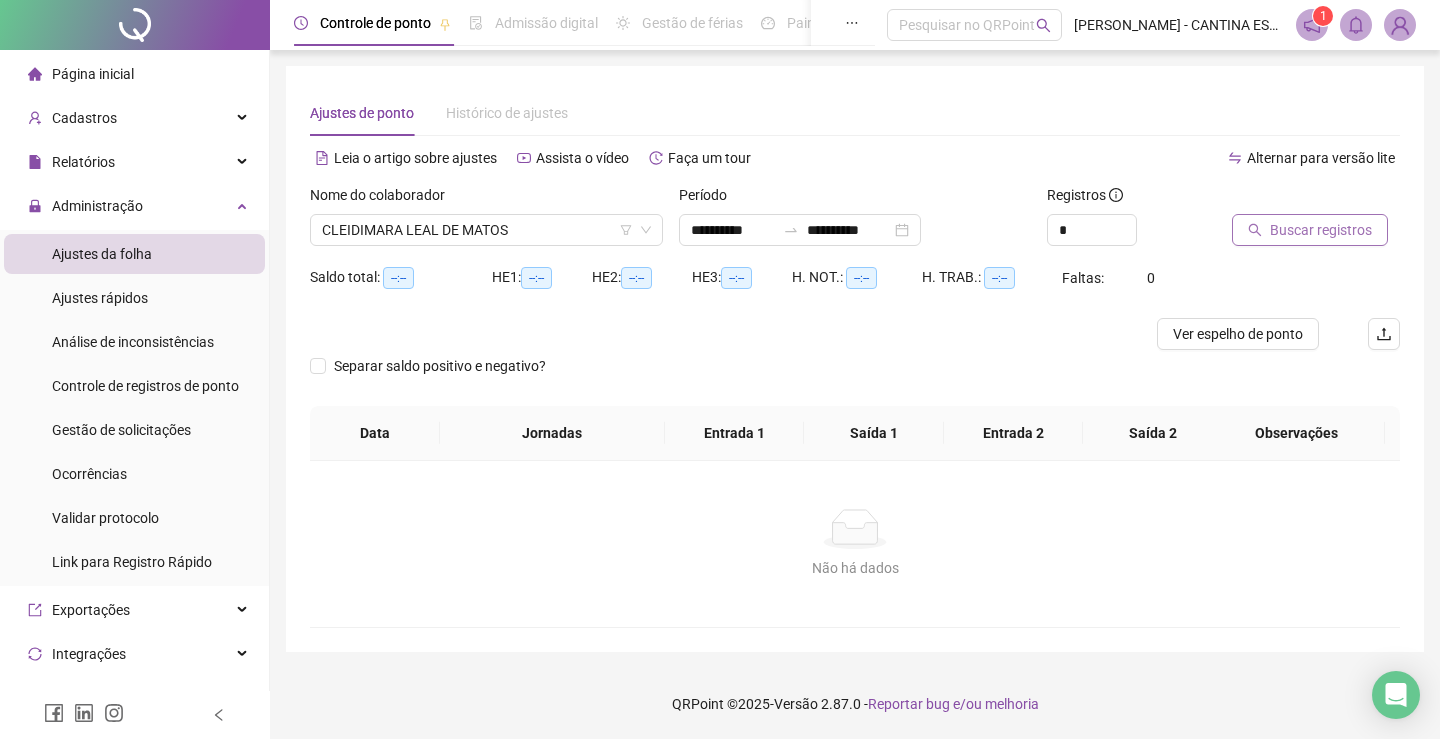 click on "Buscar registros" at bounding box center (1321, 230) 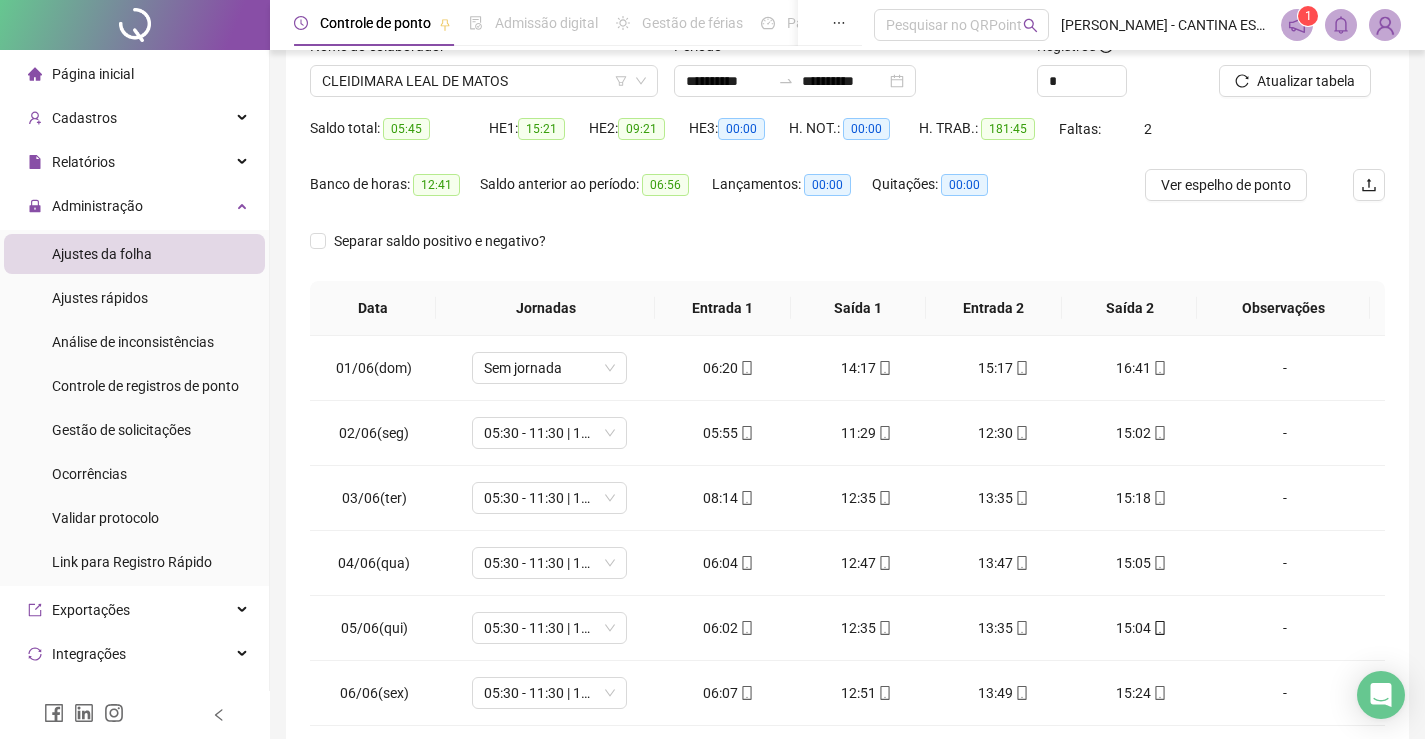 scroll, scrollTop: 283, scrollLeft: 0, axis: vertical 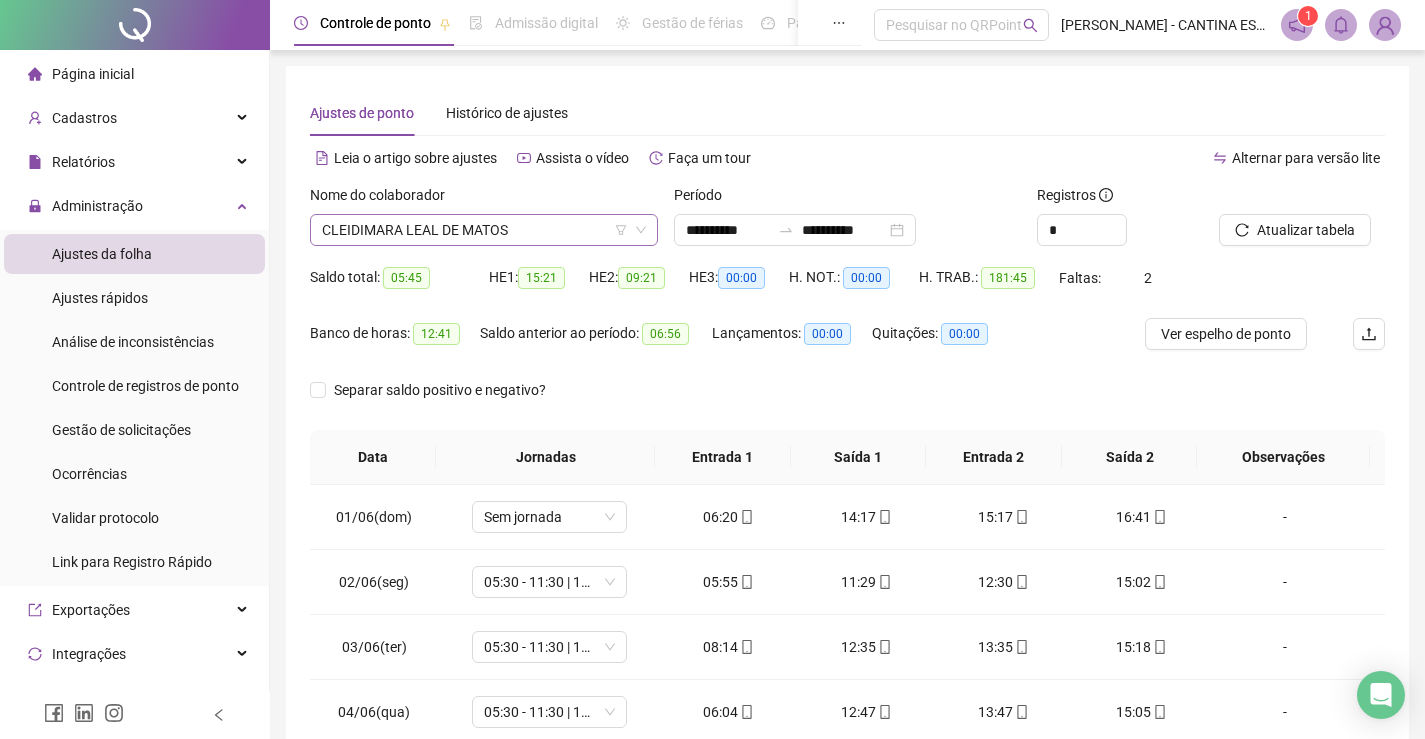 click on "CLEIDIMARA LEAL DE MATOS" at bounding box center [484, 230] 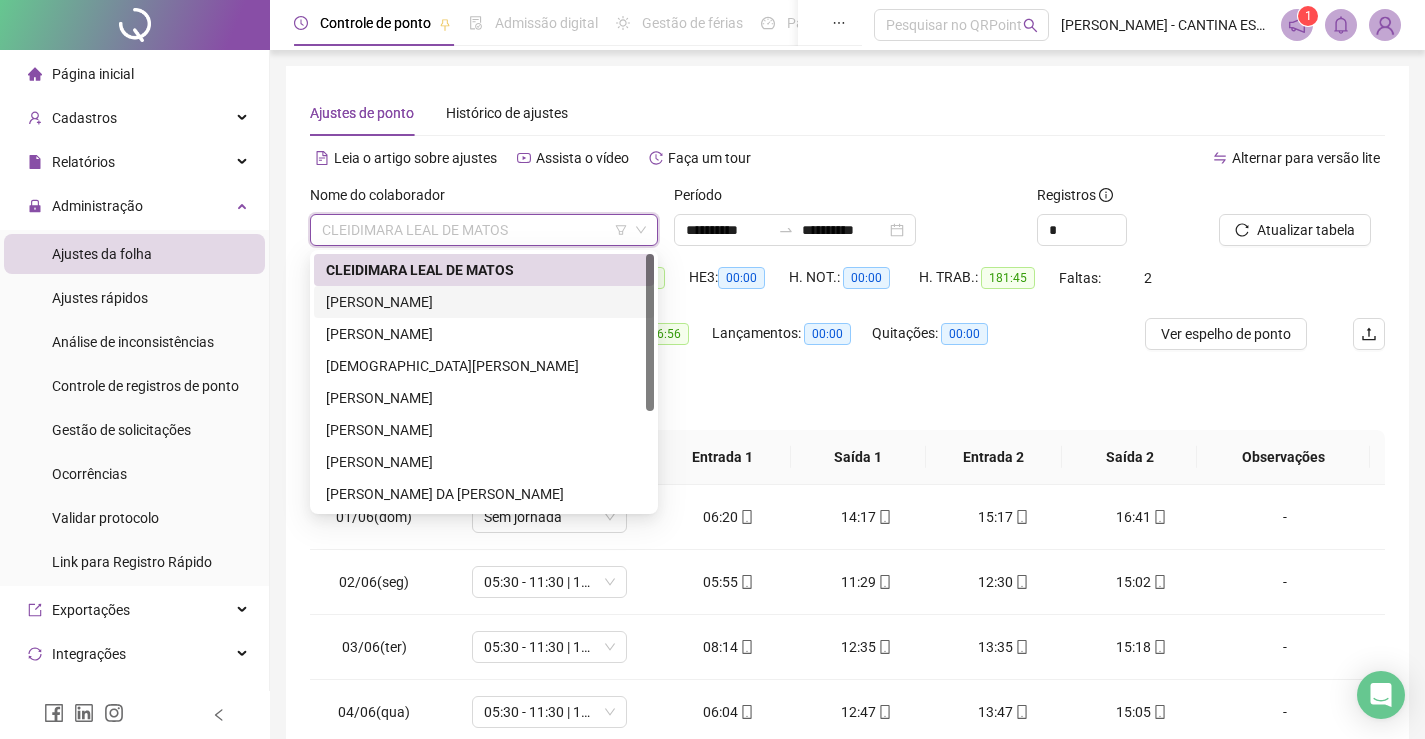 click on "[PERSON_NAME]" at bounding box center [484, 302] 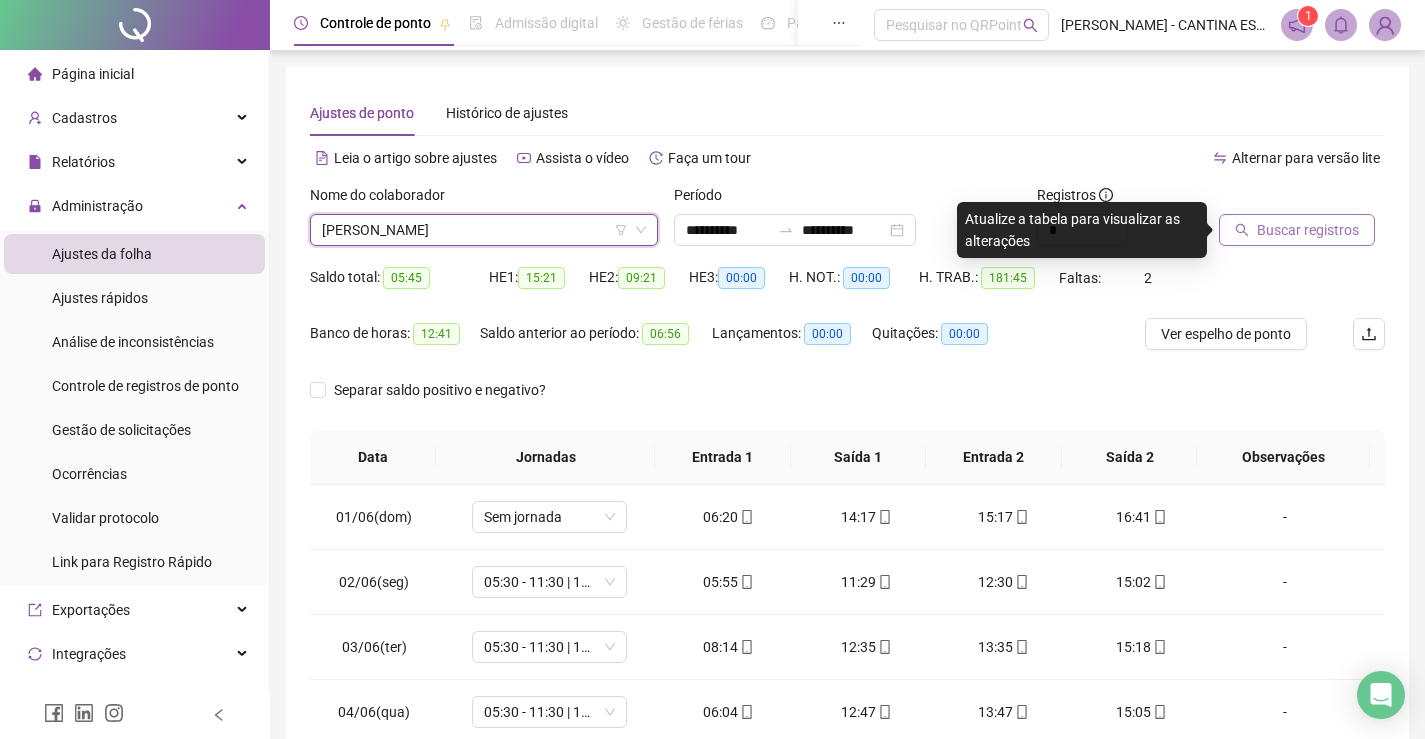 click on "Buscar registros" at bounding box center (1308, 230) 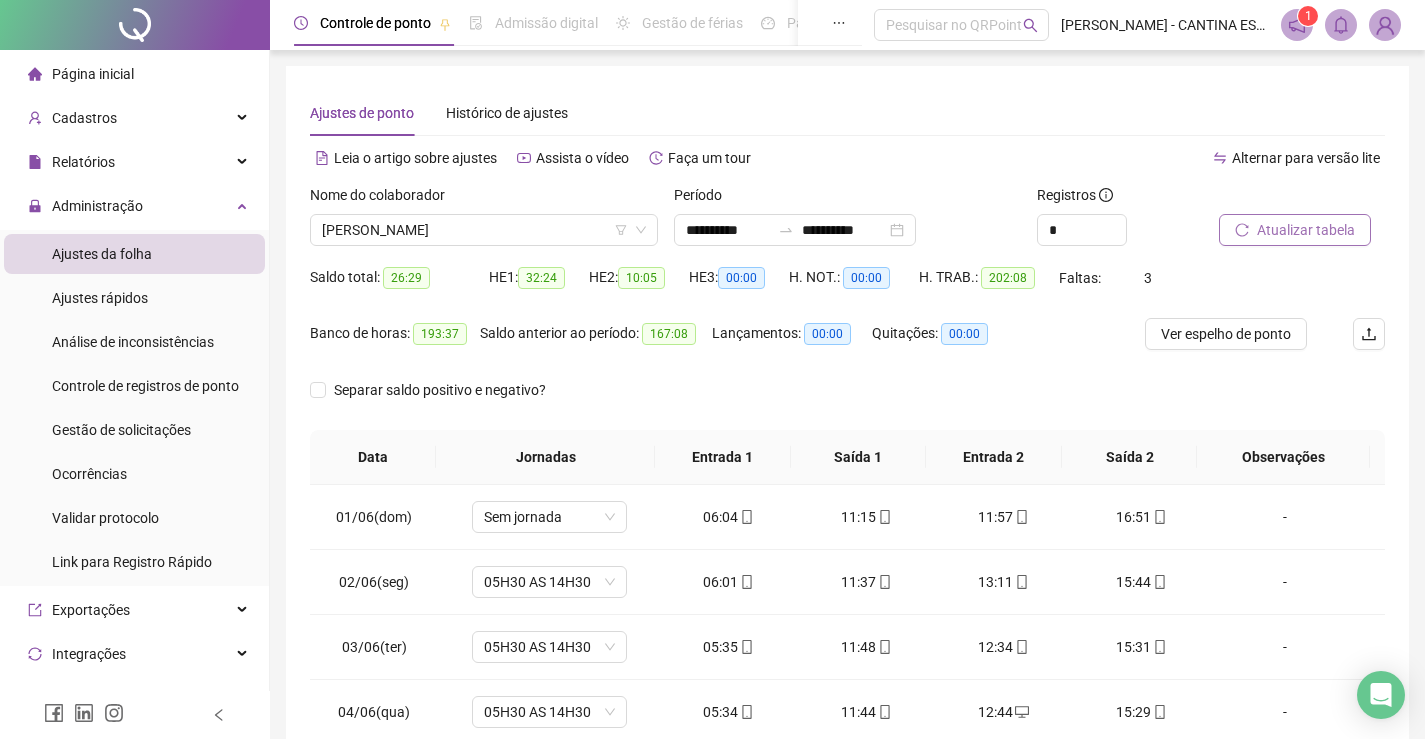 click on "Atualizar tabela" at bounding box center (1306, 230) 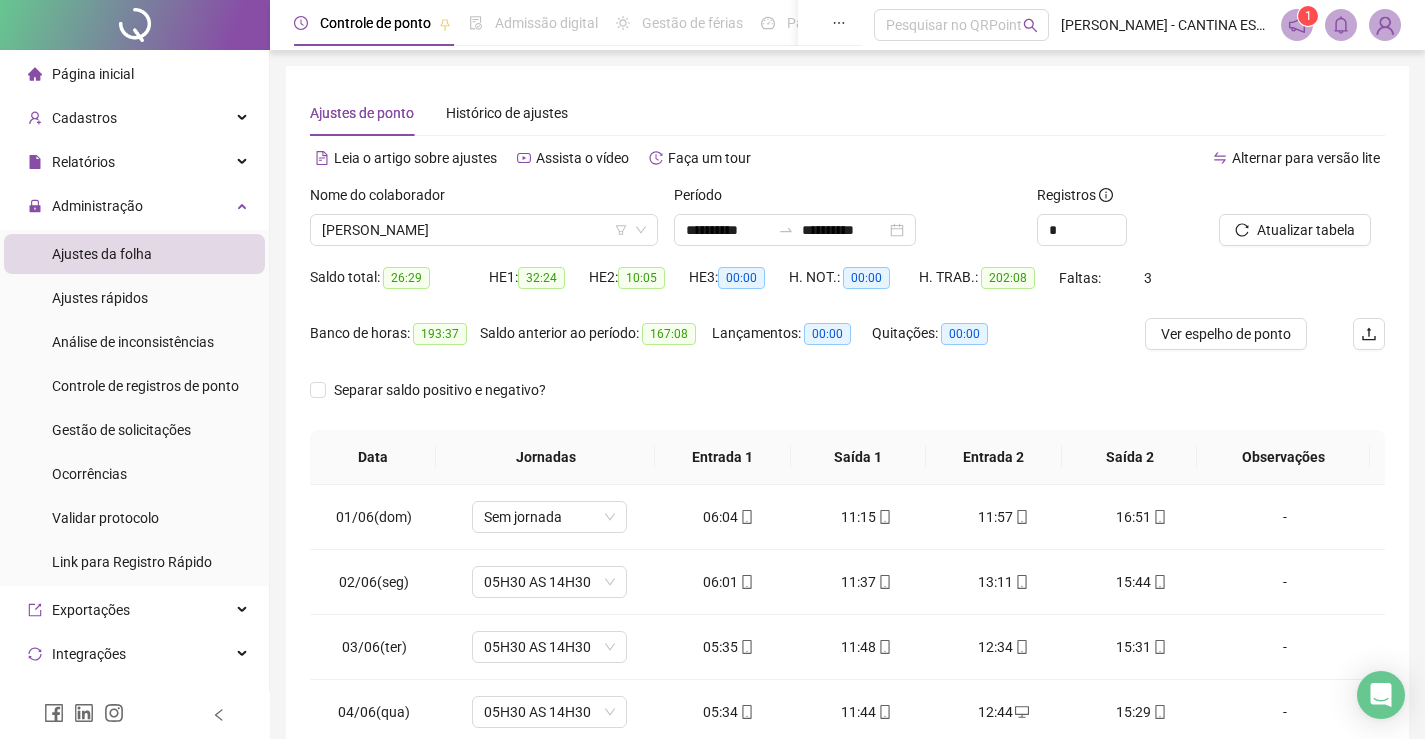 scroll, scrollTop: 283, scrollLeft: 0, axis: vertical 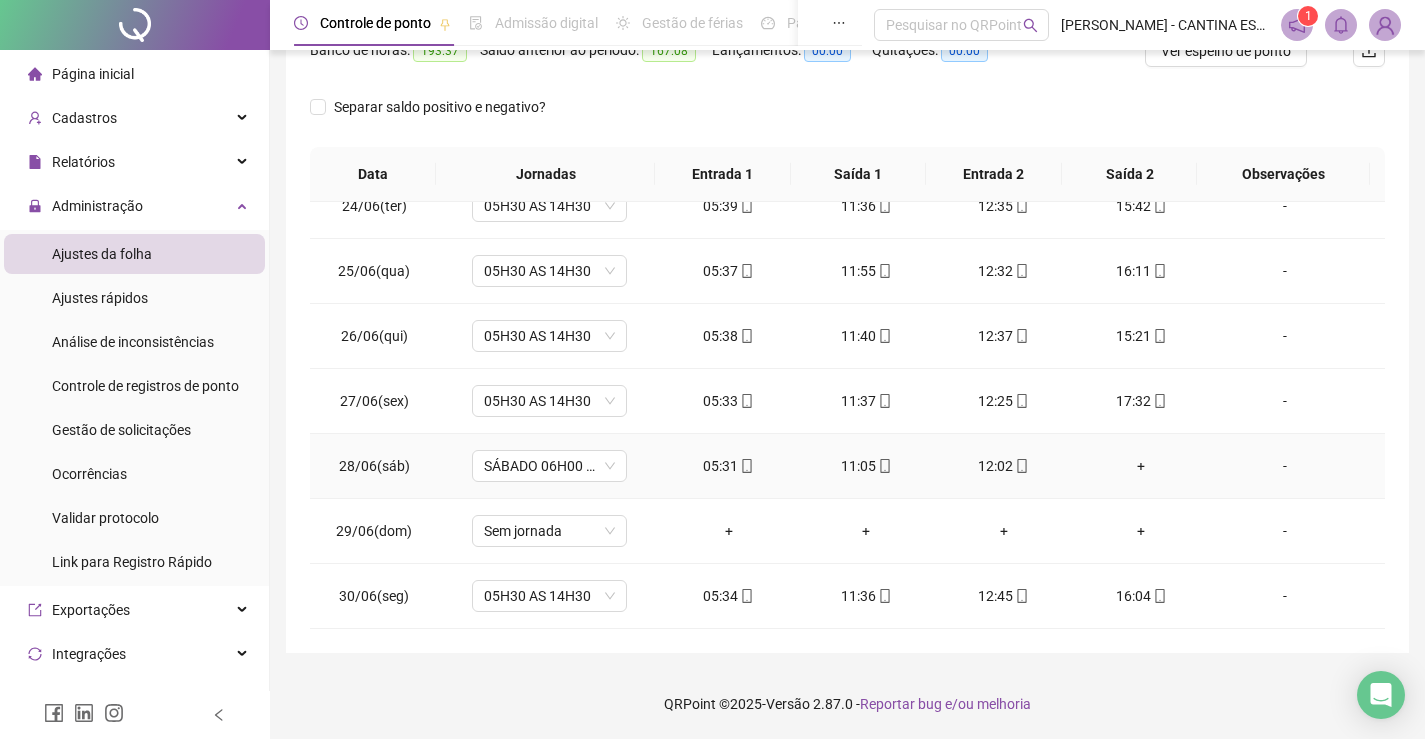 click on "+" at bounding box center [1142, 466] 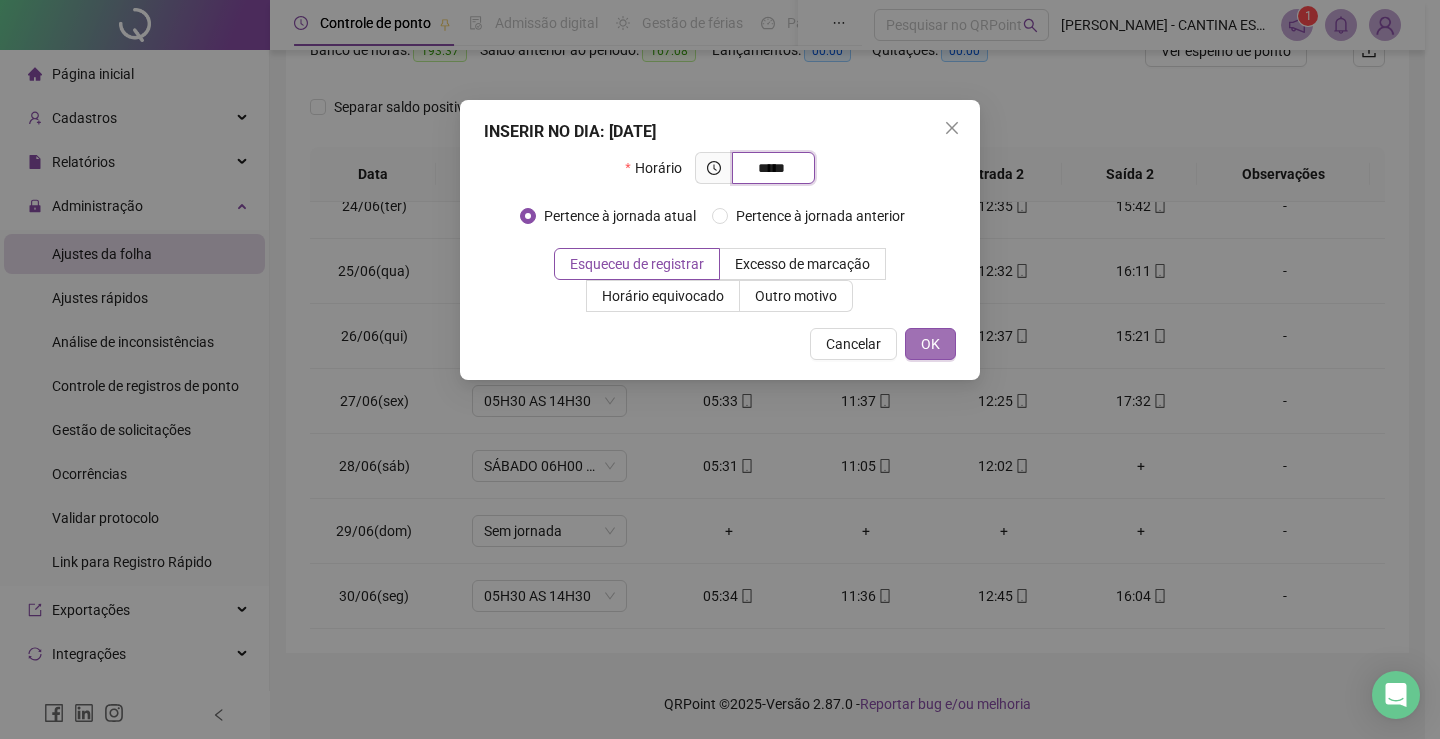 type on "*****" 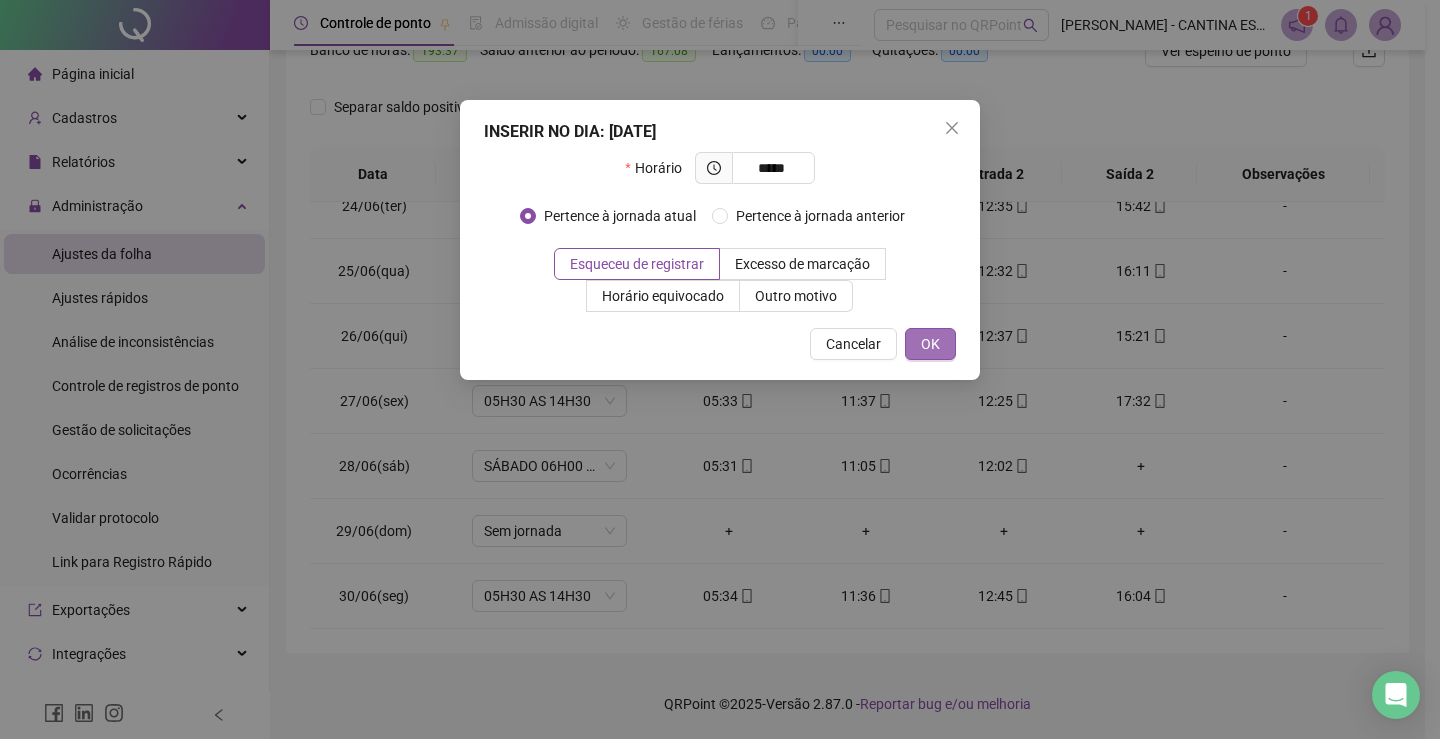 click on "OK" at bounding box center (930, 344) 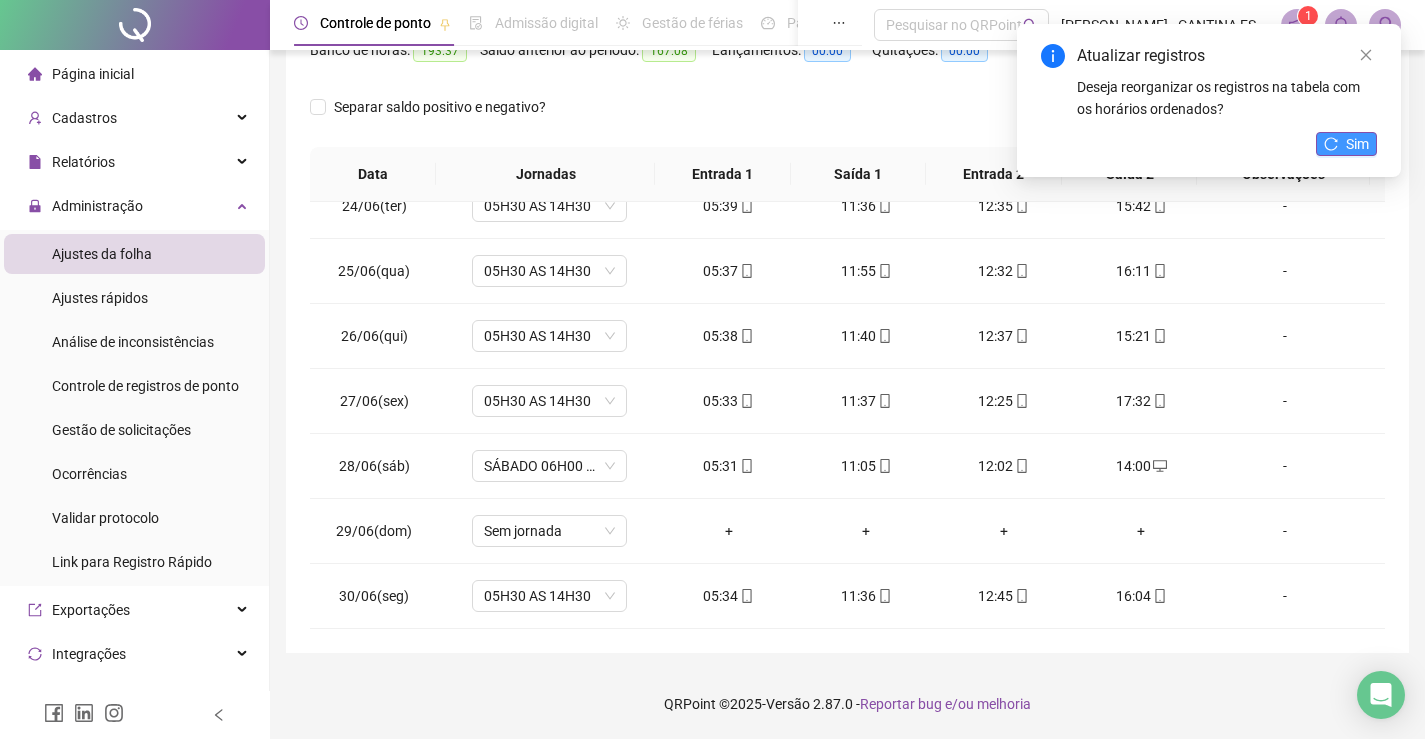 click on "Sim" at bounding box center (1357, 144) 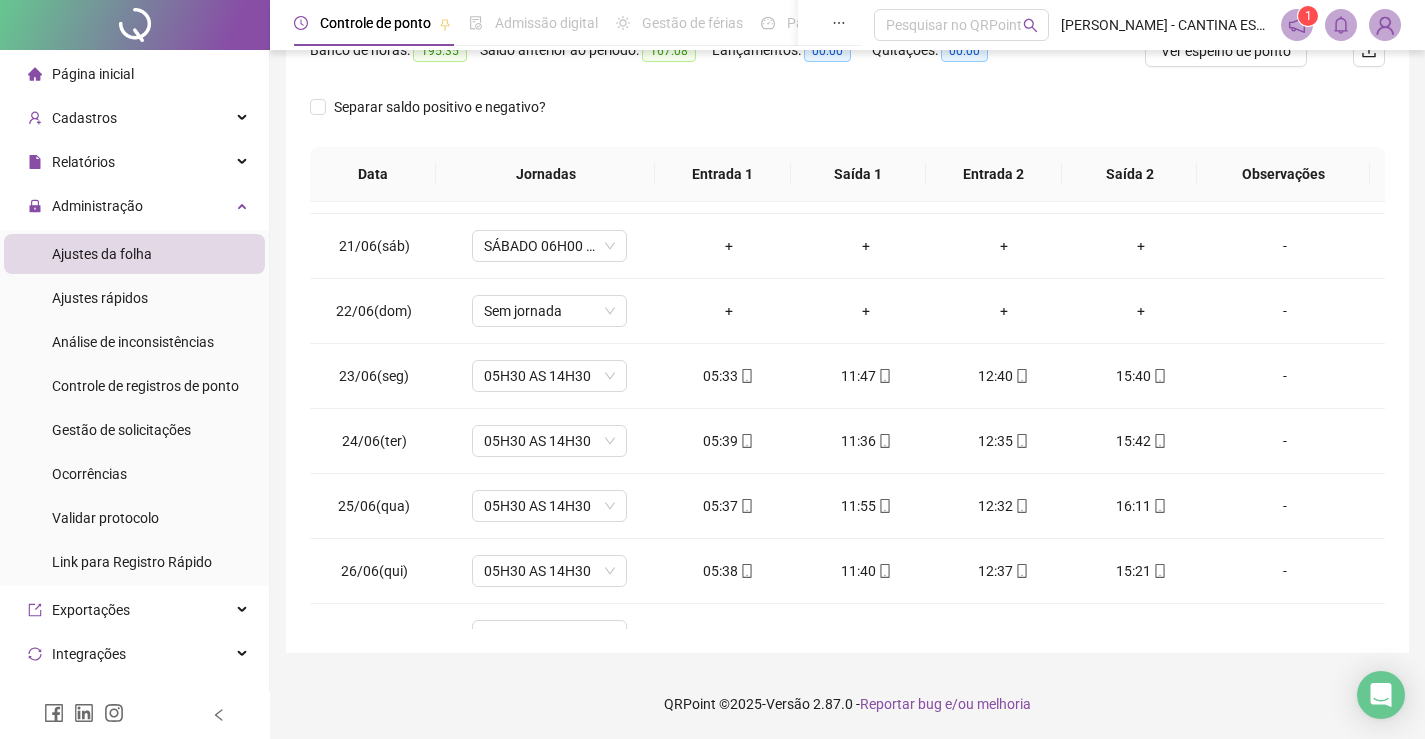 scroll, scrollTop: 1523, scrollLeft: 0, axis: vertical 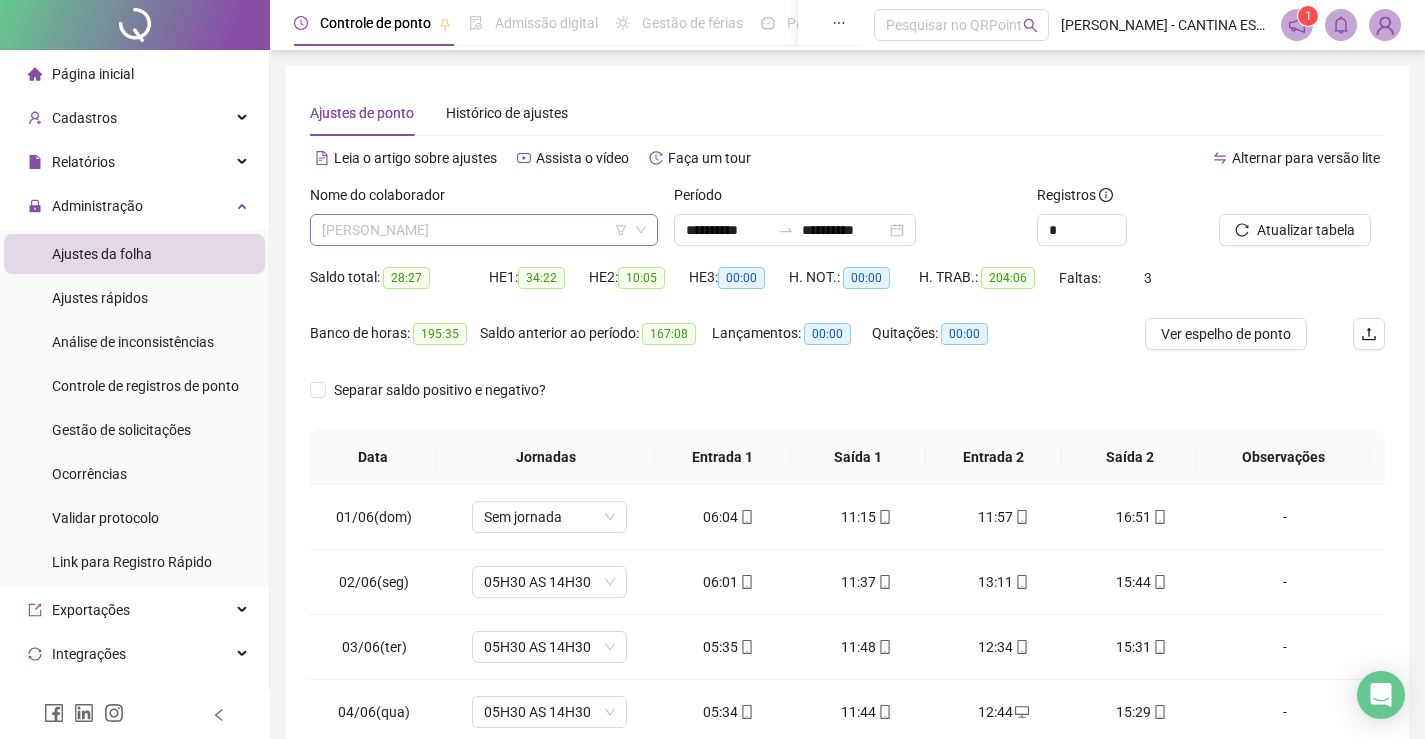 click on "[PERSON_NAME]" at bounding box center [484, 230] 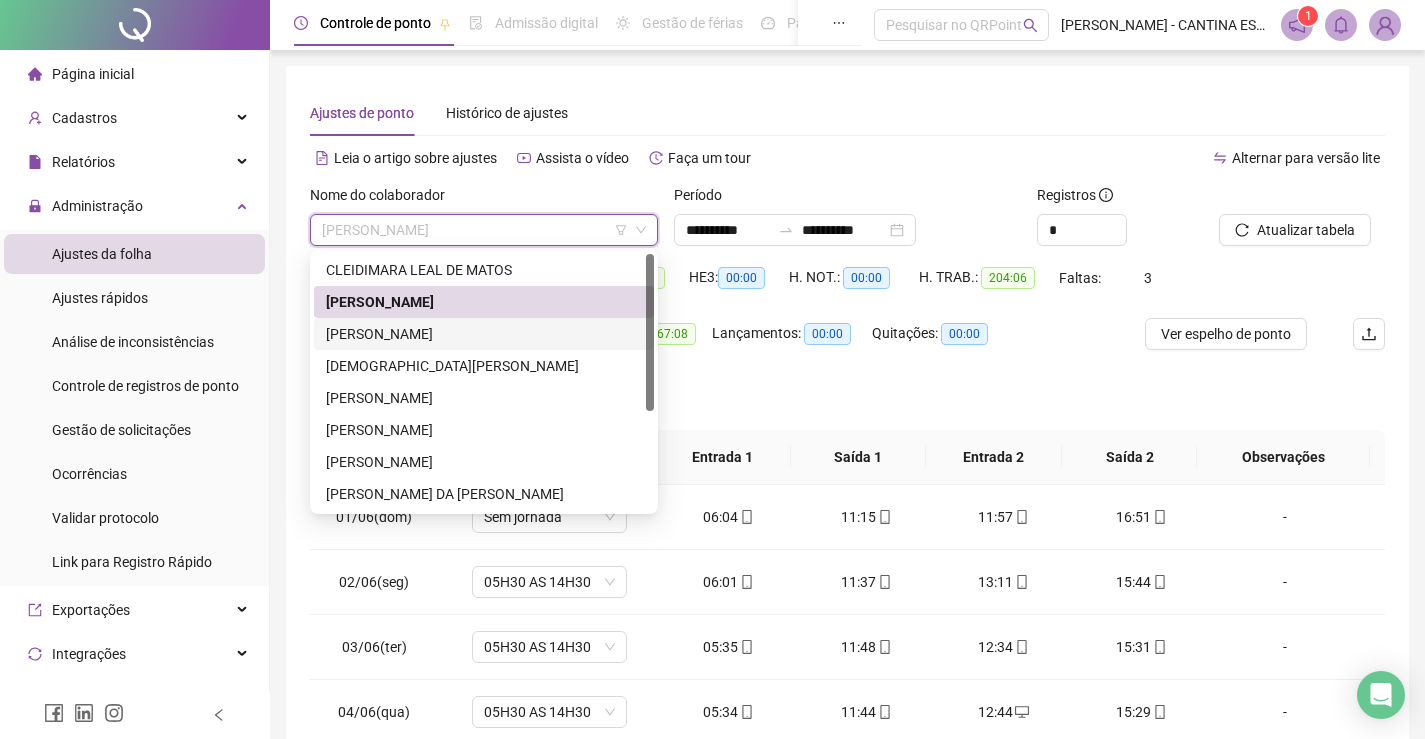 click on "[PERSON_NAME]" at bounding box center (484, 334) 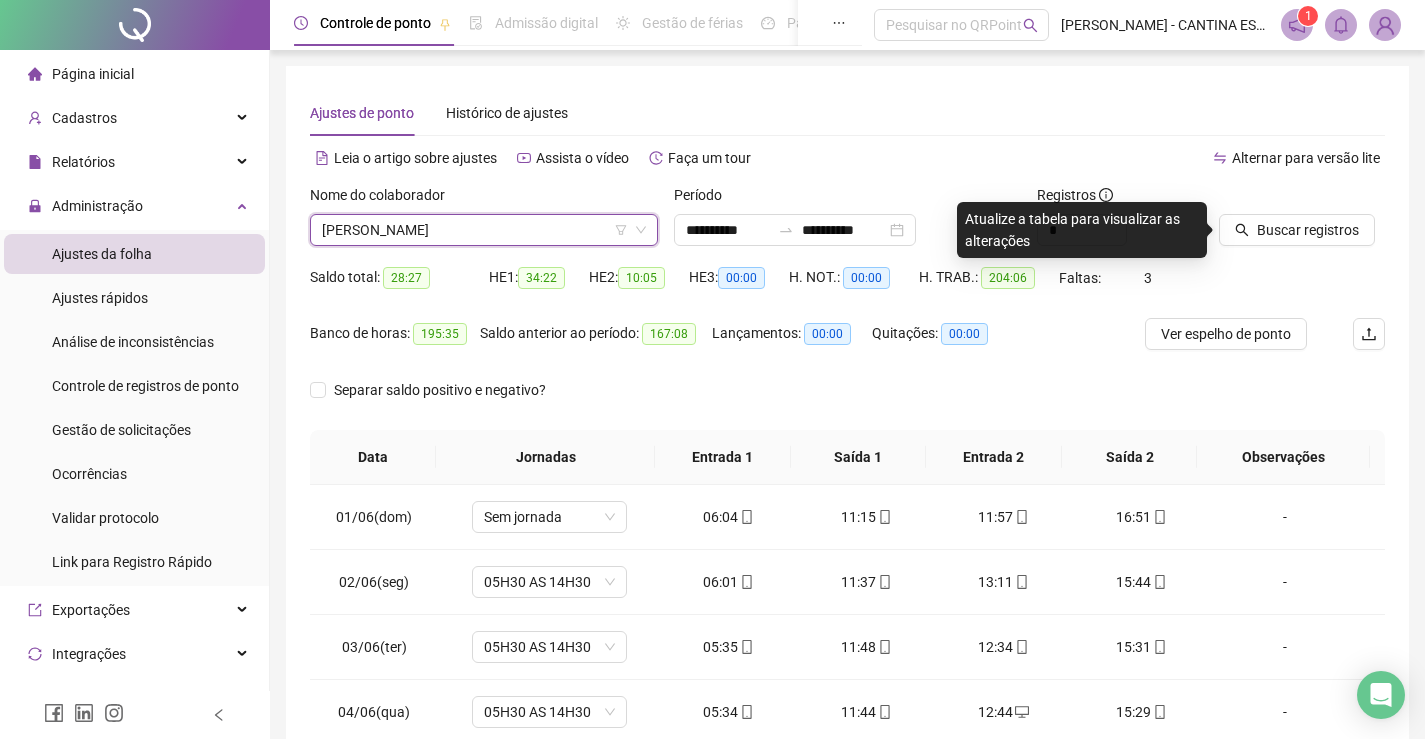 click at bounding box center [1277, 199] 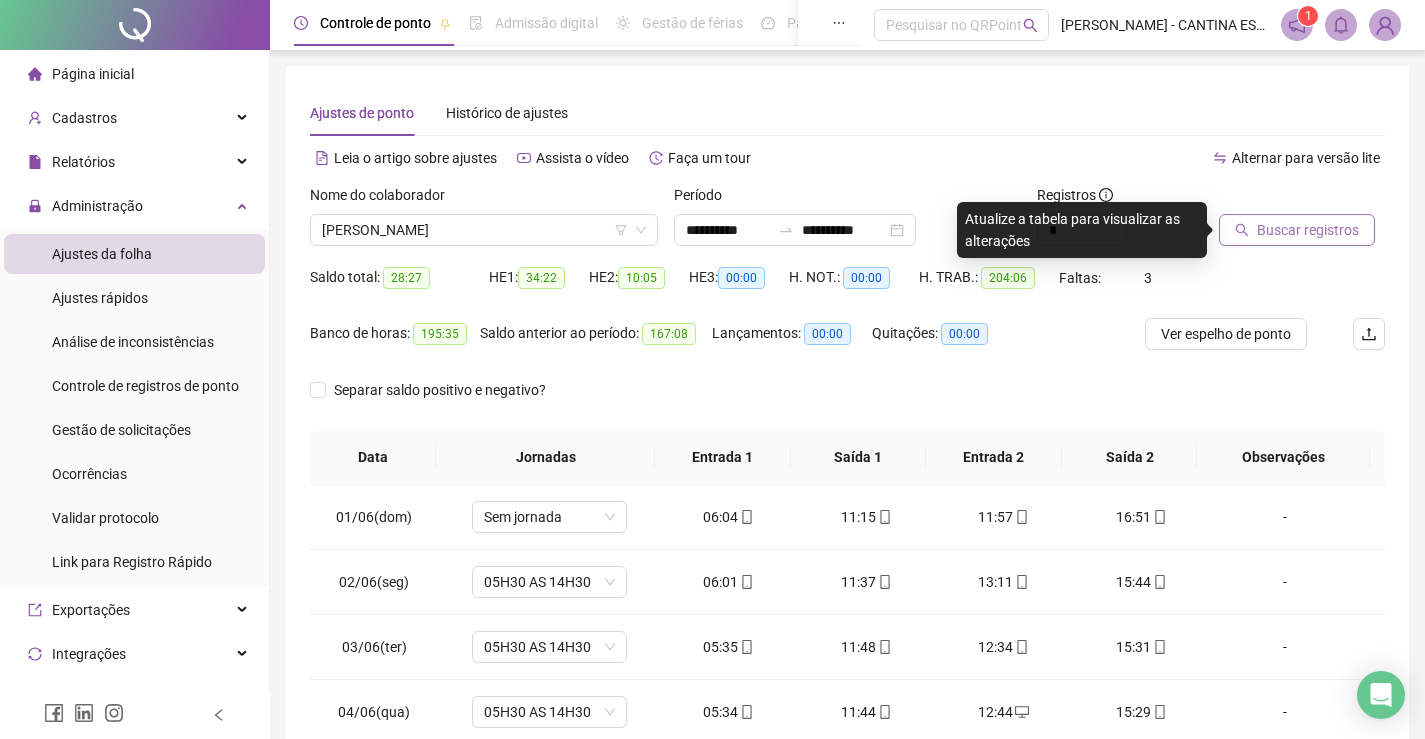 click on "Buscar registros" at bounding box center (1297, 230) 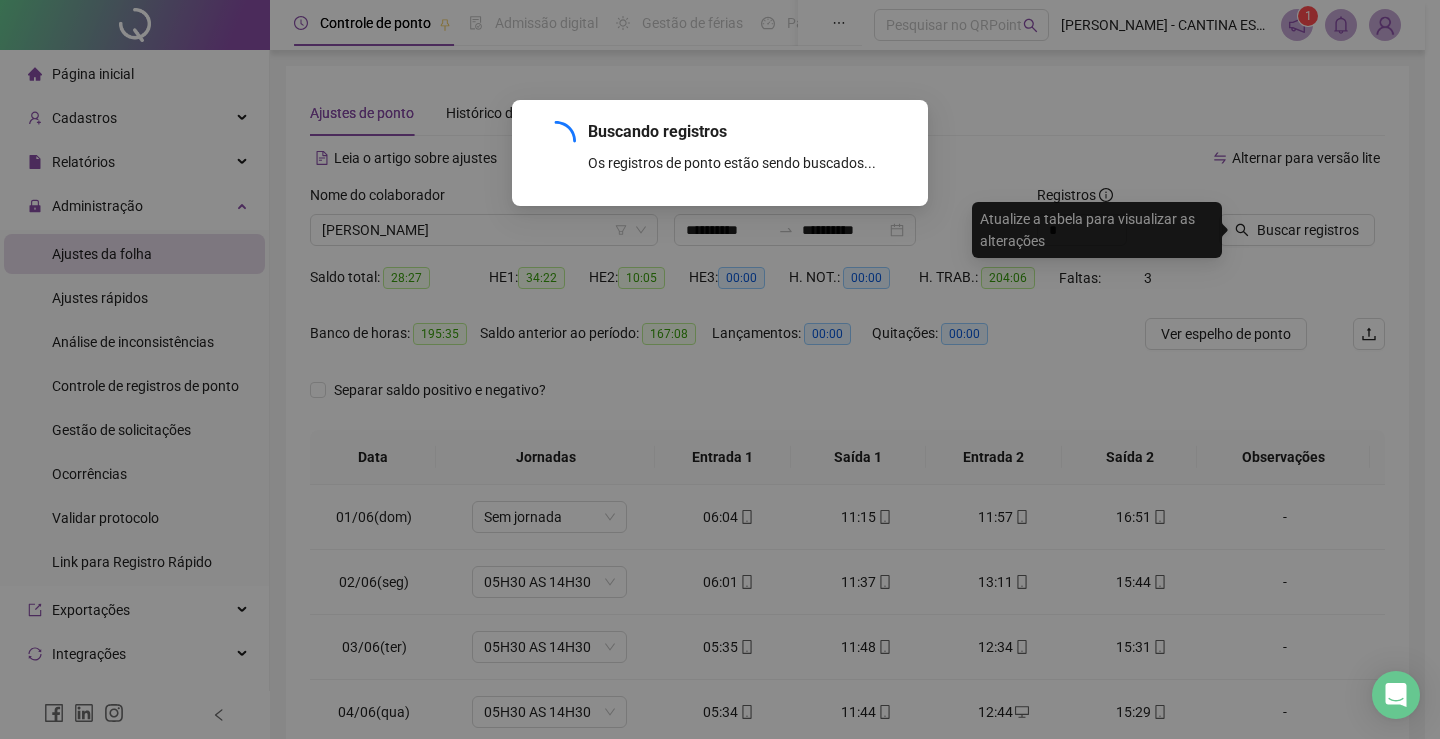 click on "Buscando registros Os registros de ponto estão sendo buscados... OK" at bounding box center (720, 369) 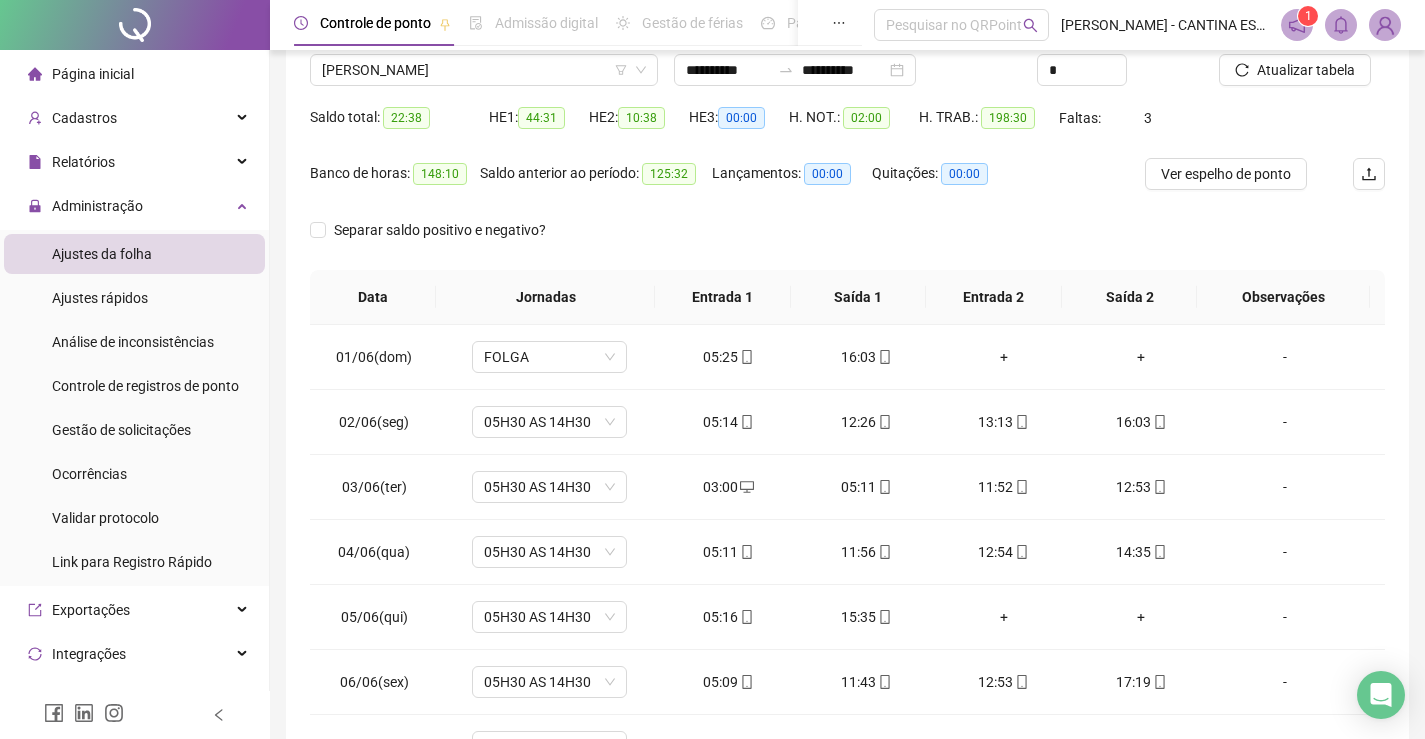 scroll, scrollTop: 164, scrollLeft: 0, axis: vertical 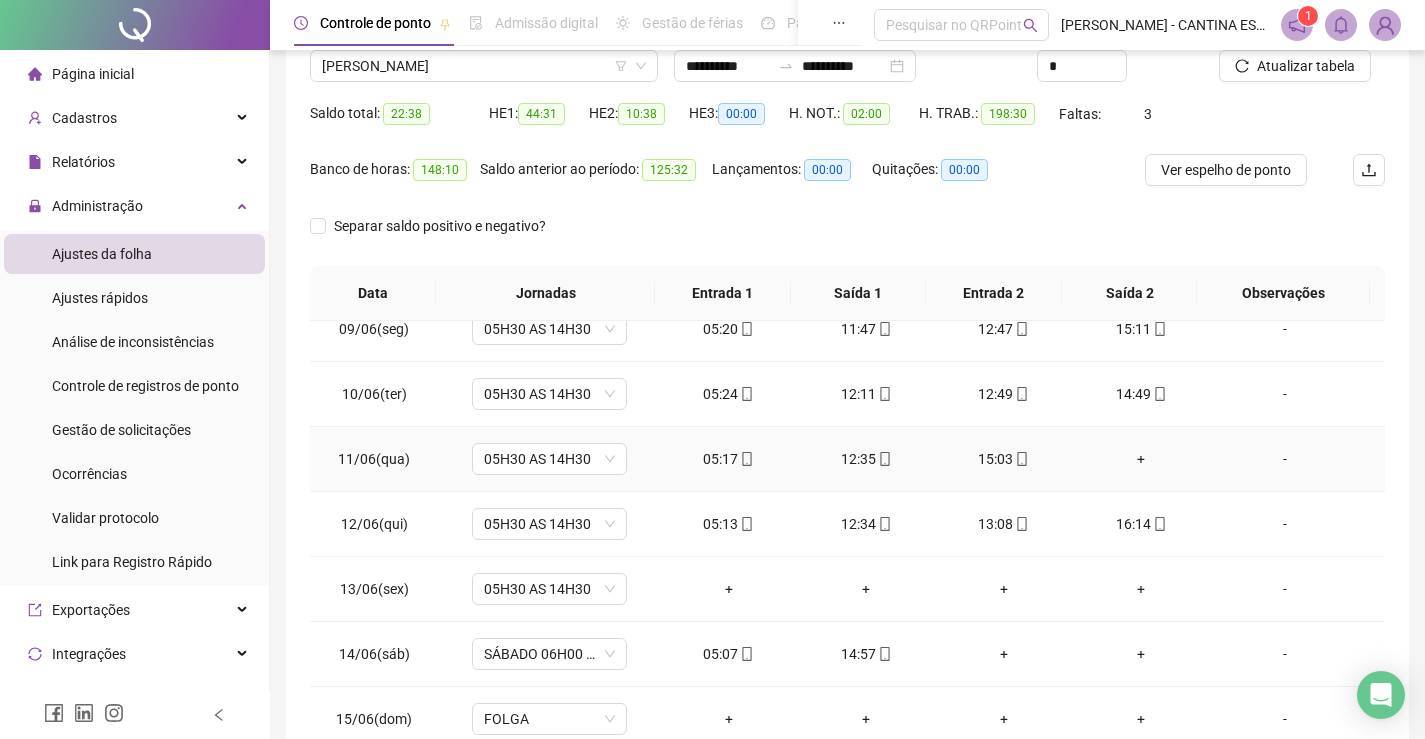 click on "+" at bounding box center (1142, 459) 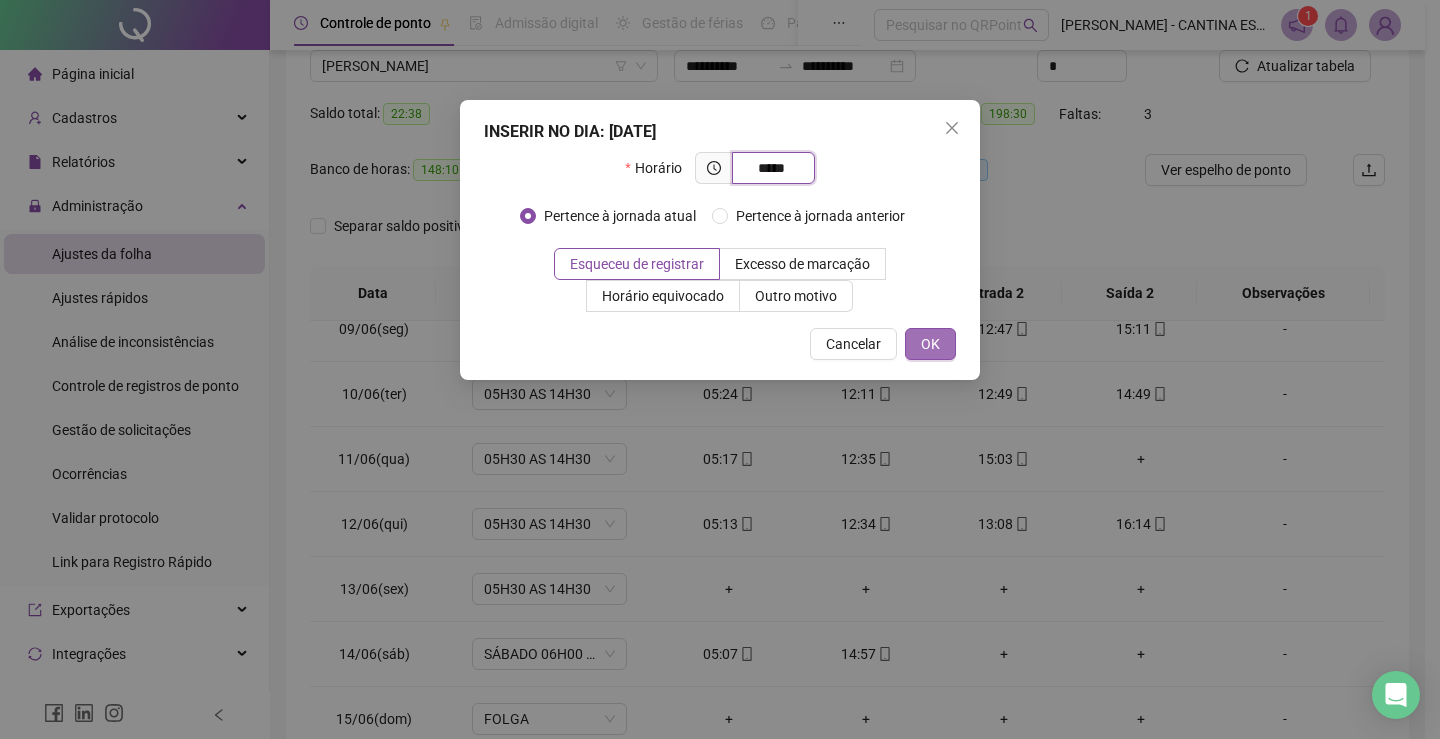type on "*****" 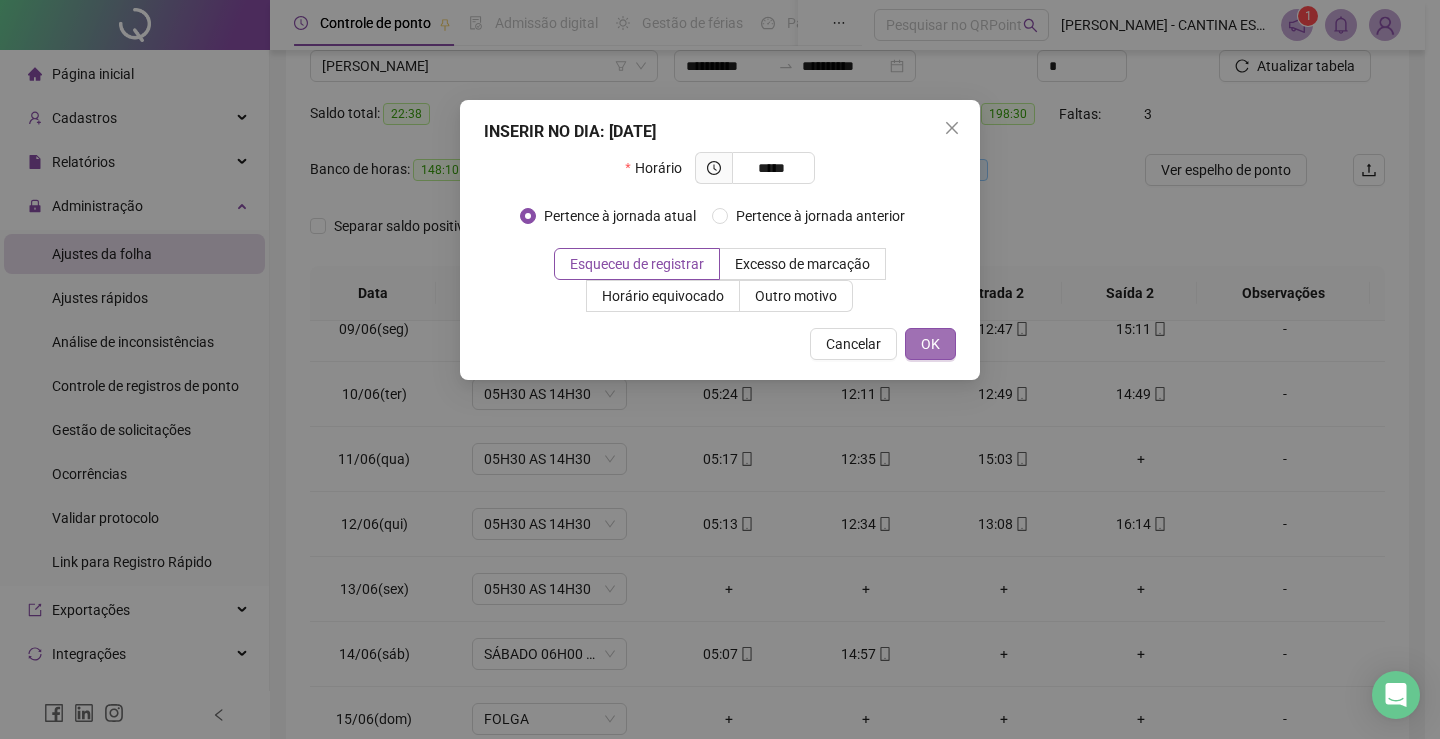 click on "OK" at bounding box center (930, 344) 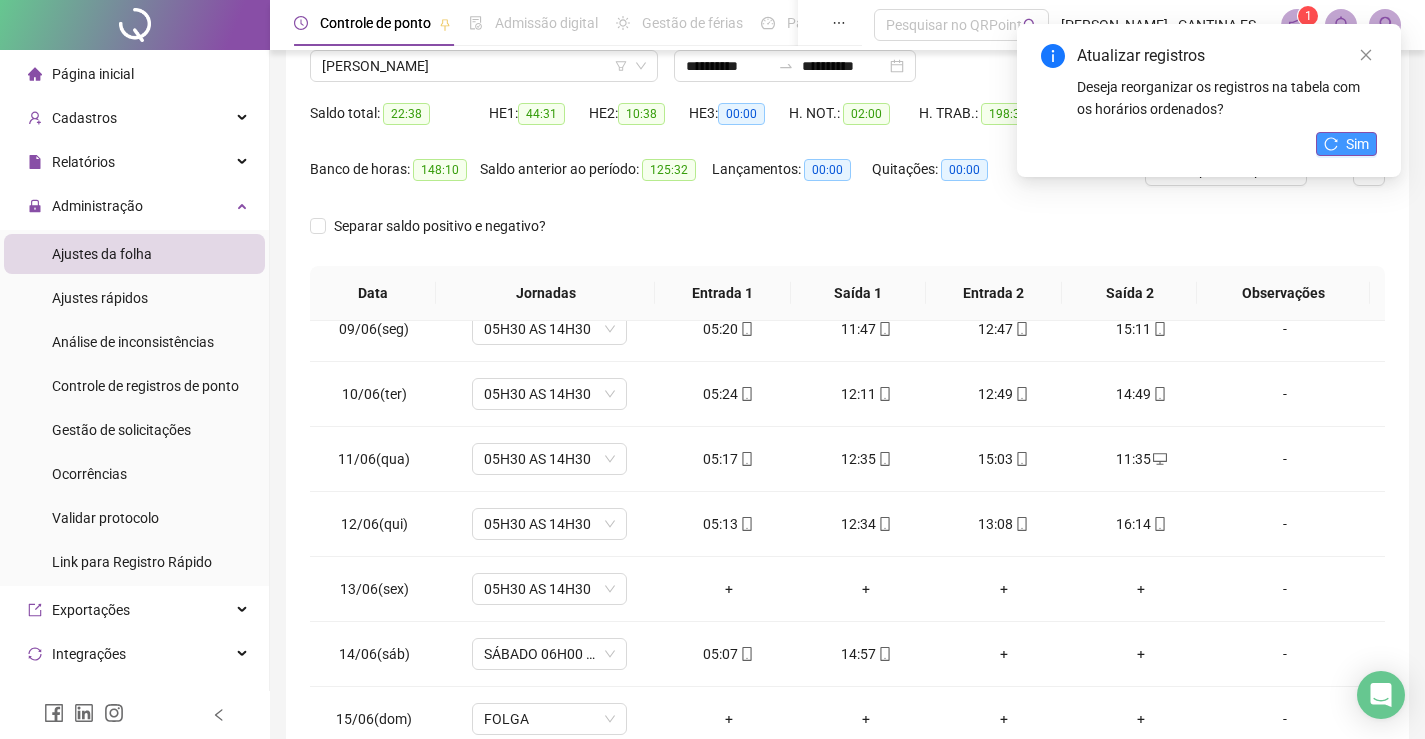 click on "Sim" at bounding box center (1346, 144) 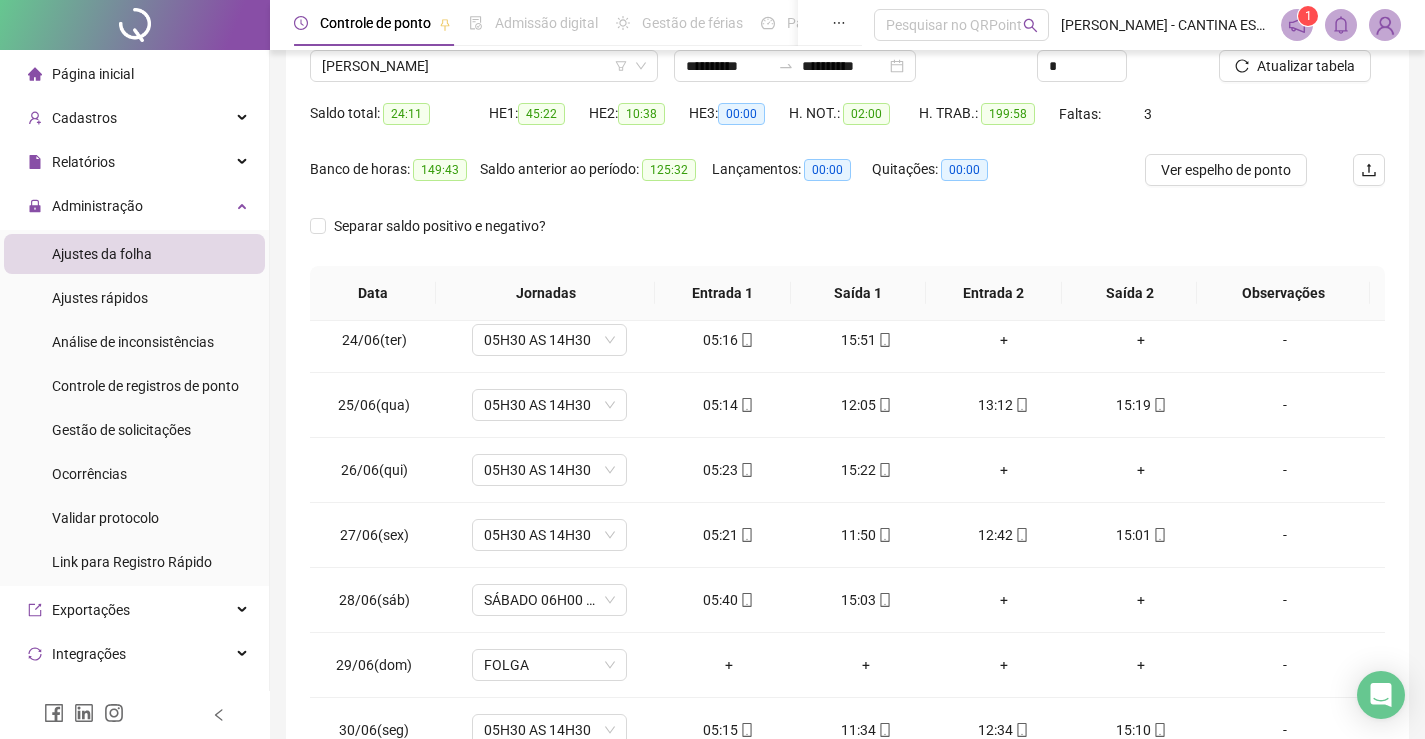 scroll, scrollTop: 1523, scrollLeft: 0, axis: vertical 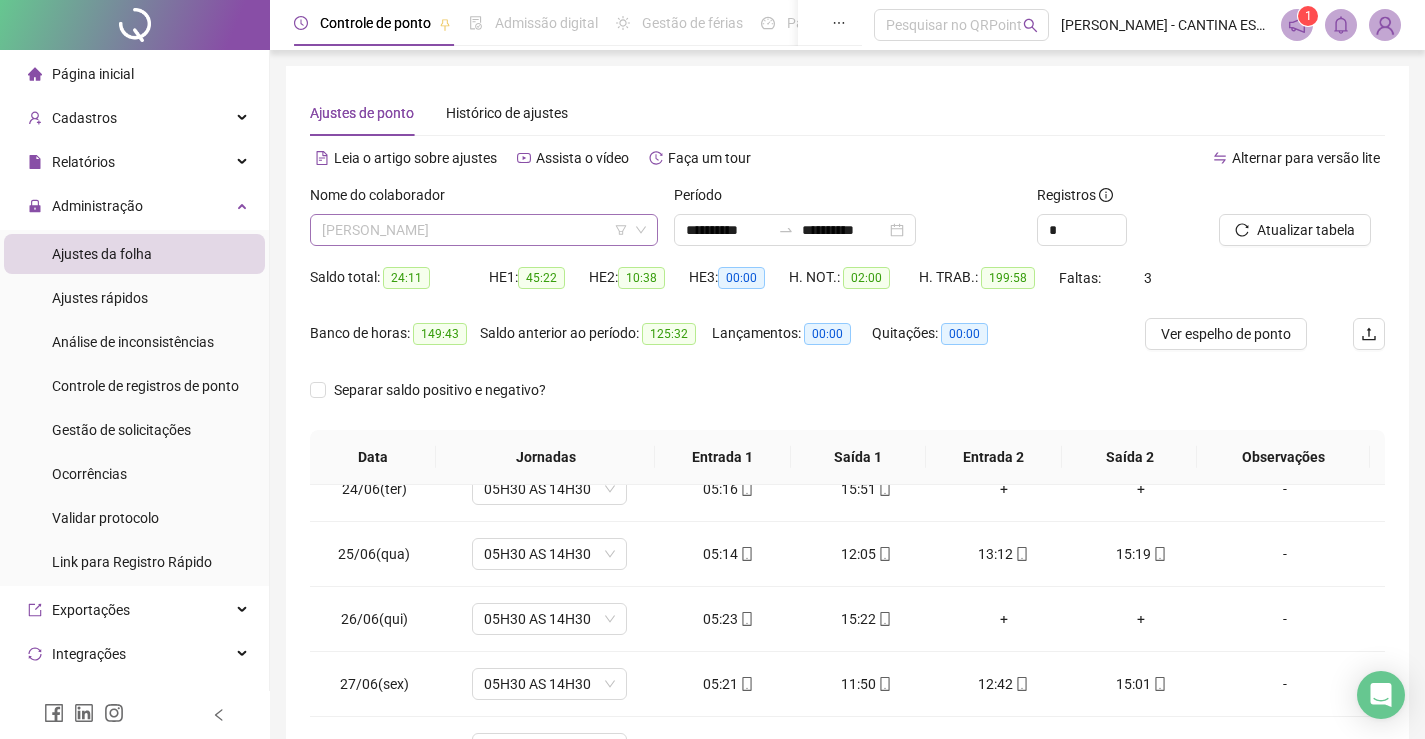 click on "[PERSON_NAME]" at bounding box center (484, 230) 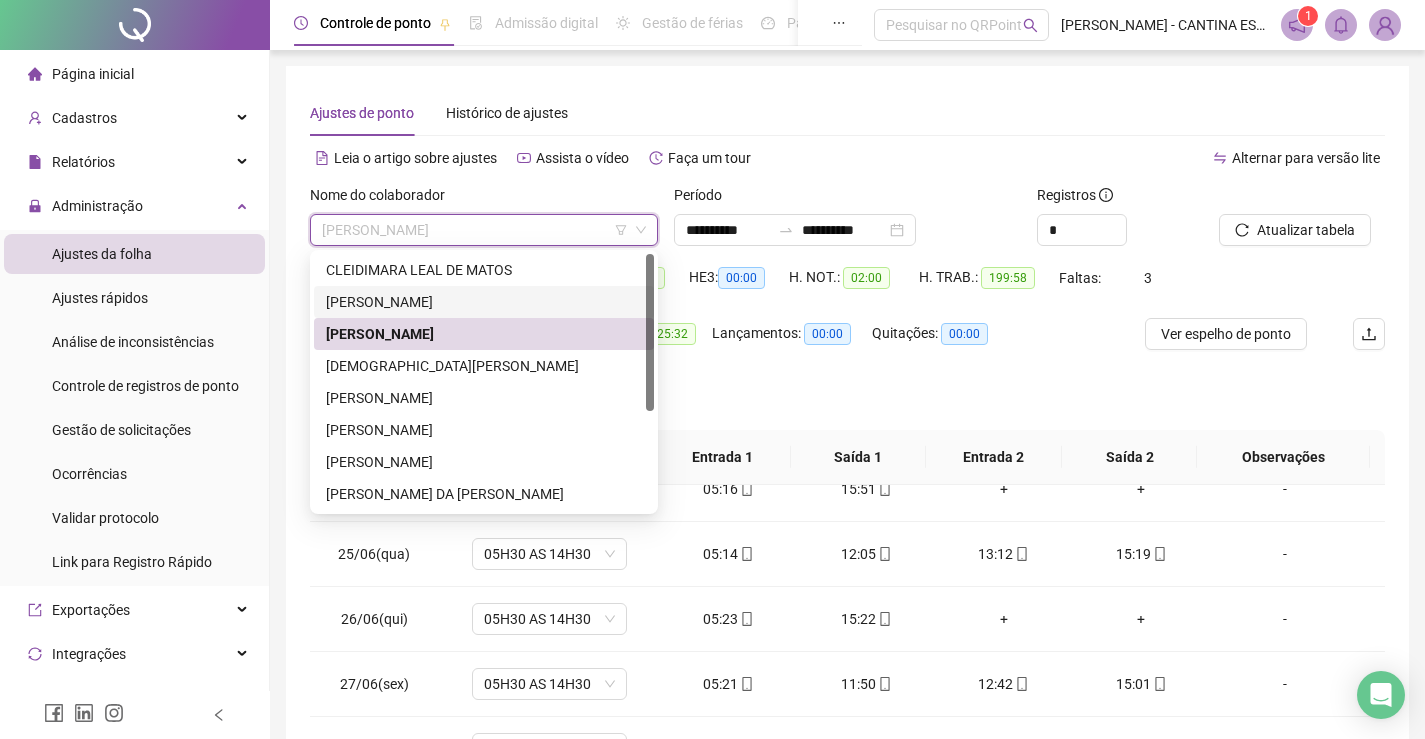 click on "[PERSON_NAME]" at bounding box center [484, 302] 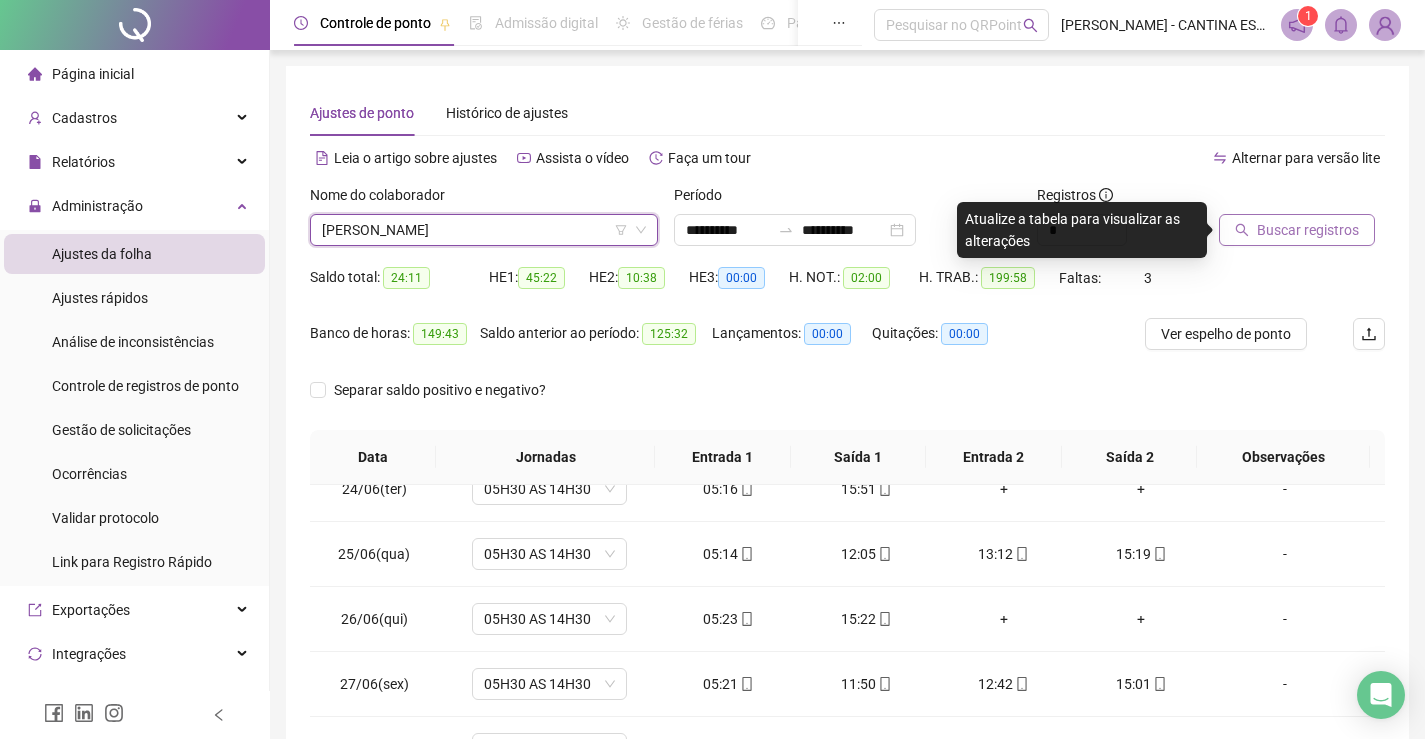 drag, startPoint x: 1289, startPoint y: 213, endPoint x: 1288, endPoint y: 226, distance: 13.038404 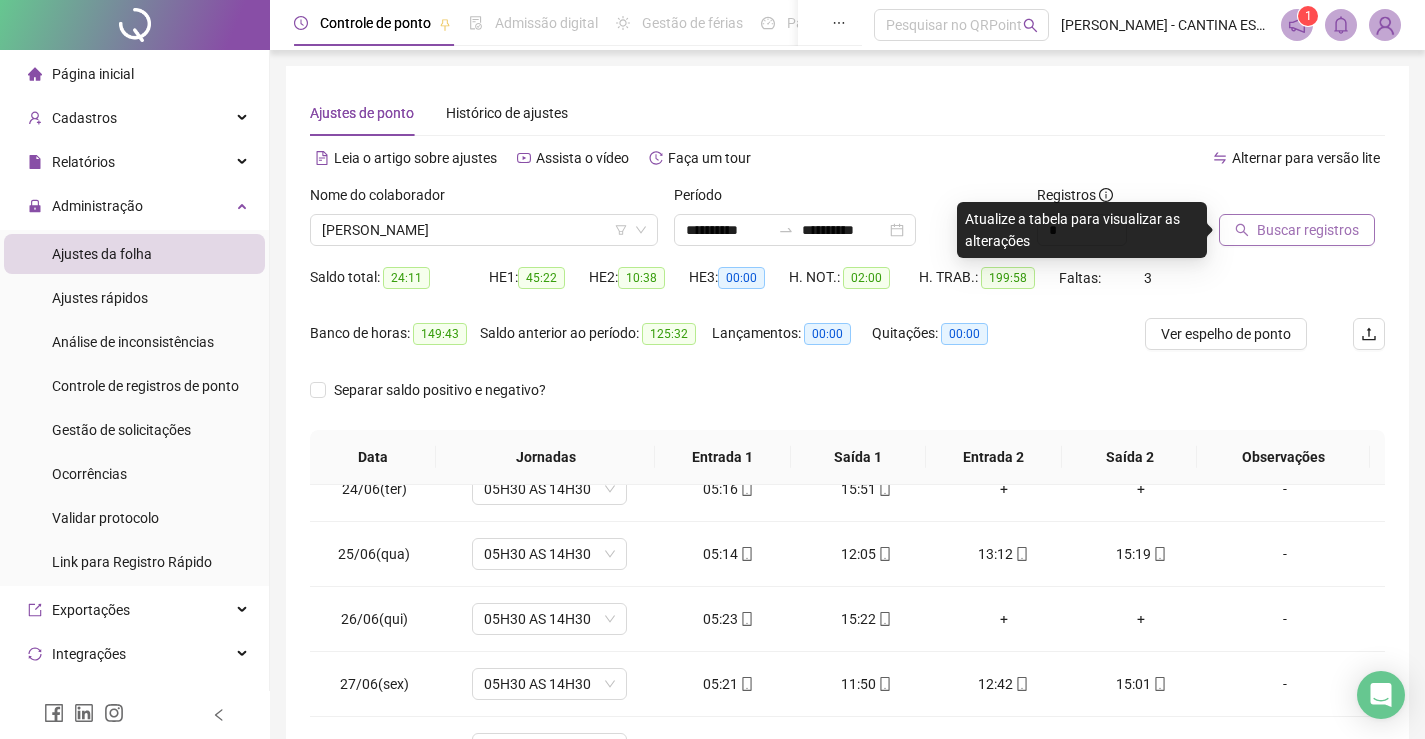 click on "Buscar registros" at bounding box center (1308, 230) 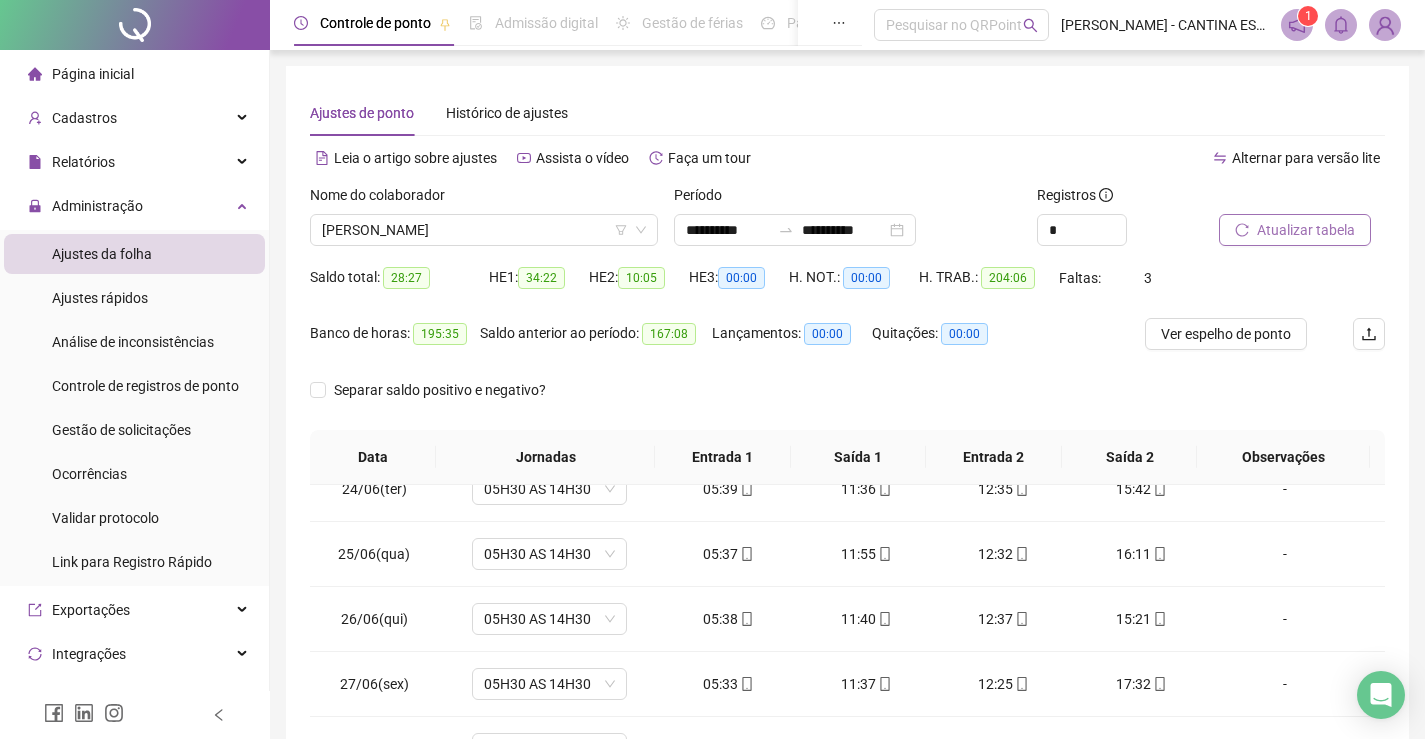 click on "Atualizar tabela" at bounding box center [1306, 230] 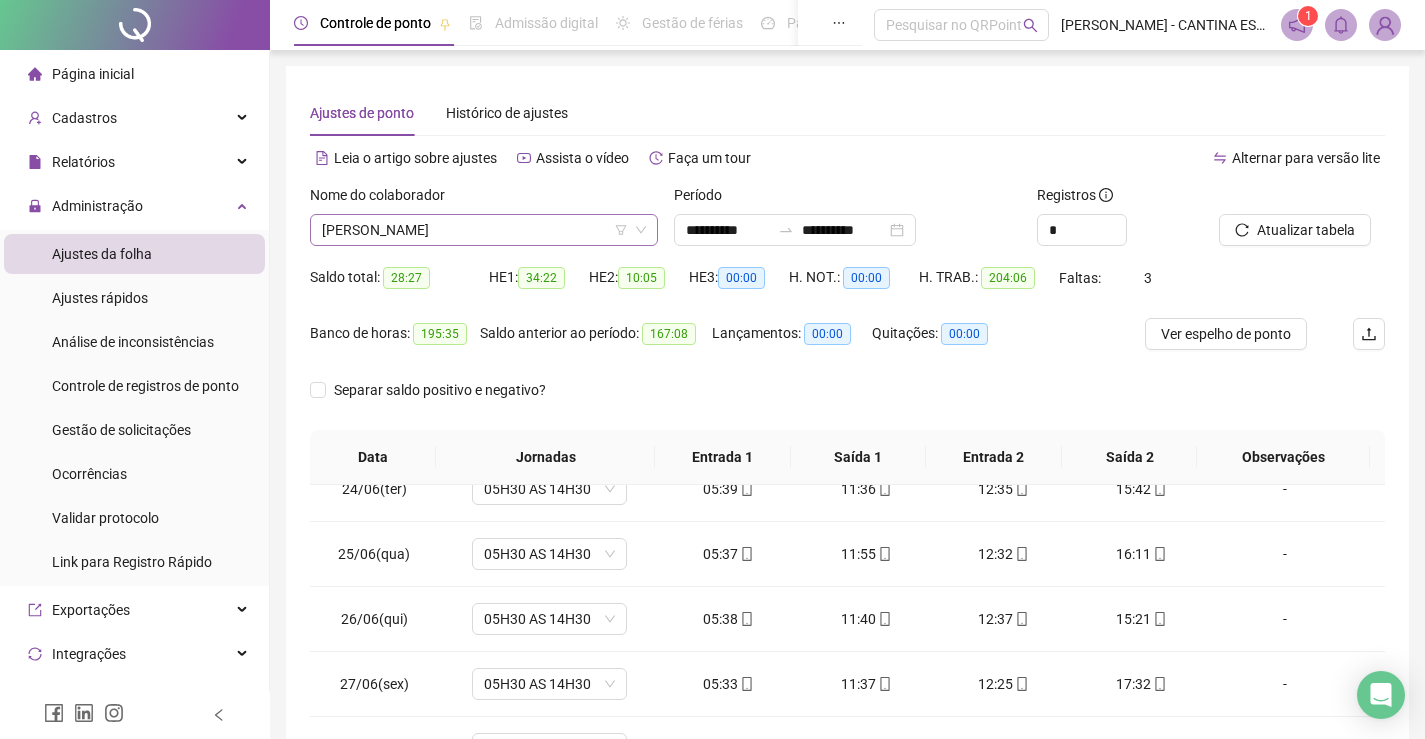 click 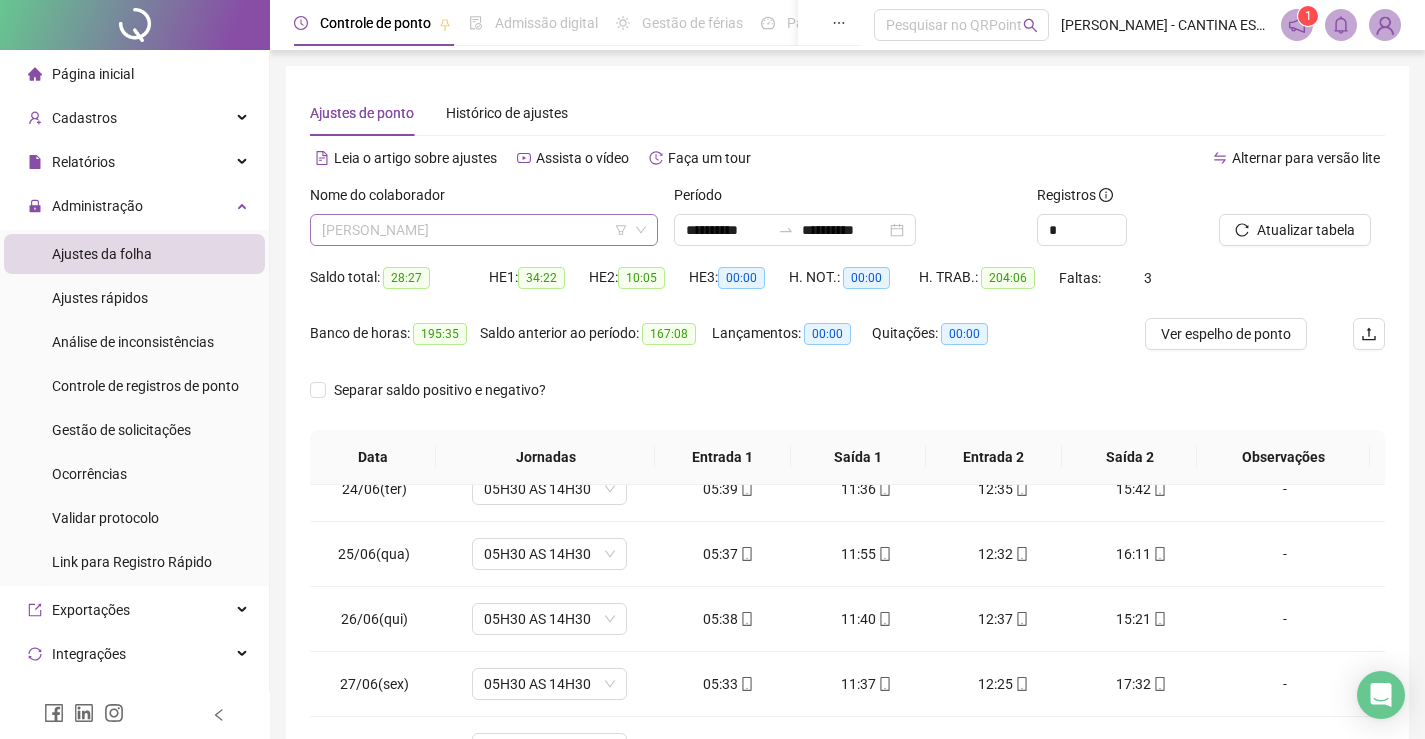click on "[PERSON_NAME]" at bounding box center (484, 230) 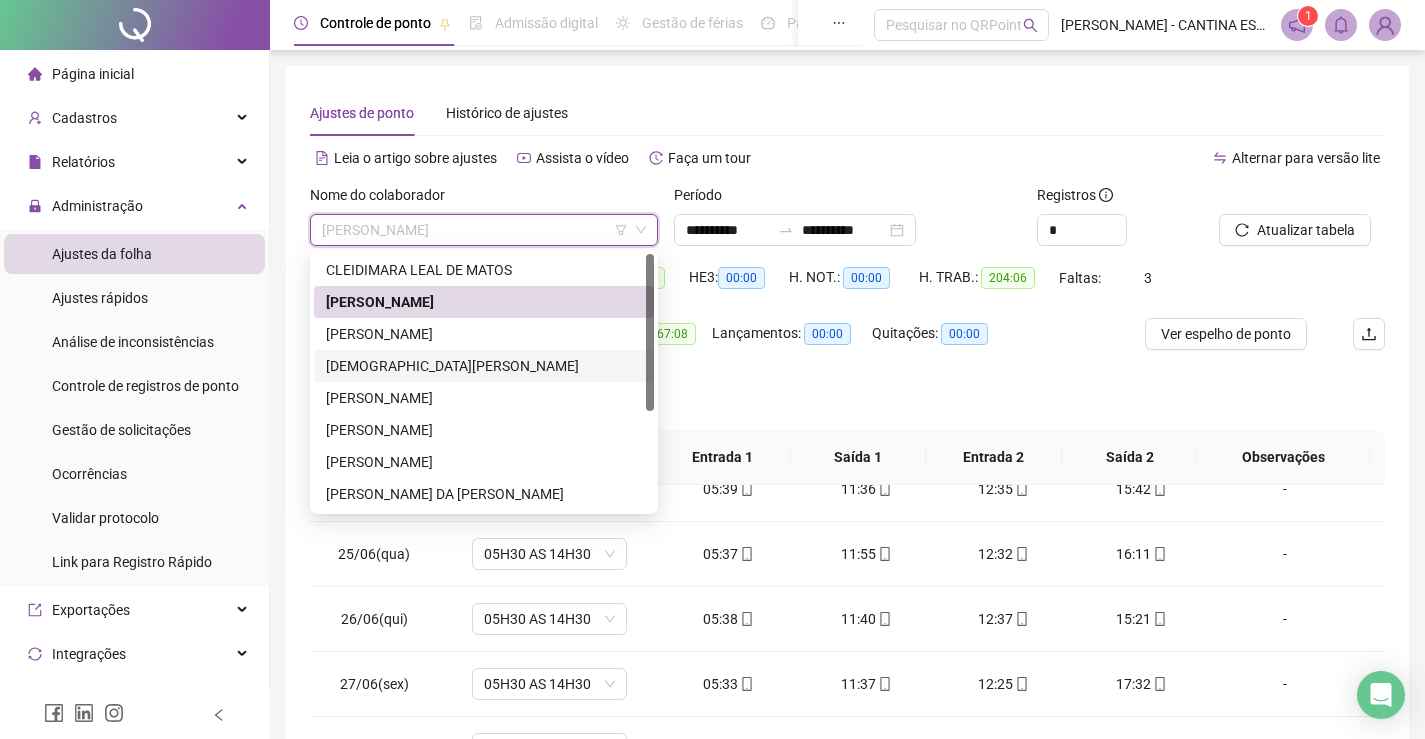 click on "[DEMOGRAPHIC_DATA][PERSON_NAME]" at bounding box center [484, 366] 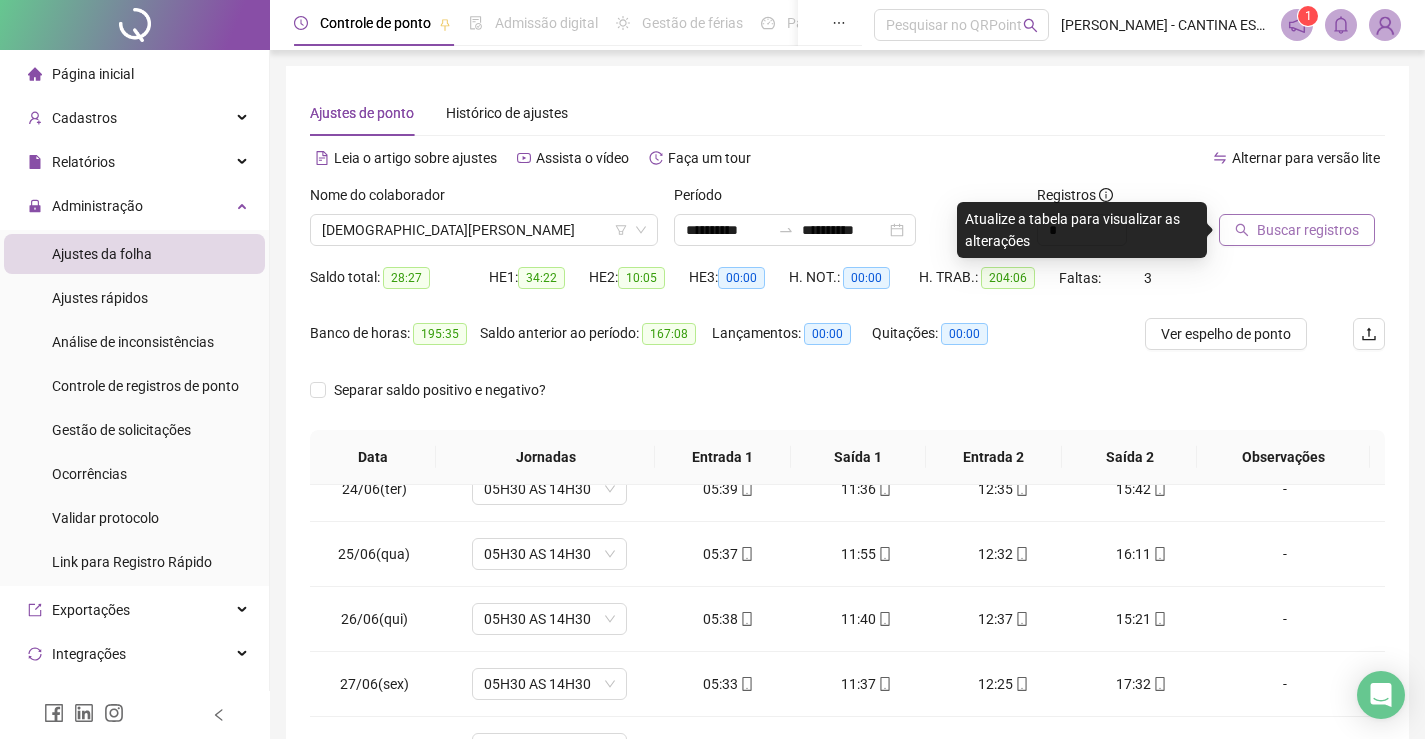 click on "Buscar registros" at bounding box center (1308, 230) 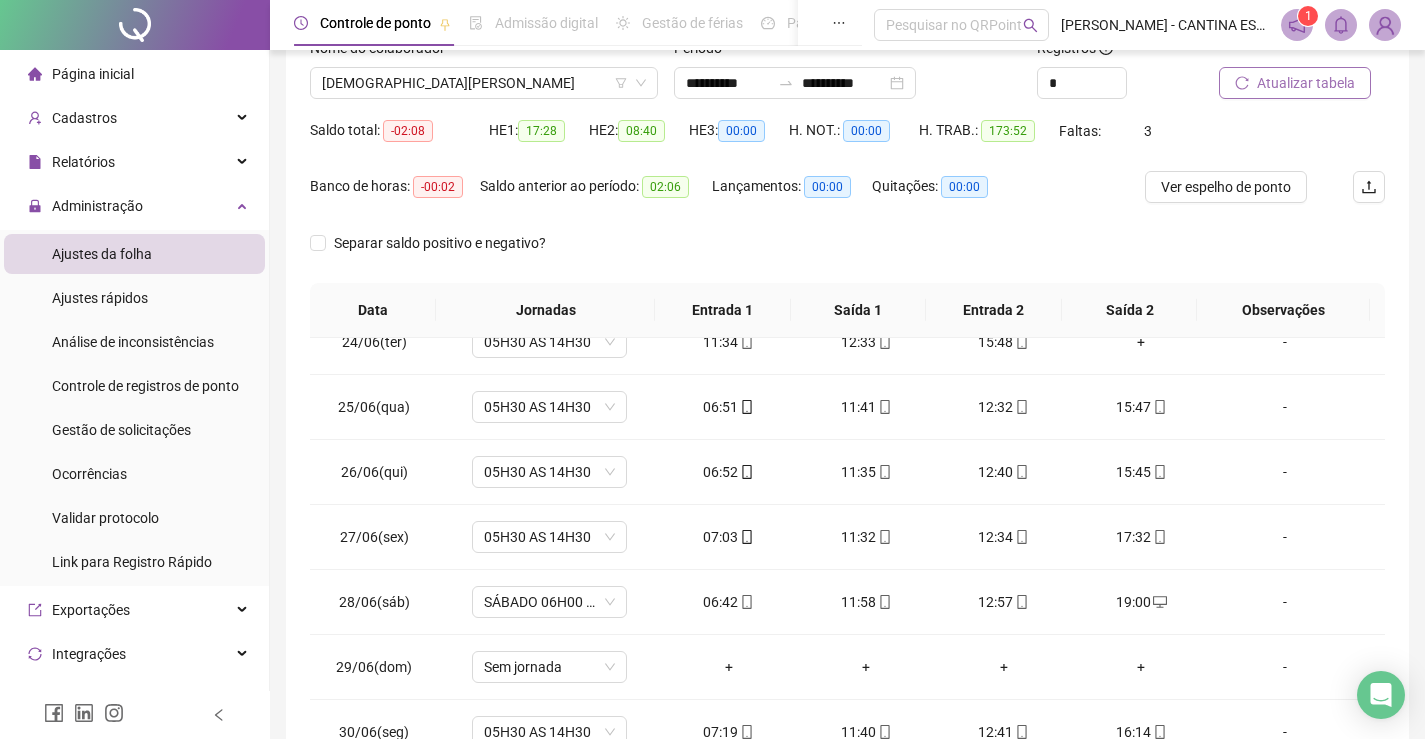 scroll, scrollTop: 149, scrollLeft: 0, axis: vertical 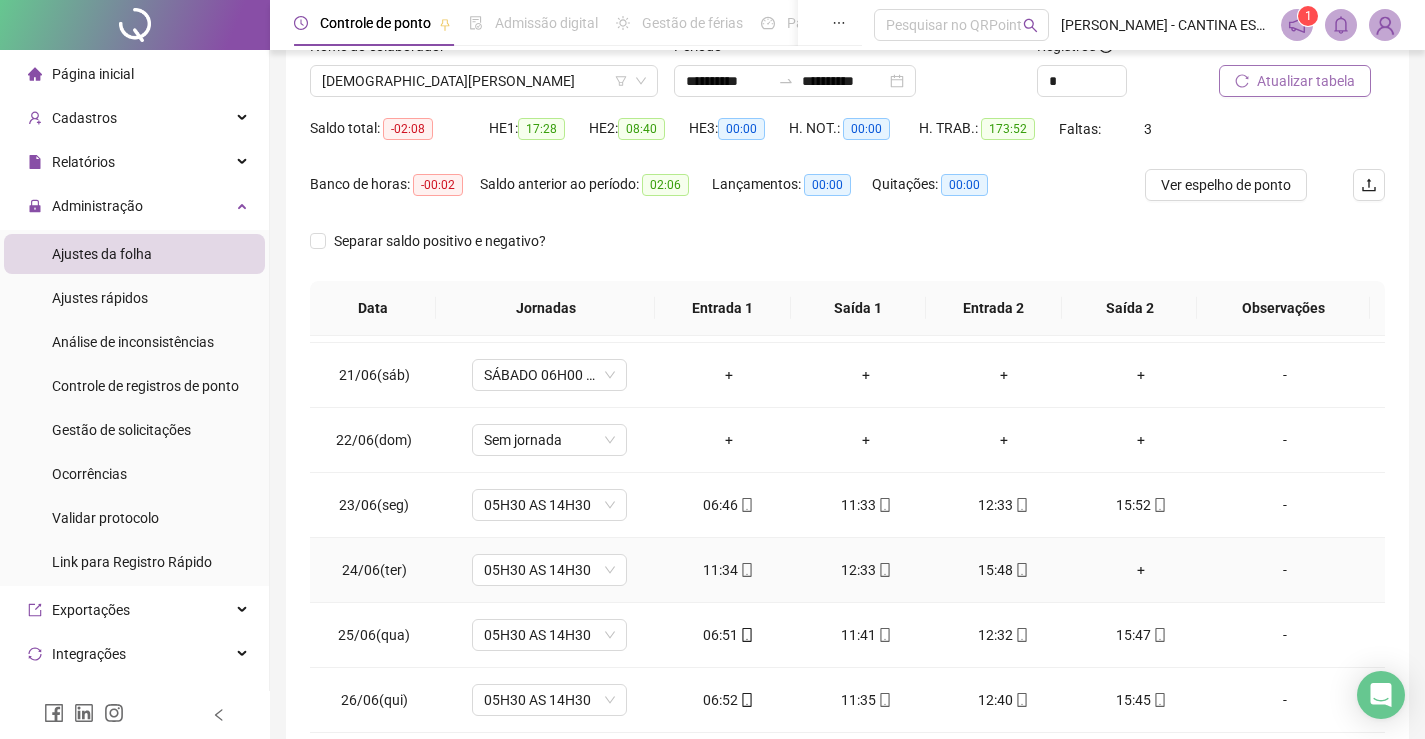 click on "+" at bounding box center [1142, 570] 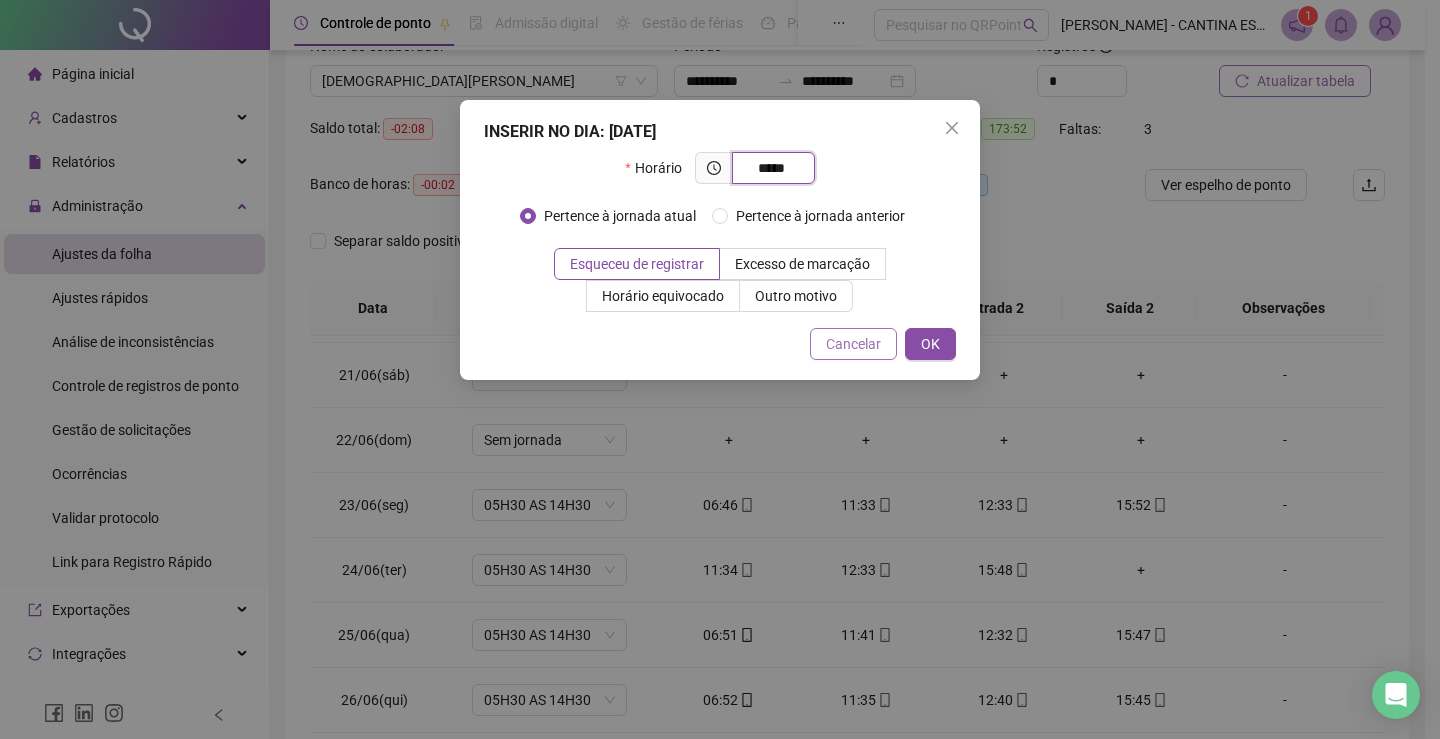 type on "*****" 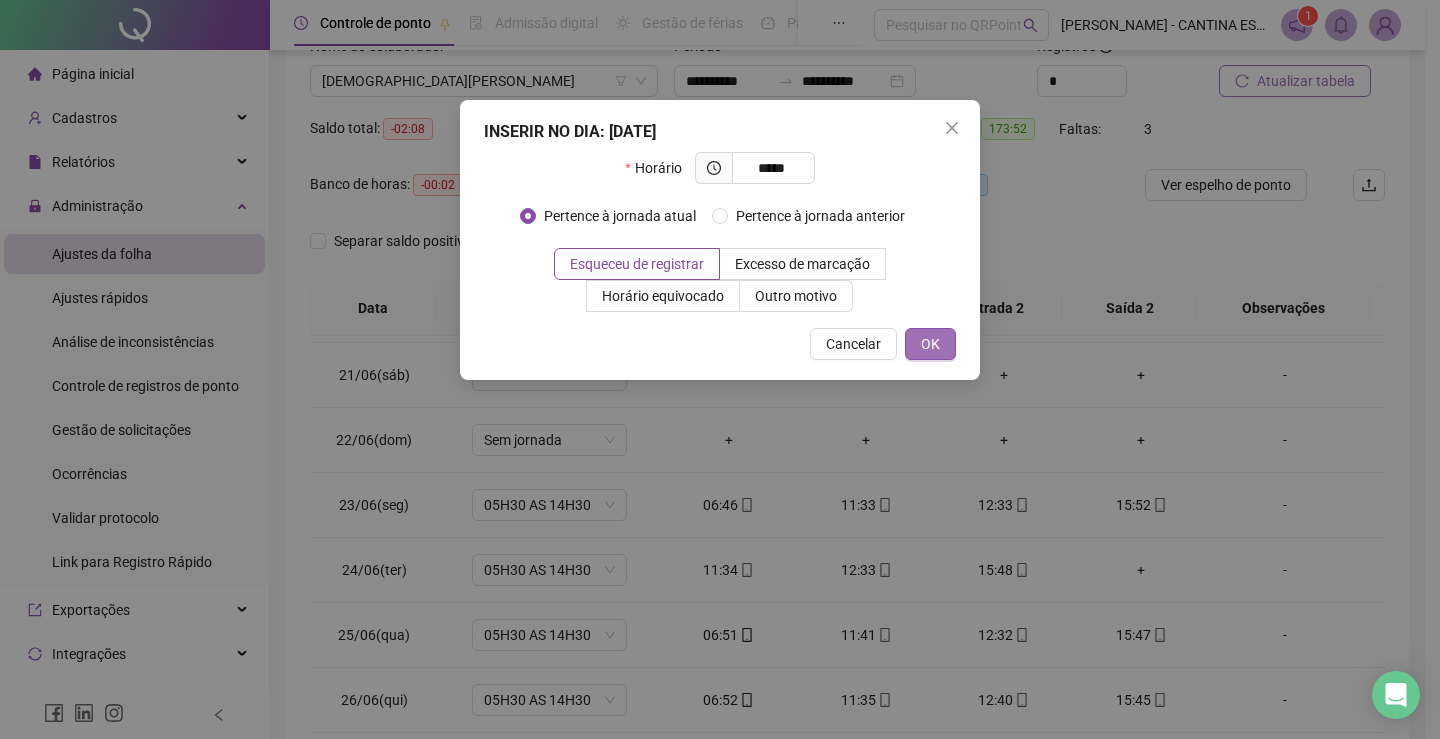 drag, startPoint x: 886, startPoint y: 346, endPoint x: 932, endPoint y: 352, distance: 46.389652 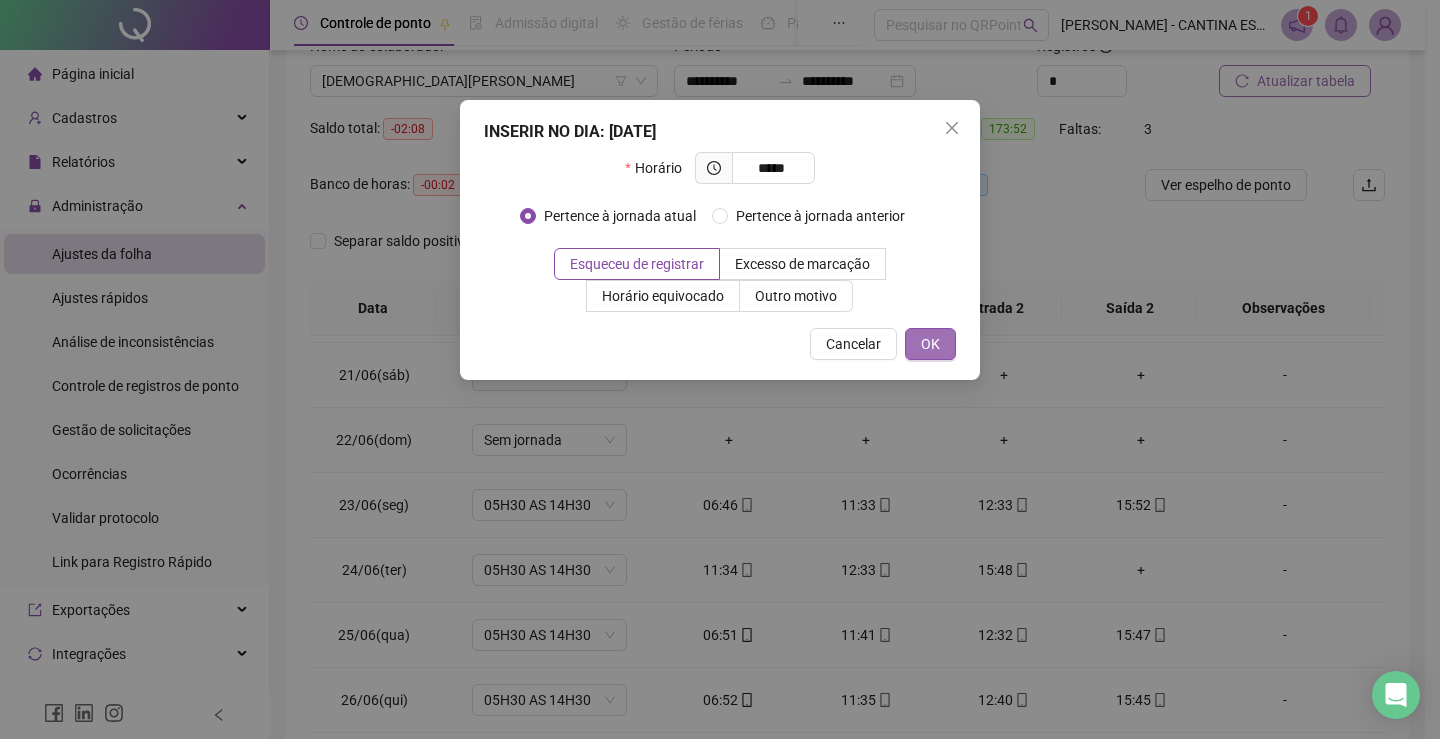 click on "OK" at bounding box center [930, 344] 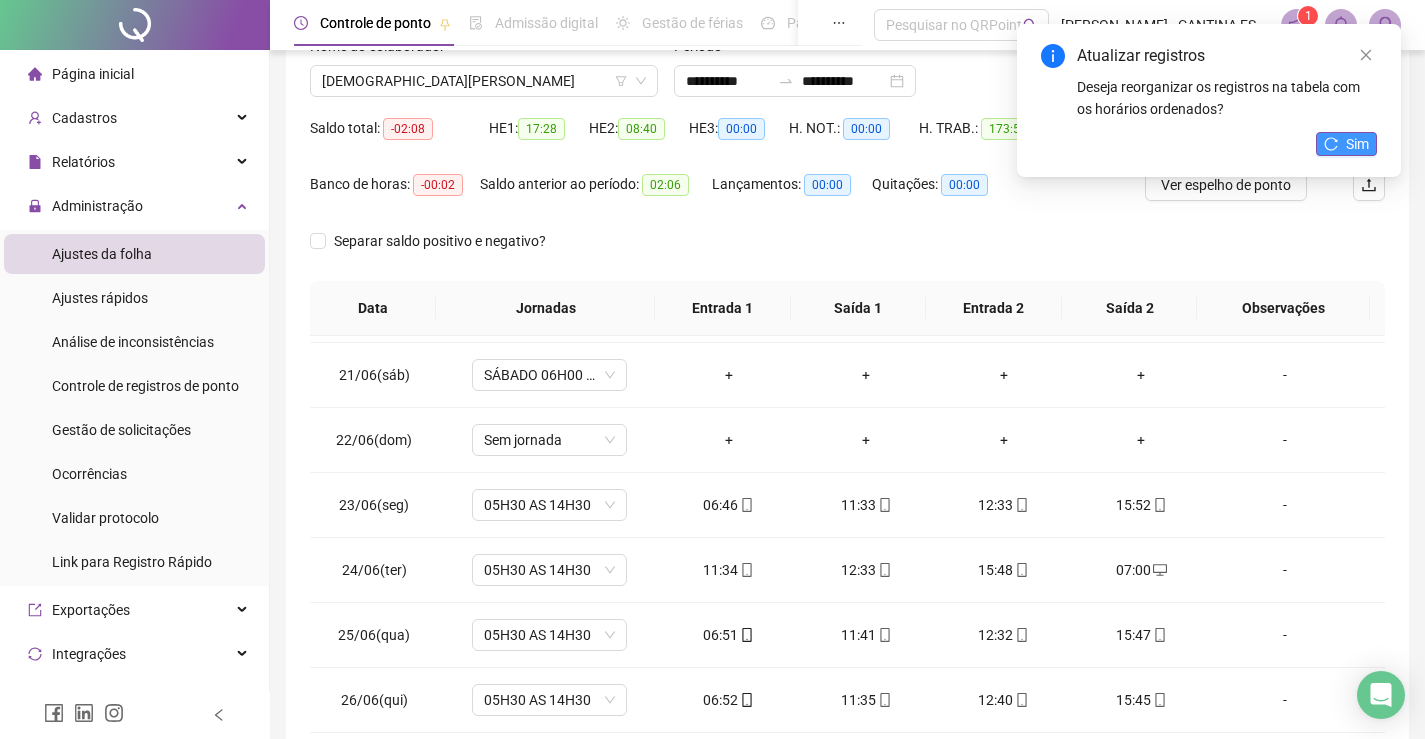 click 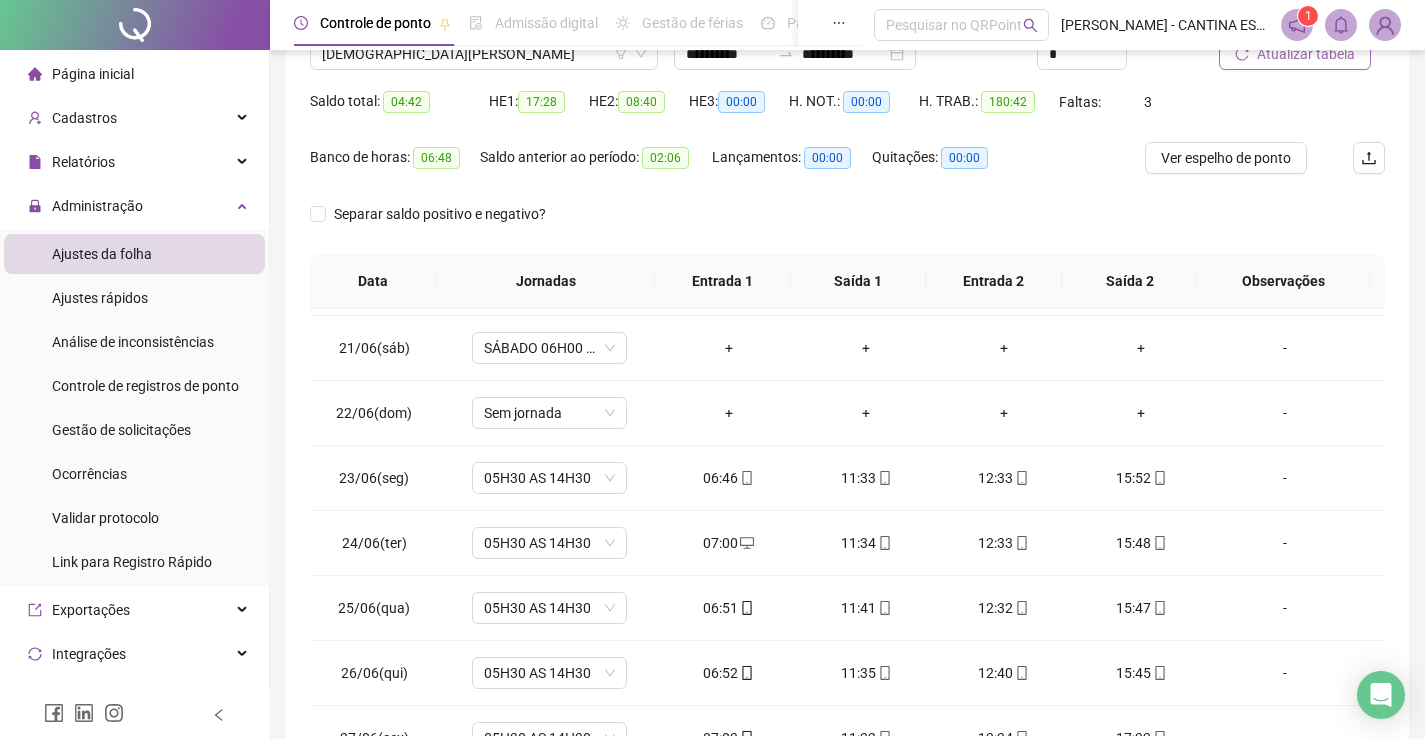 scroll, scrollTop: 283, scrollLeft: 0, axis: vertical 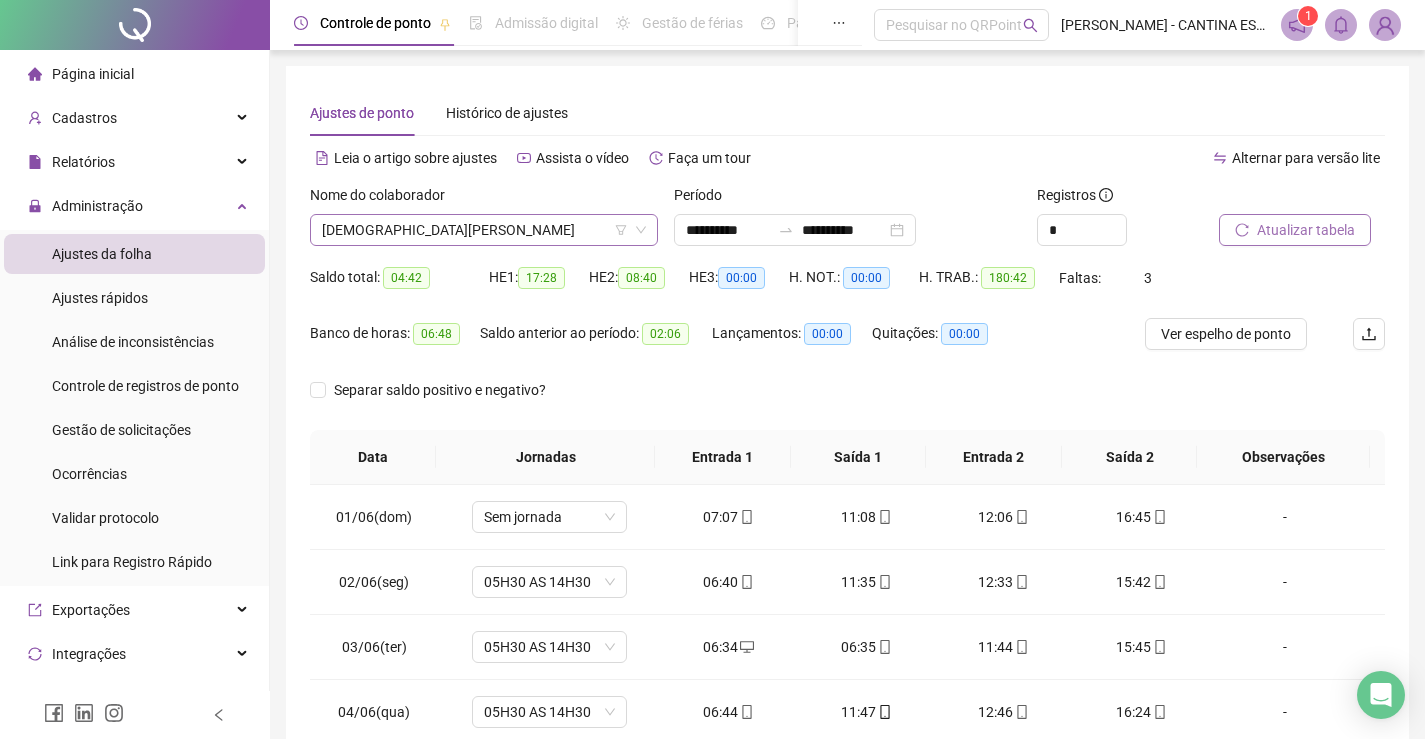 click 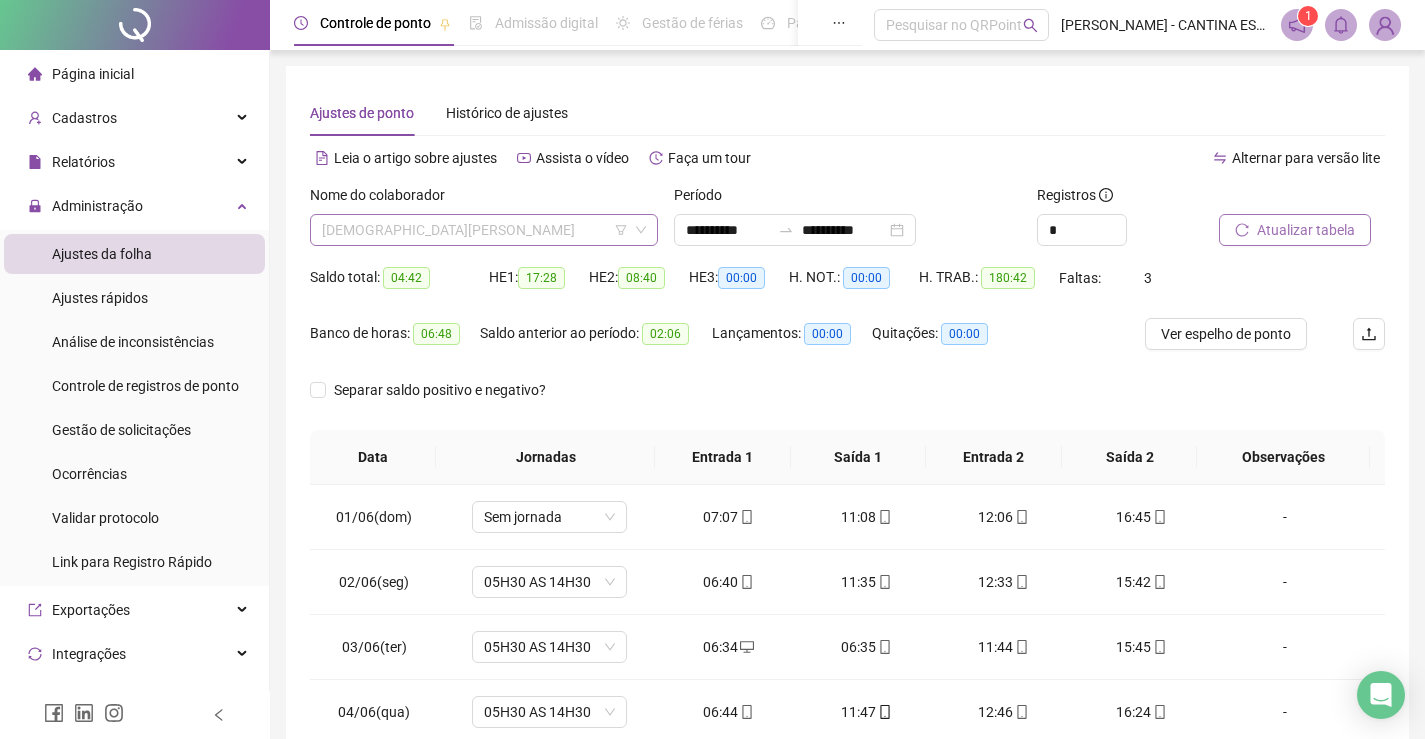 click on "[DEMOGRAPHIC_DATA][PERSON_NAME]" at bounding box center (484, 230) 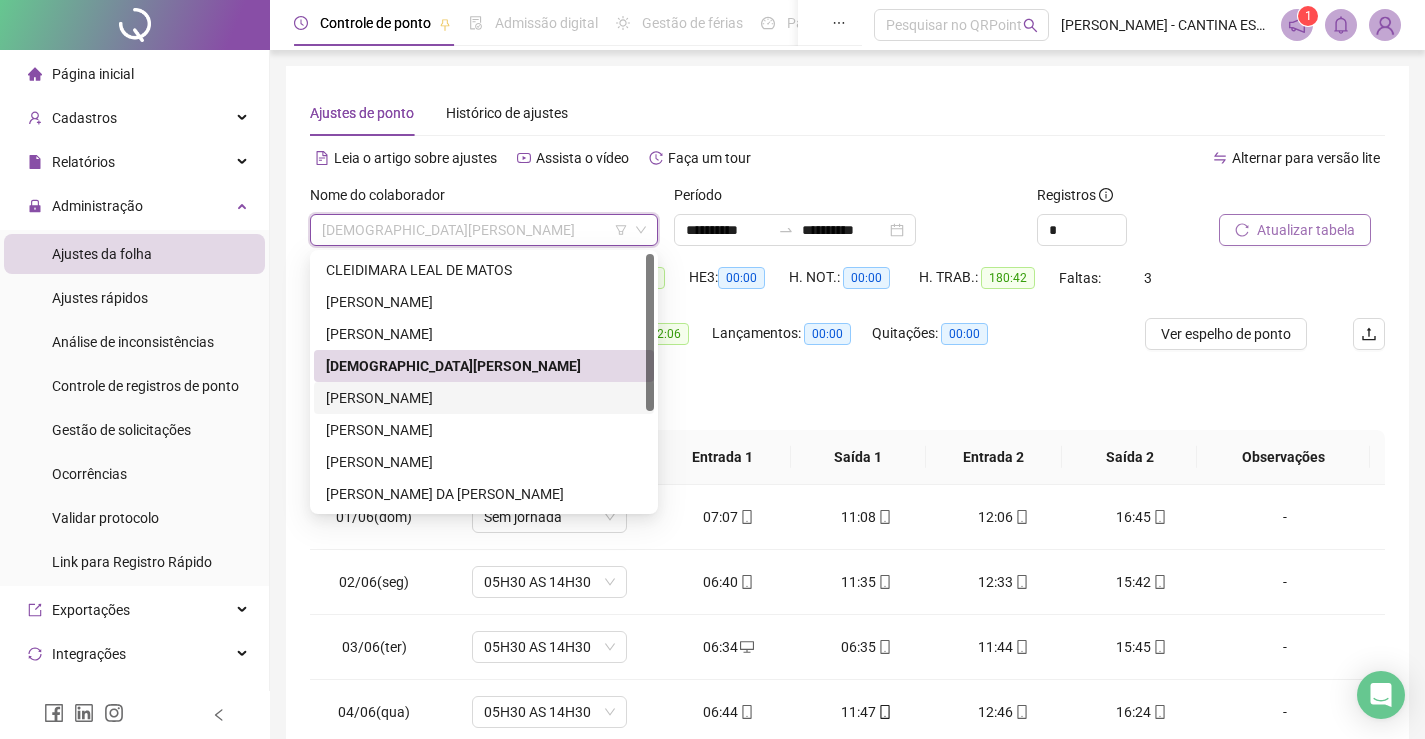 click on "[PERSON_NAME]" at bounding box center [484, 398] 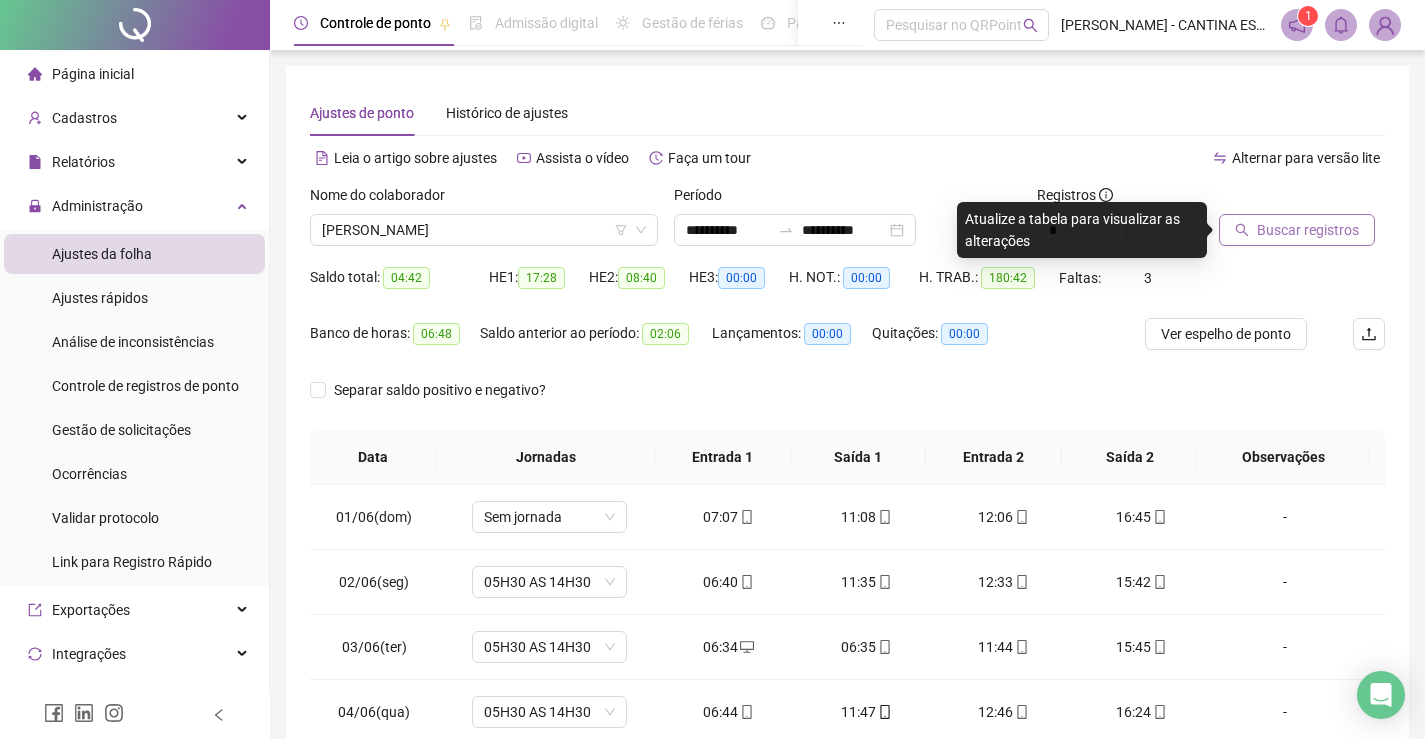 click on "Buscar registros" at bounding box center [1308, 230] 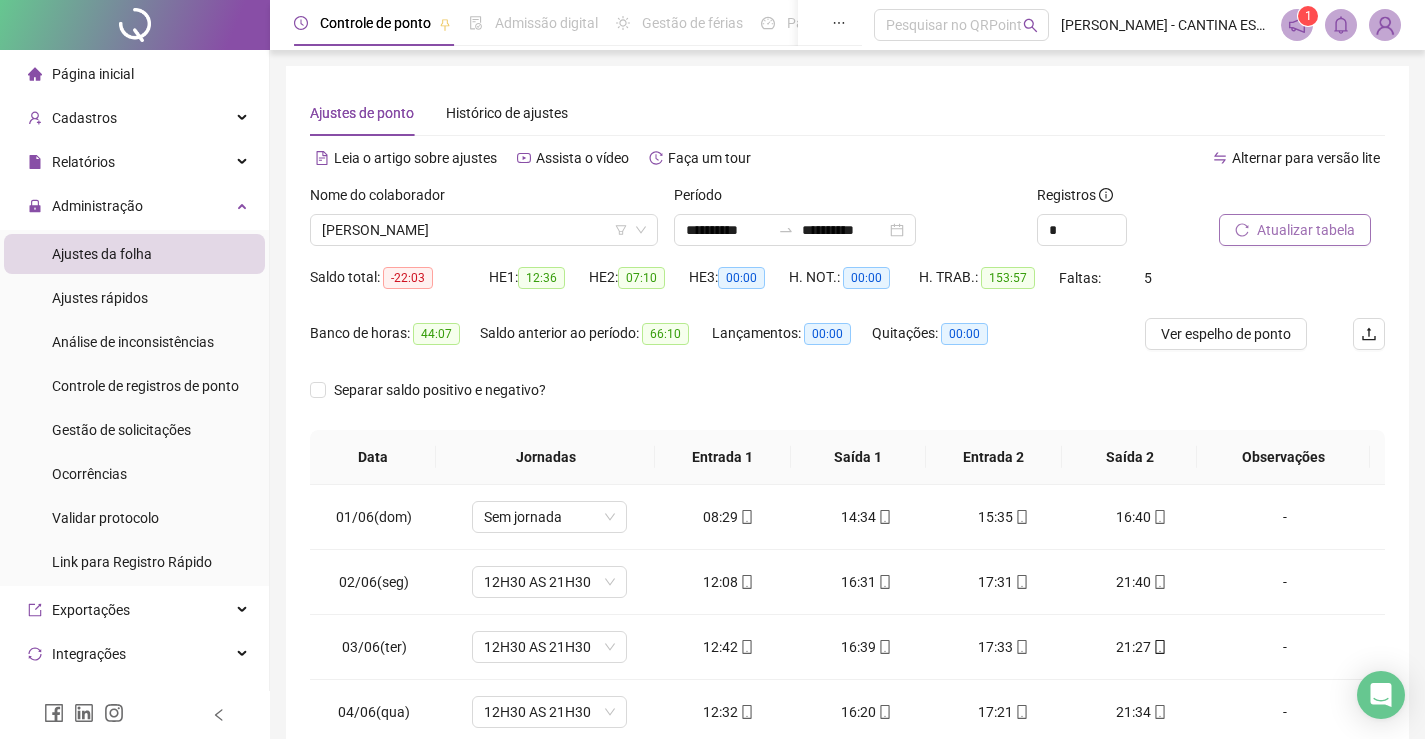 scroll, scrollTop: 283, scrollLeft: 0, axis: vertical 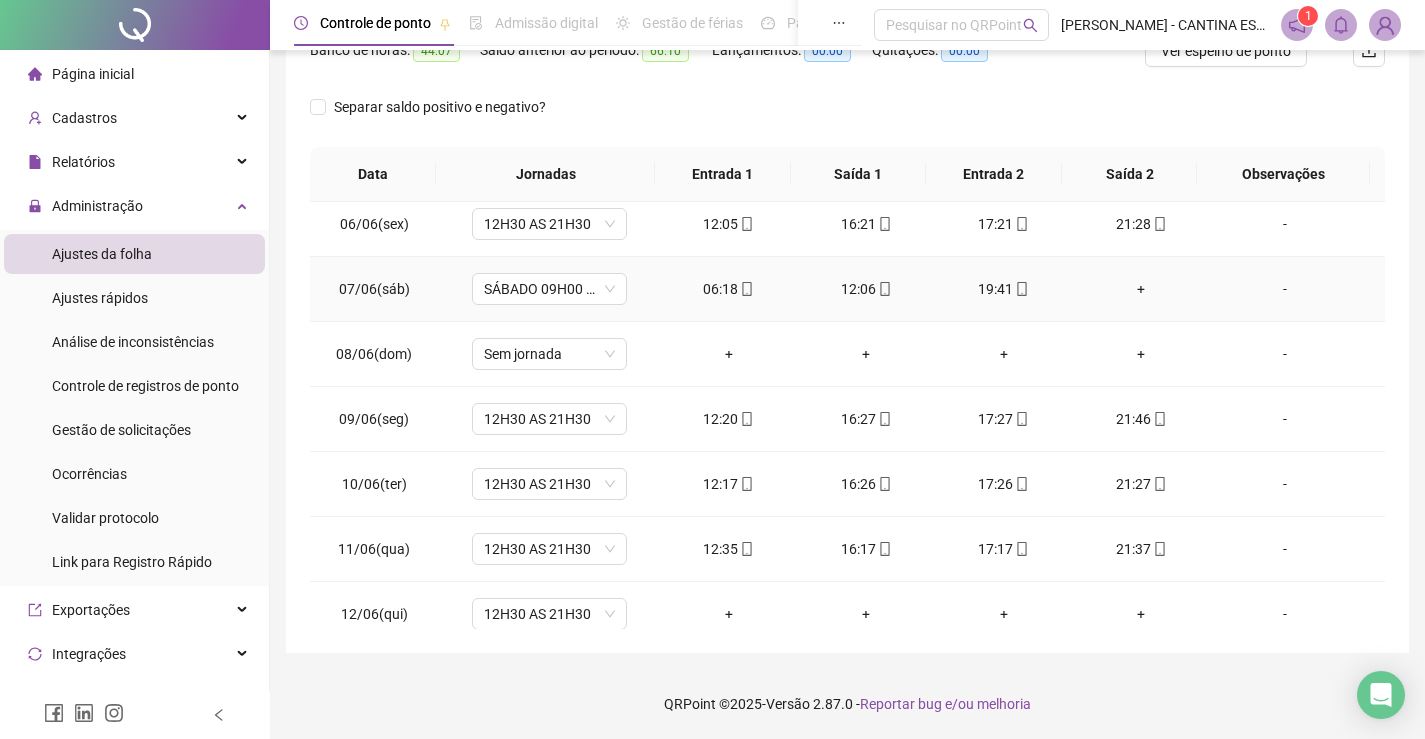 click on "+" at bounding box center [1142, 289] 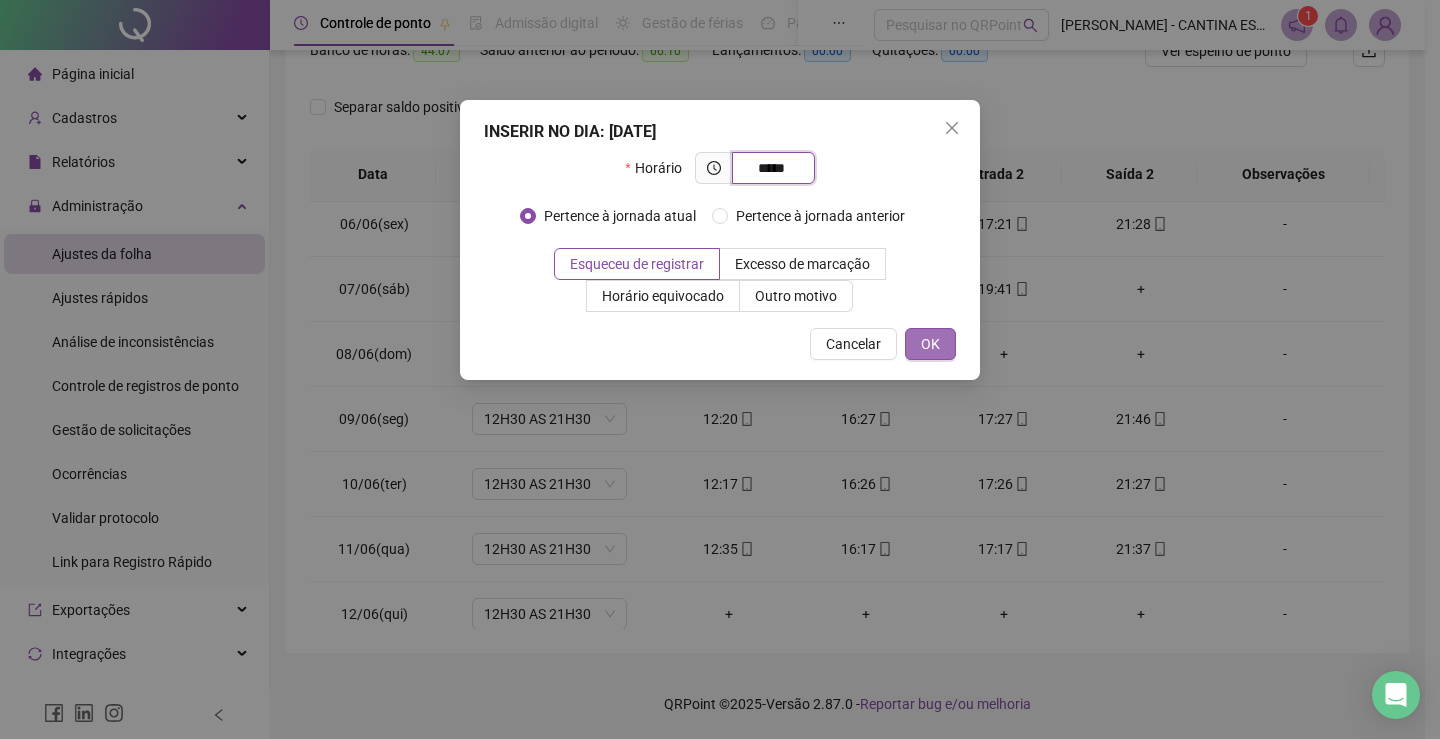type on "*****" 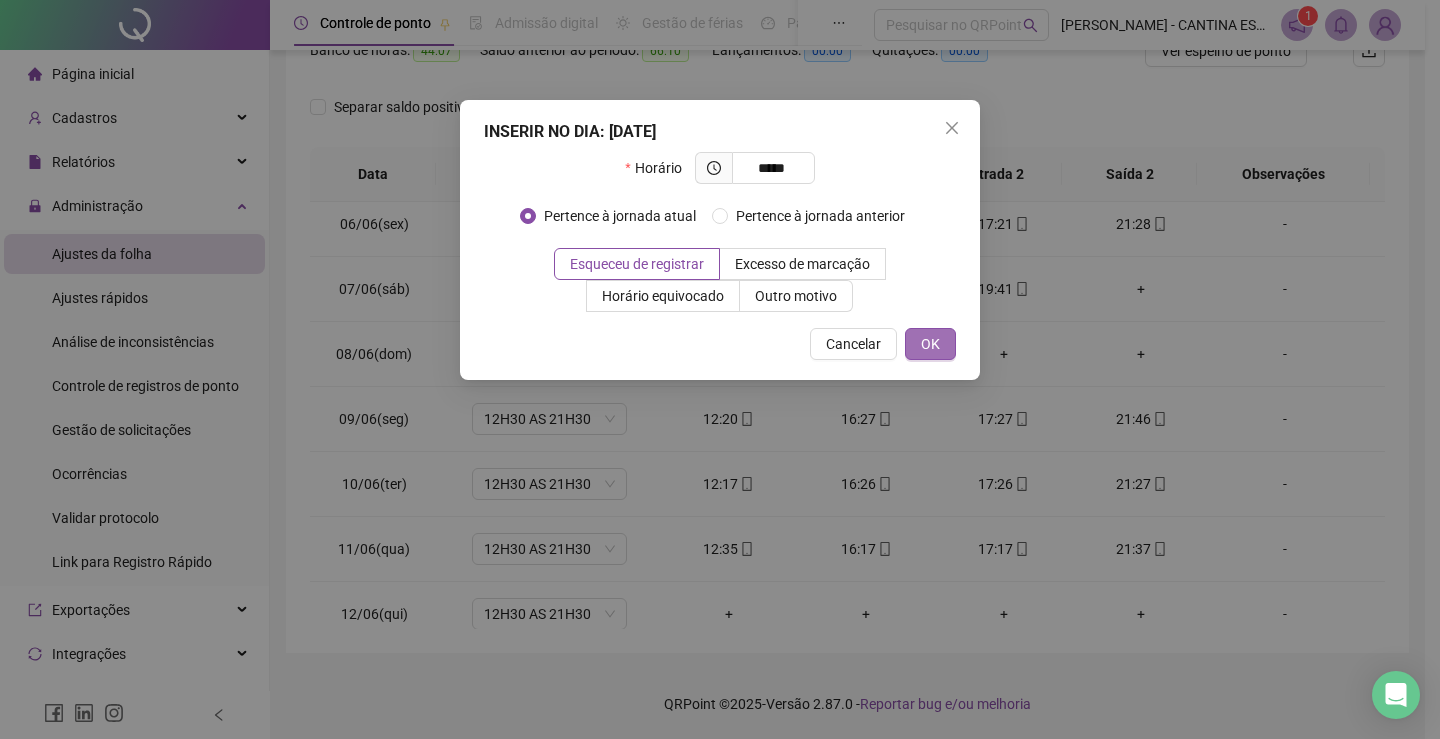 click on "OK" at bounding box center [930, 344] 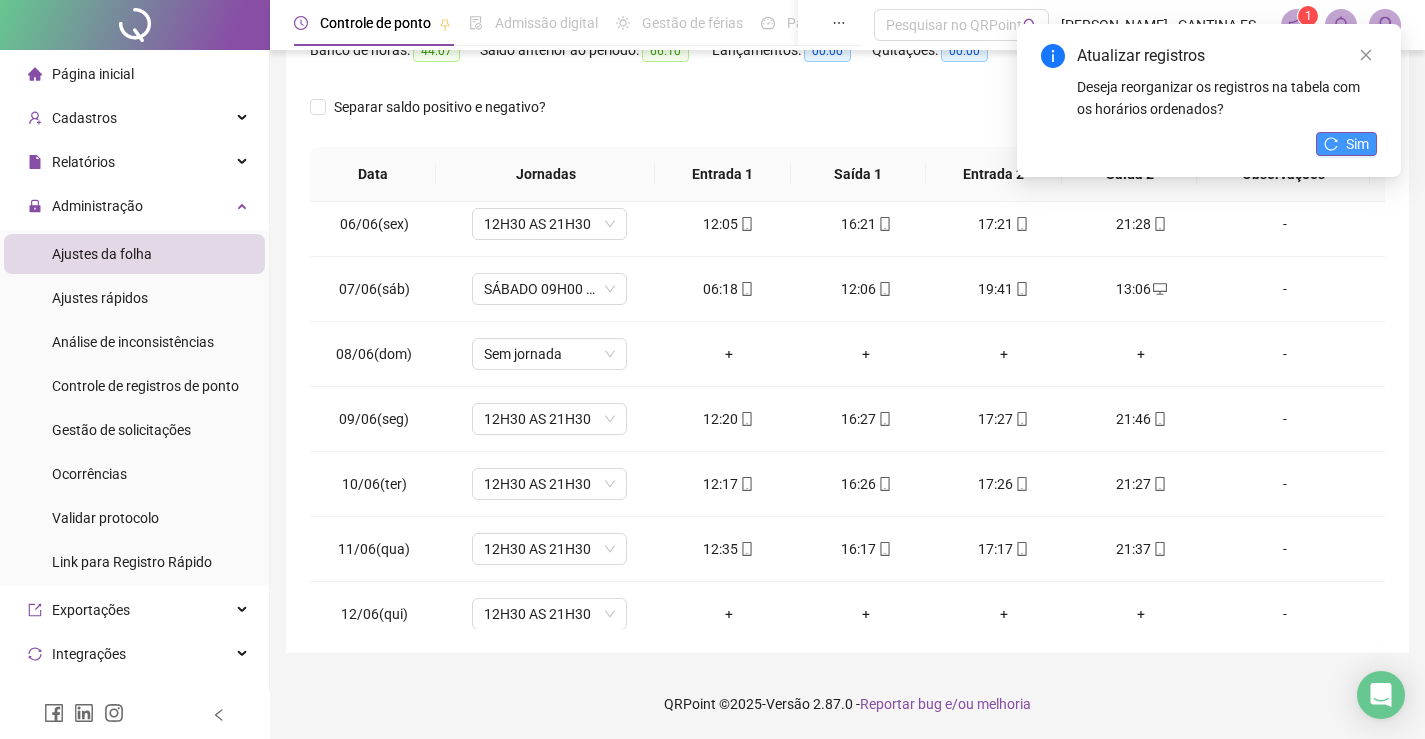 click 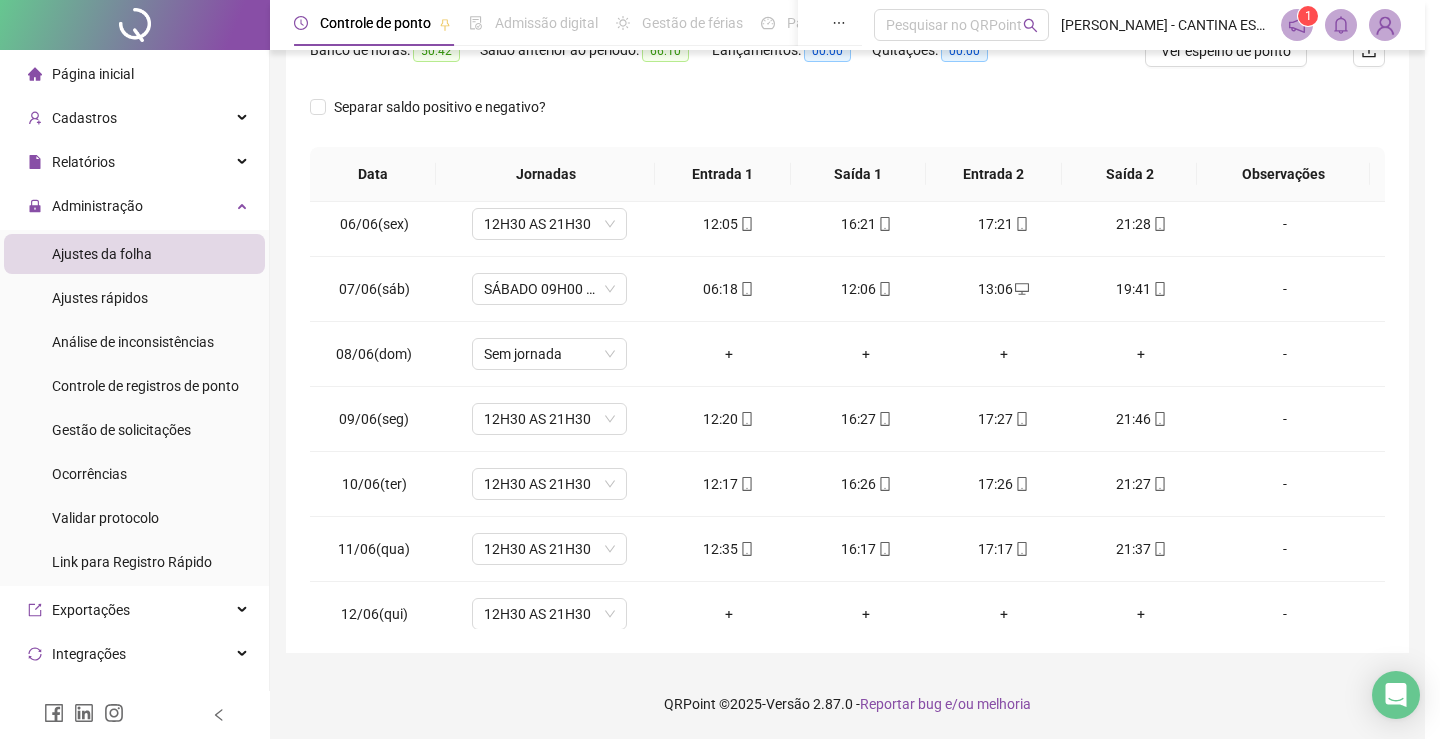 click on "Atualizando tabela Atualizando e reorganizando os registros... OK" at bounding box center [720, 369] 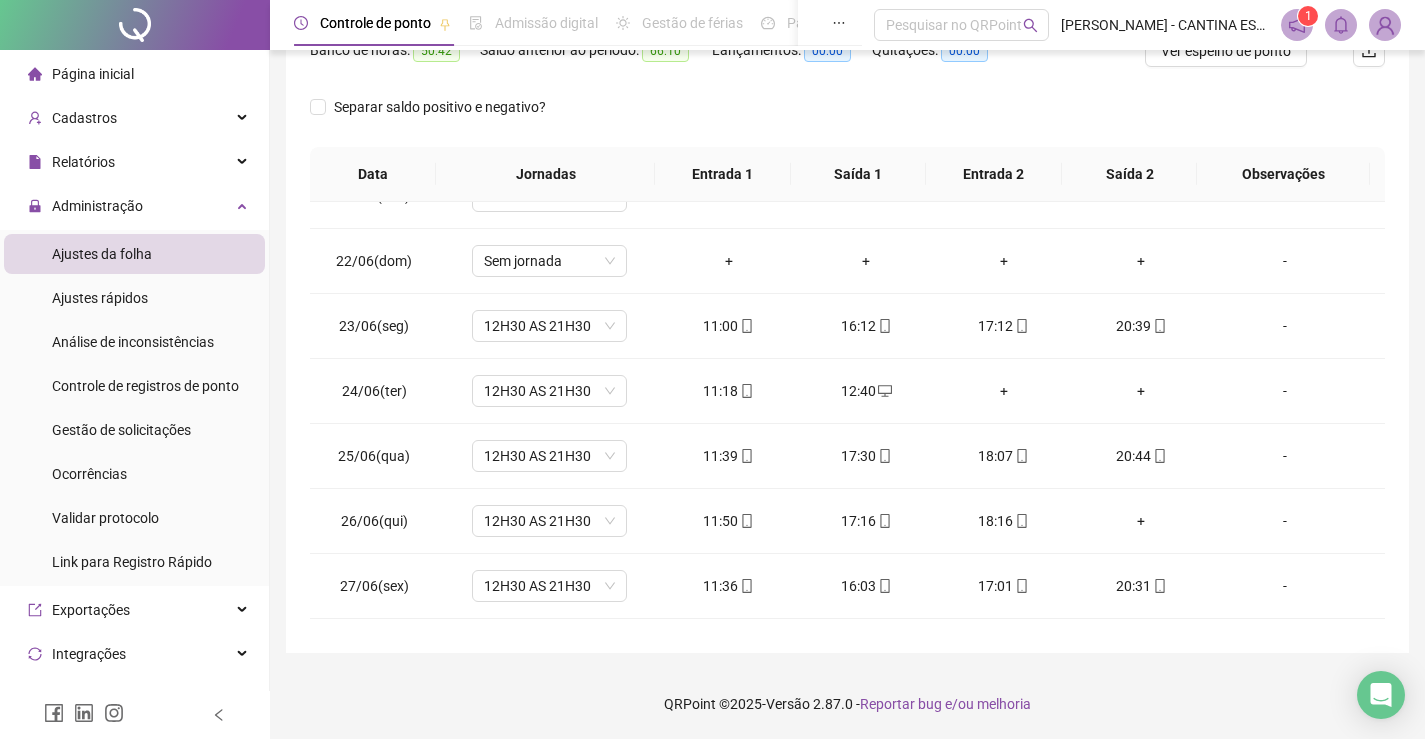 scroll, scrollTop: 1369, scrollLeft: 0, axis: vertical 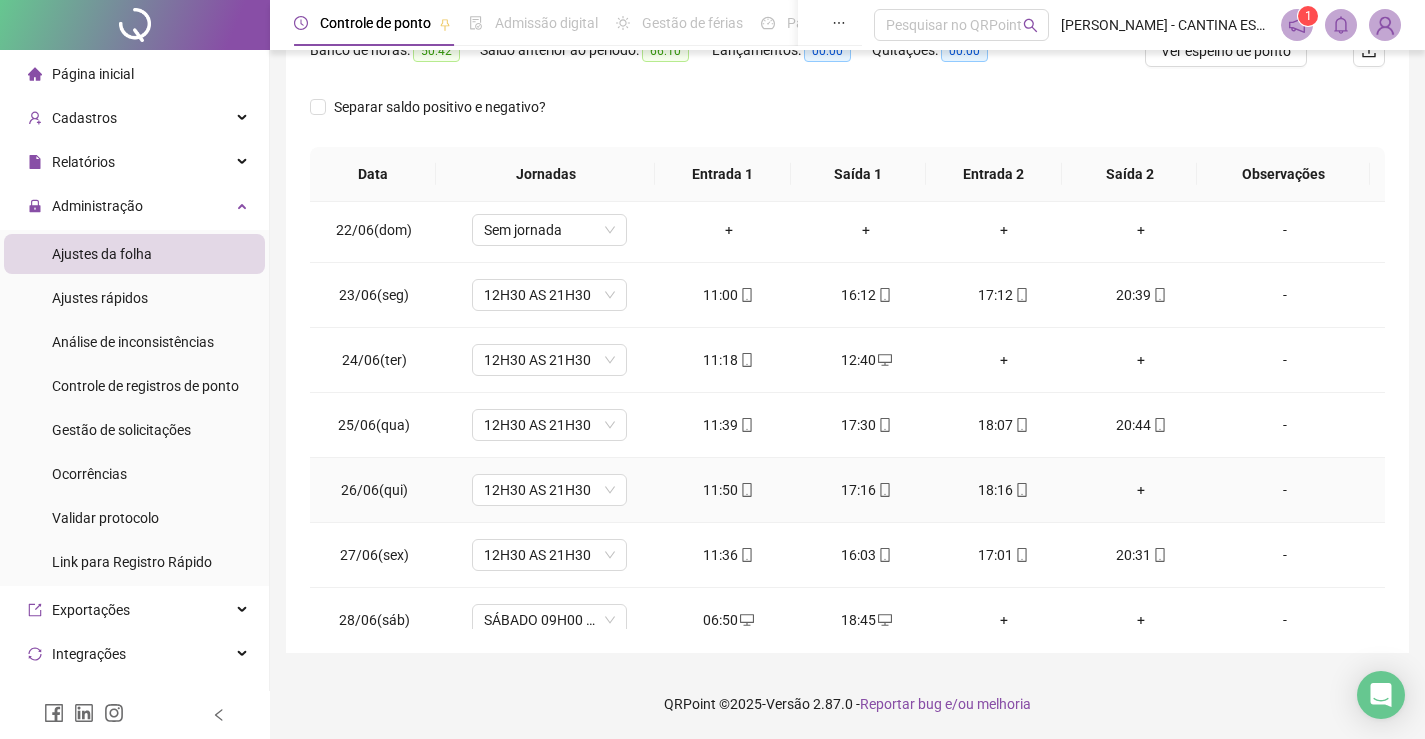 click on "+" at bounding box center (1142, 490) 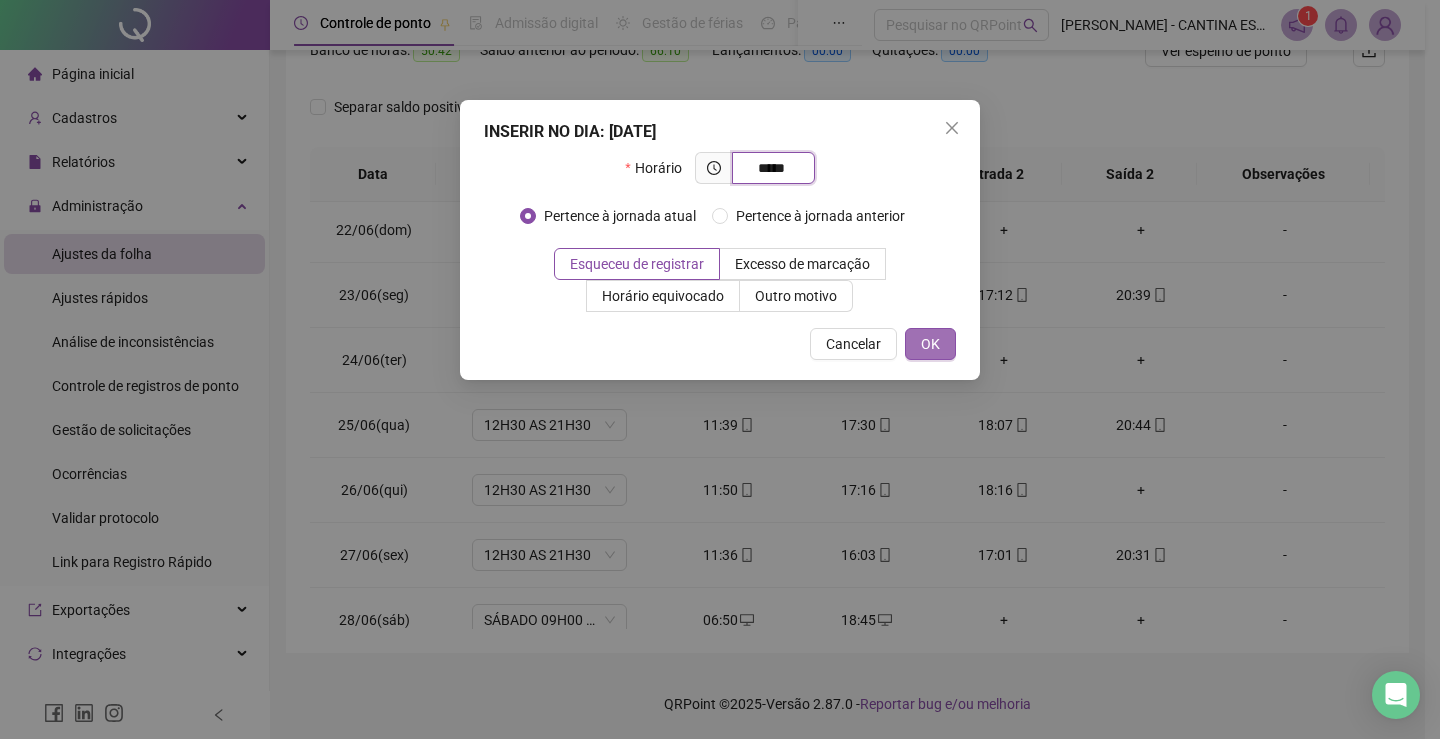 type on "*****" 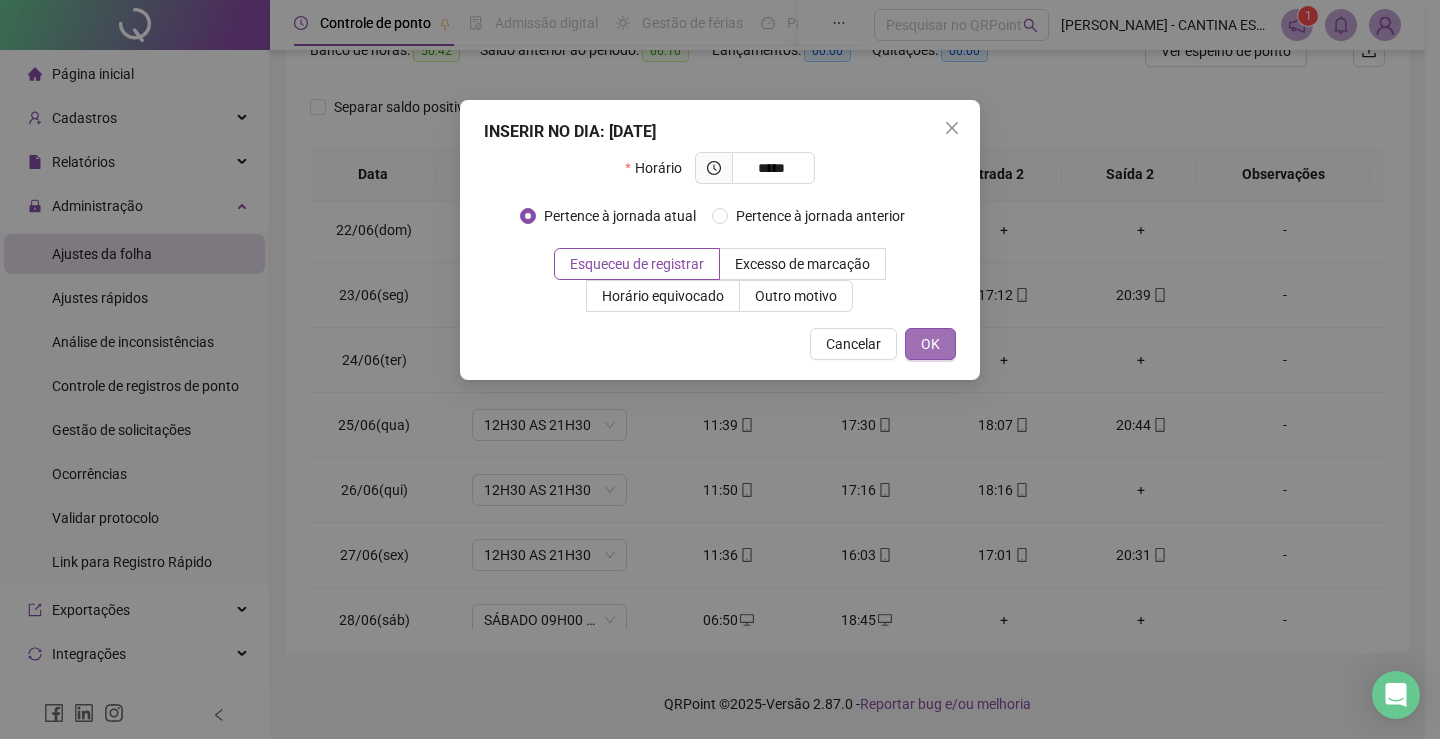 click on "OK" at bounding box center (930, 344) 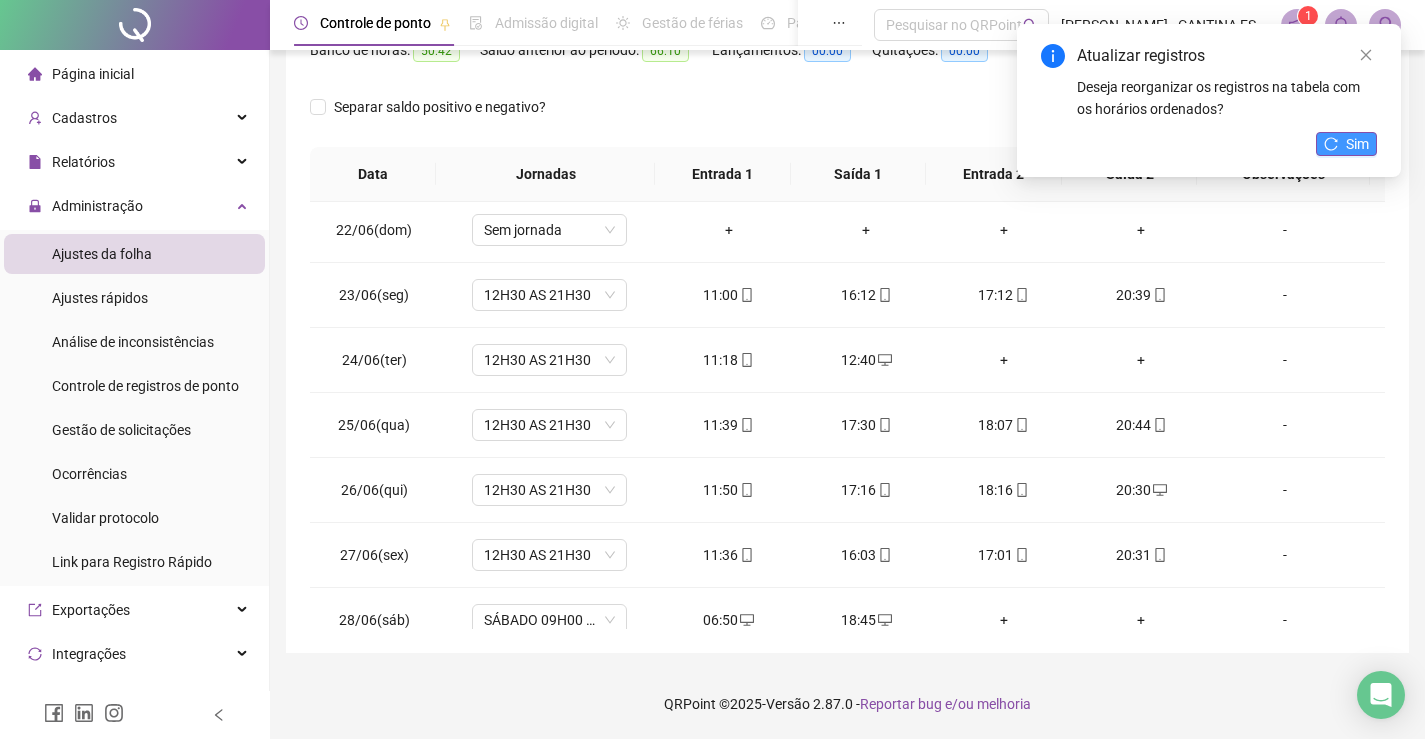 click on "Sim" at bounding box center [1346, 144] 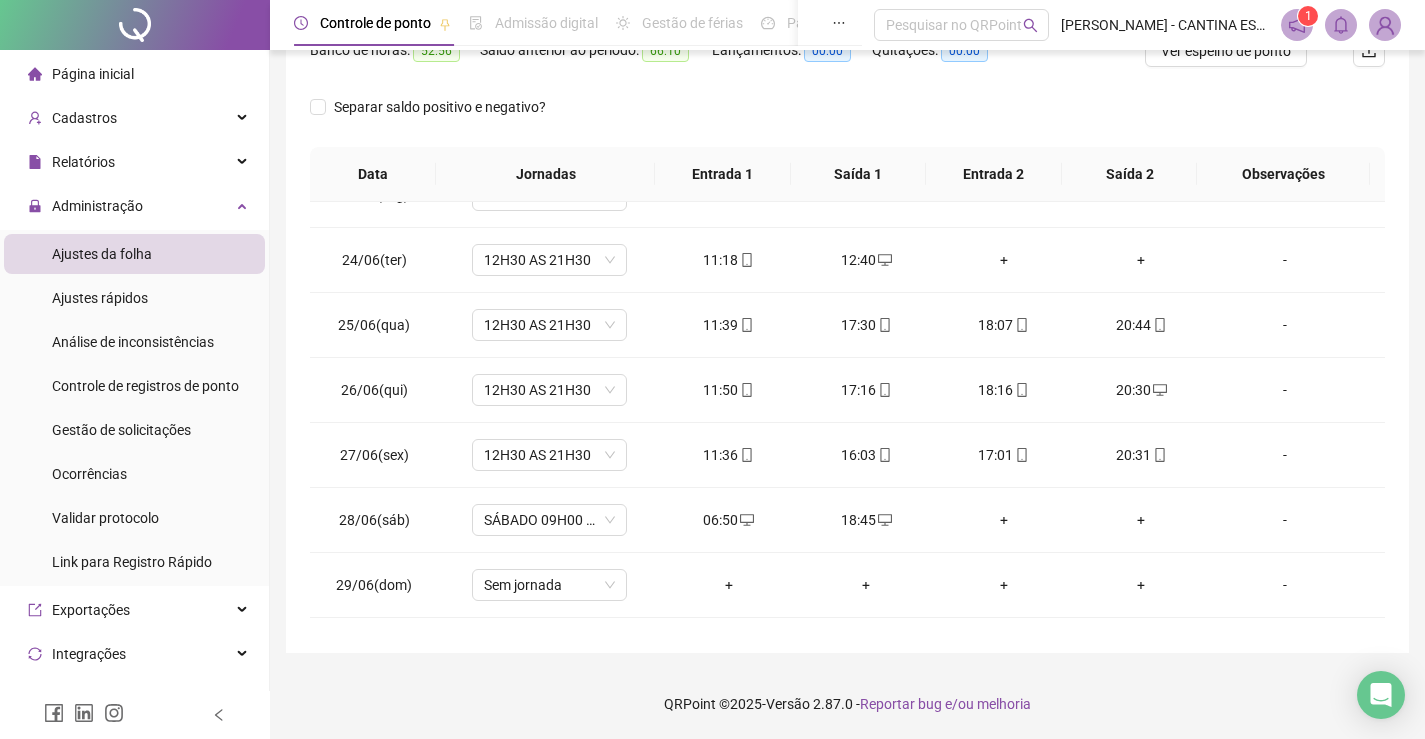 scroll, scrollTop: 1523, scrollLeft: 0, axis: vertical 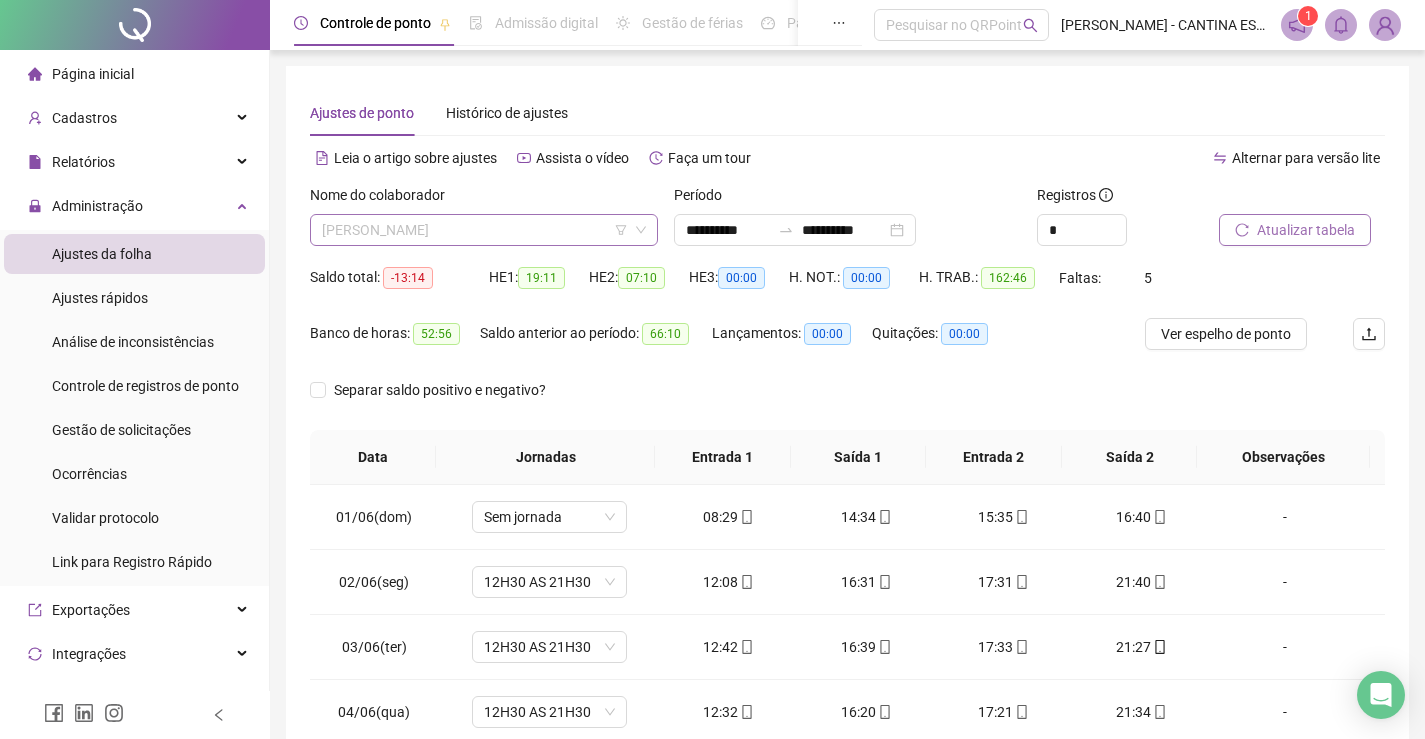click on "[PERSON_NAME]" at bounding box center [484, 230] 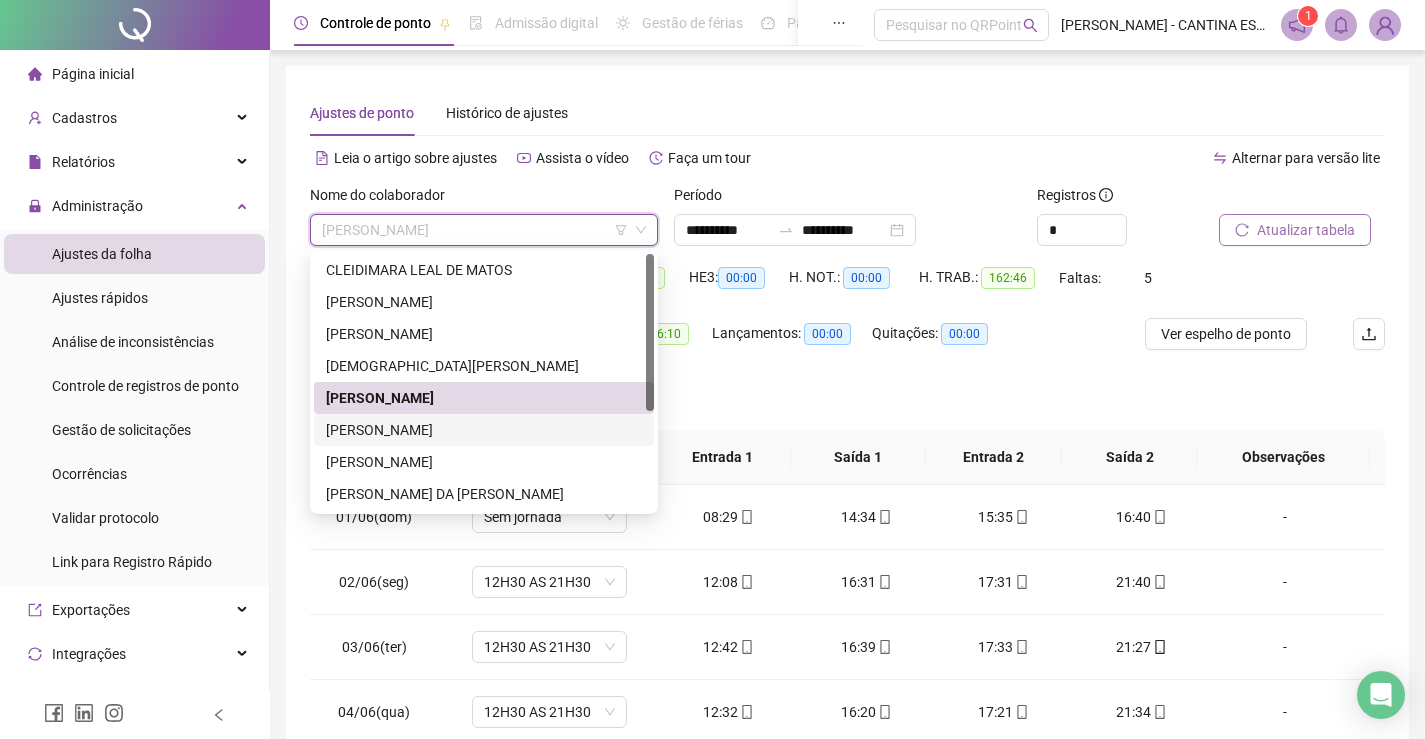 click on "[PERSON_NAME]" at bounding box center [484, 430] 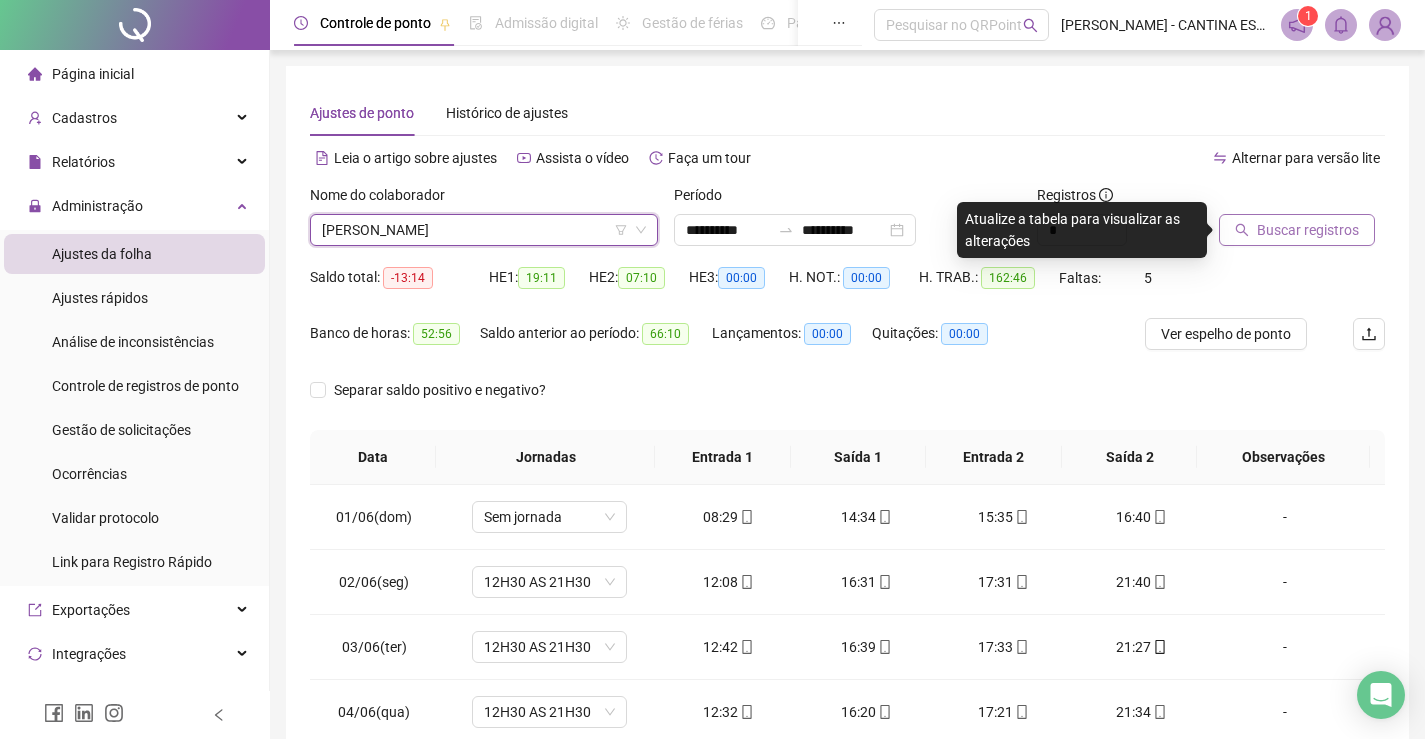 click on "Buscar registros" at bounding box center [1308, 230] 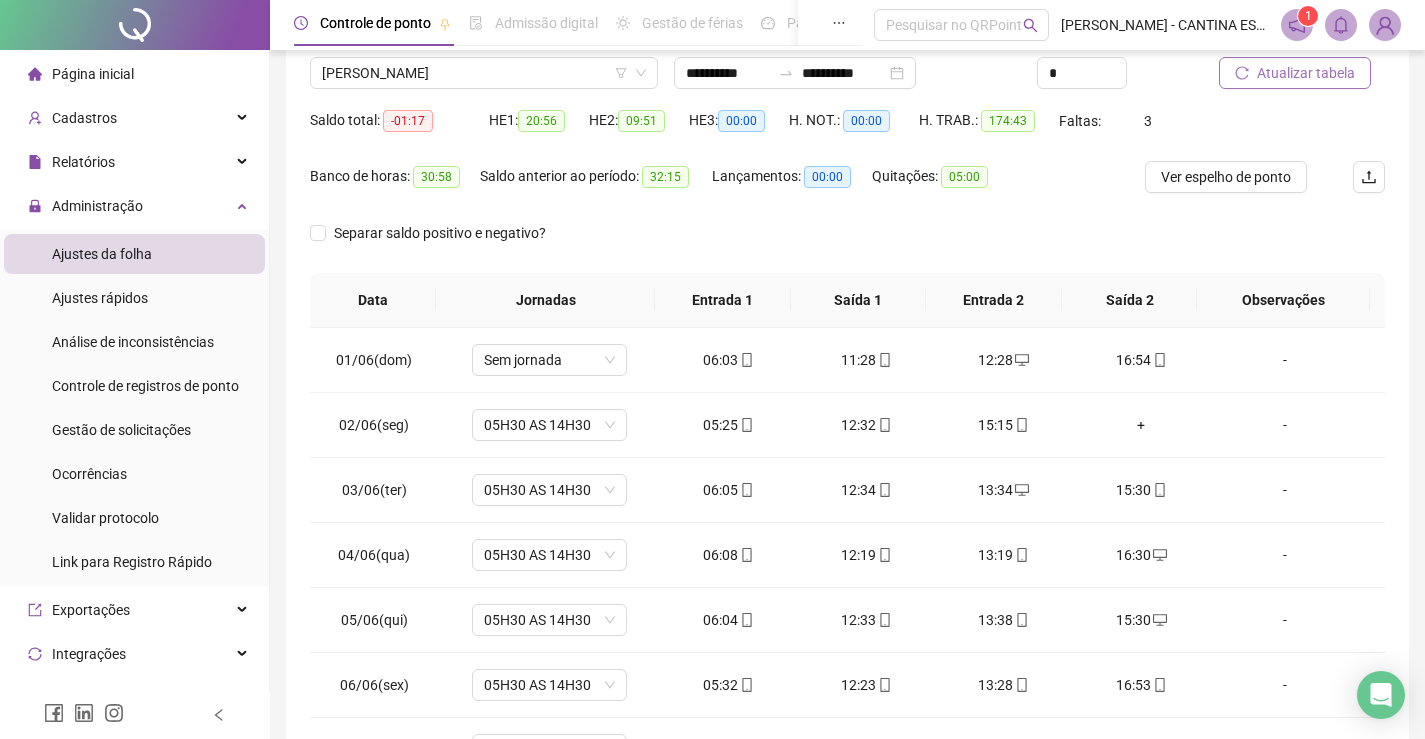 scroll, scrollTop: 192, scrollLeft: 0, axis: vertical 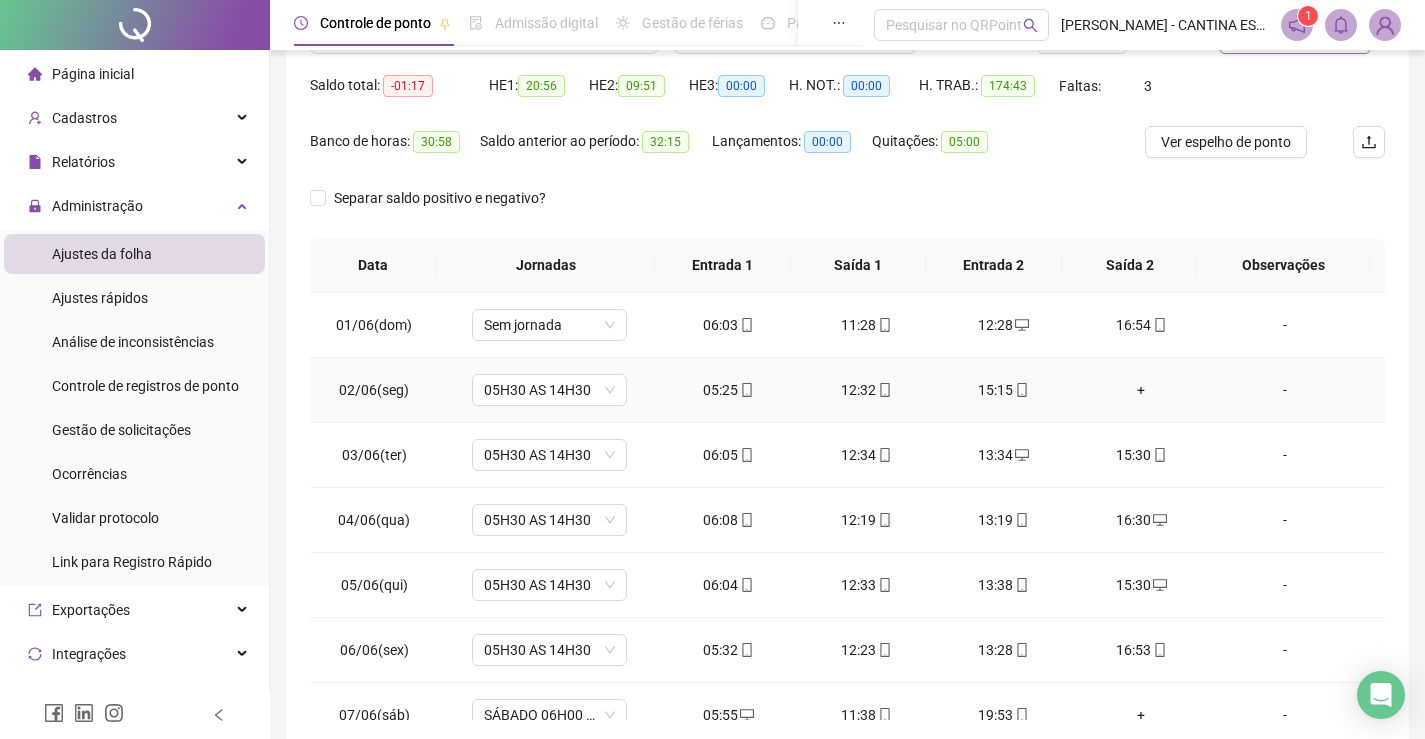 click on "+" at bounding box center (1142, 390) 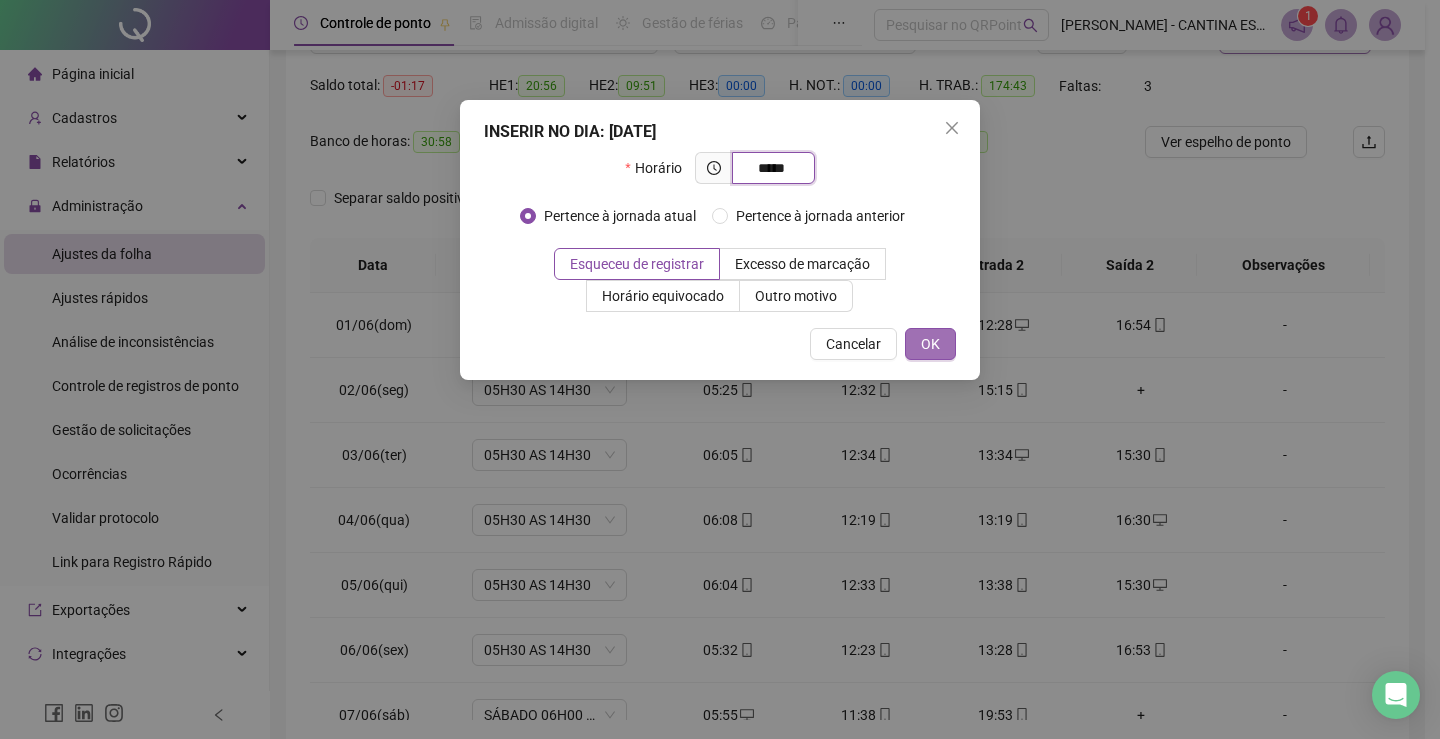 type on "*****" 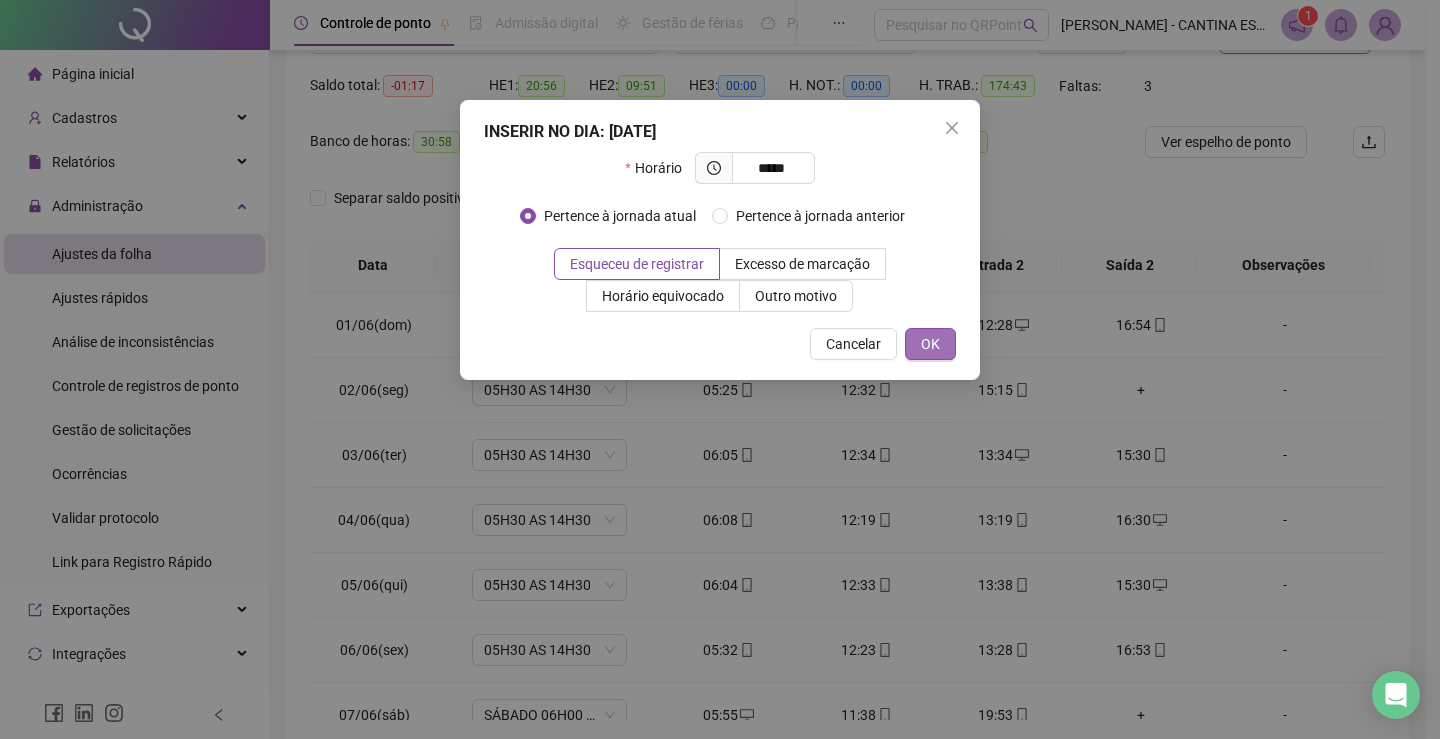 click on "OK" at bounding box center (930, 344) 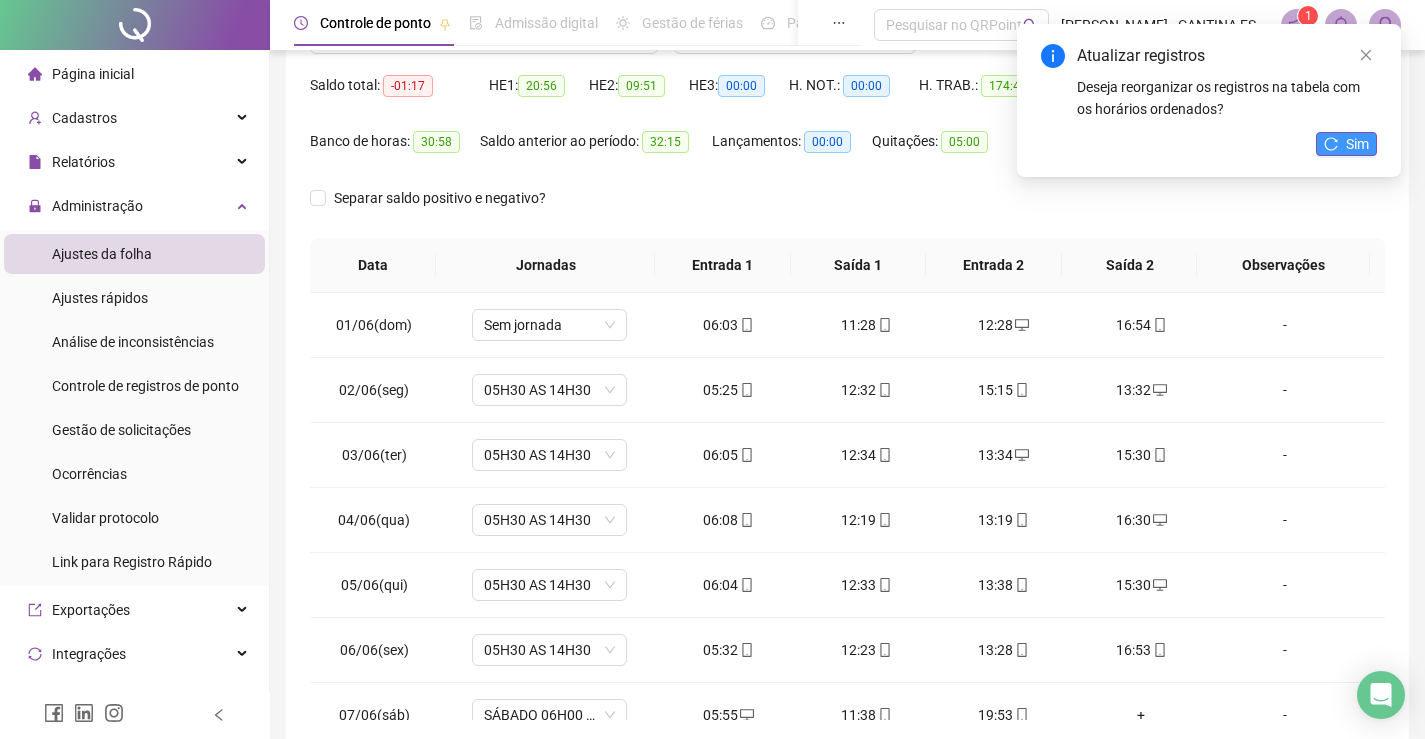 click on "Sim" at bounding box center (1346, 144) 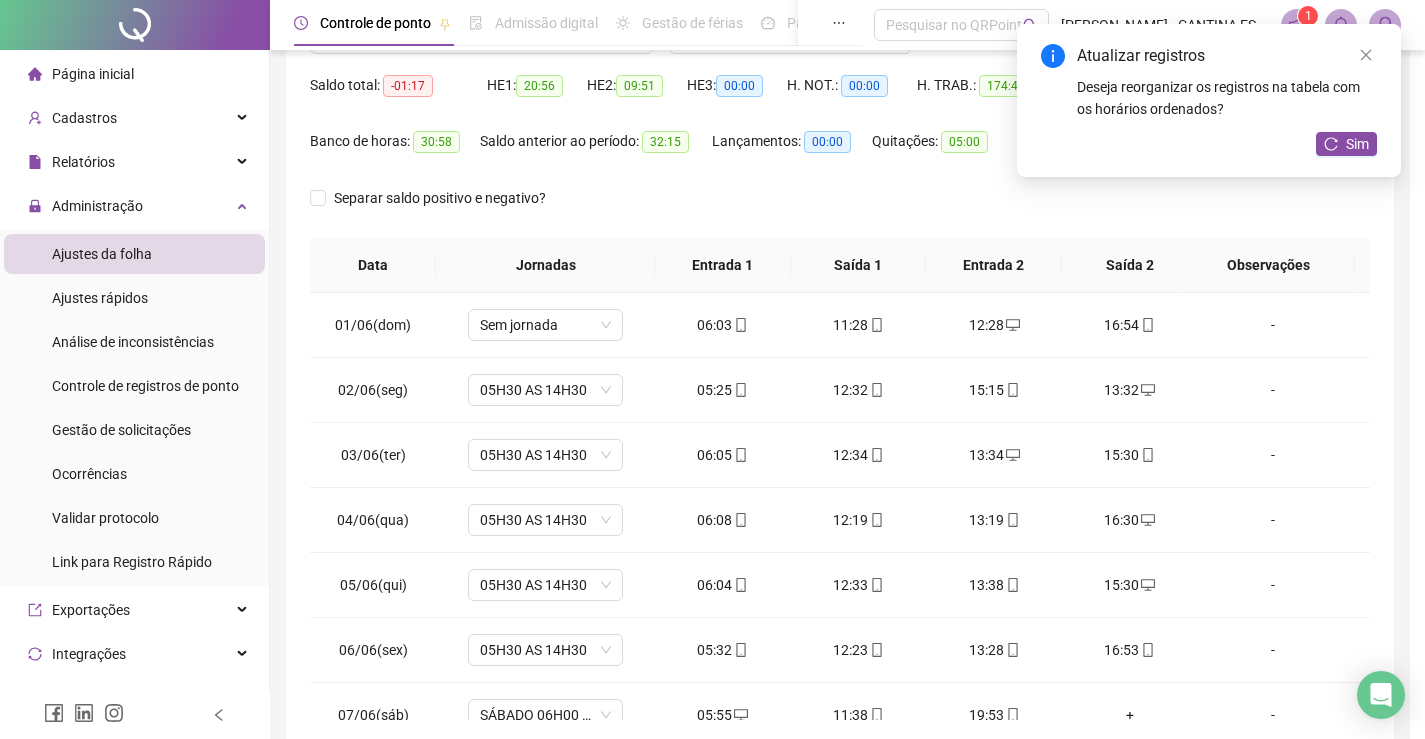 click on "Sim" at bounding box center [1346, 144] 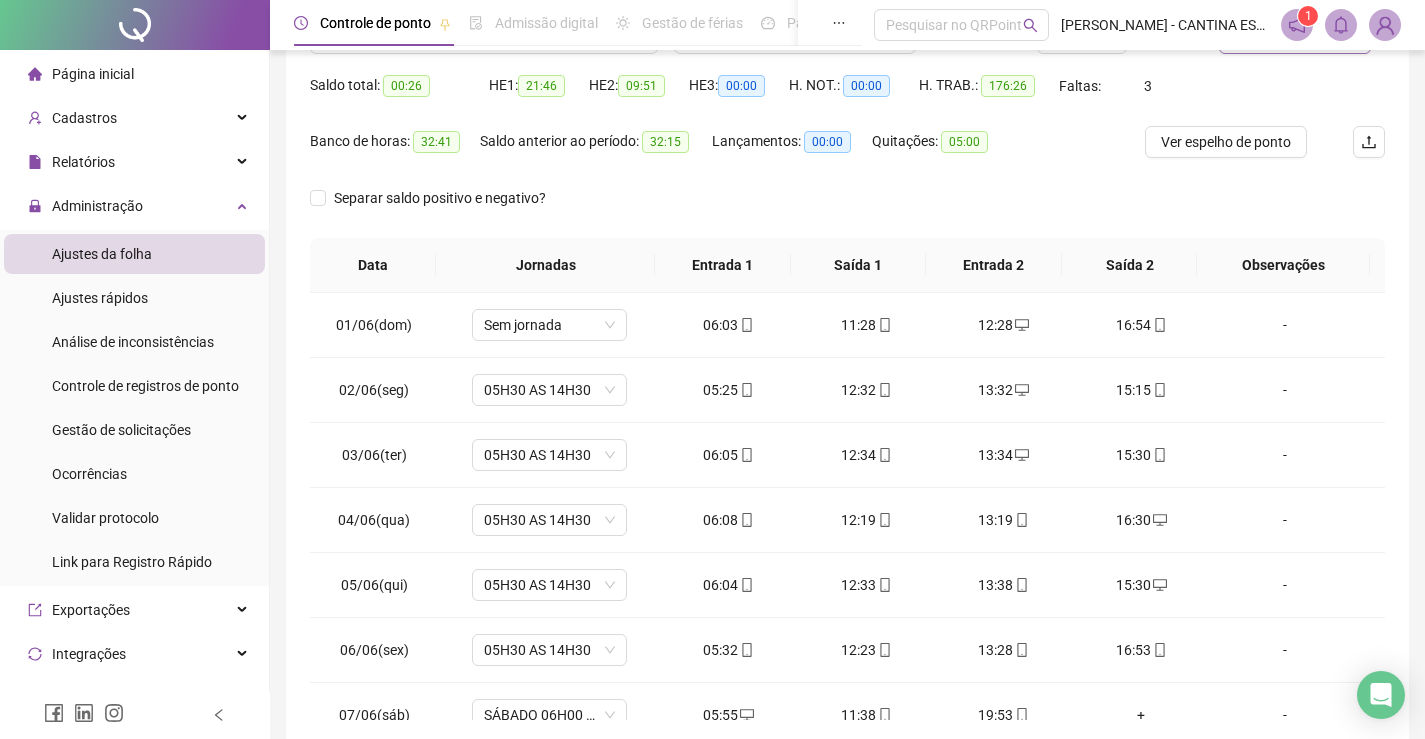 scroll, scrollTop: 283, scrollLeft: 0, axis: vertical 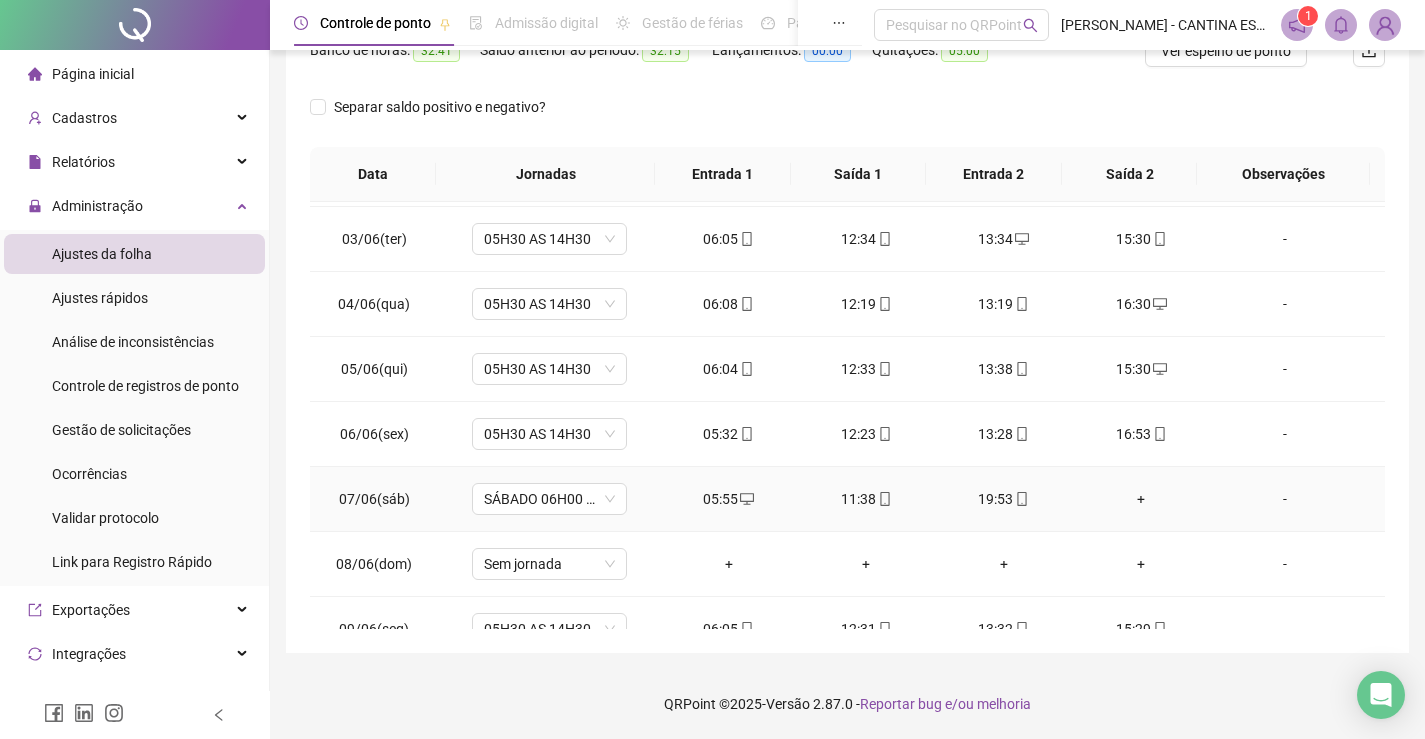 click on "+" at bounding box center [1142, 499] 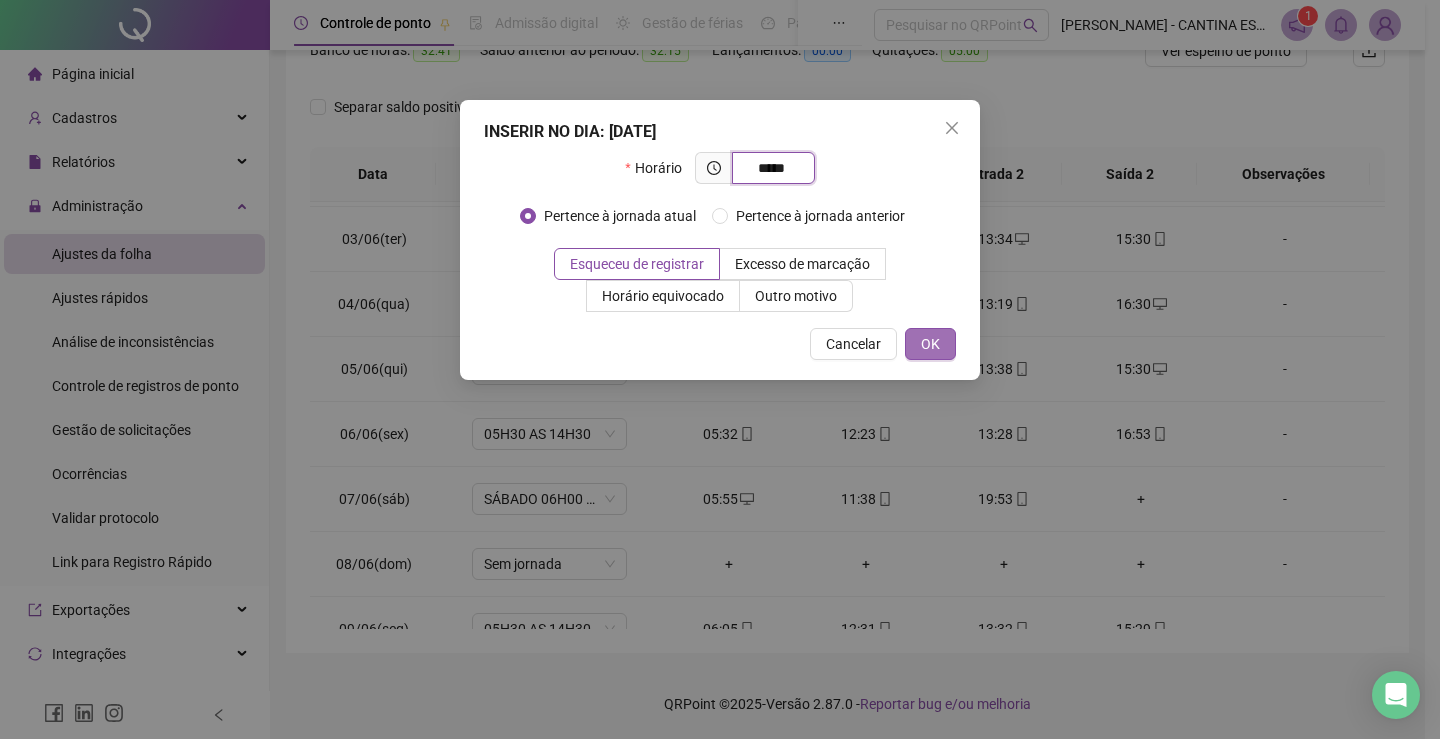 type on "*****" 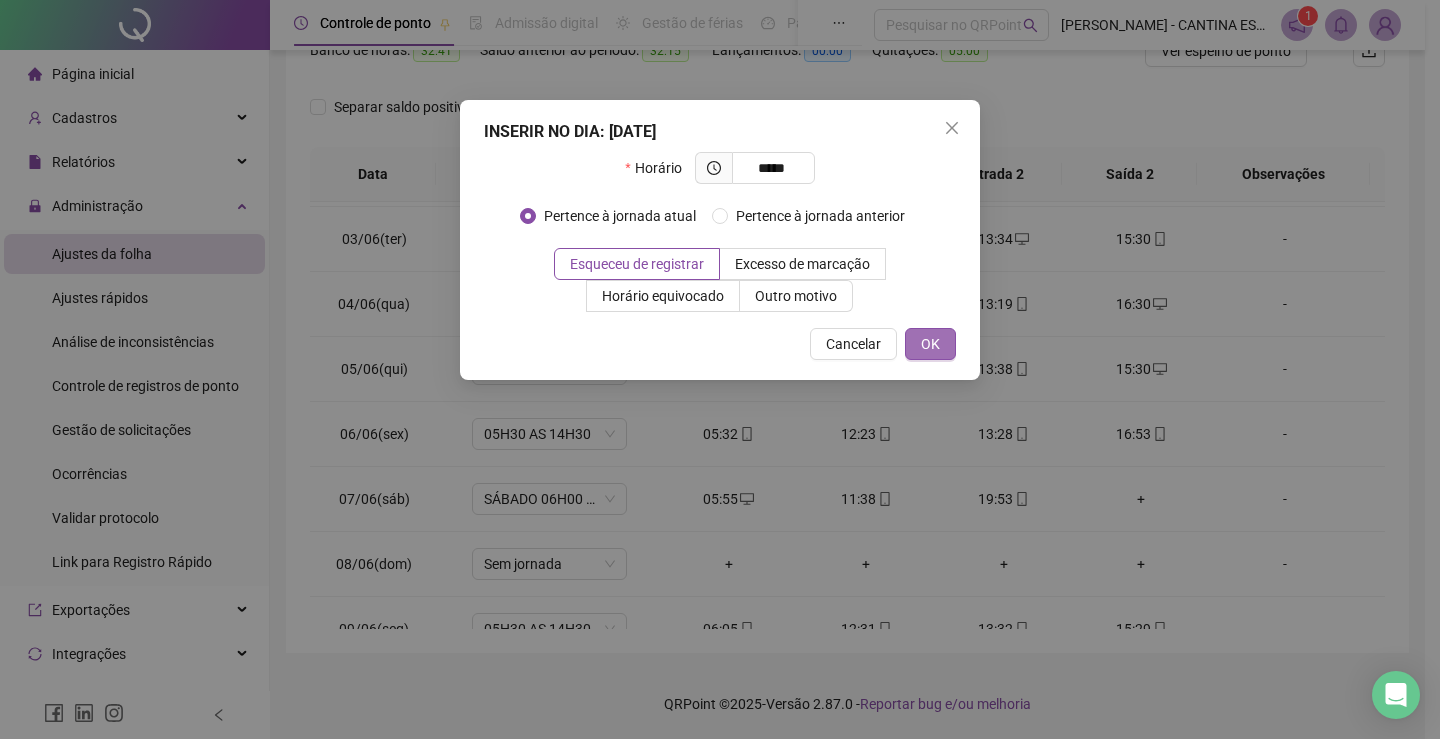 click on "OK" at bounding box center (930, 344) 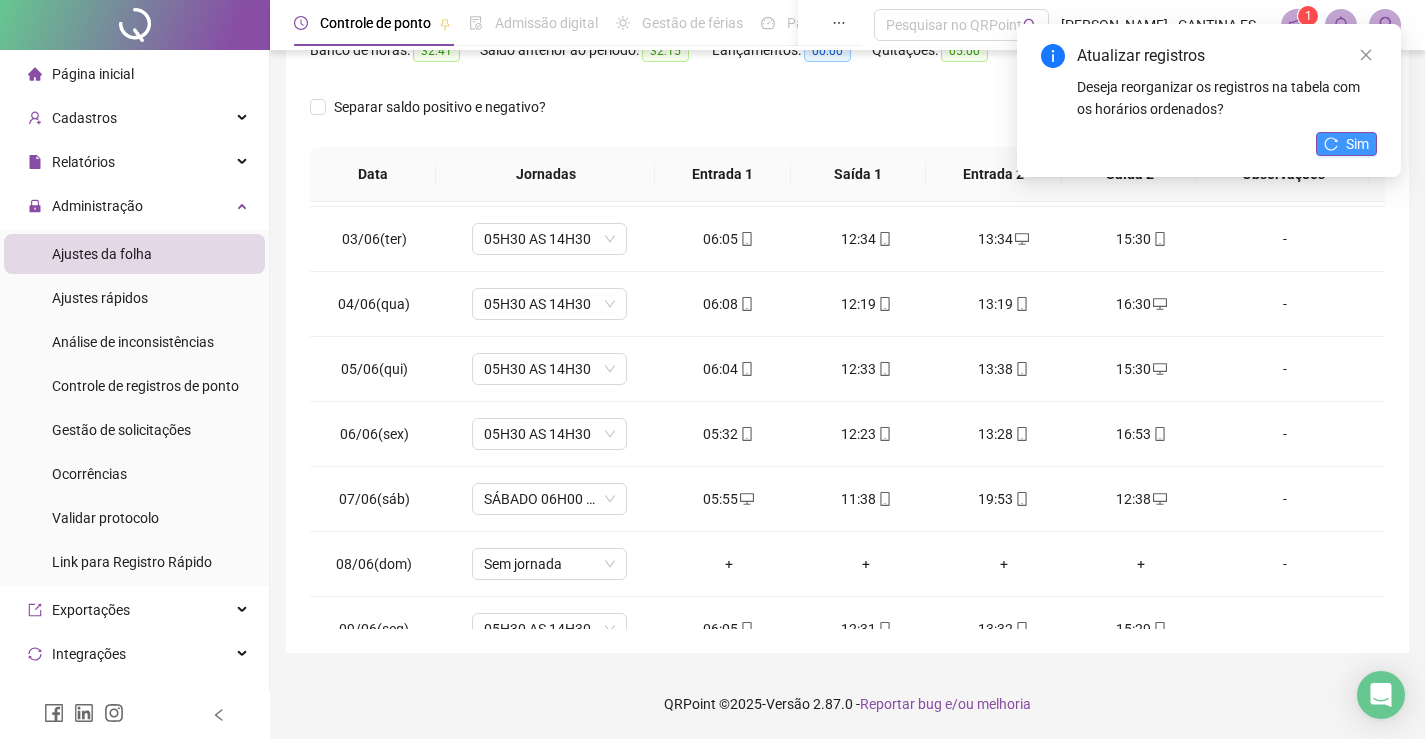 click on "Sim" at bounding box center [1346, 144] 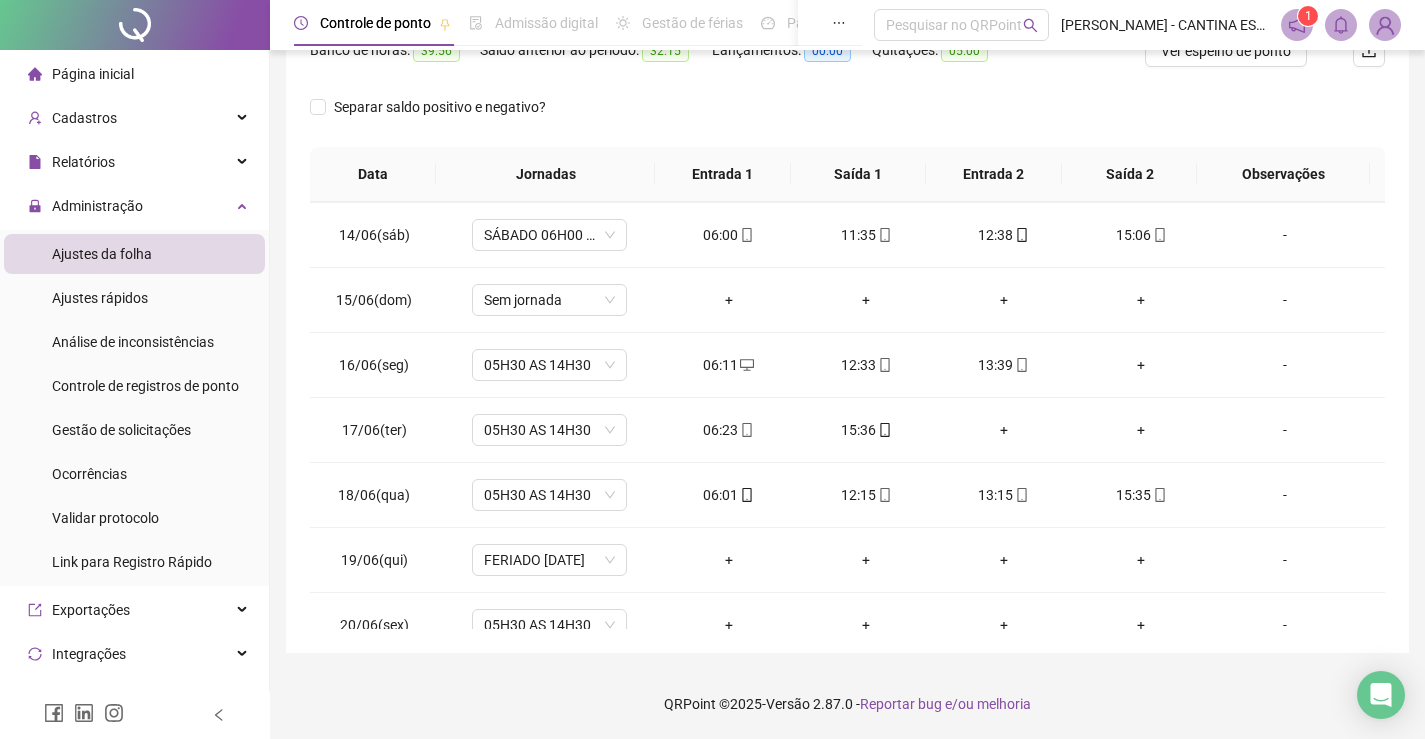 scroll, scrollTop: 879, scrollLeft: 0, axis: vertical 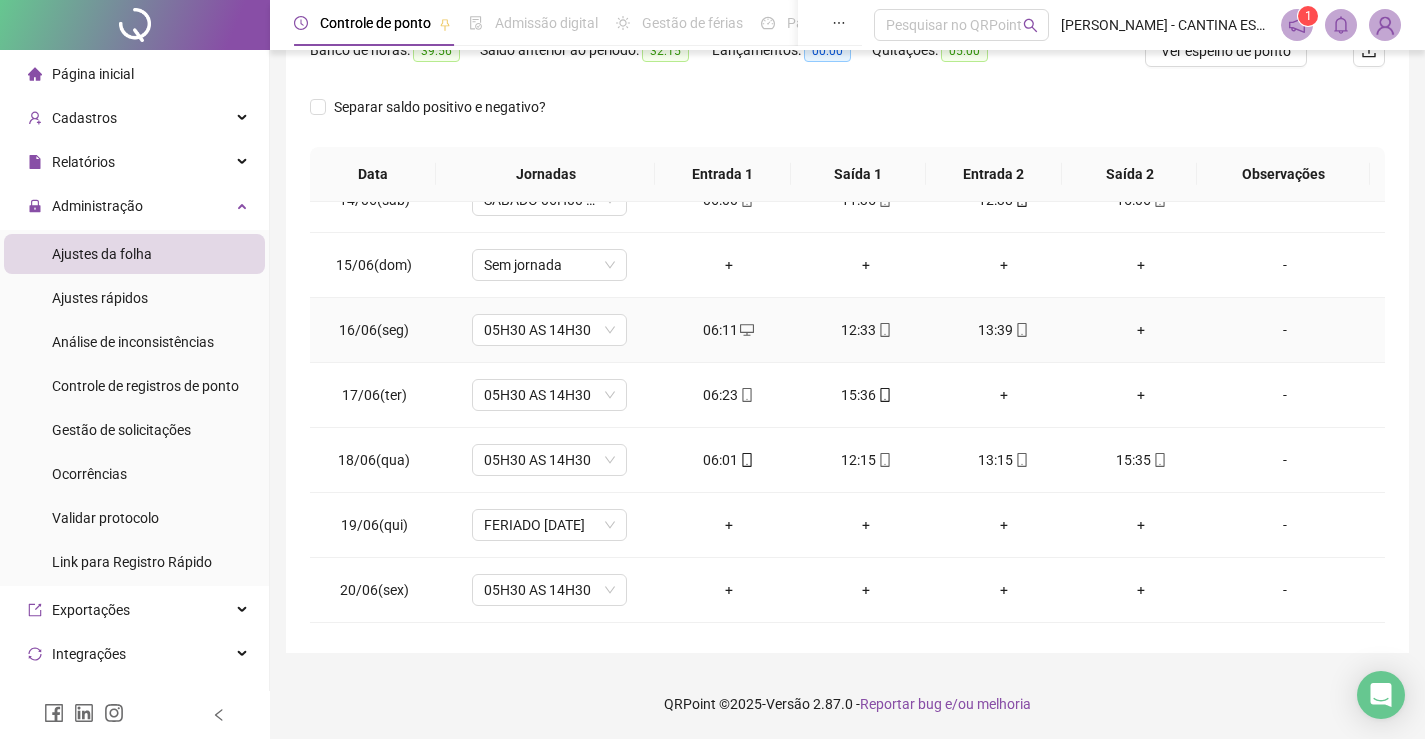 click on "+" at bounding box center [1142, 330] 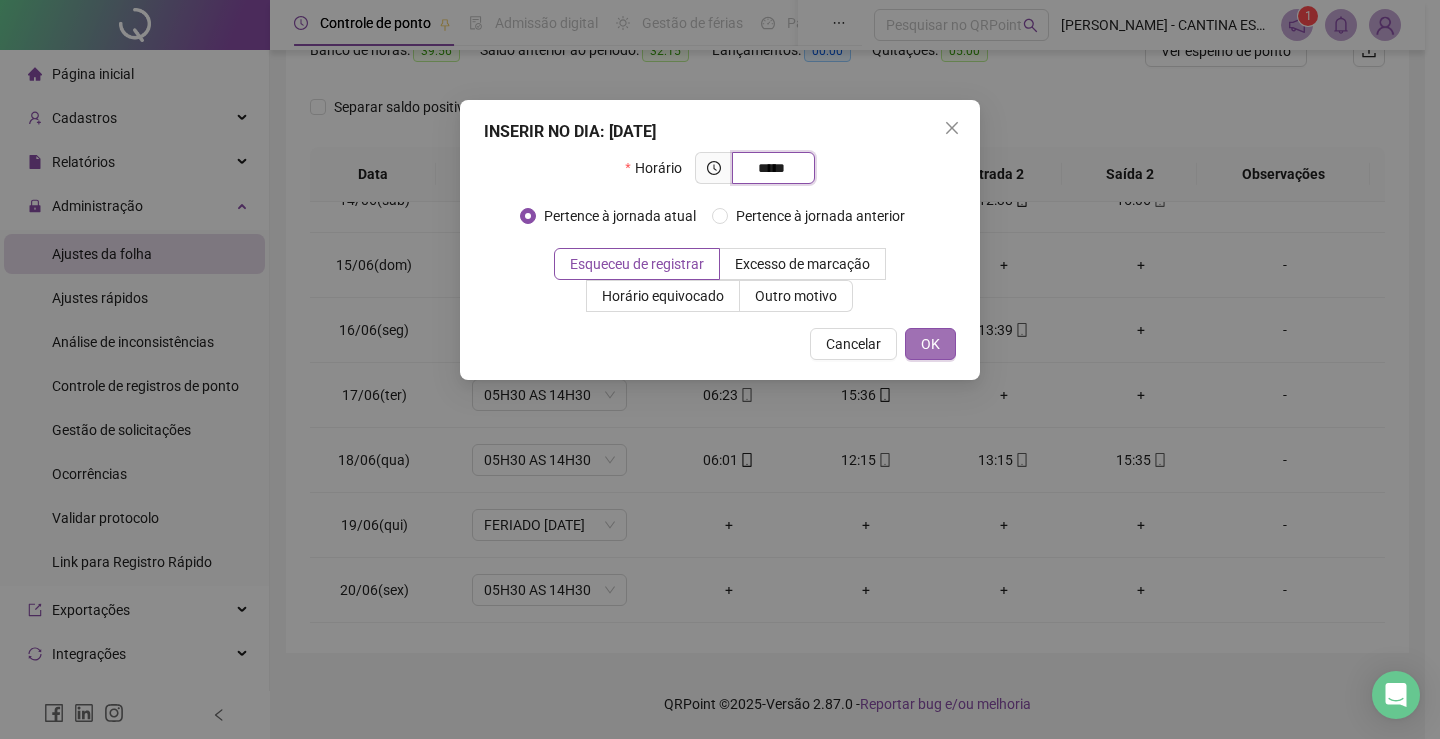 type on "*****" 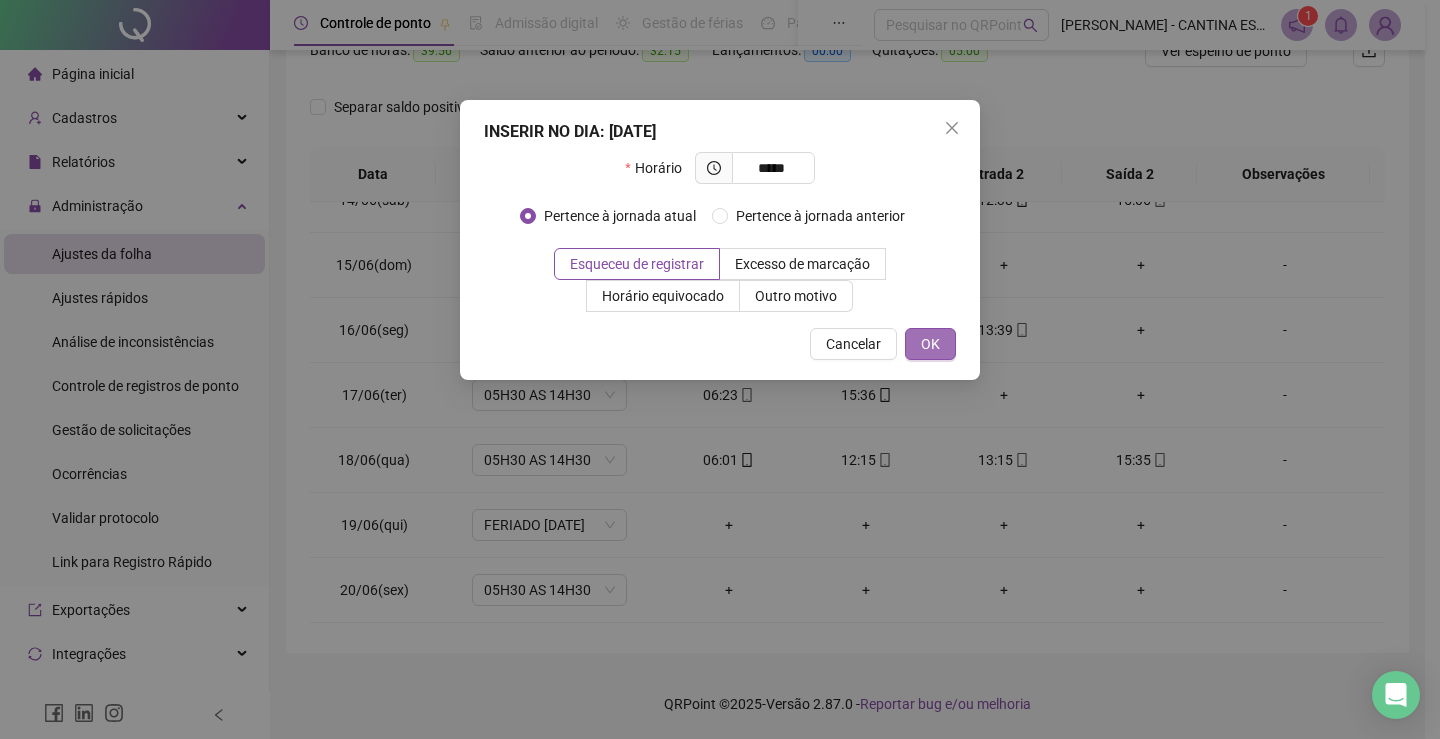 click on "OK" at bounding box center (930, 344) 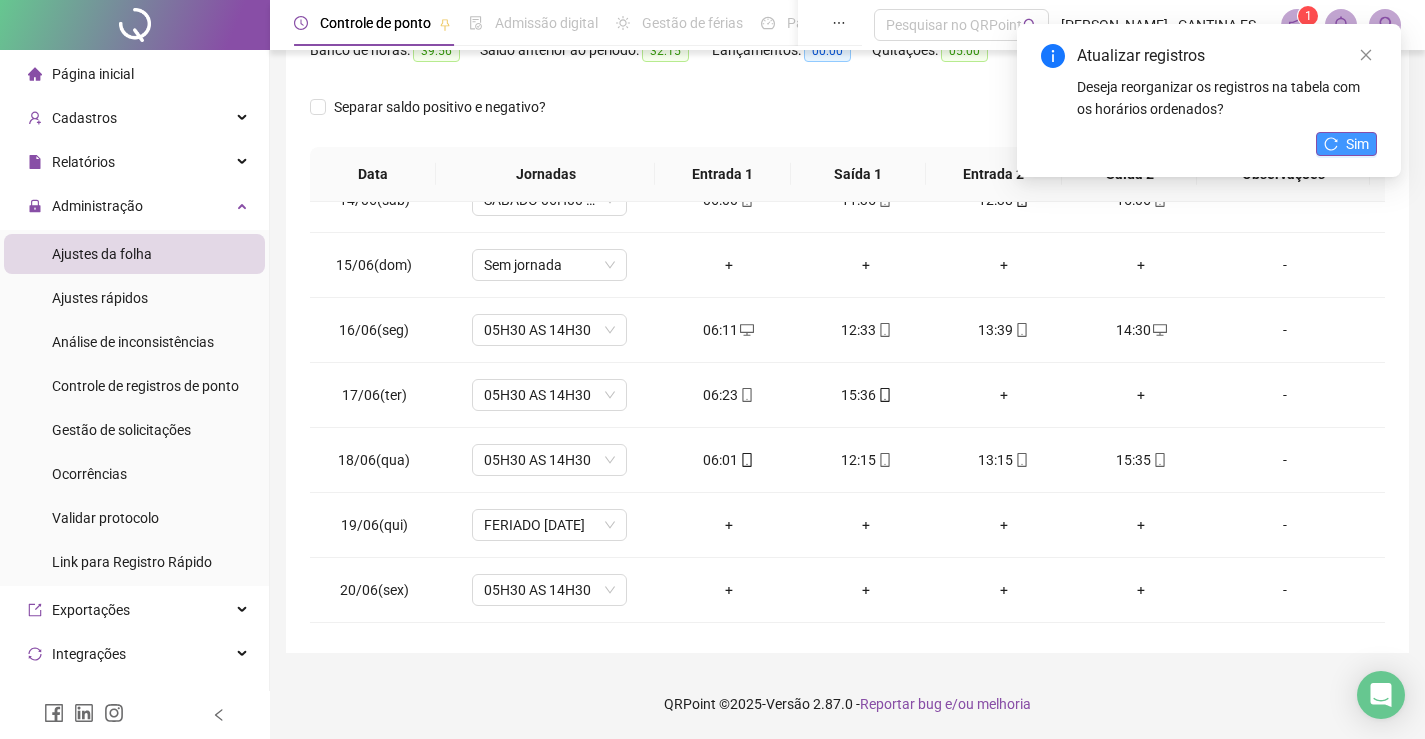 click on "Sim" at bounding box center [1357, 144] 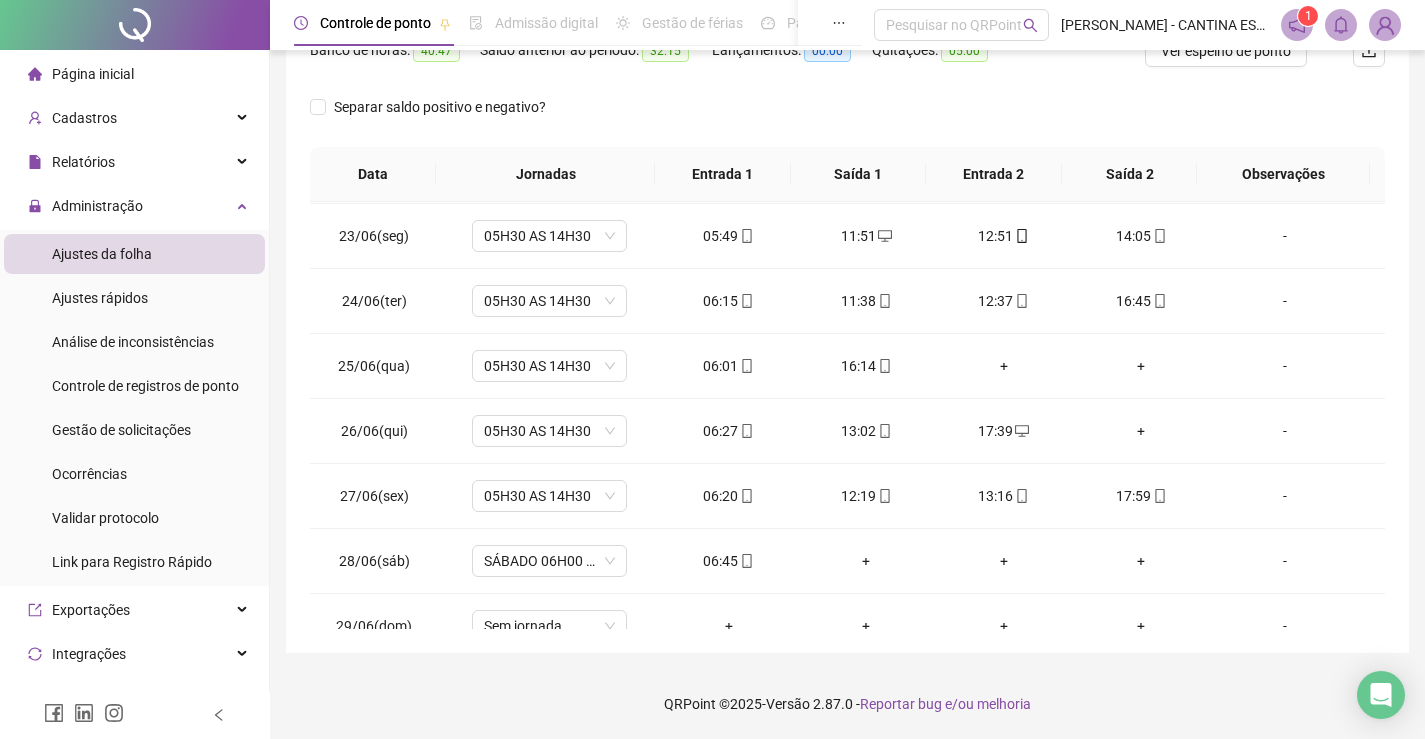 scroll, scrollTop: 1438, scrollLeft: 0, axis: vertical 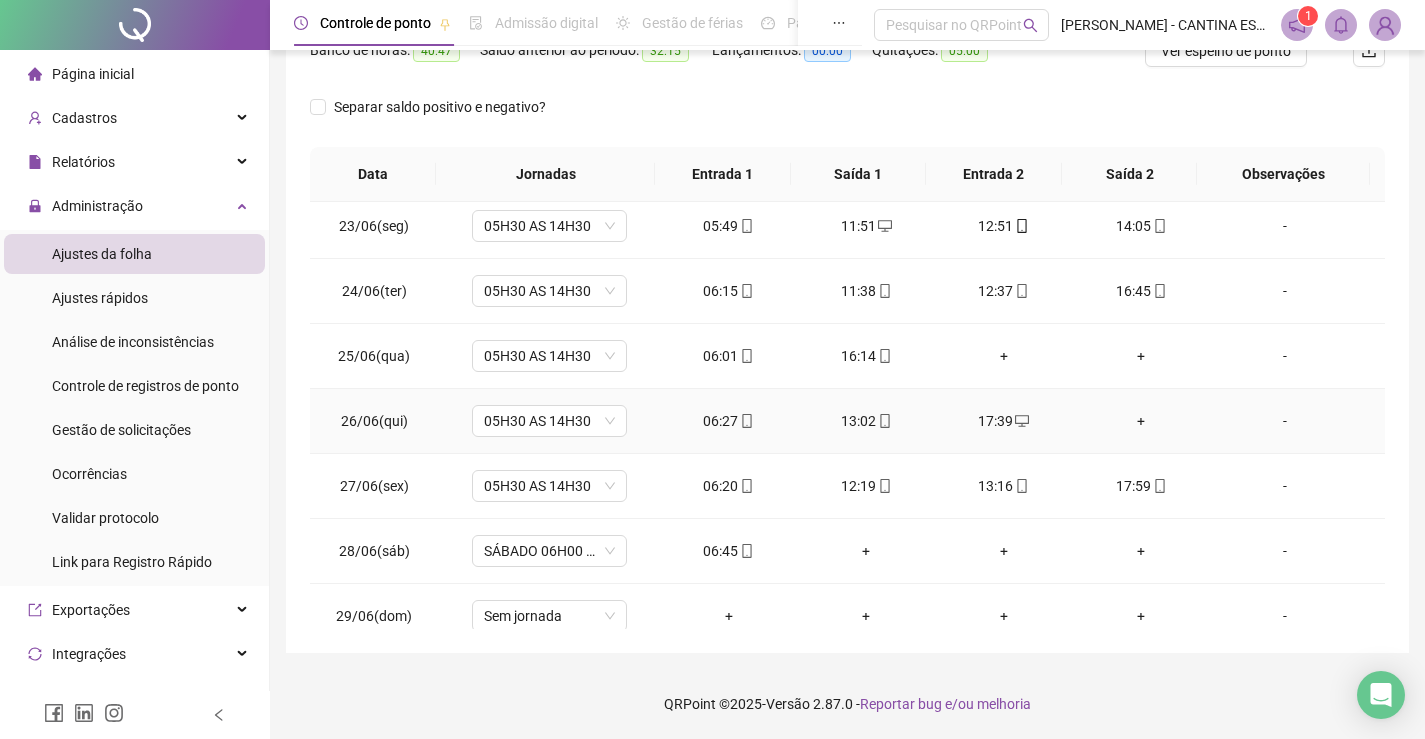 click on "+" at bounding box center (1142, 421) 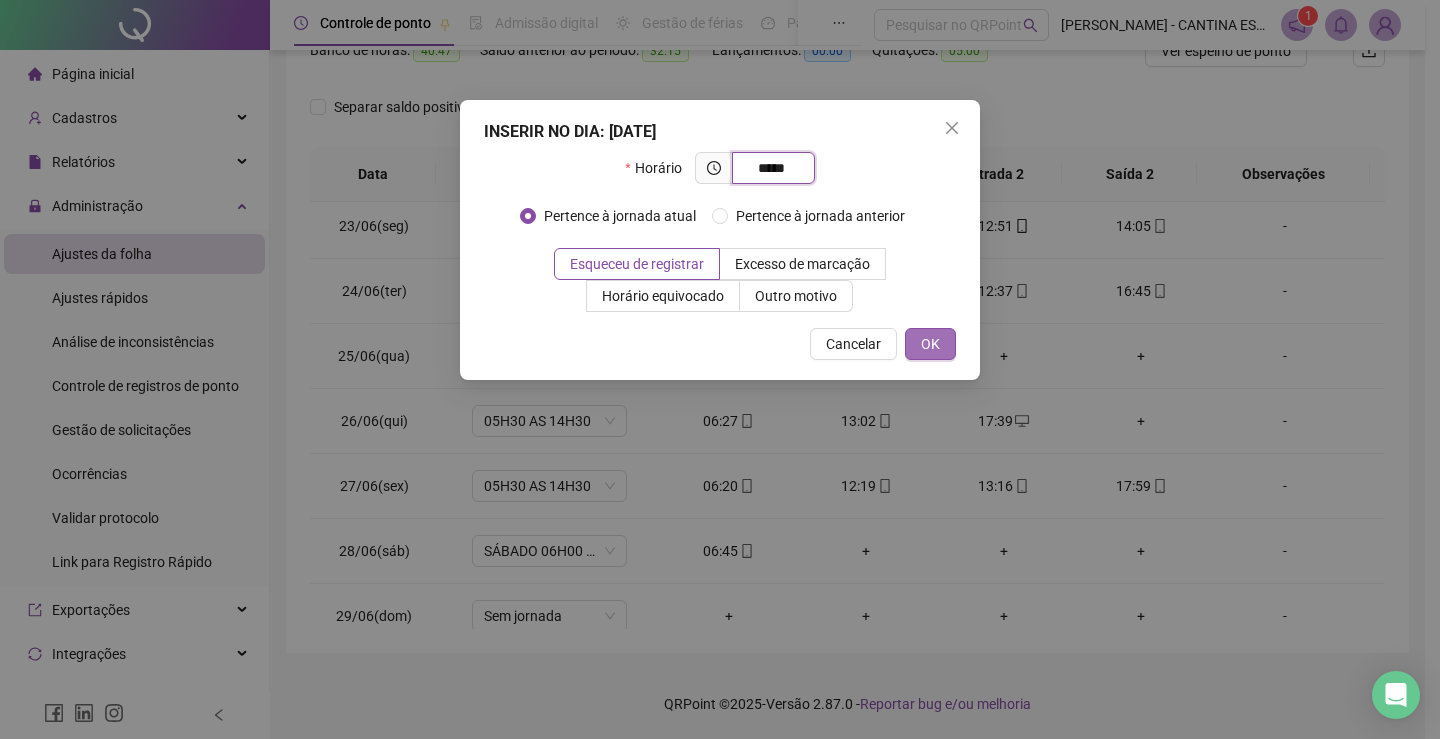 type on "*****" 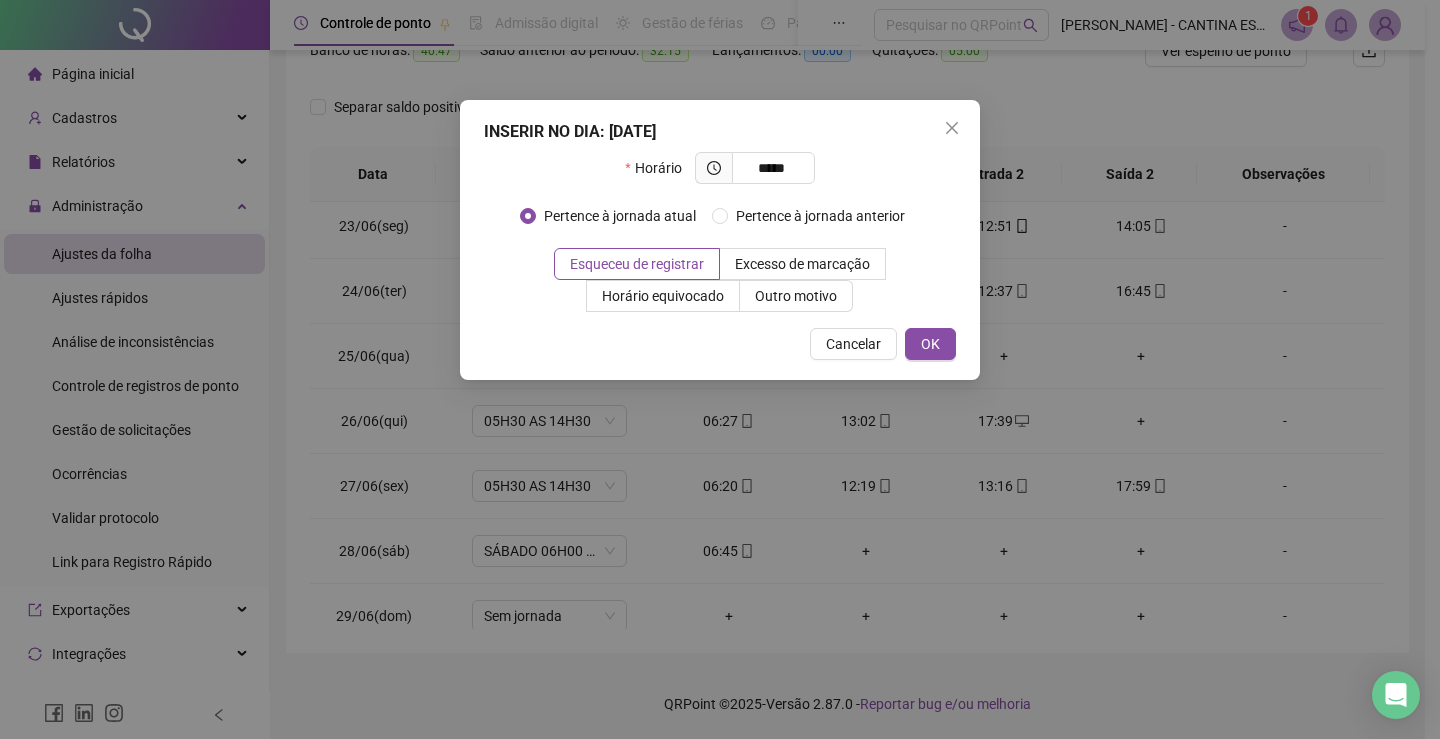 drag, startPoint x: 924, startPoint y: 343, endPoint x: 963, endPoint y: 351, distance: 39.812057 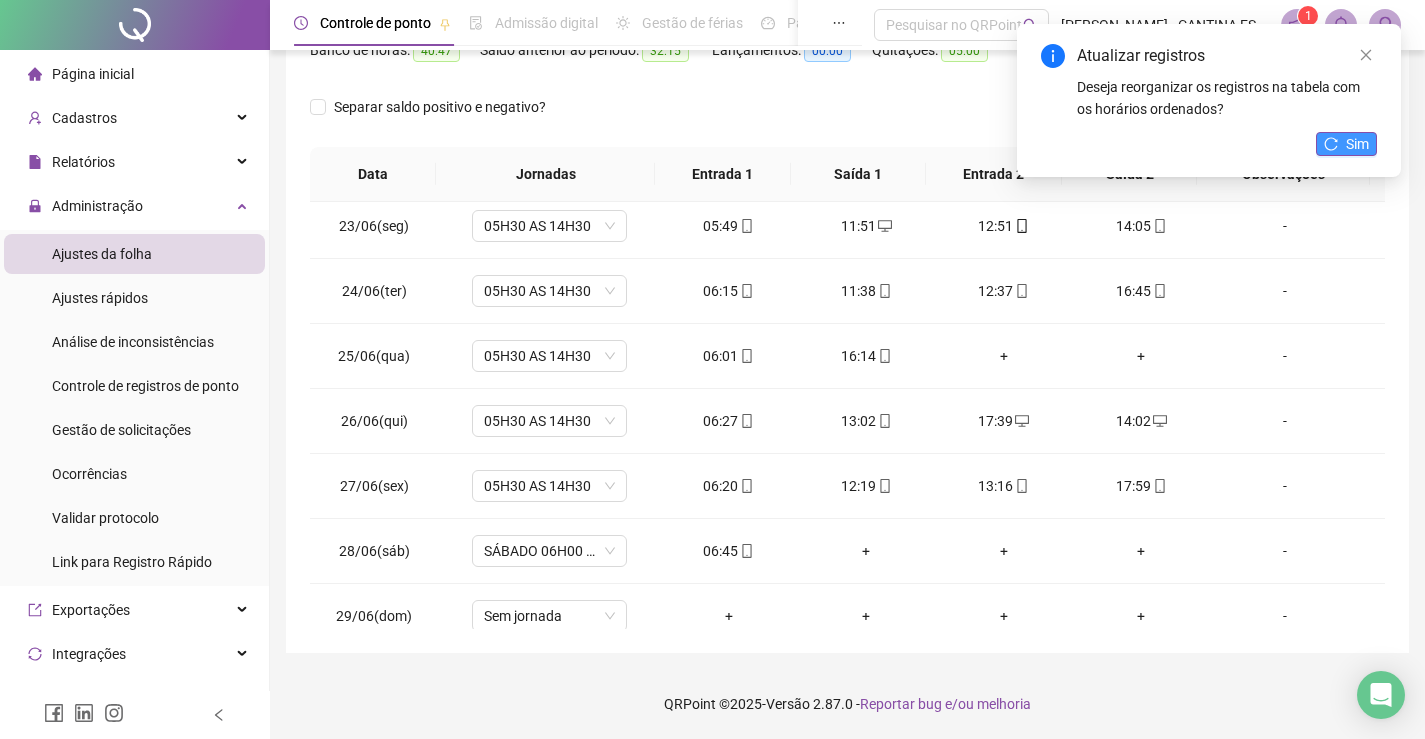 click 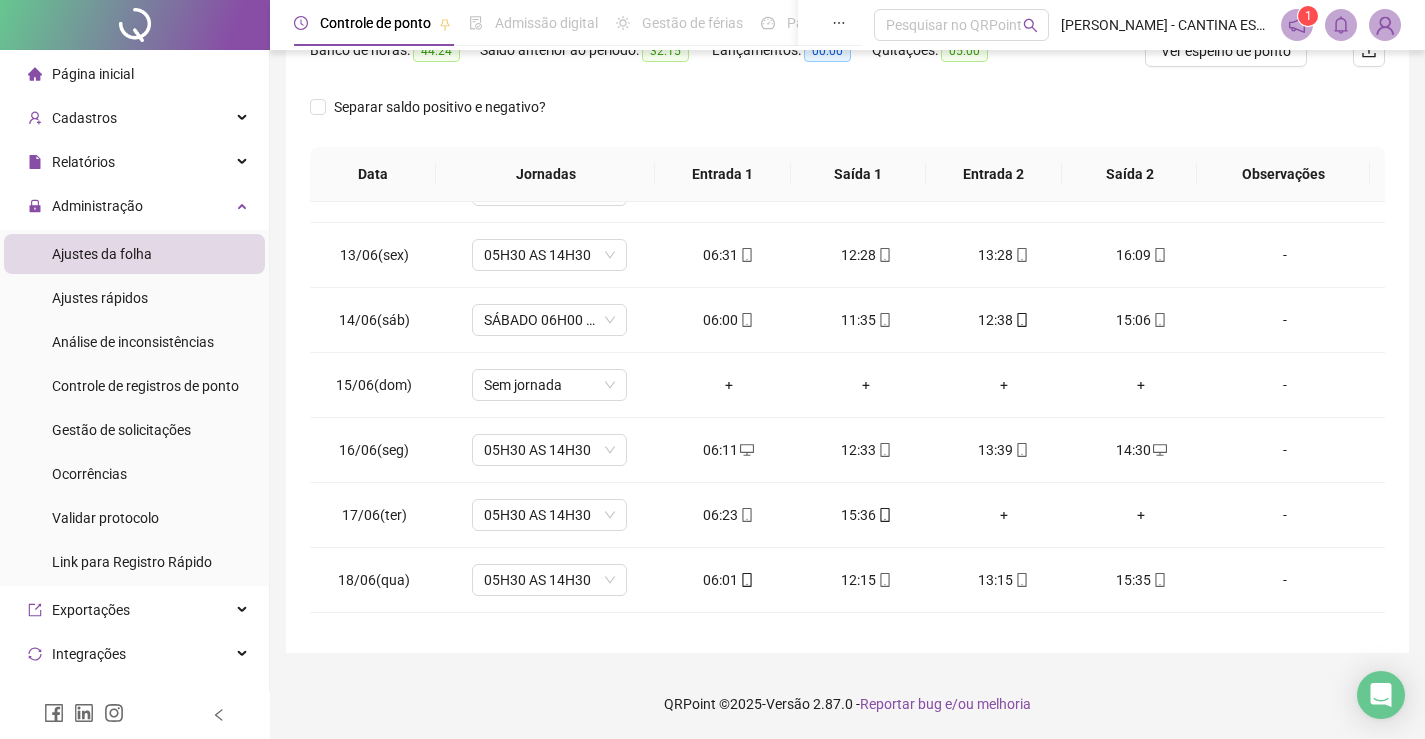 scroll, scrollTop: 0, scrollLeft: 0, axis: both 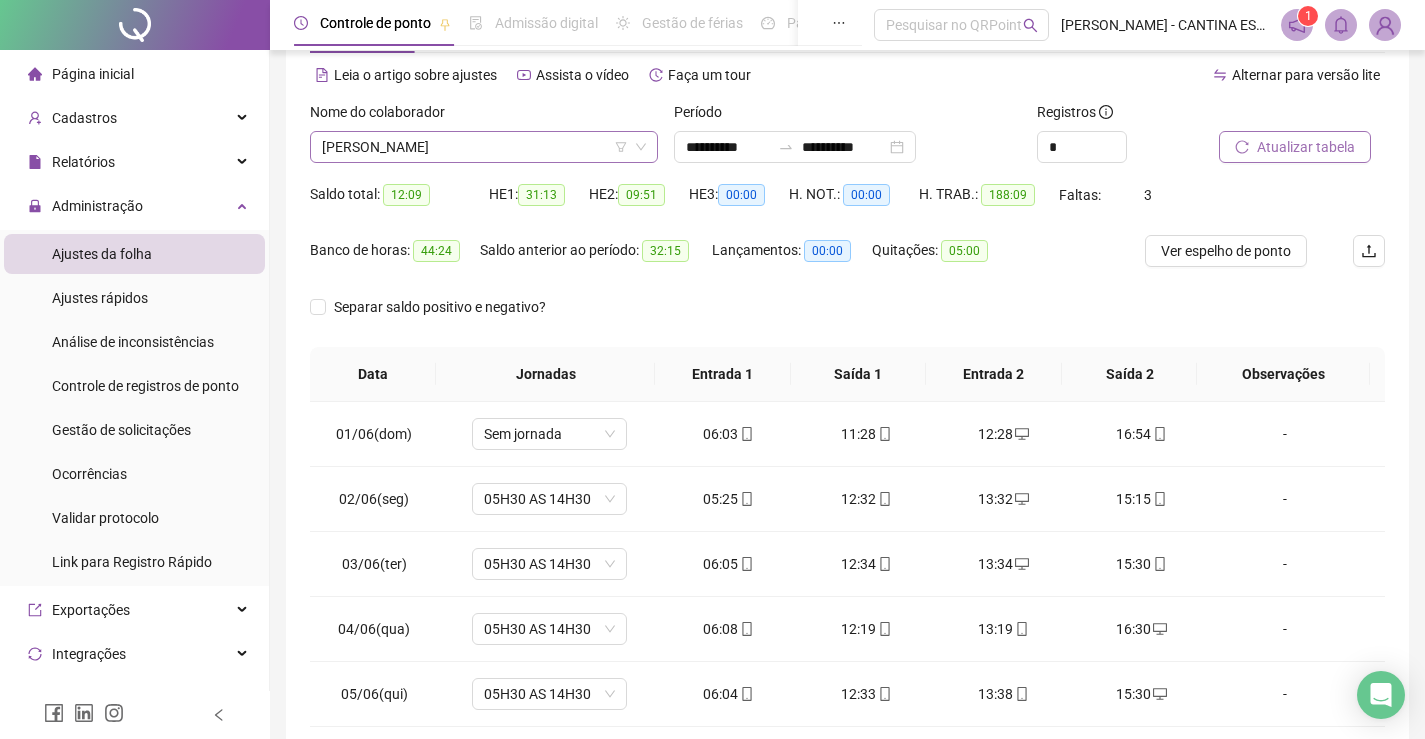 click 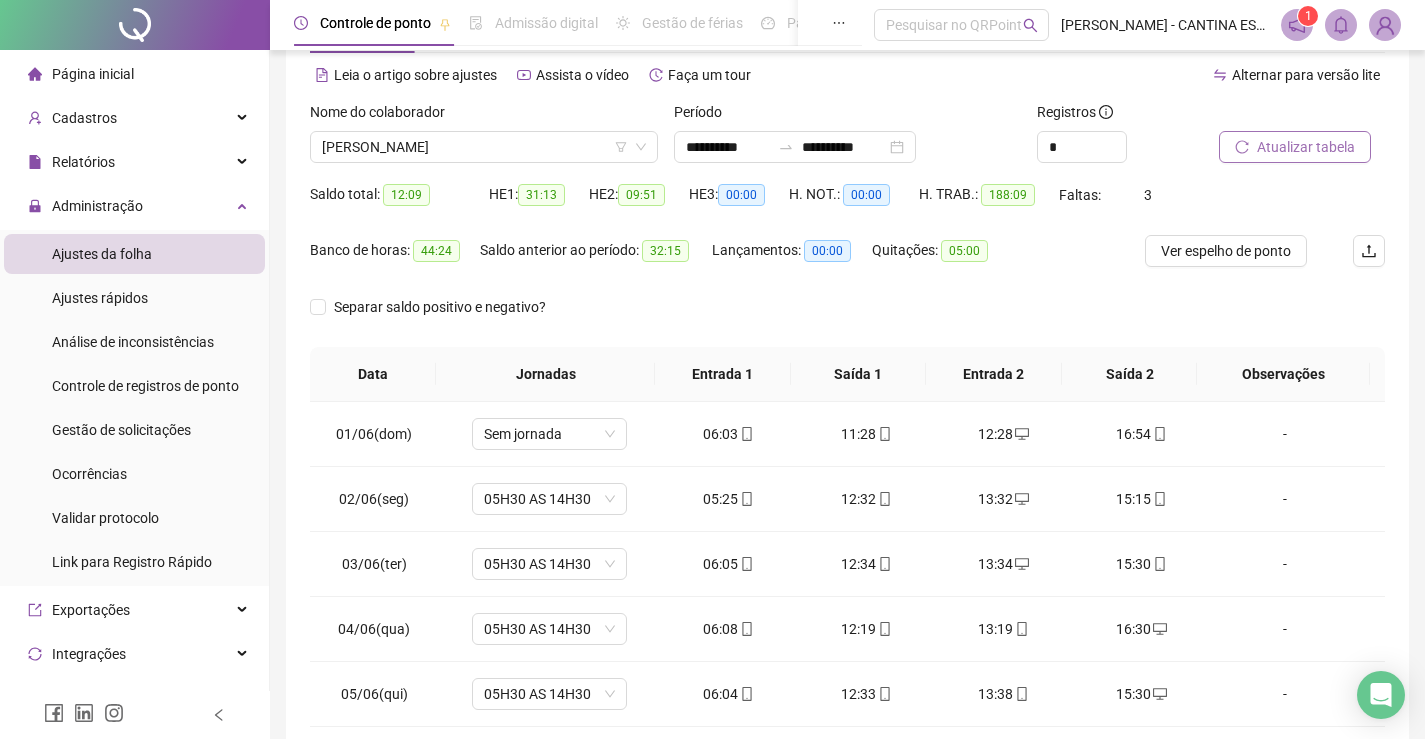 scroll, scrollTop: 176, scrollLeft: 0, axis: vertical 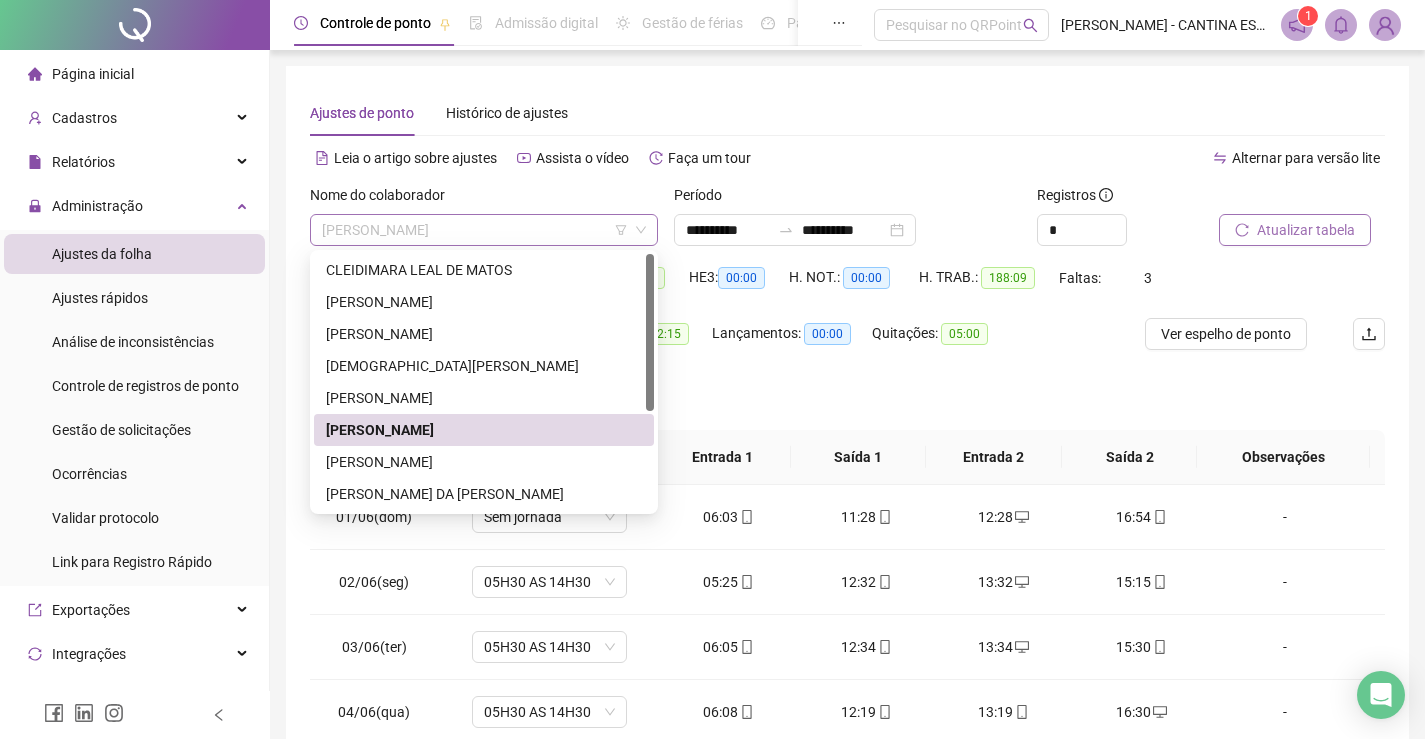 click on "[PERSON_NAME]" at bounding box center [484, 230] 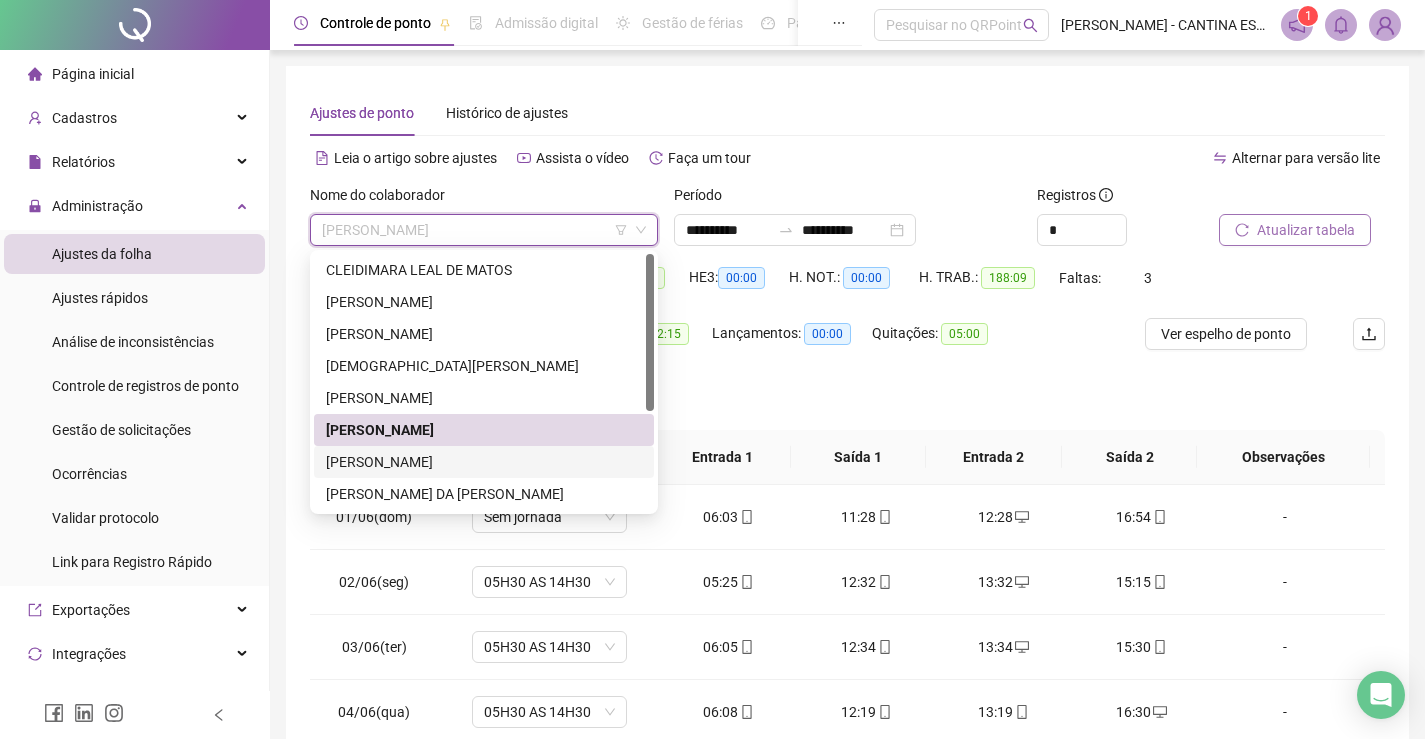 click on "[PERSON_NAME]" at bounding box center (484, 462) 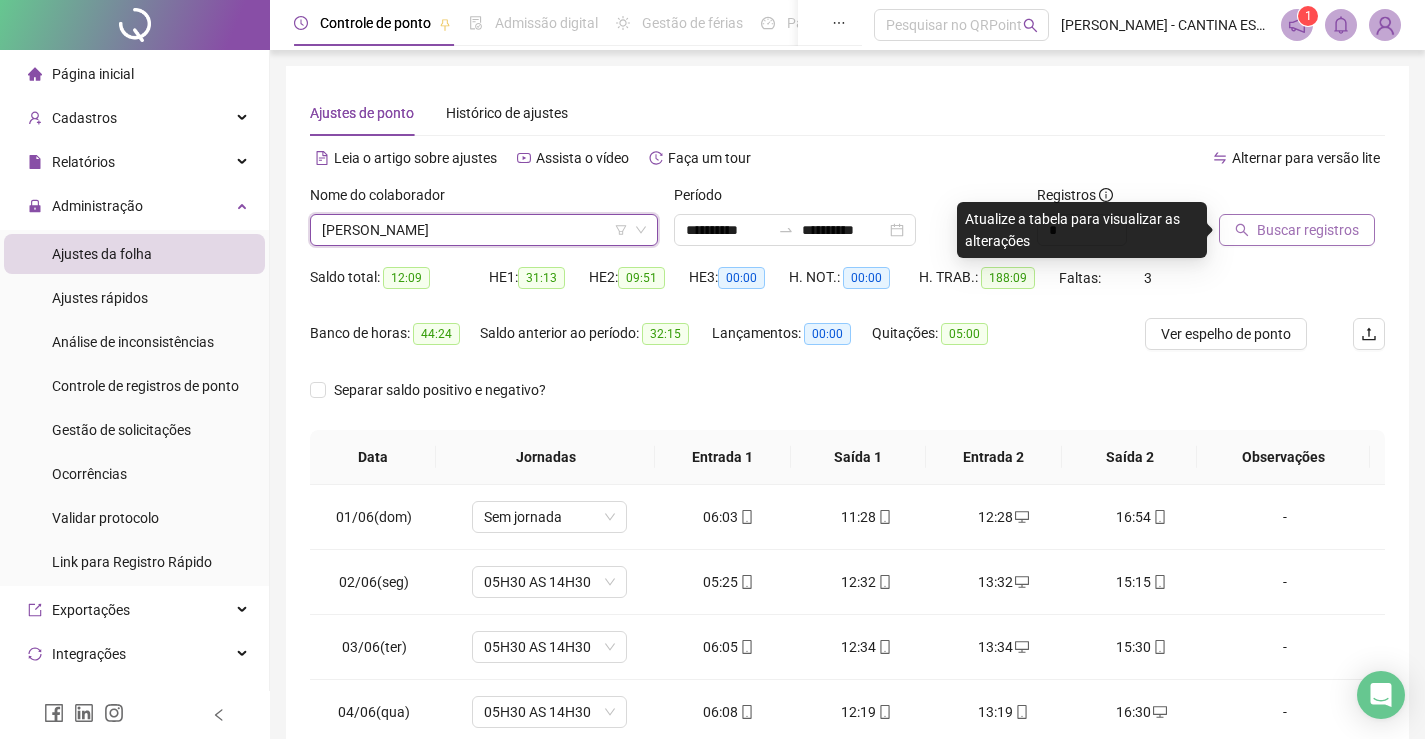 click on "Buscar registros" at bounding box center (1308, 230) 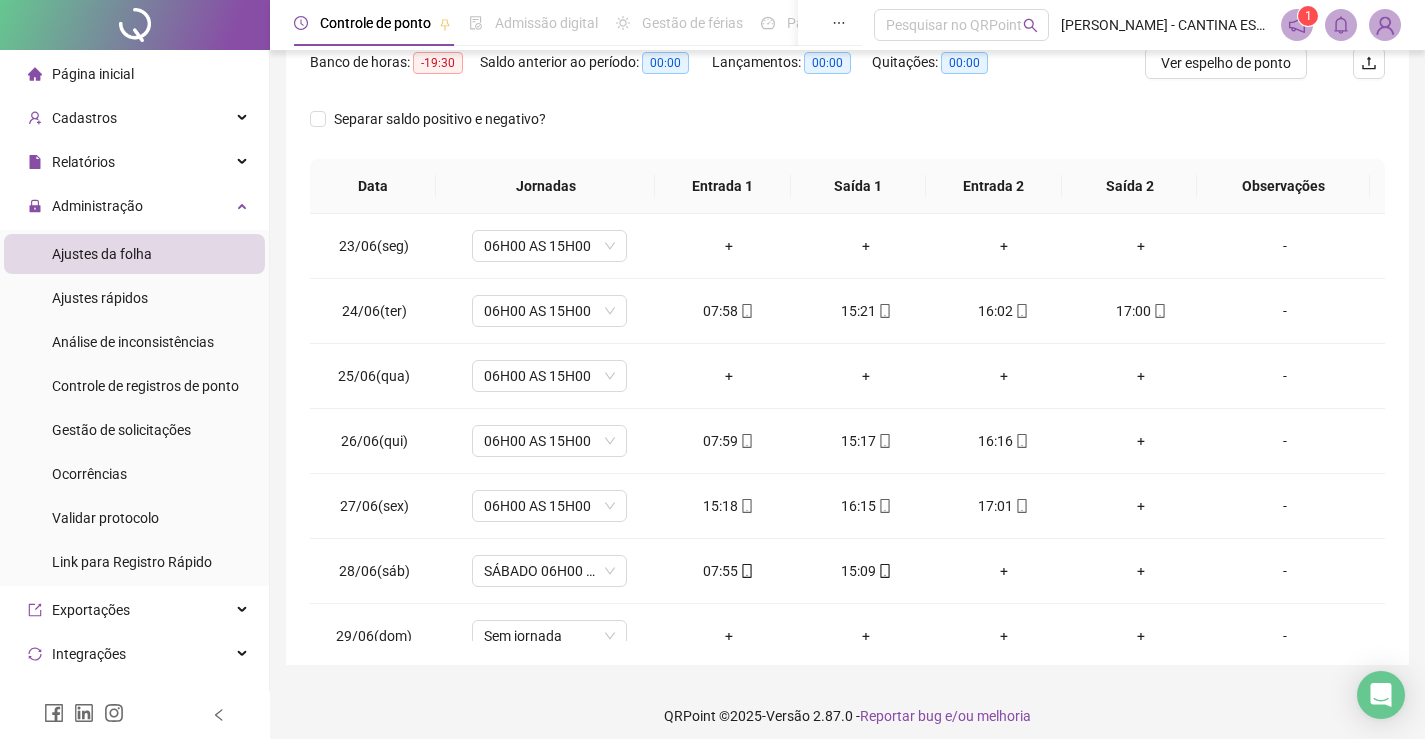 scroll, scrollTop: 283, scrollLeft: 0, axis: vertical 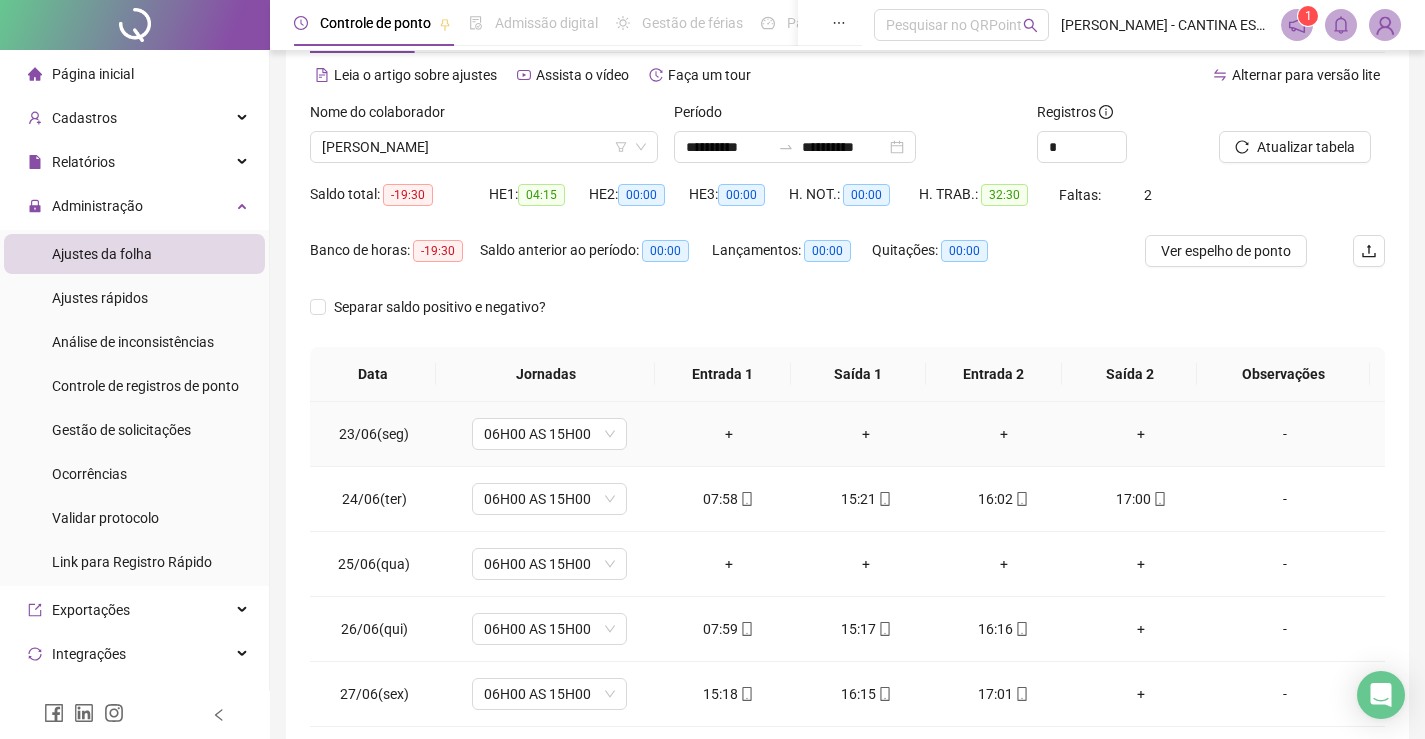 click on "+" at bounding box center [729, 434] 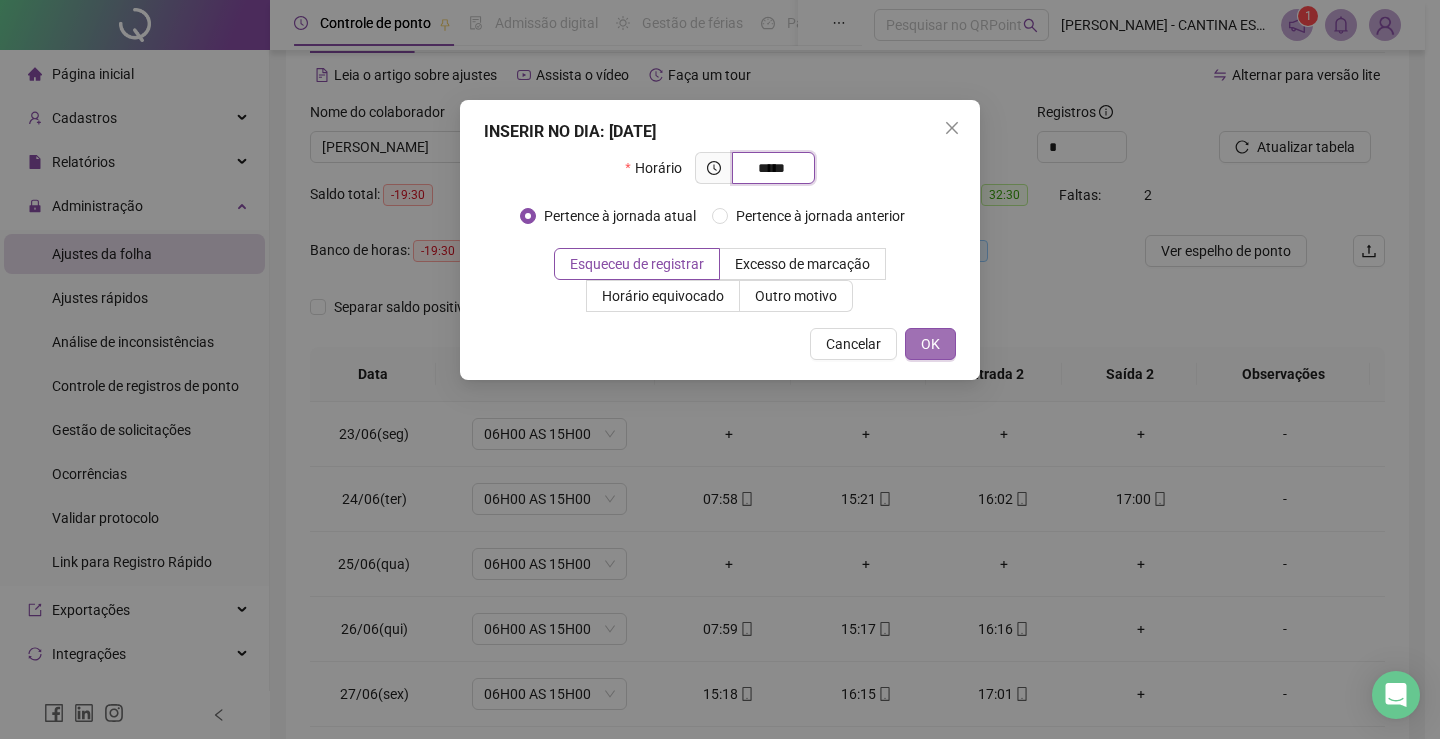 type on "*****" 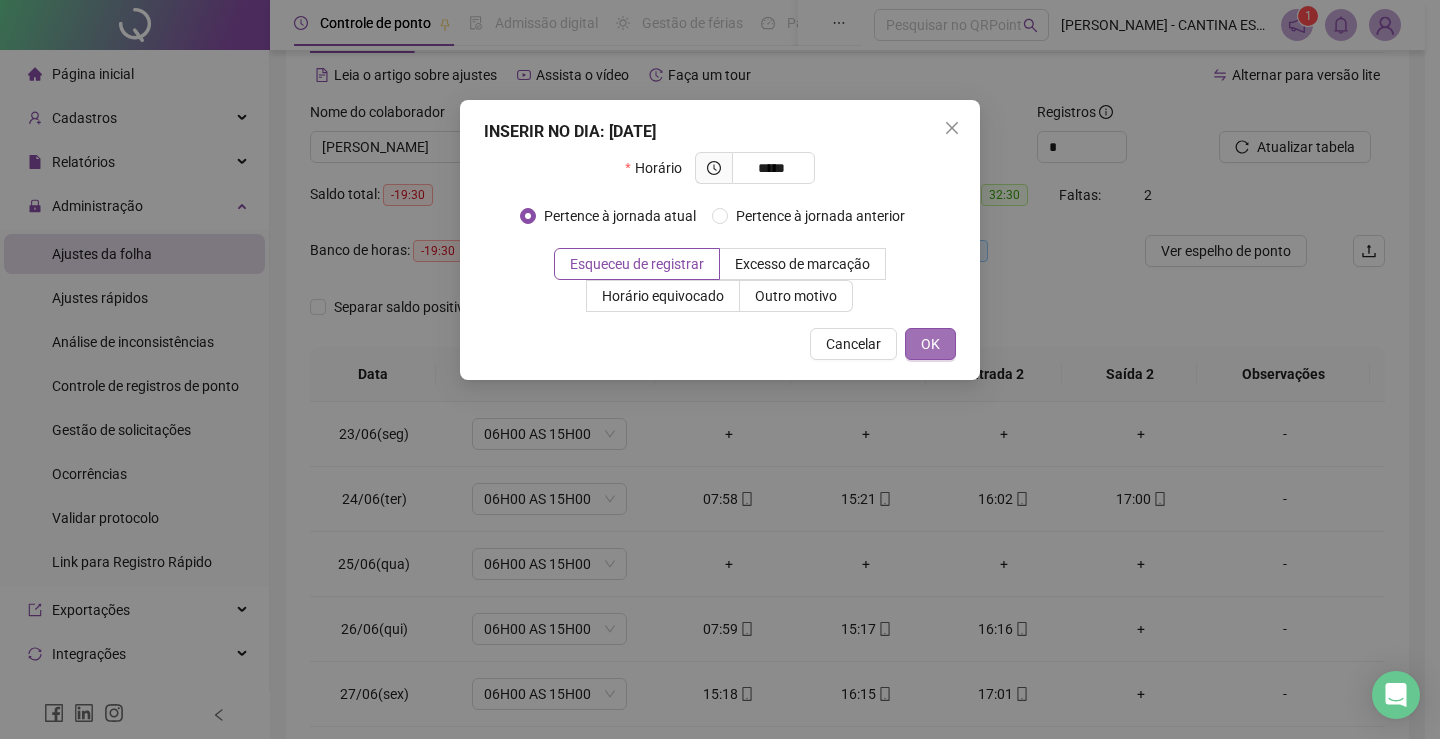 click on "OK" at bounding box center (930, 344) 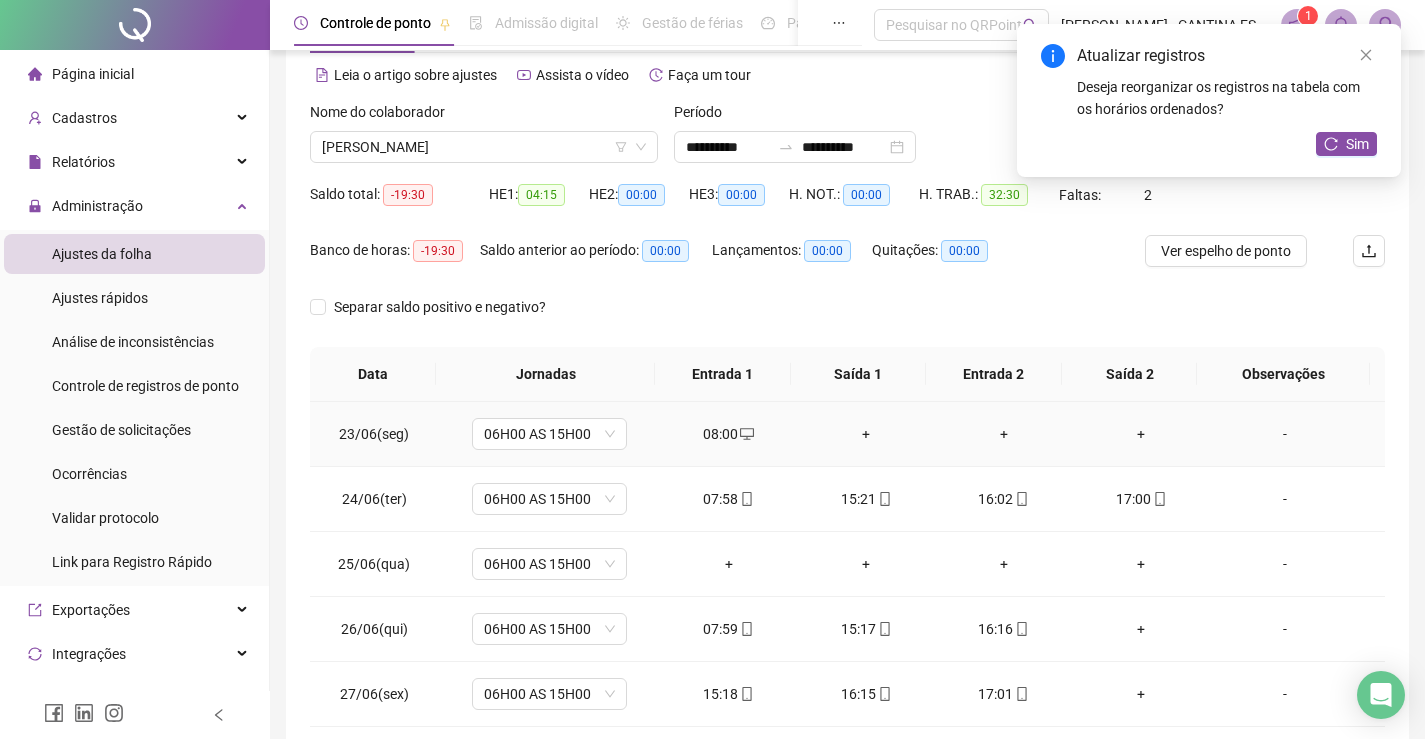 click on "+" at bounding box center (866, 434) 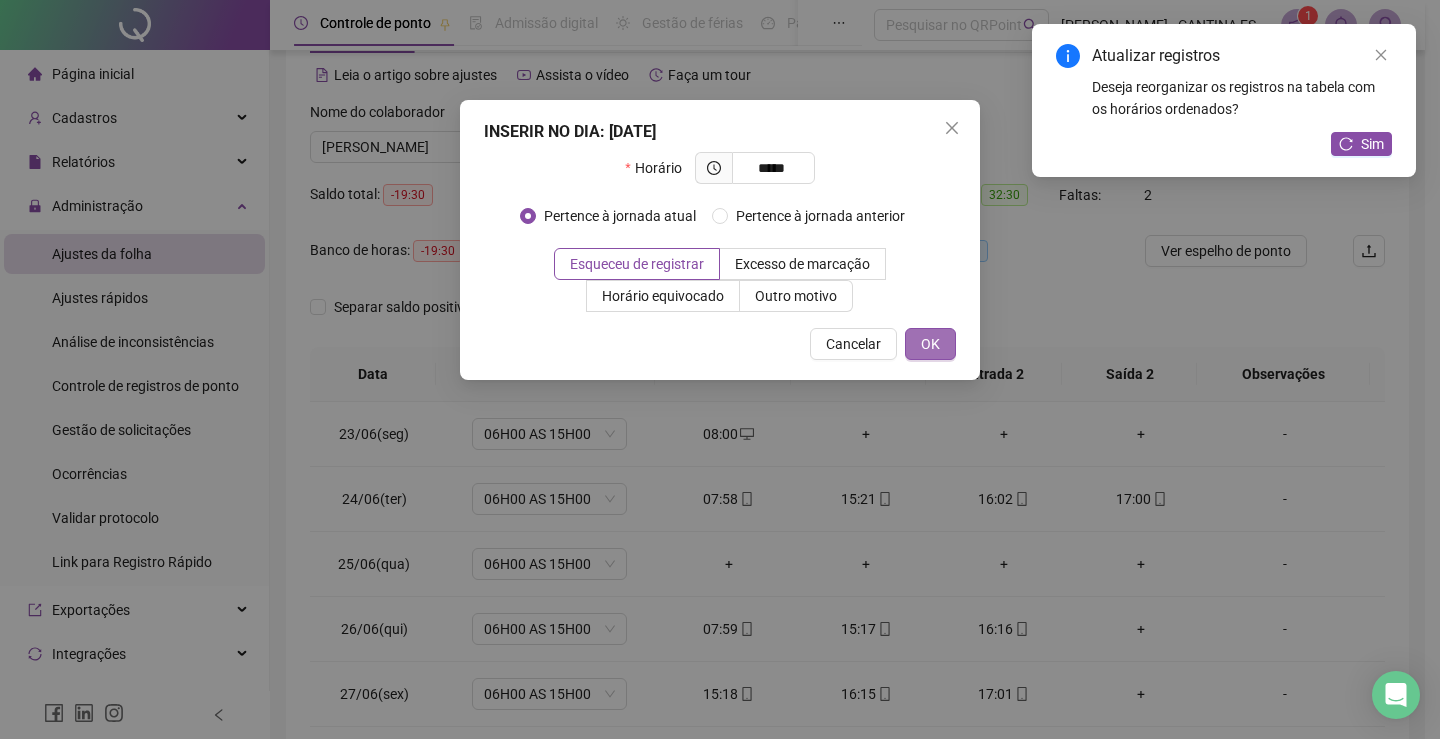 type on "*****" 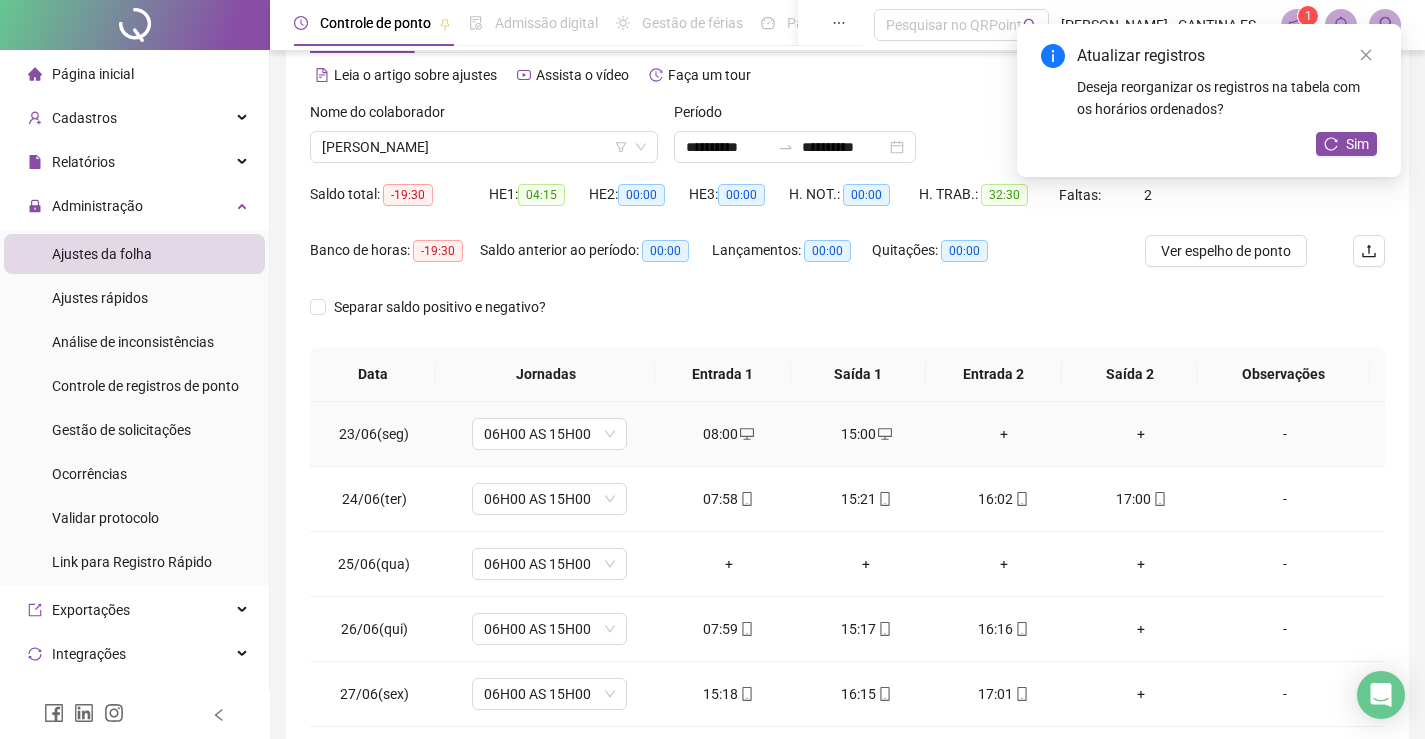 click on "+" at bounding box center (1004, 434) 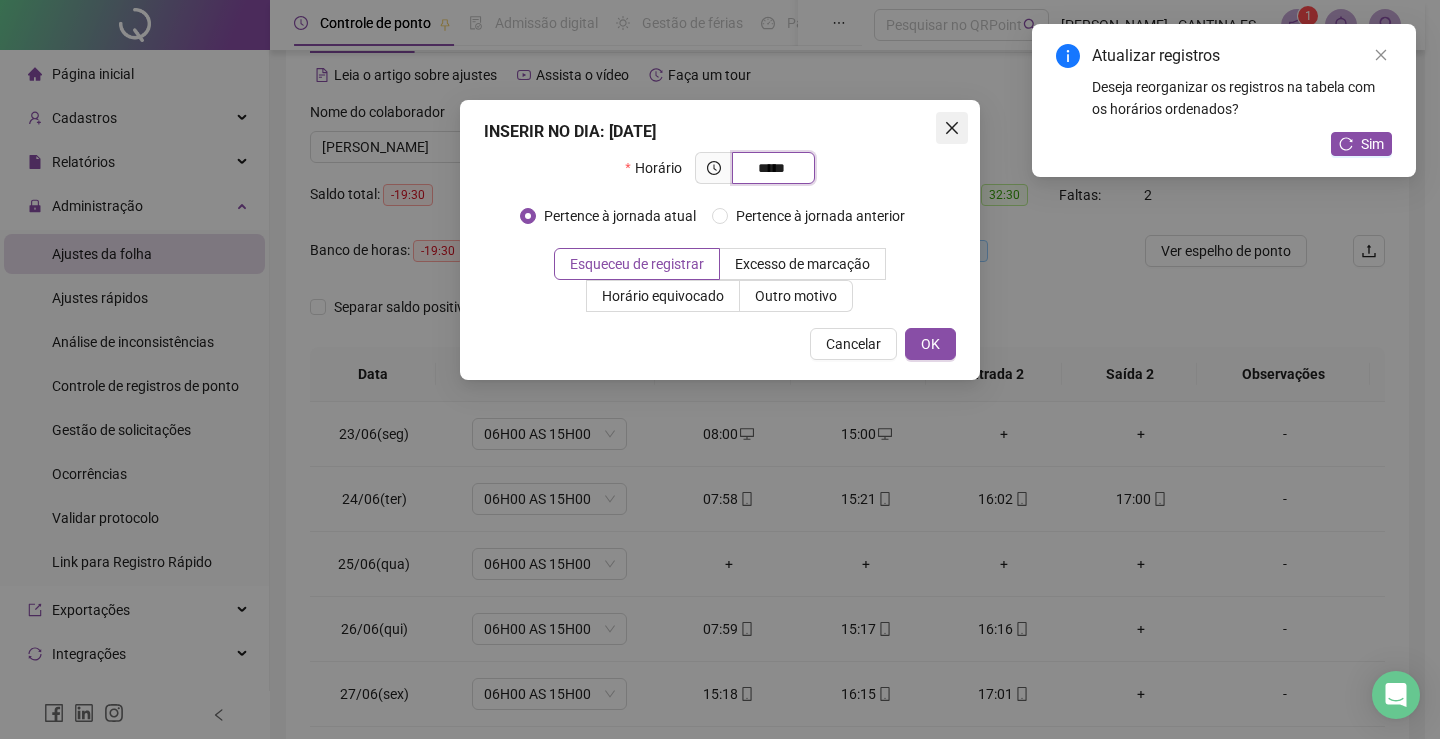 type on "*****" 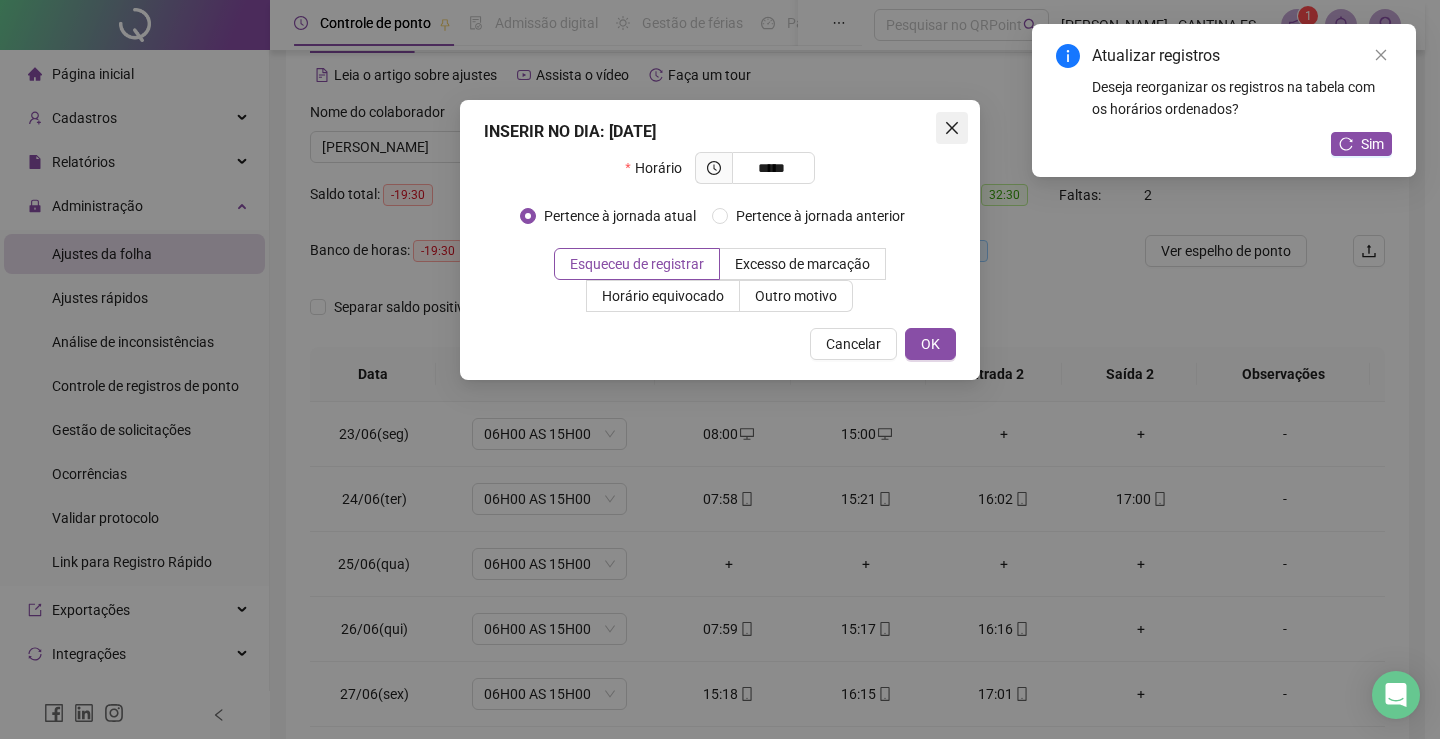 click 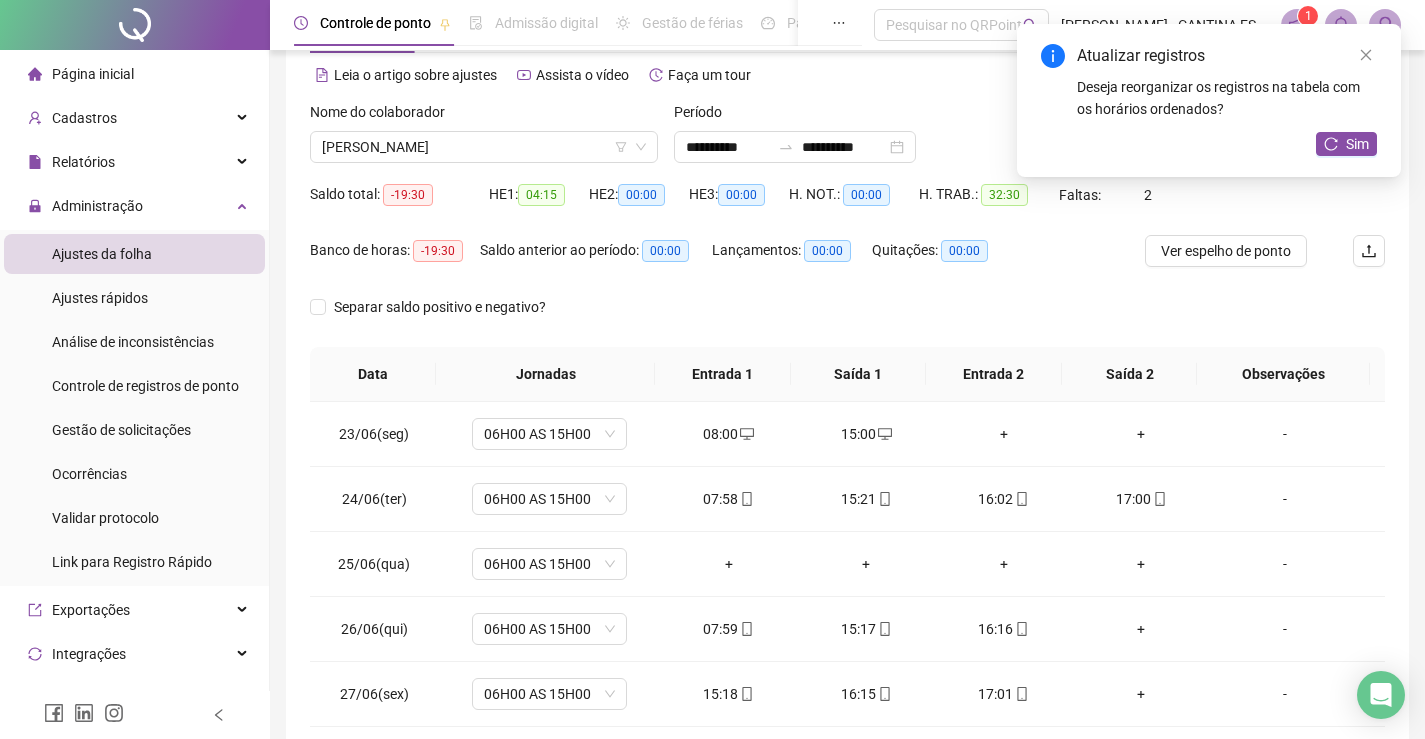 click on "Atualizar registros Deseja reorganizar os registros na tabela com os horários ordenados? Sim" at bounding box center [1209, 100] 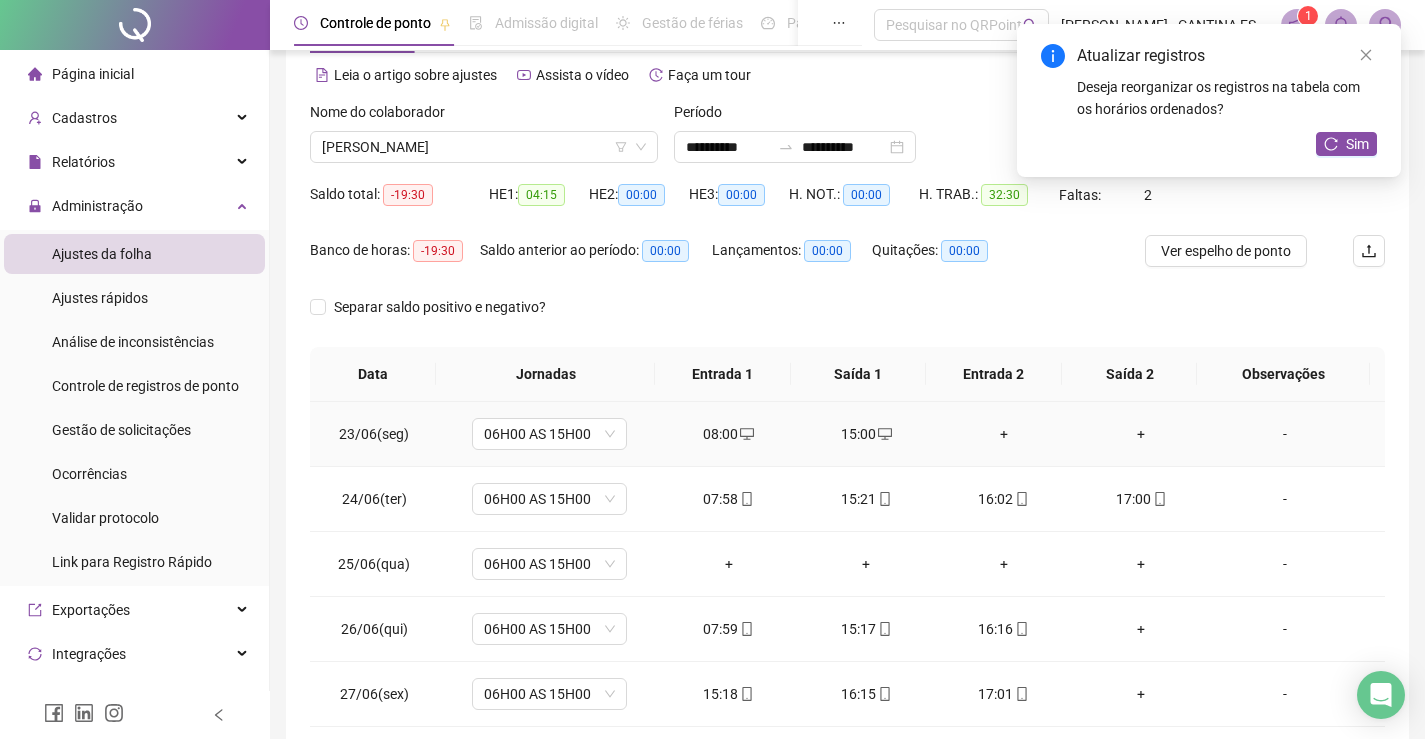 click on "15:00" at bounding box center (866, 434) 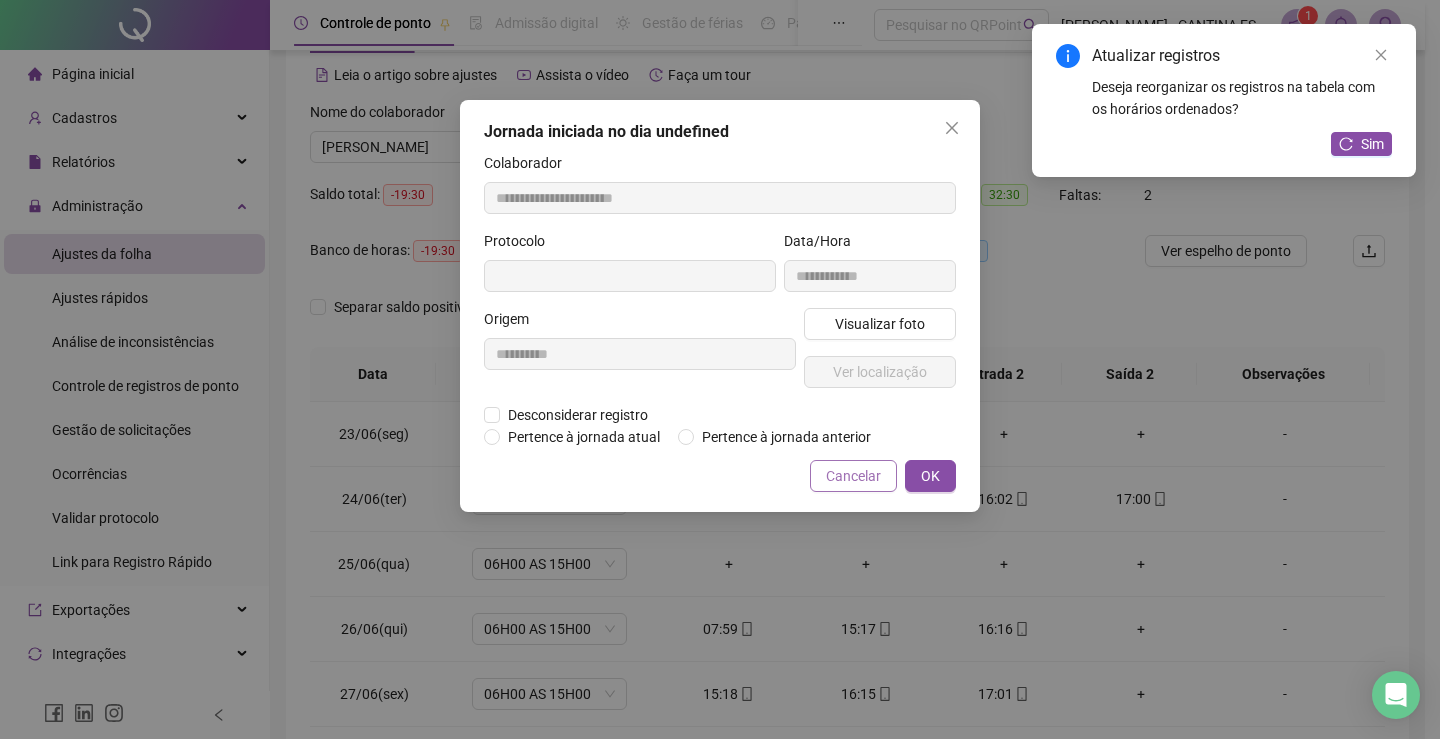 type on "**********" 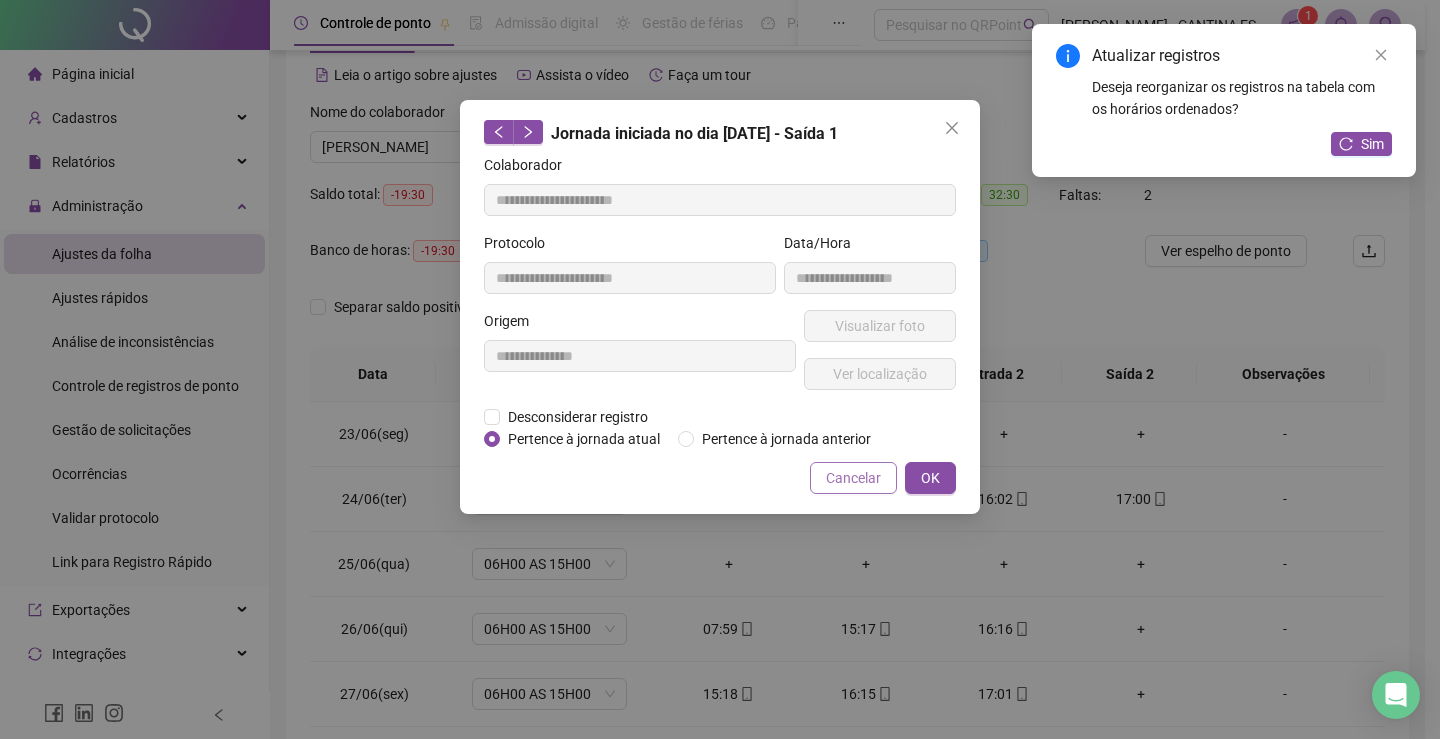click on "Cancelar" at bounding box center [853, 478] 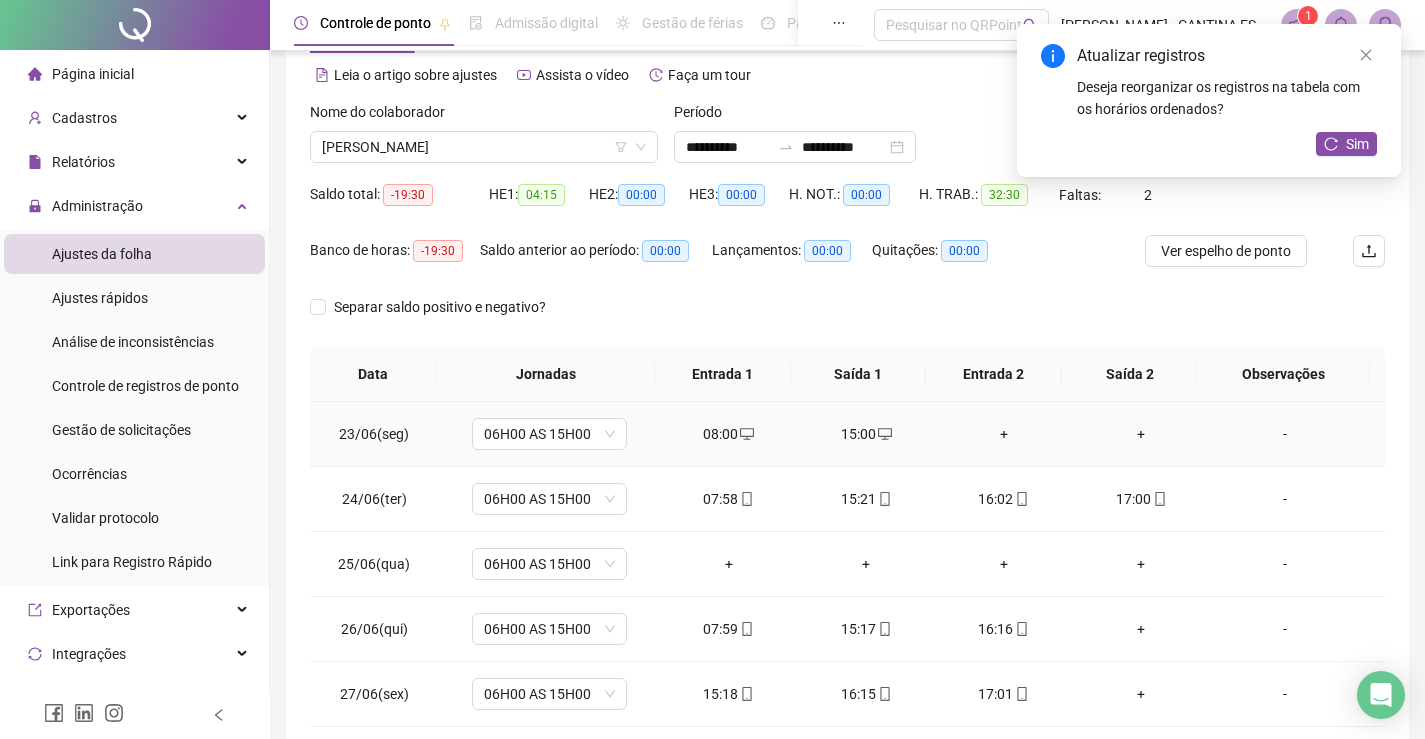 click on "08:00" at bounding box center [729, 434] 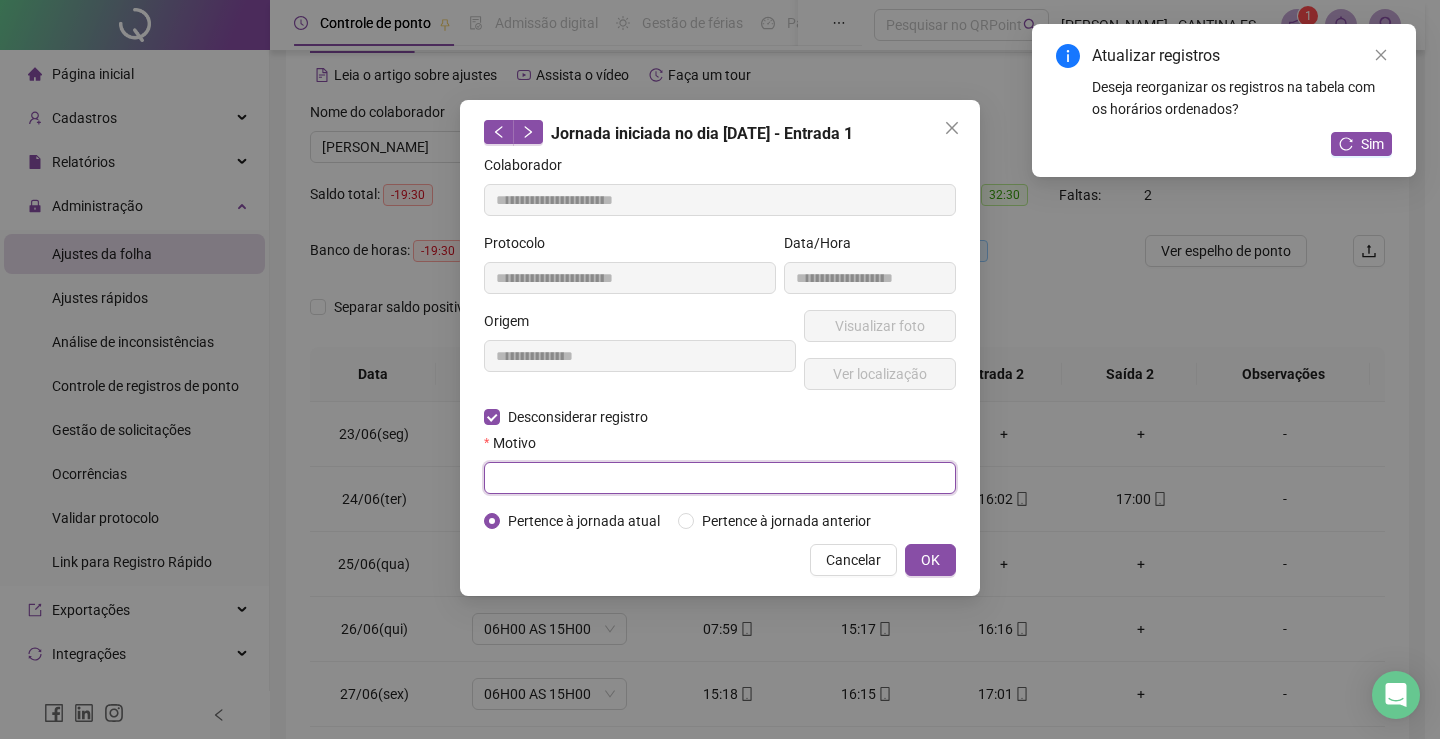 click at bounding box center [720, 478] 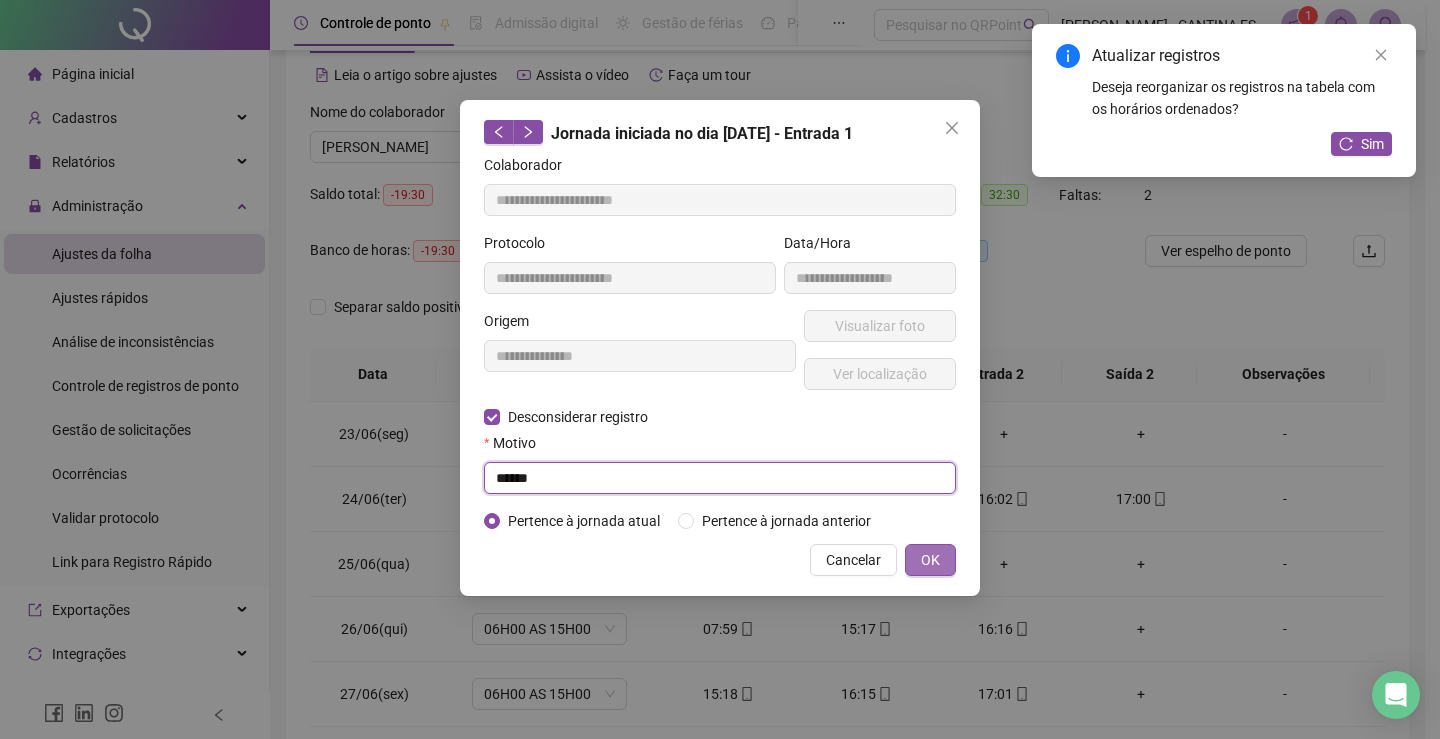 type on "******" 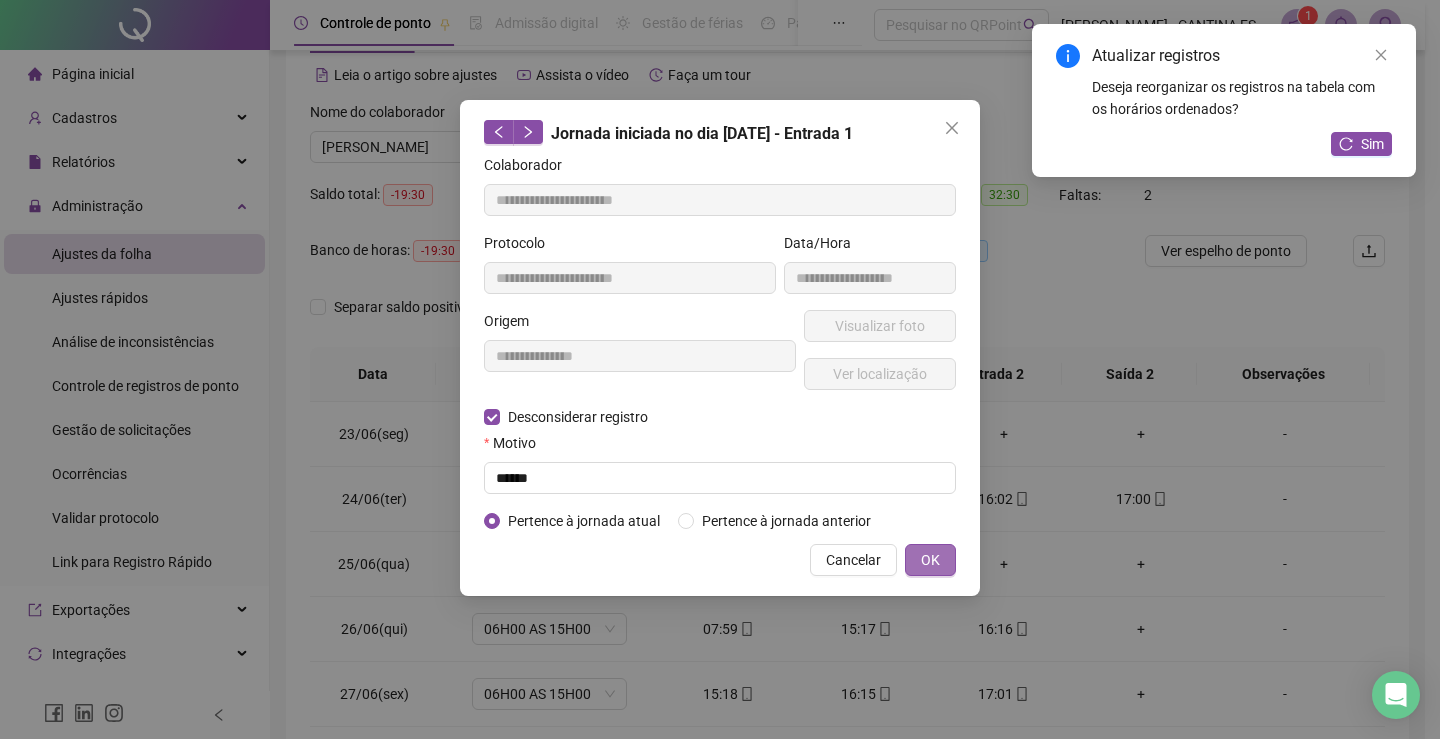 click on "OK" at bounding box center [930, 560] 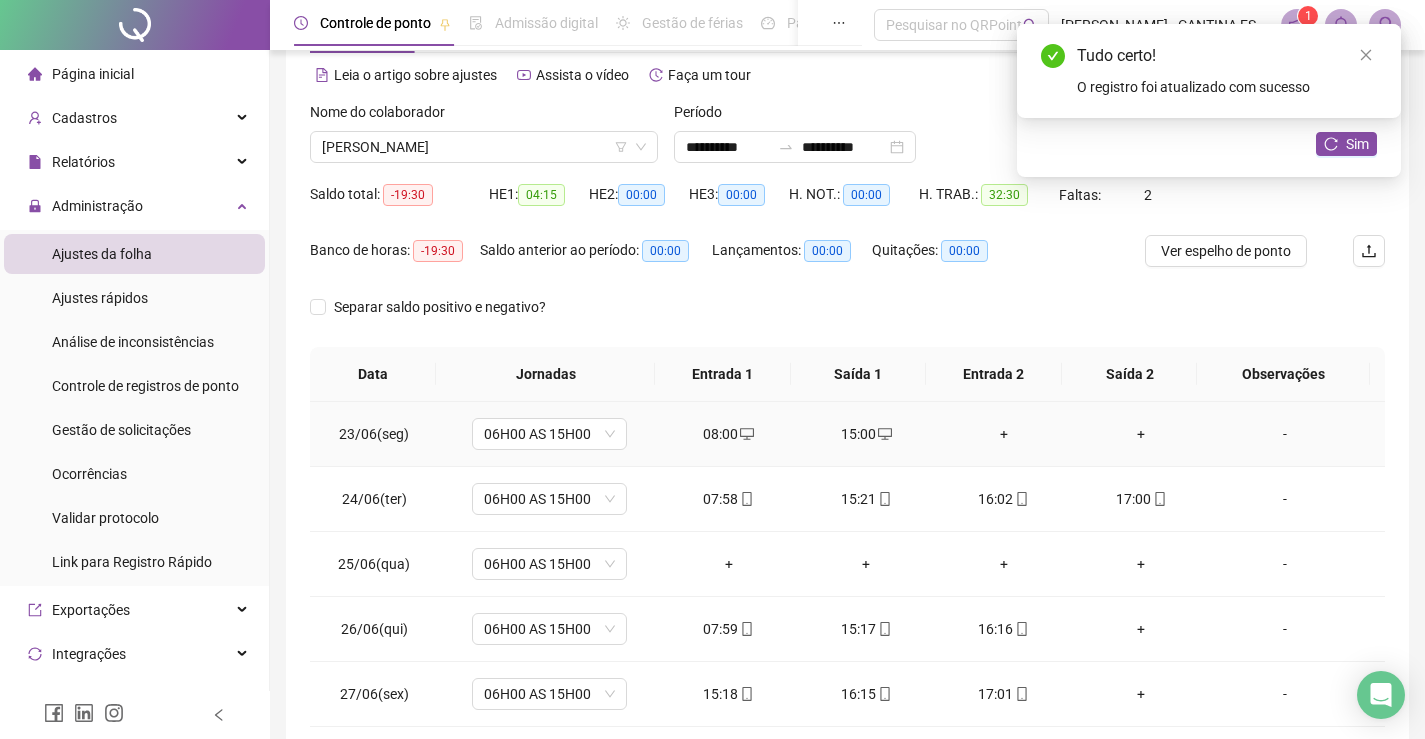 click on "15:00" at bounding box center [866, 434] 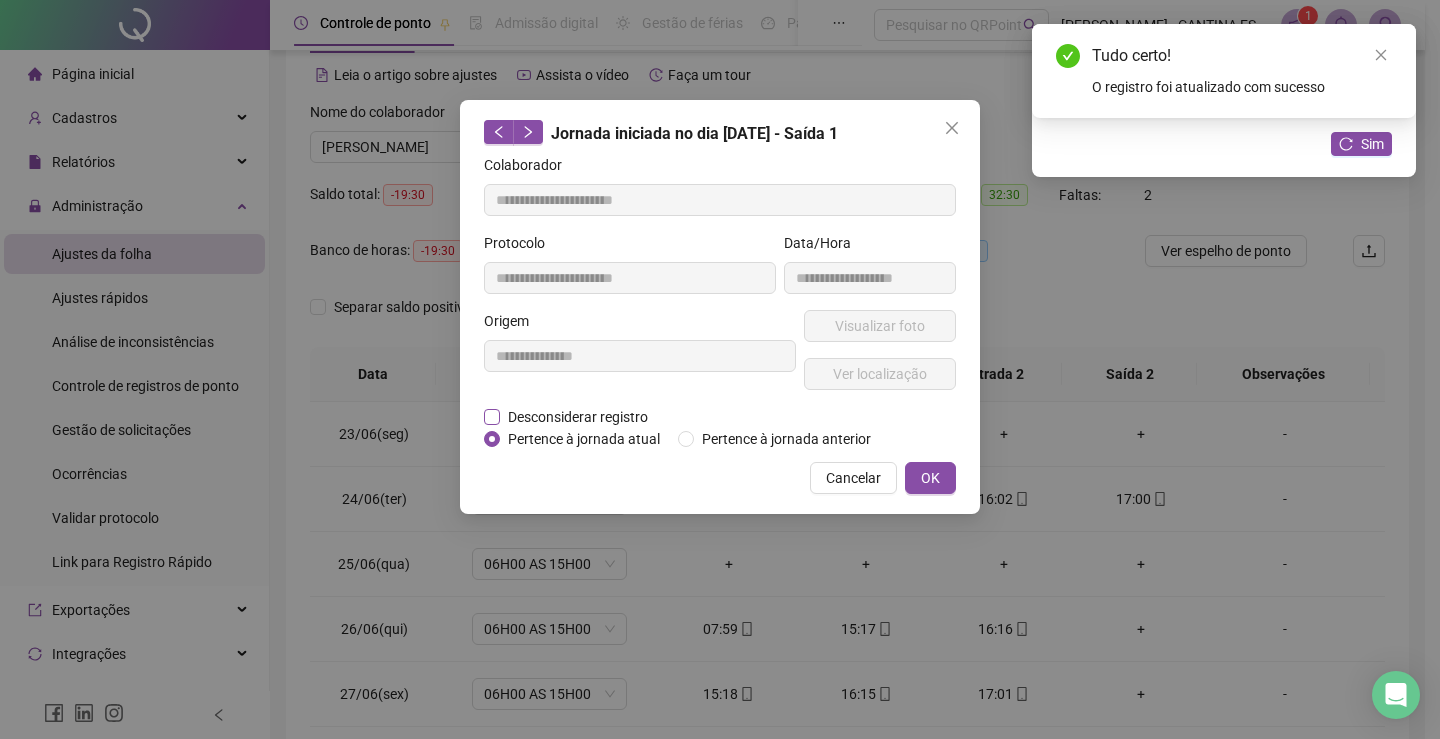 click on "Desconsiderar registro" at bounding box center [578, 417] 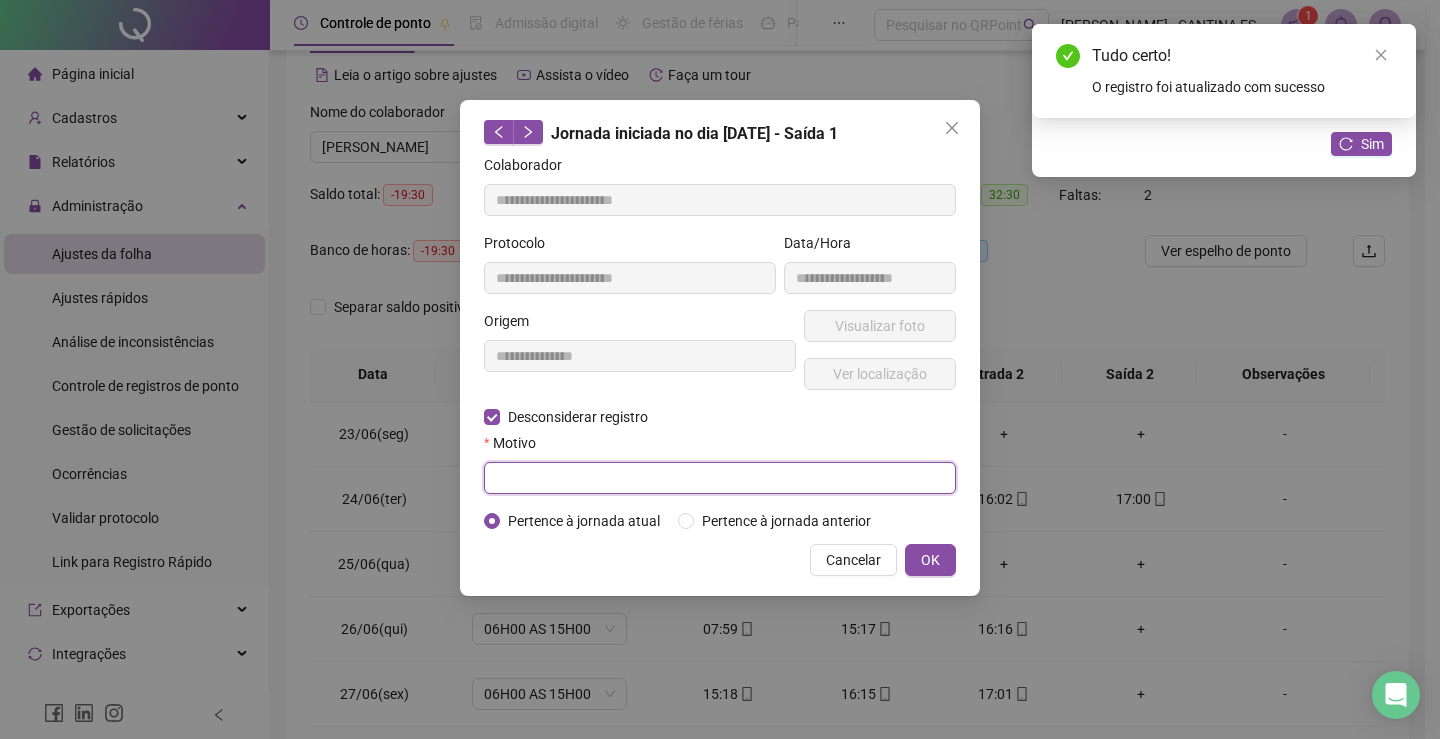 click at bounding box center [720, 478] 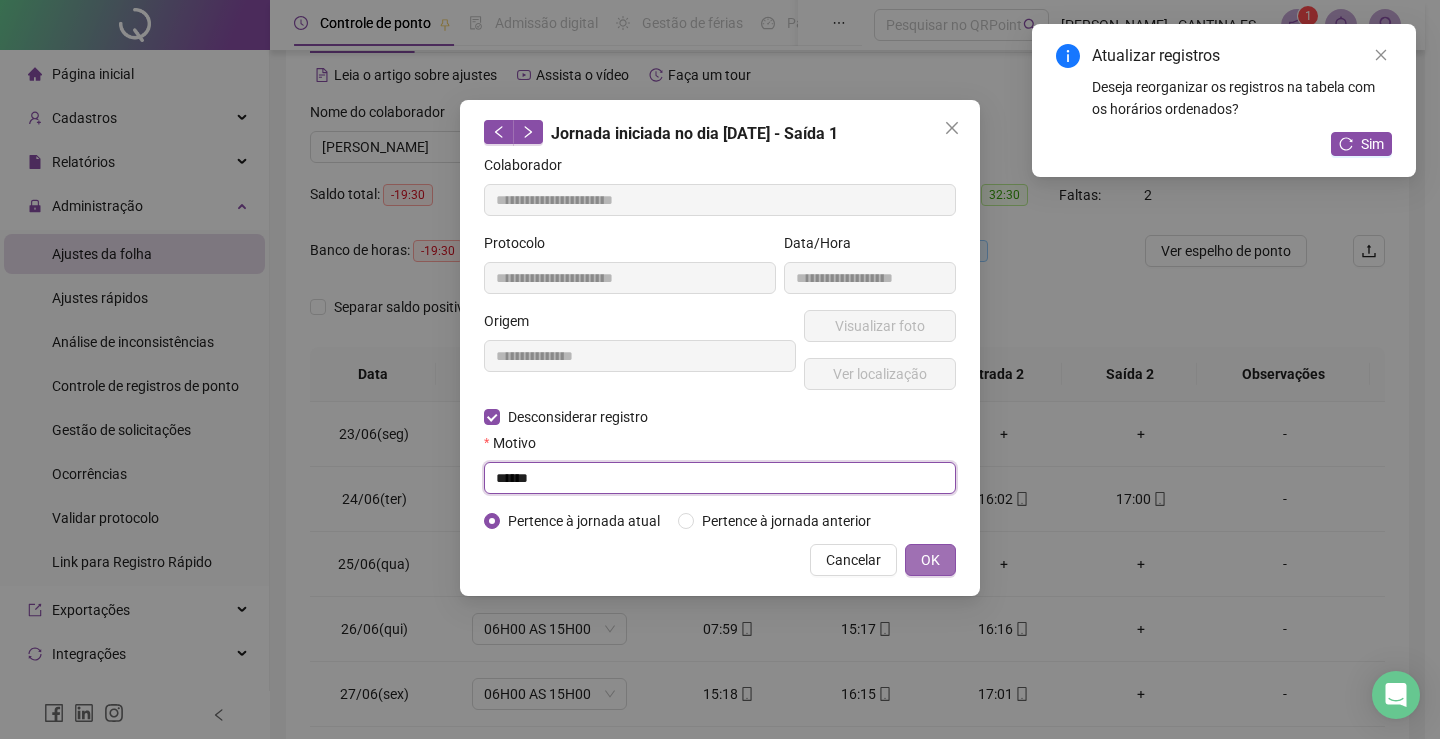 type on "******" 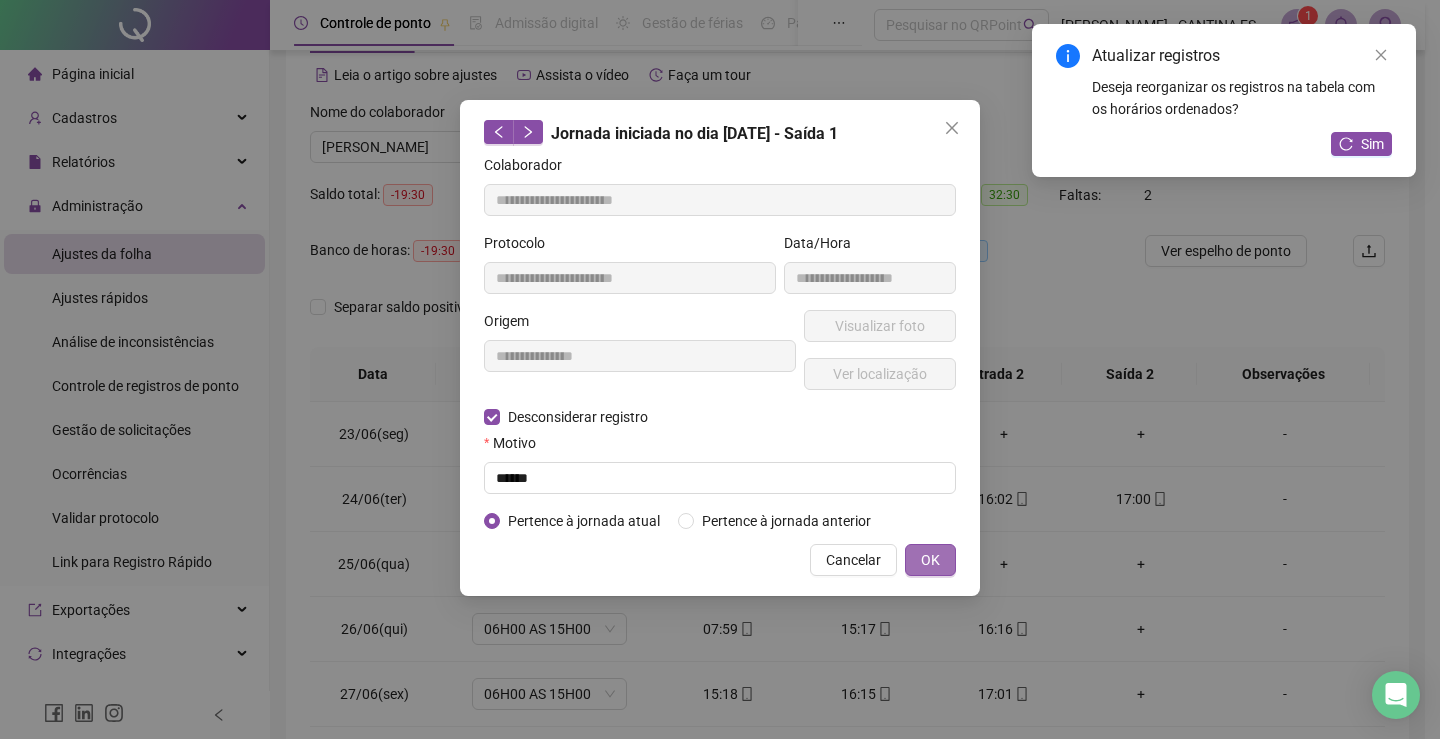 click on "OK" at bounding box center [930, 560] 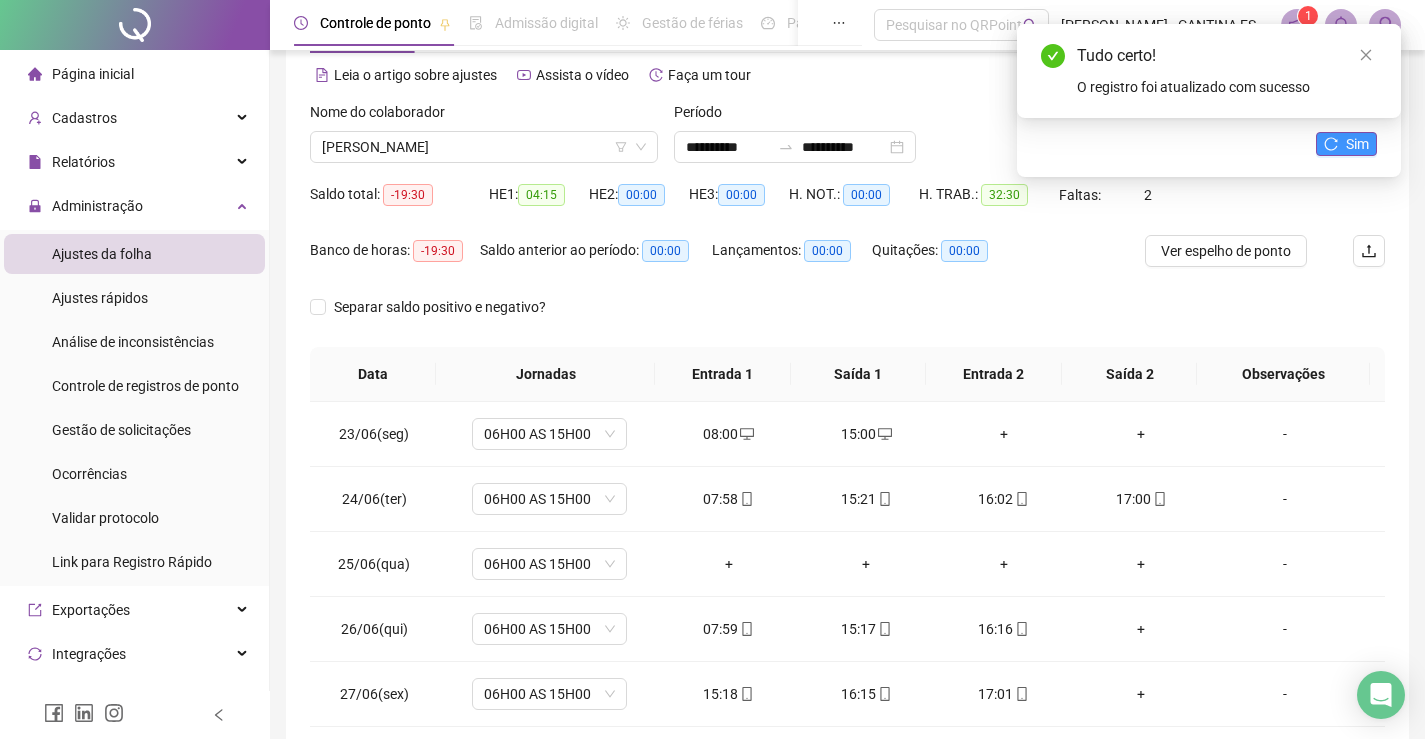 click on "Sim" at bounding box center [1357, 144] 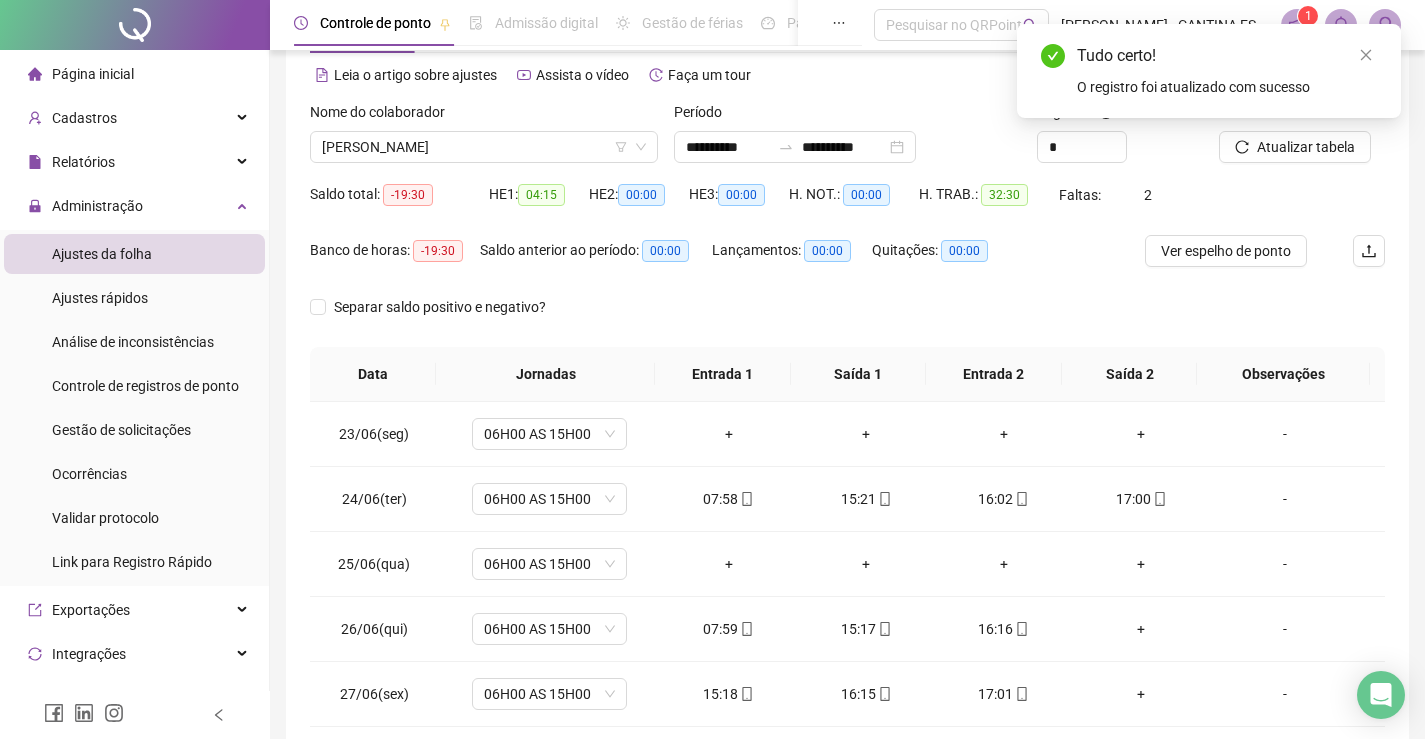 scroll, scrollTop: 283, scrollLeft: 0, axis: vertical 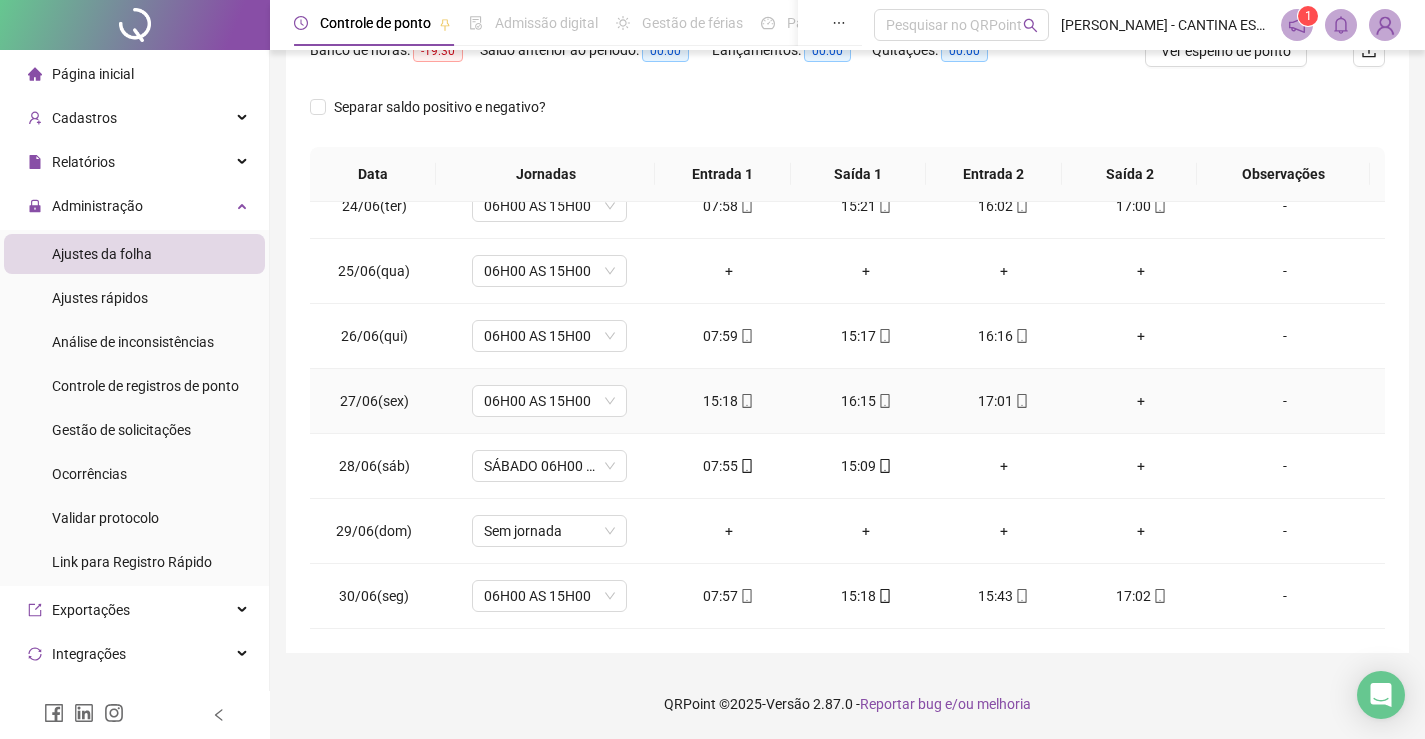 click on "+" at bounding box center (1142, 401) 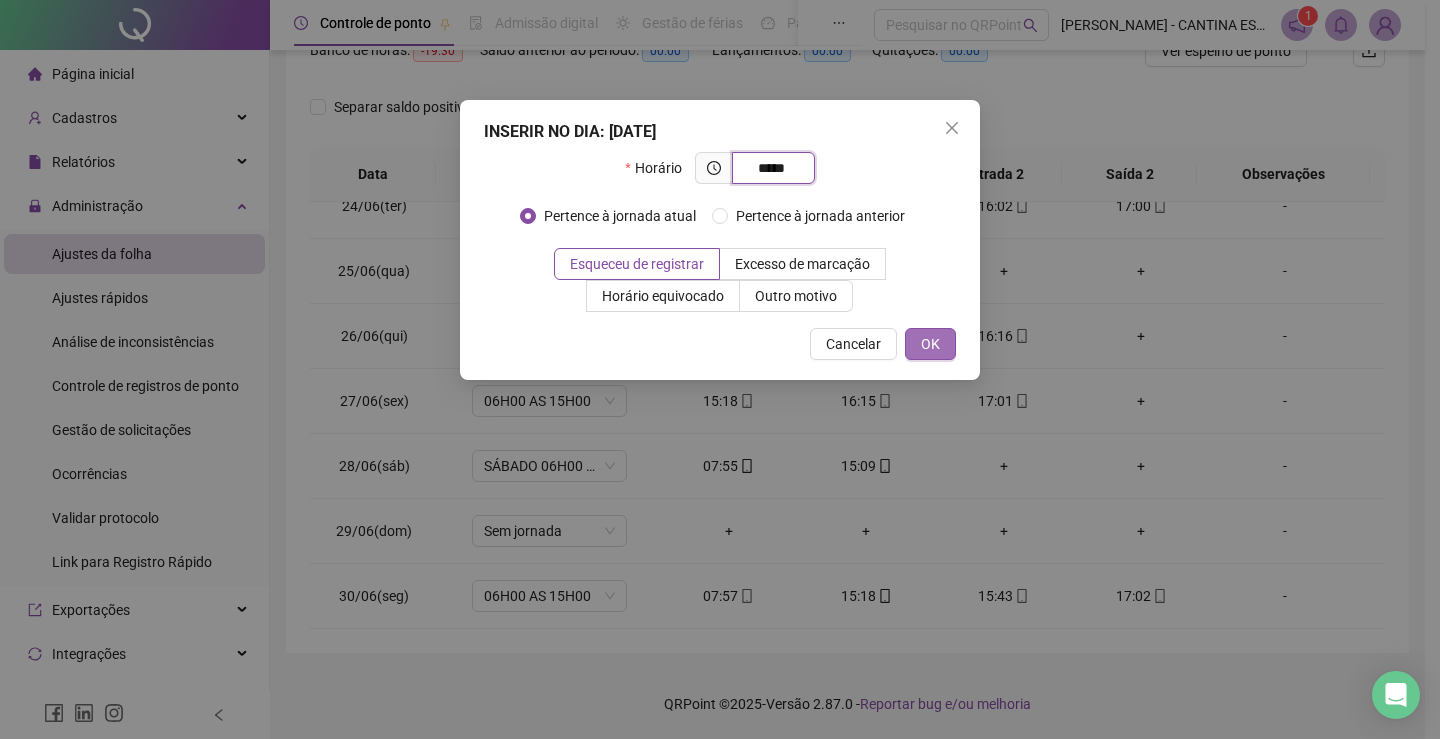 type on "*****" 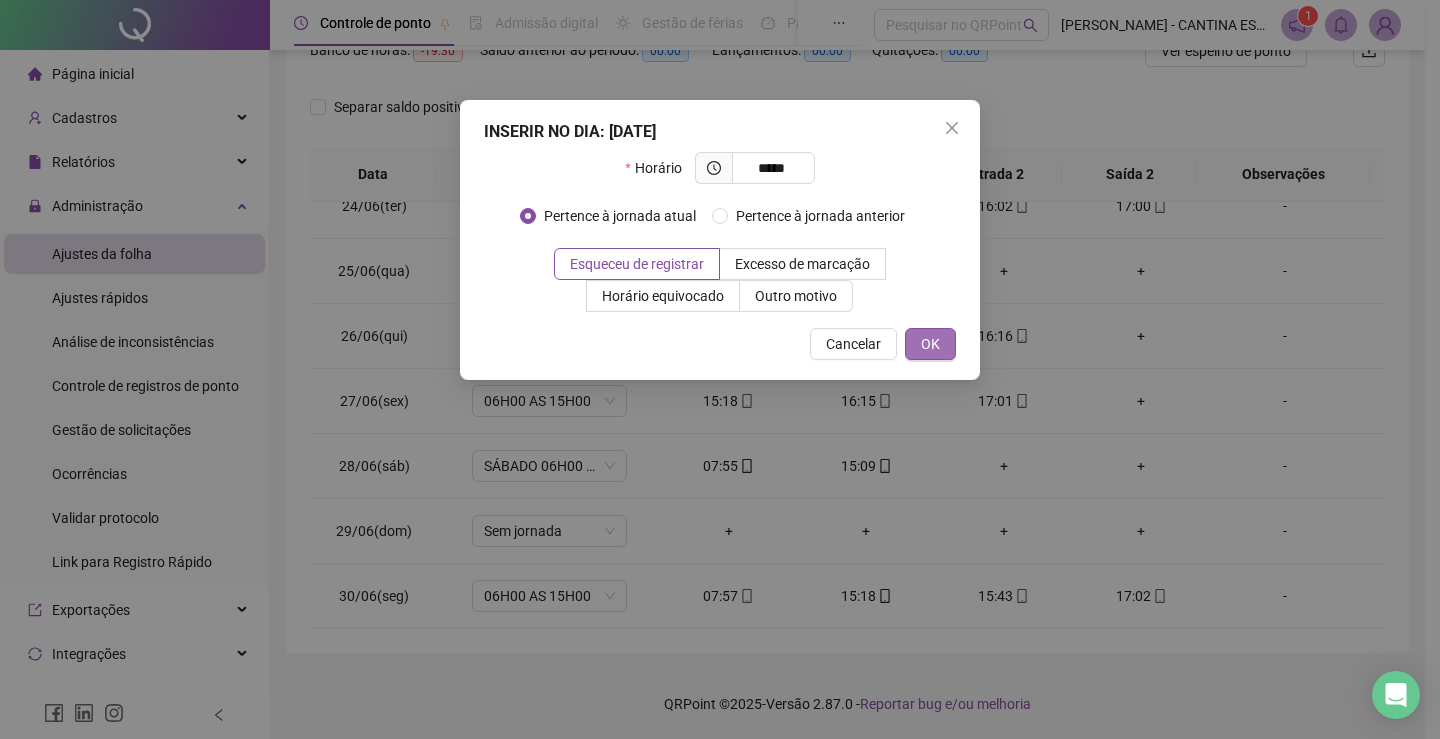 click on "OK" at bounding box center [930, 344] 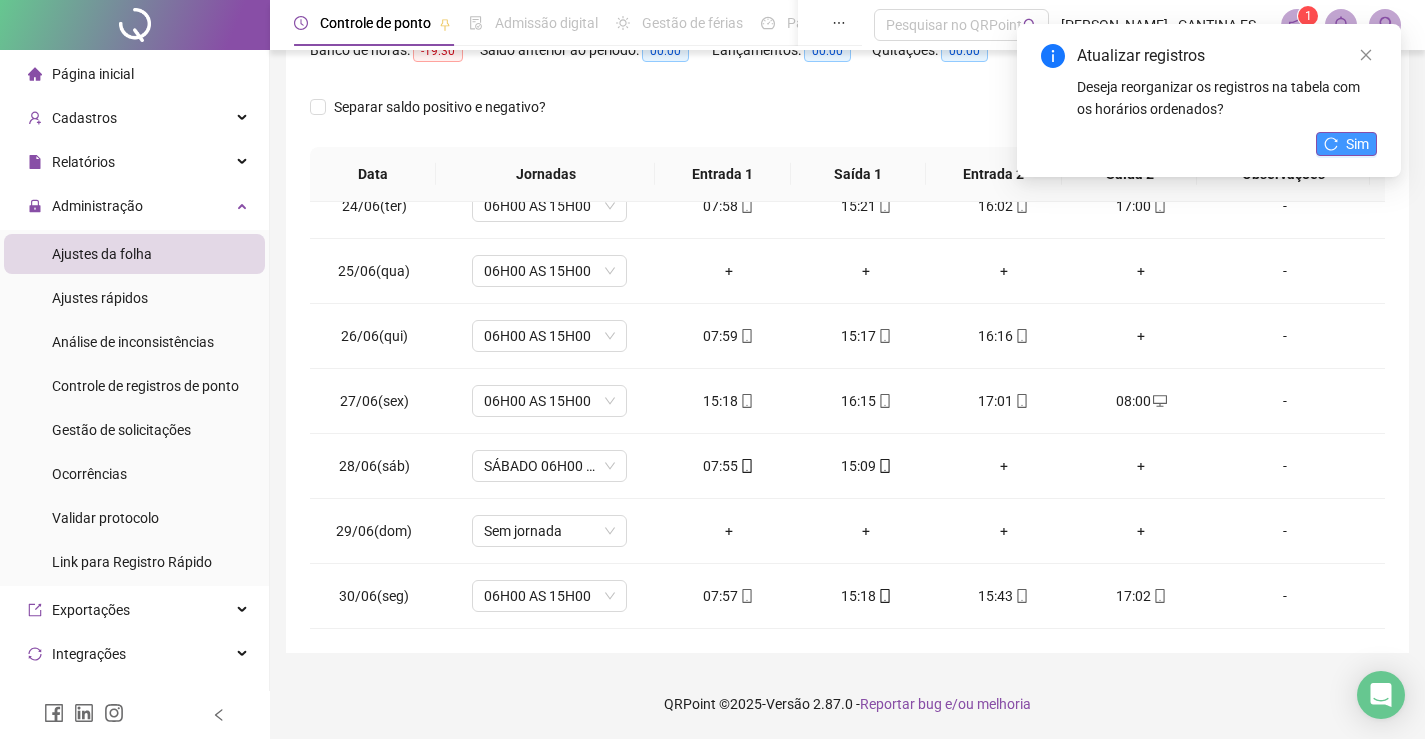 click on "Sim" at bounding box center [1357, 144] 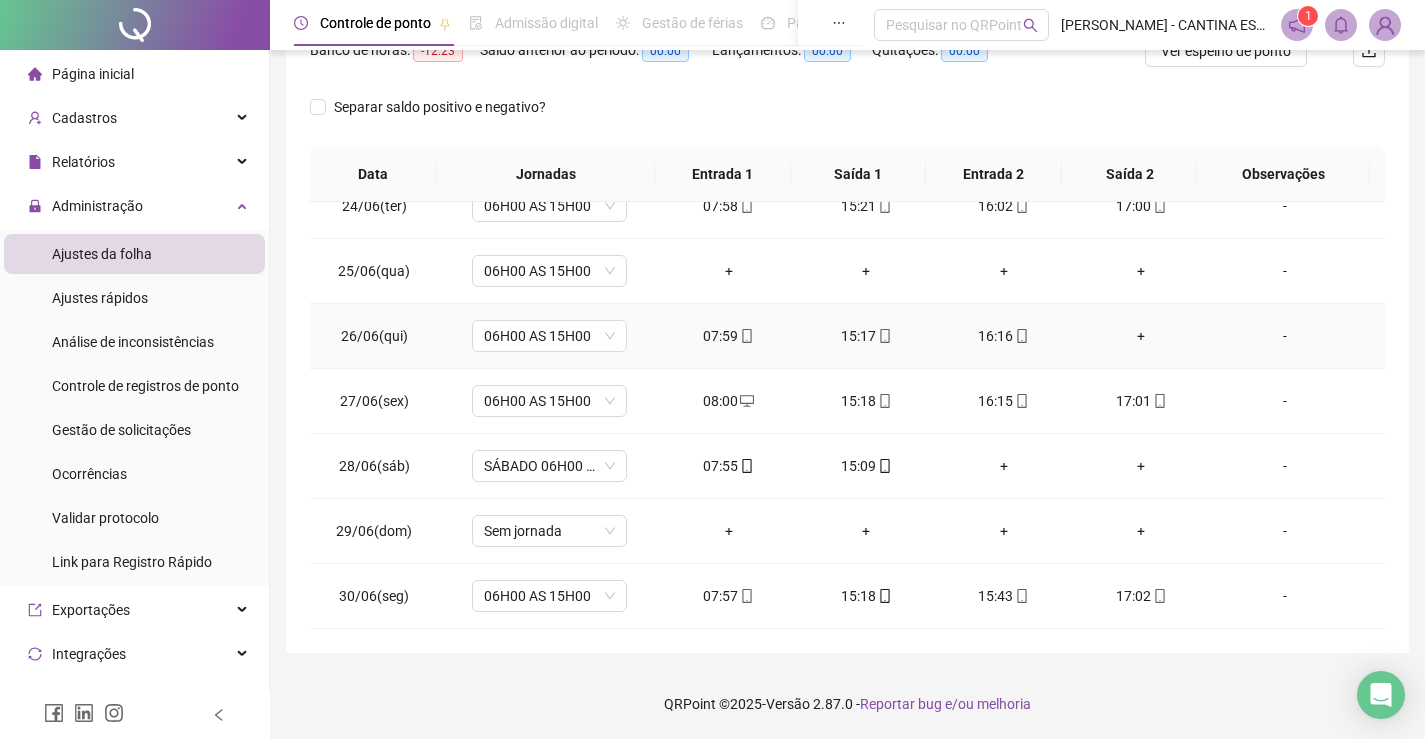 click on "+" at bounding box center (1142, 336) 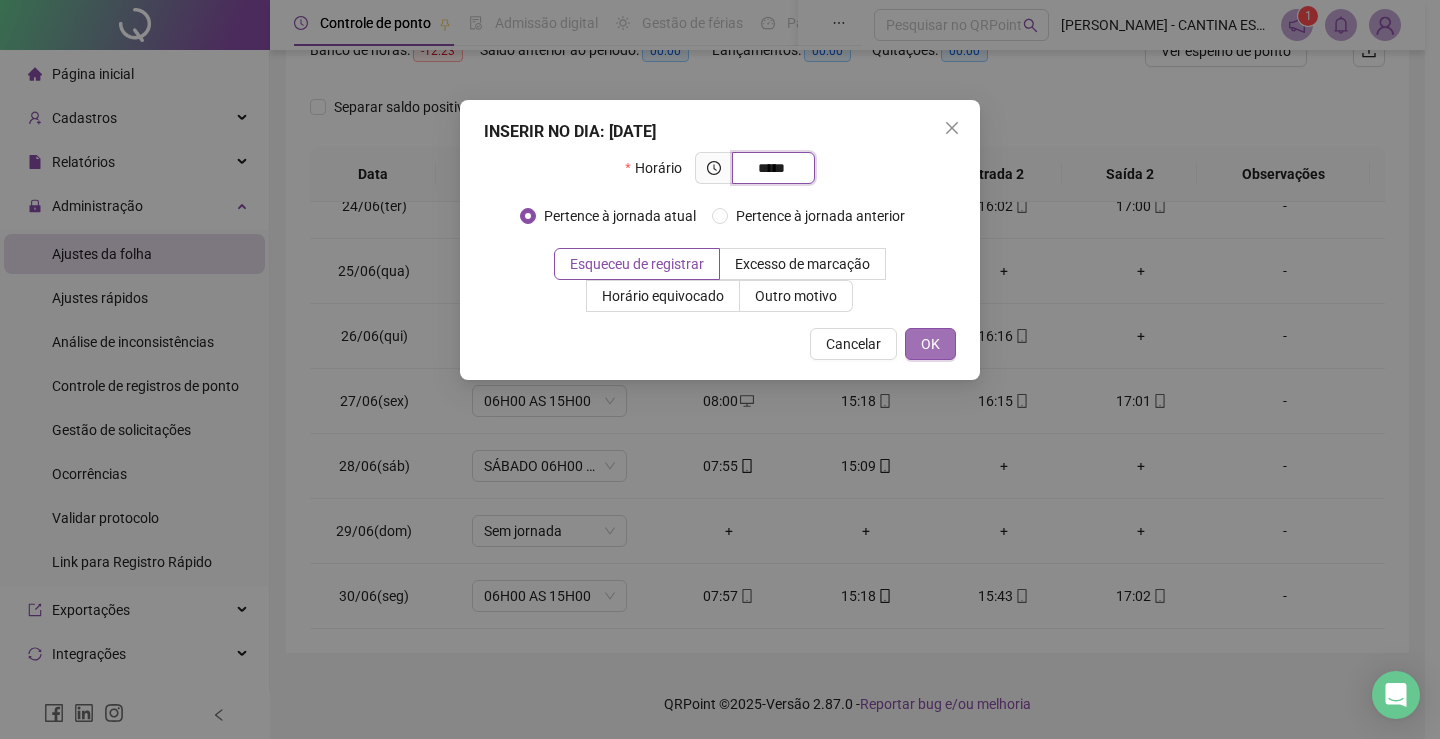 type on "*****" 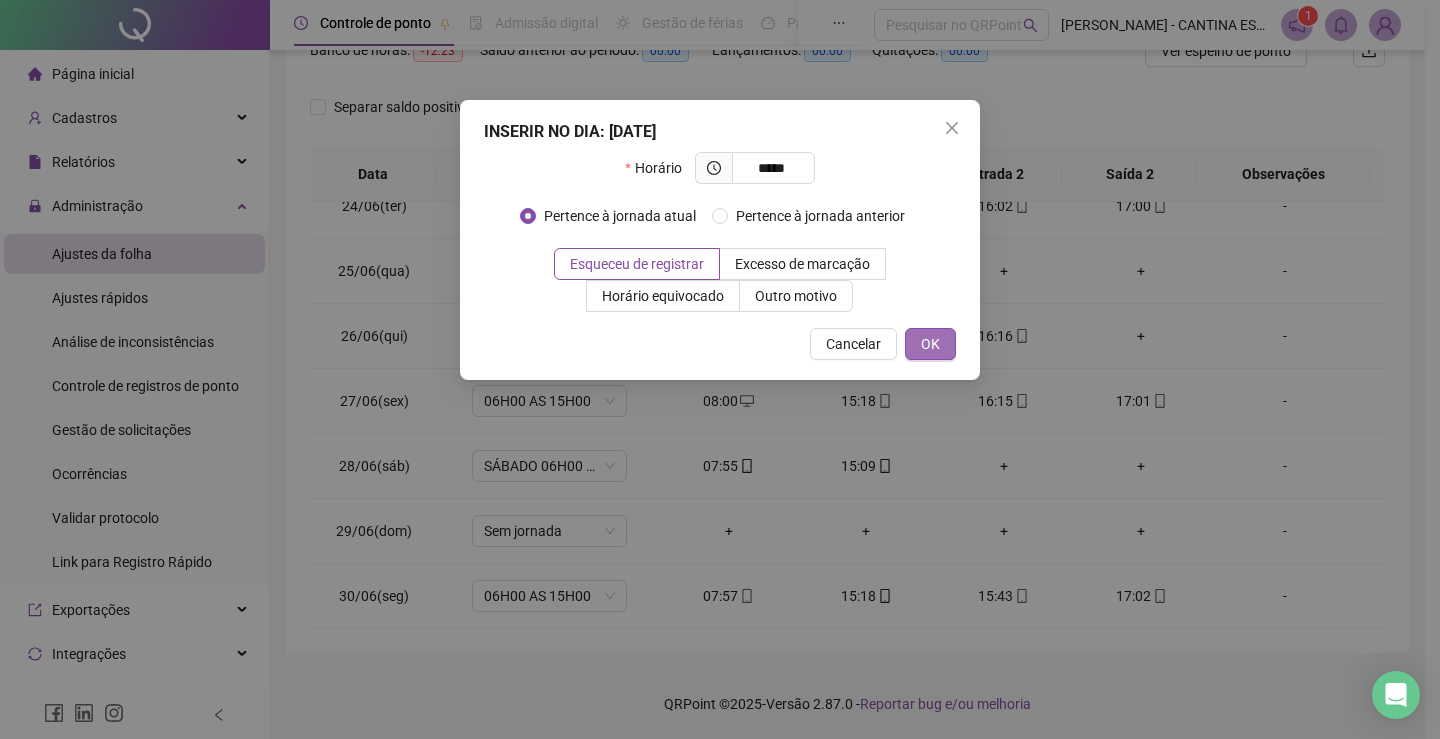 click on "OK" at bounding box center (930, 344) 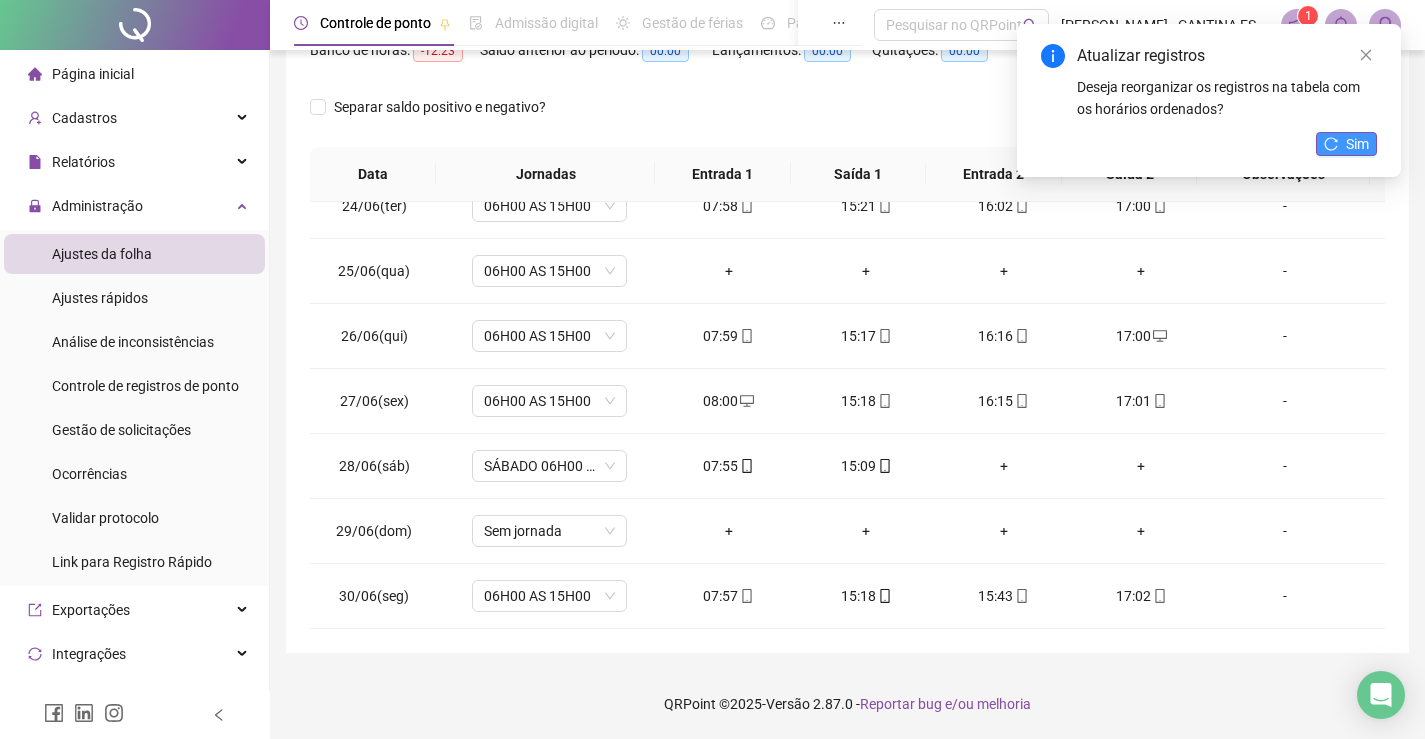 click on "Sim" at bounding box center (1357, 144) 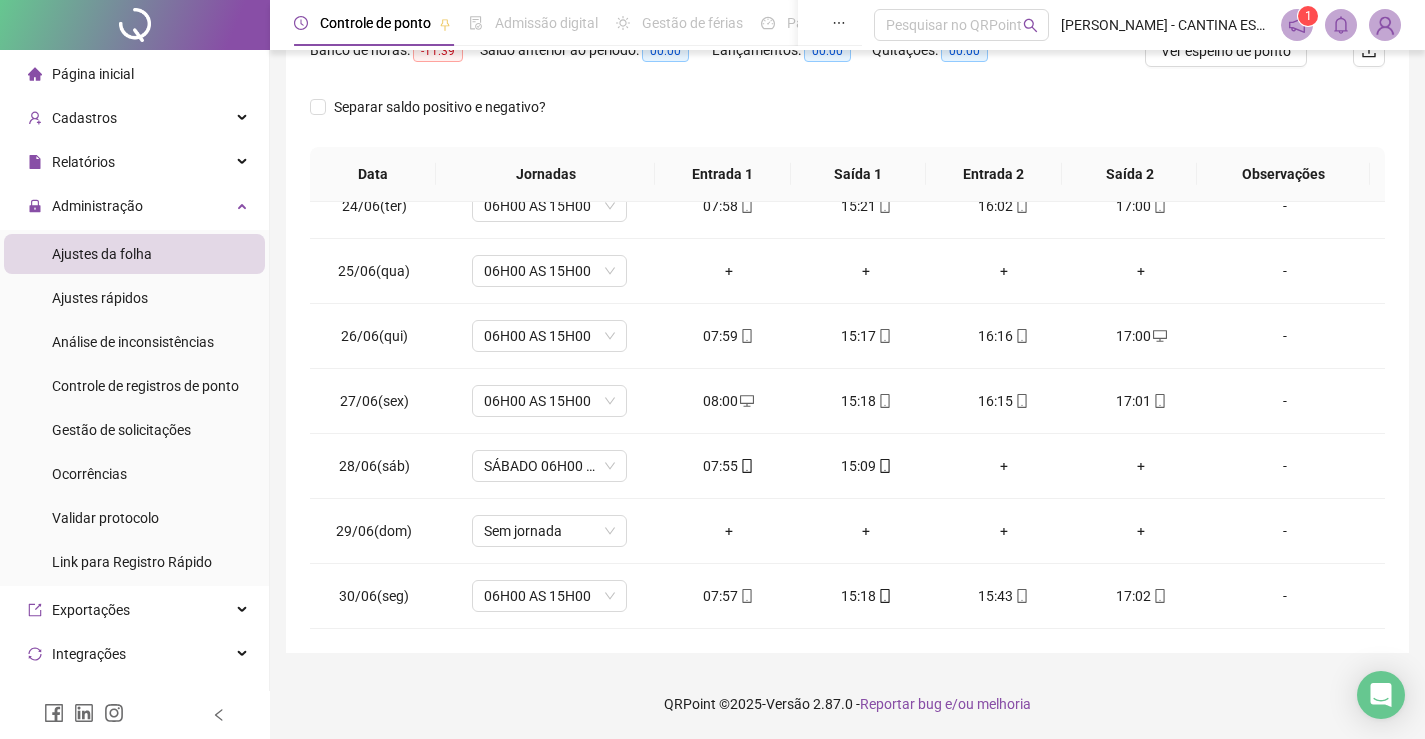 scroll, scrollTop: 0, scrollLeft: 0, axis: both 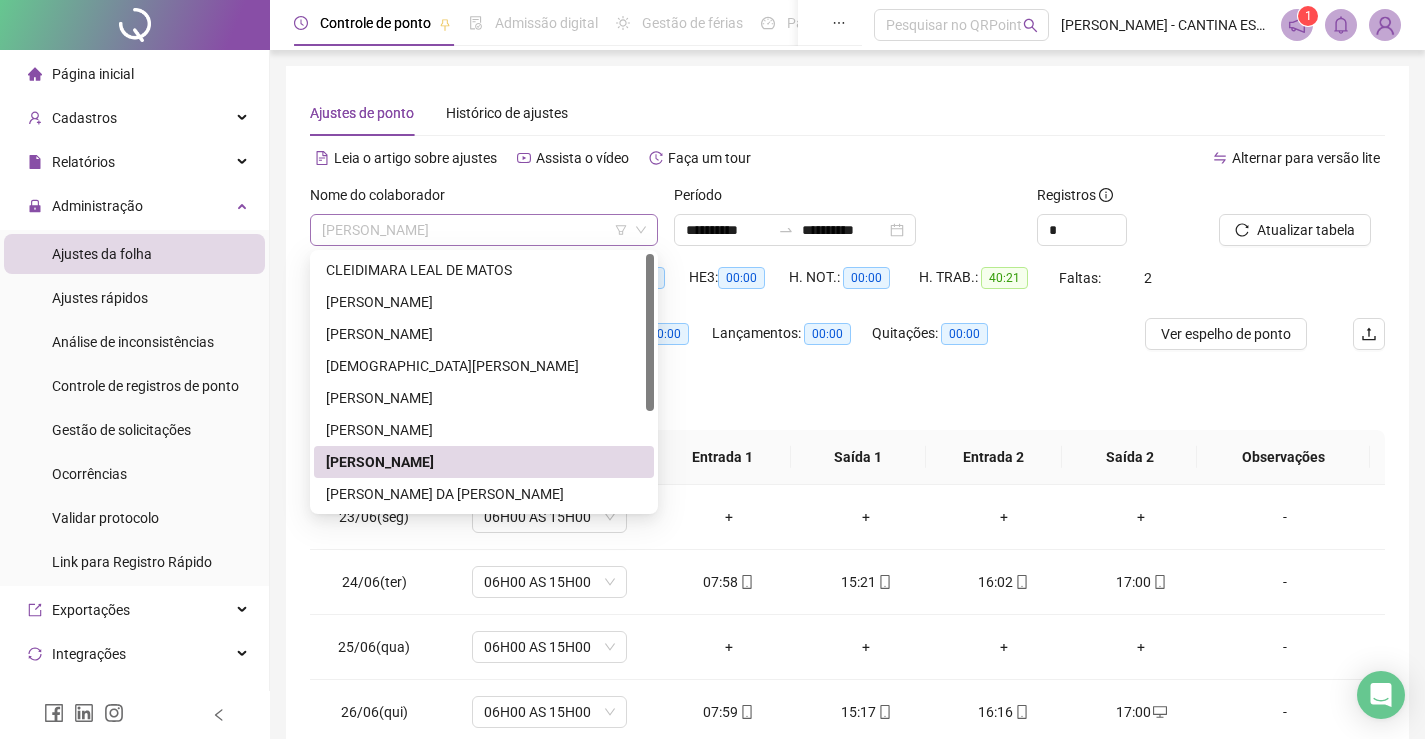 click on "[PERSON_NAME]" at bounding box center [484, 230] 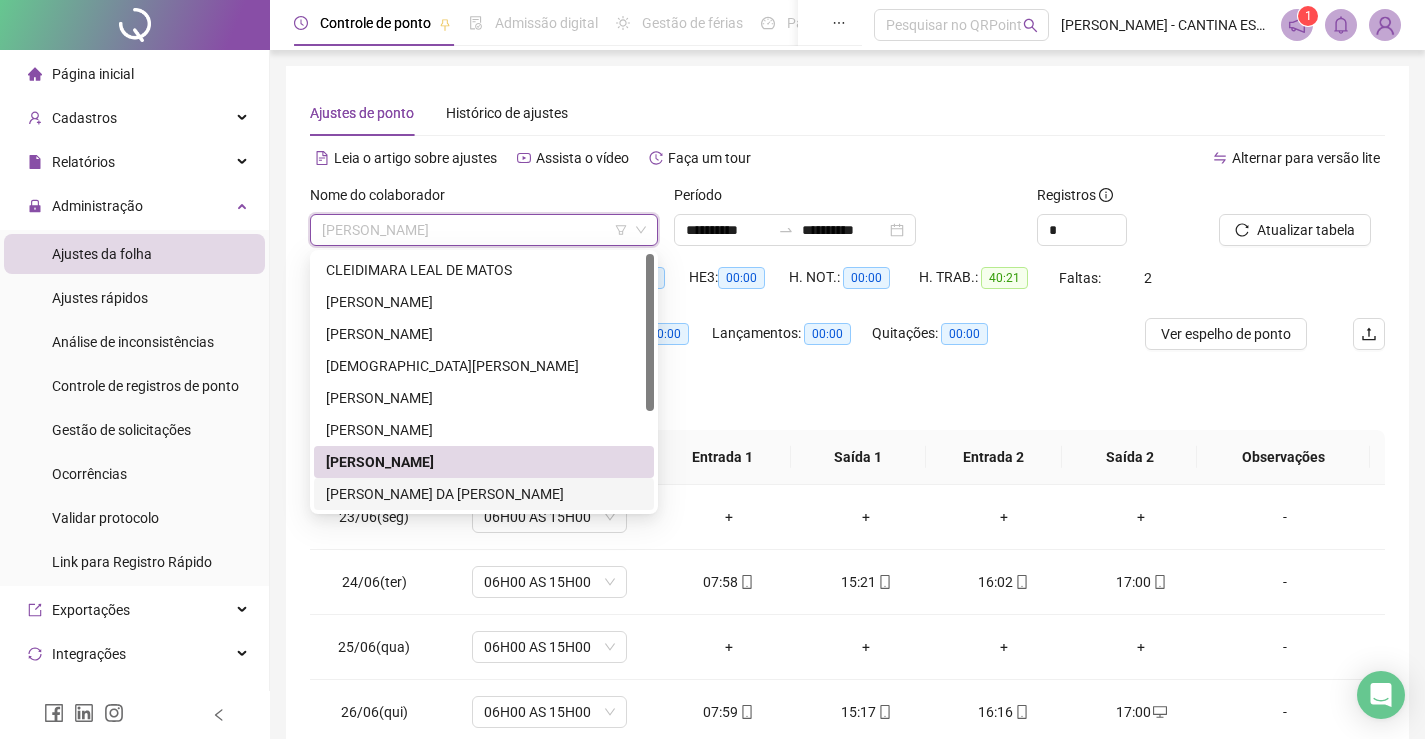 click on "[PERSON_NAME] DA [PERSON_NAME]" at bounding box center (484, 494) 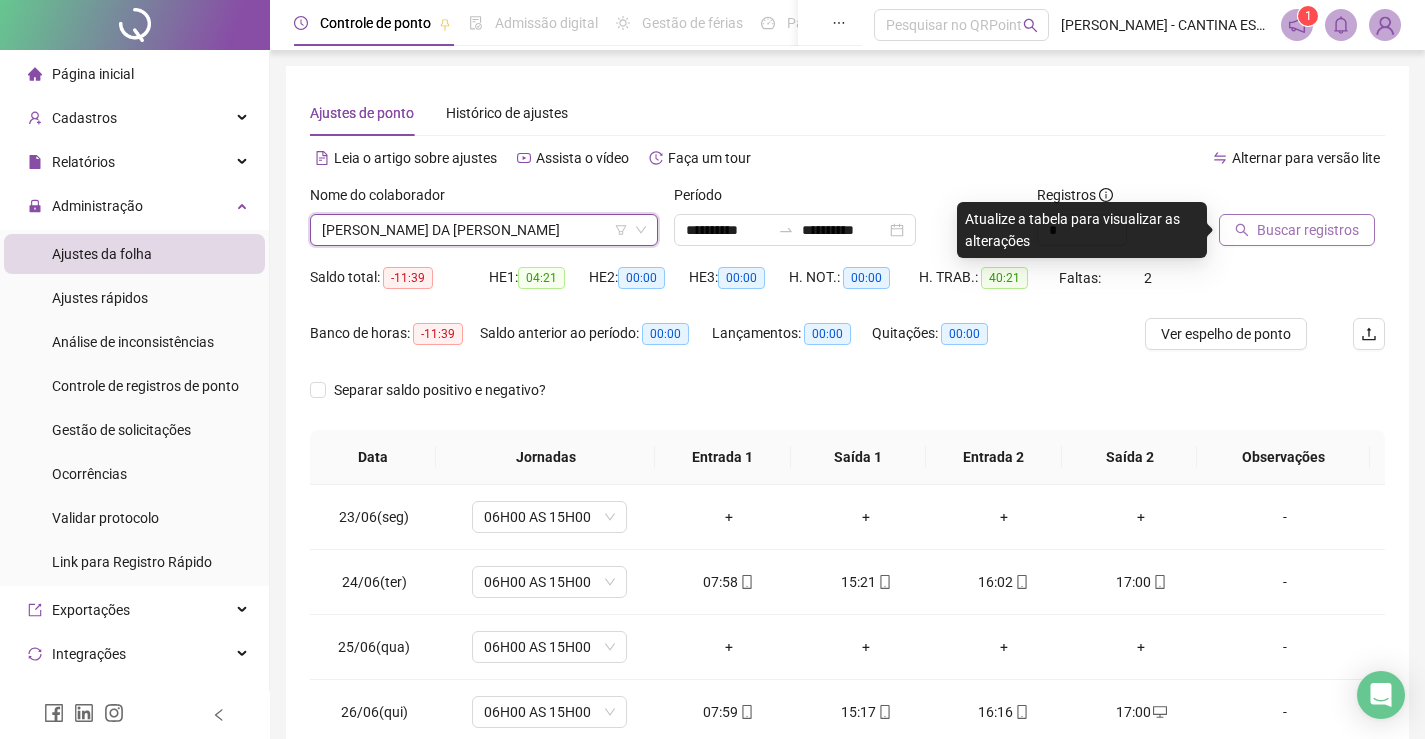 click on "Buscar registros" at bounding box center (1308, 230) 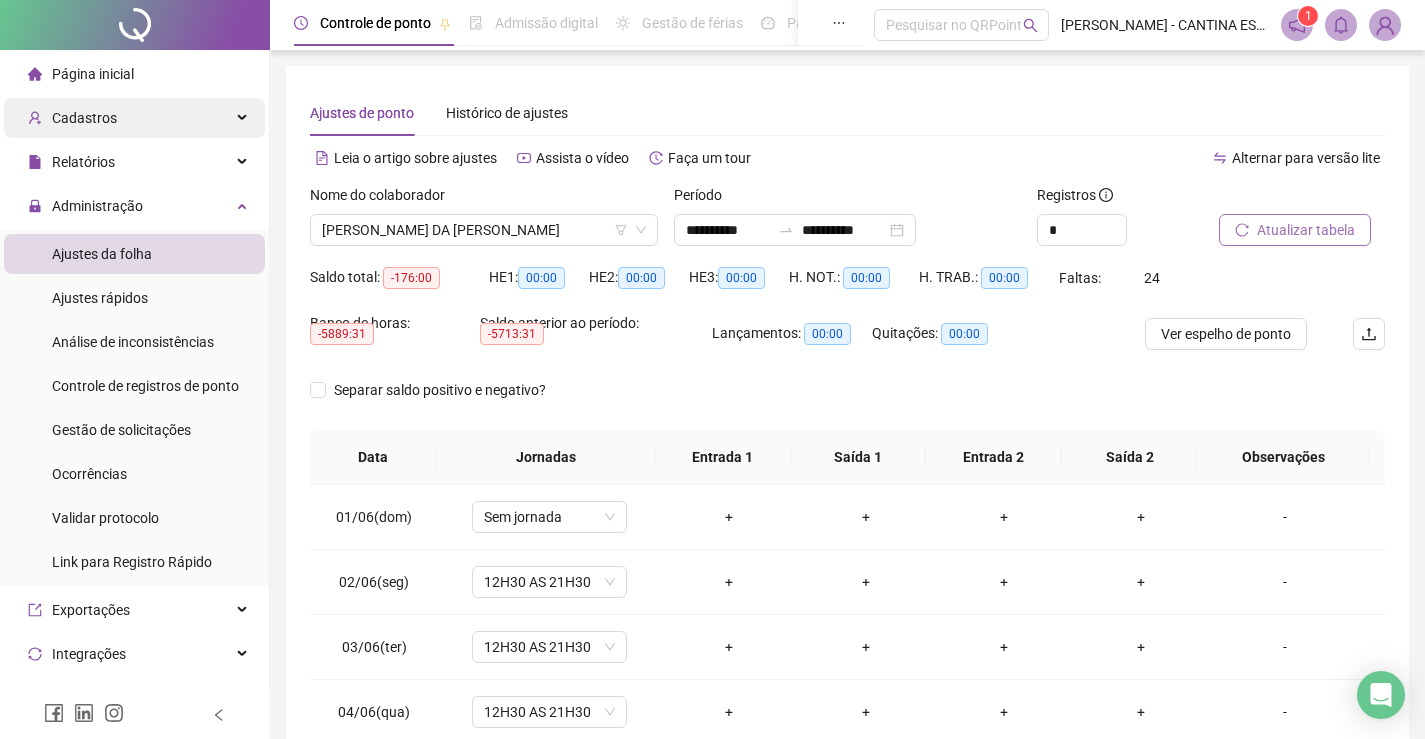 click on "Cadastros" at bounding box center (84, 118) 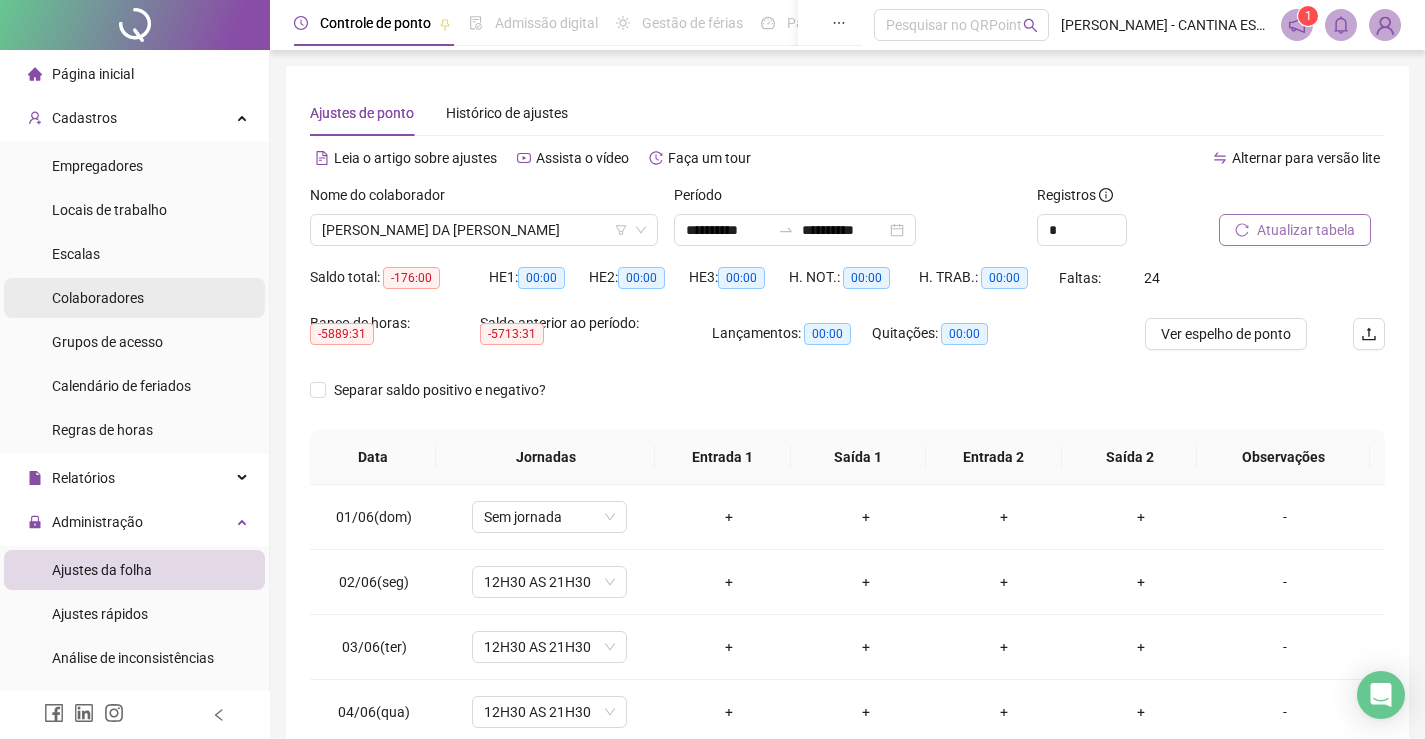 click on "Colaboradores" at bounding box center [98, 298] 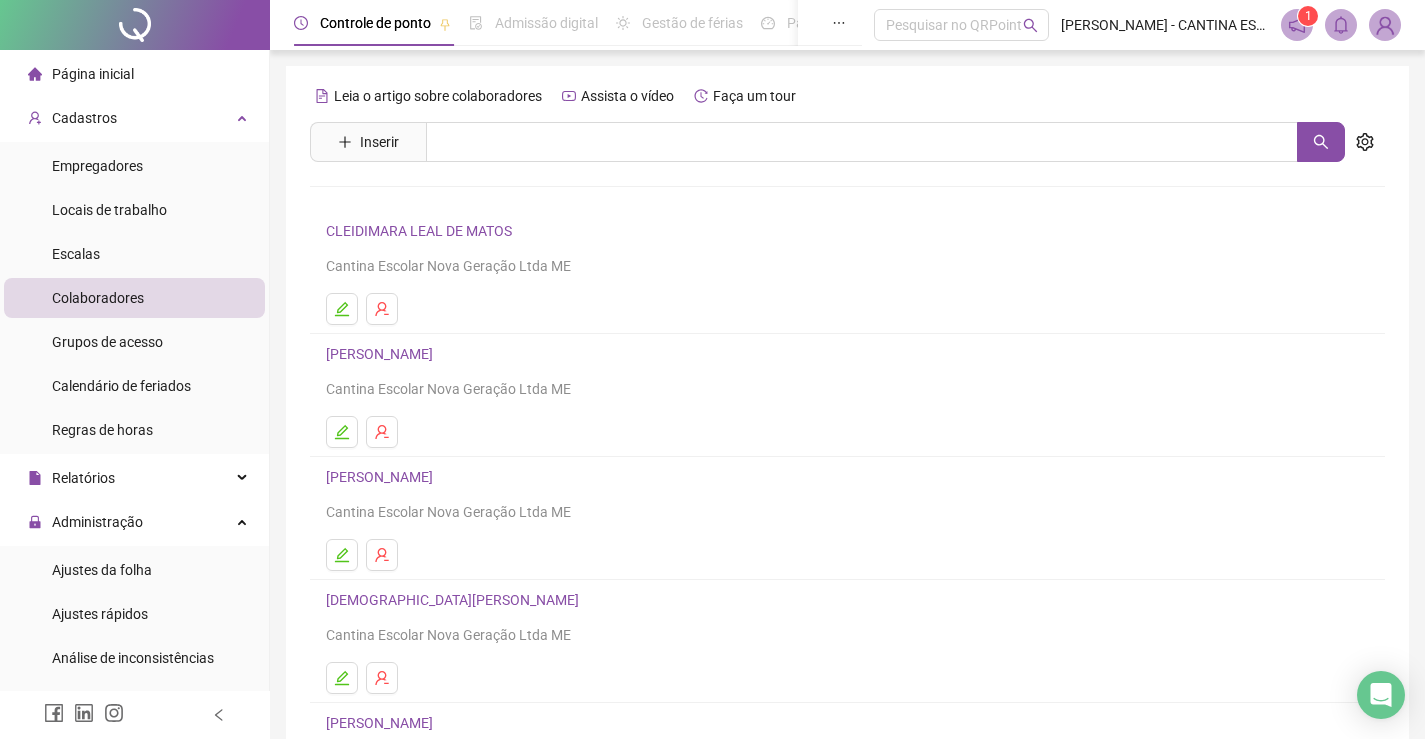 scroll, scrollTop: 228, scrollLeft: 0, axis: vertical 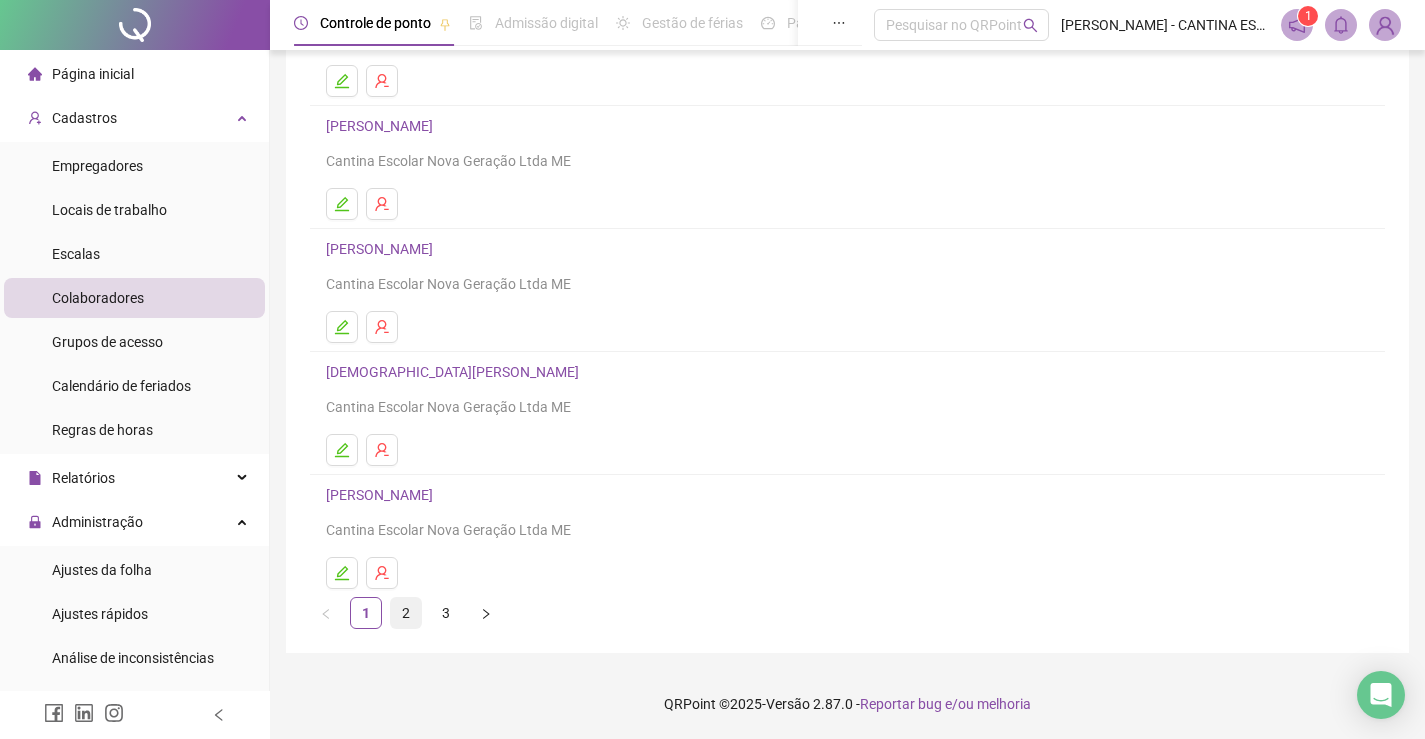 click on "2" at bounding box center [406, 613] 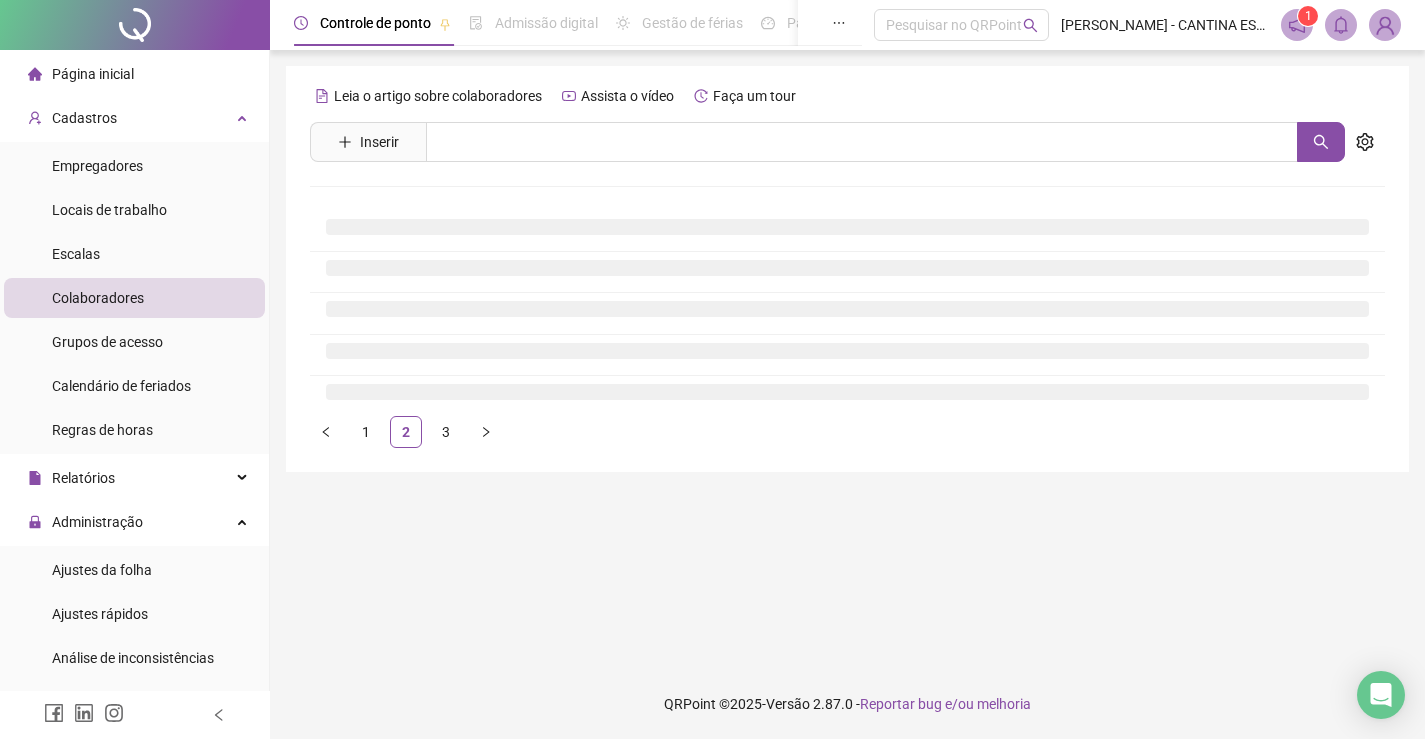 scroll, scrollTop: 0, scrollLeft: 0, axis: both 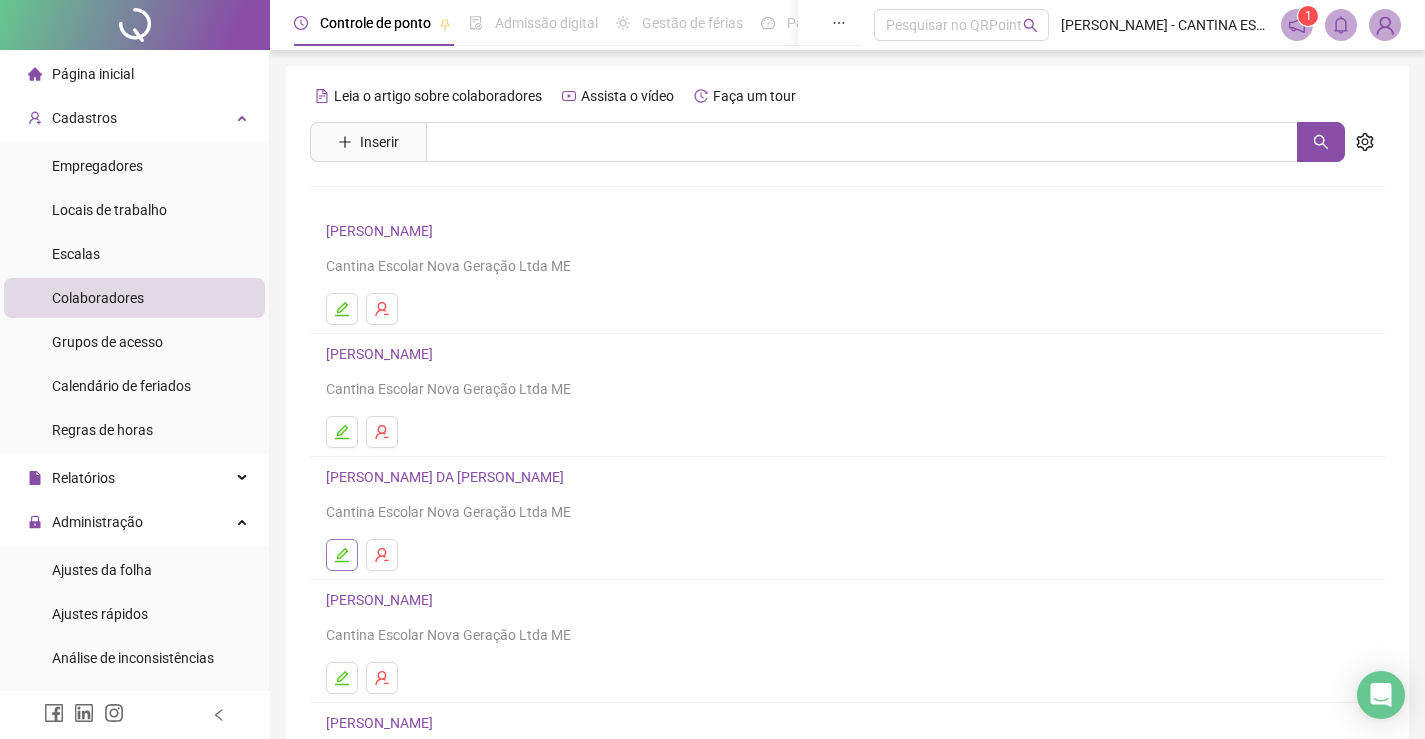 click 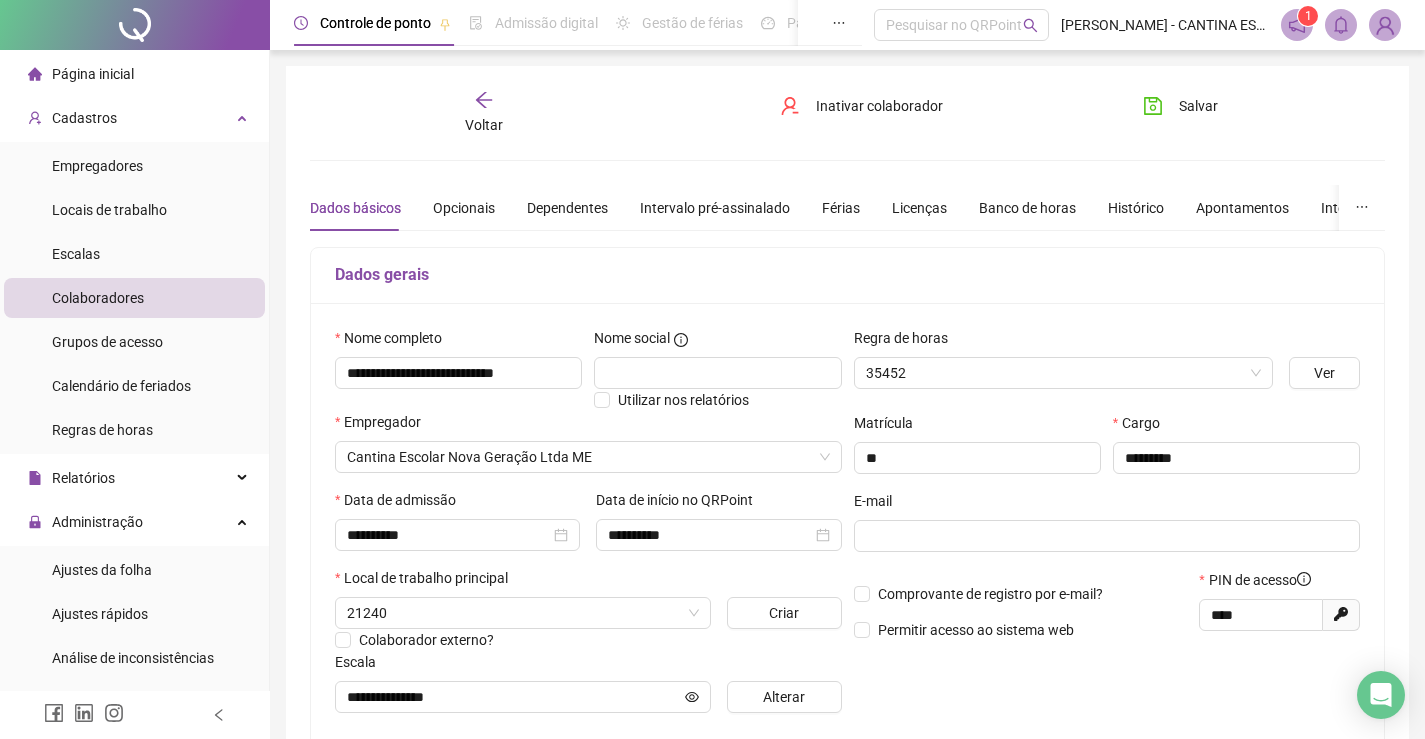 type on "**********" 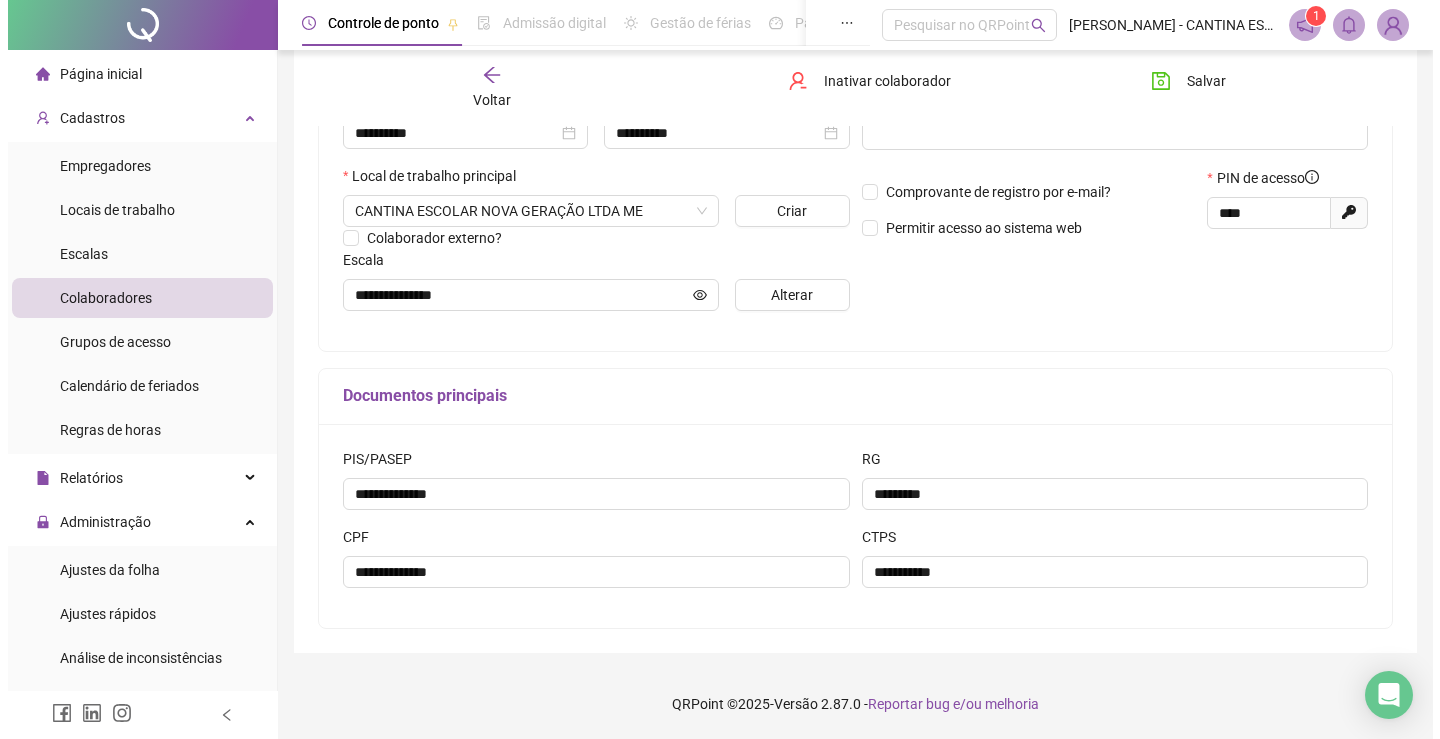 scroll, scrollTop: 0, scrollLeft: 0, axis: both 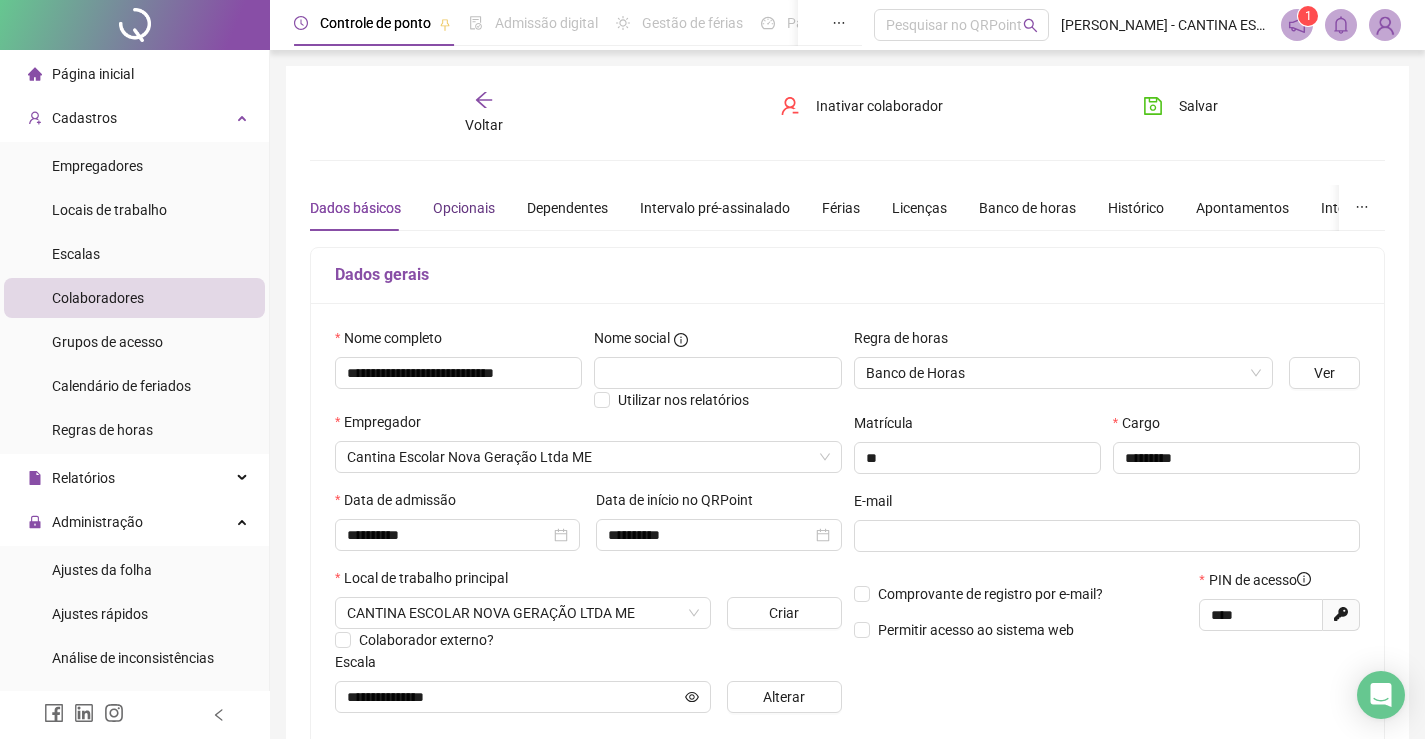 click on "Opcionais" at bounding box center [464, 208] 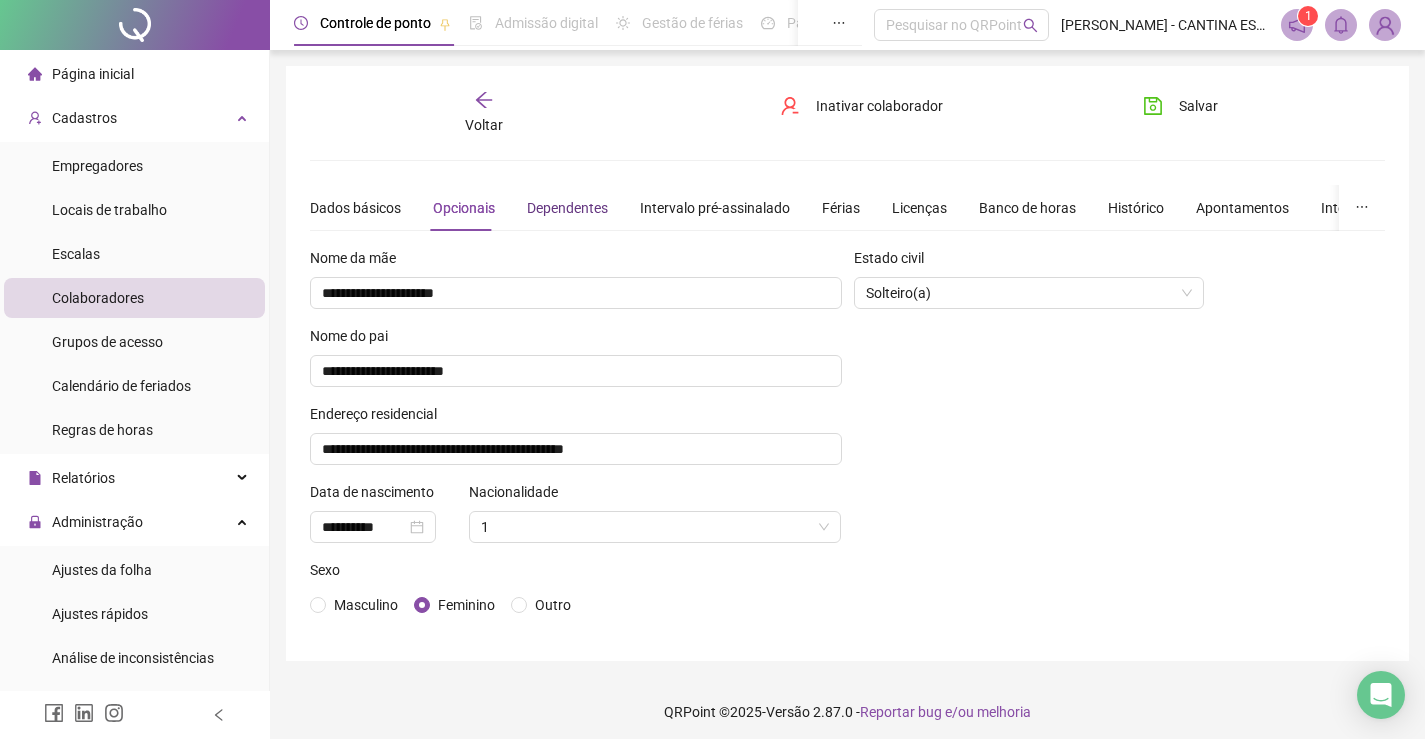 click on "Dependentes" at bounding box center [567, 208] 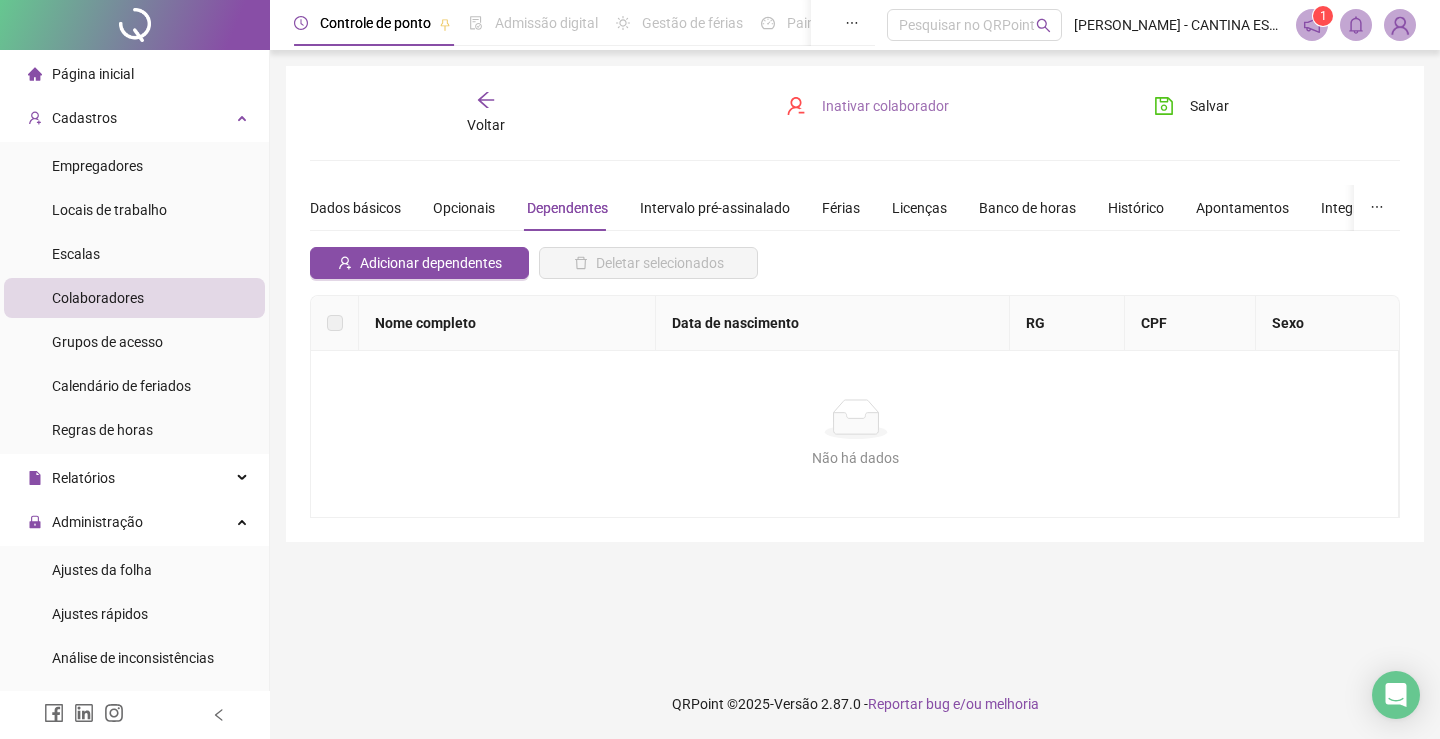click on "Inativar colaborador" at bounding box center [885, 106] 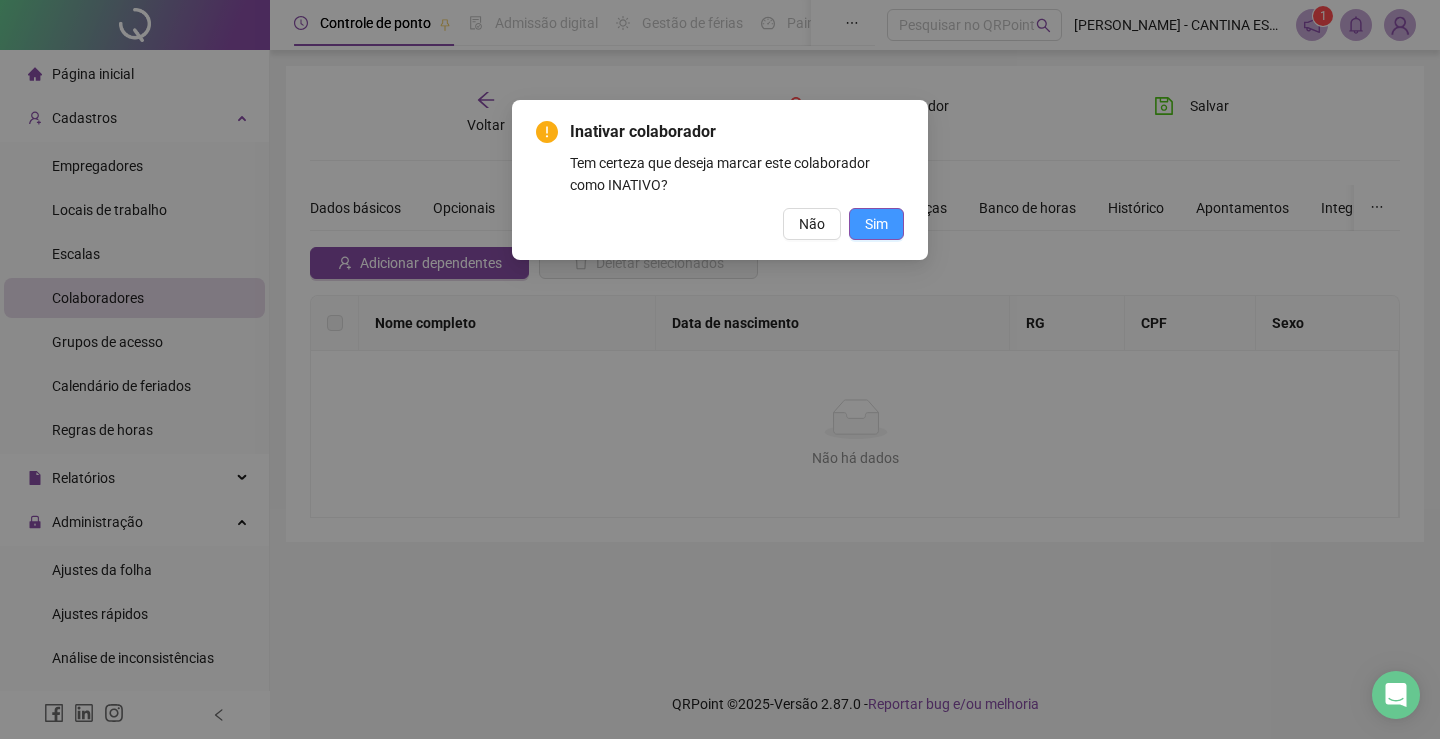 click on "Sim" at bounding box center (876, 224) 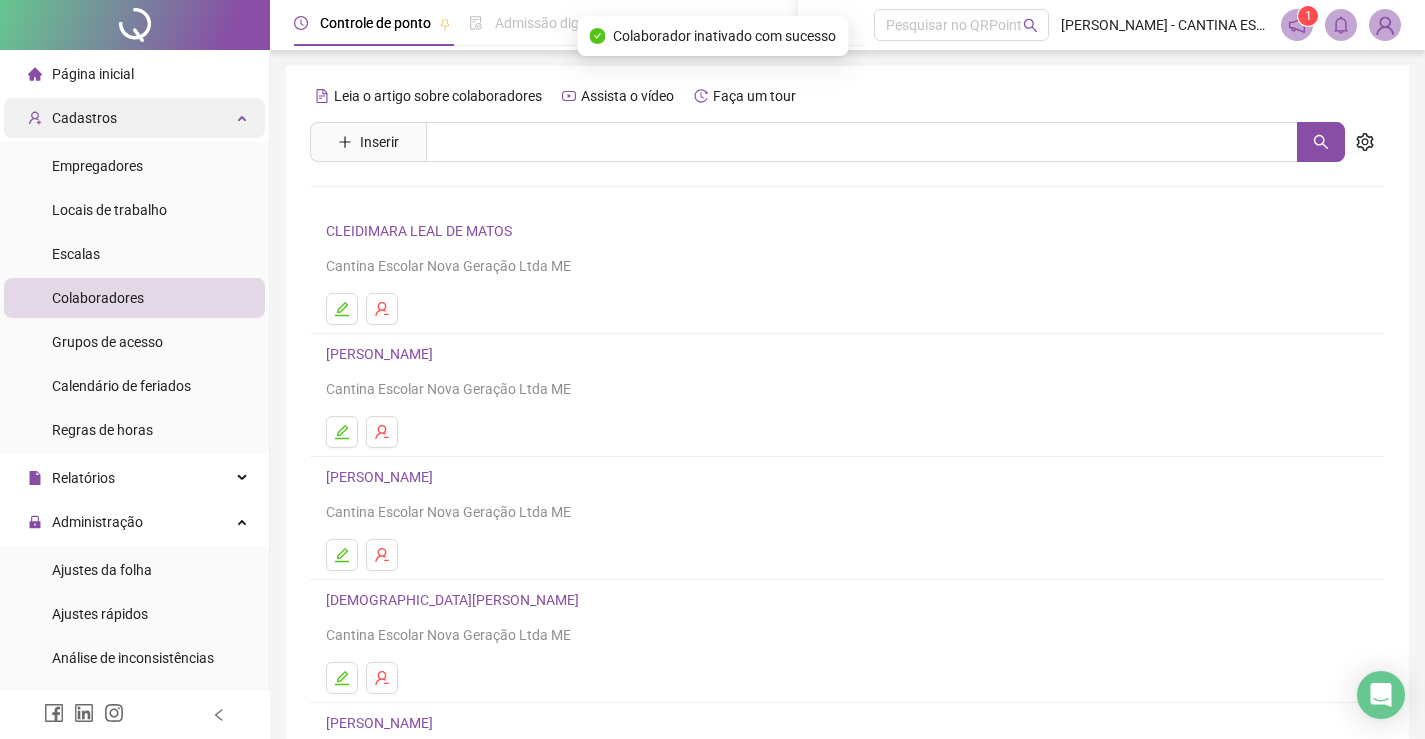 click on "Cadastros" at bounding box center [84, 118] 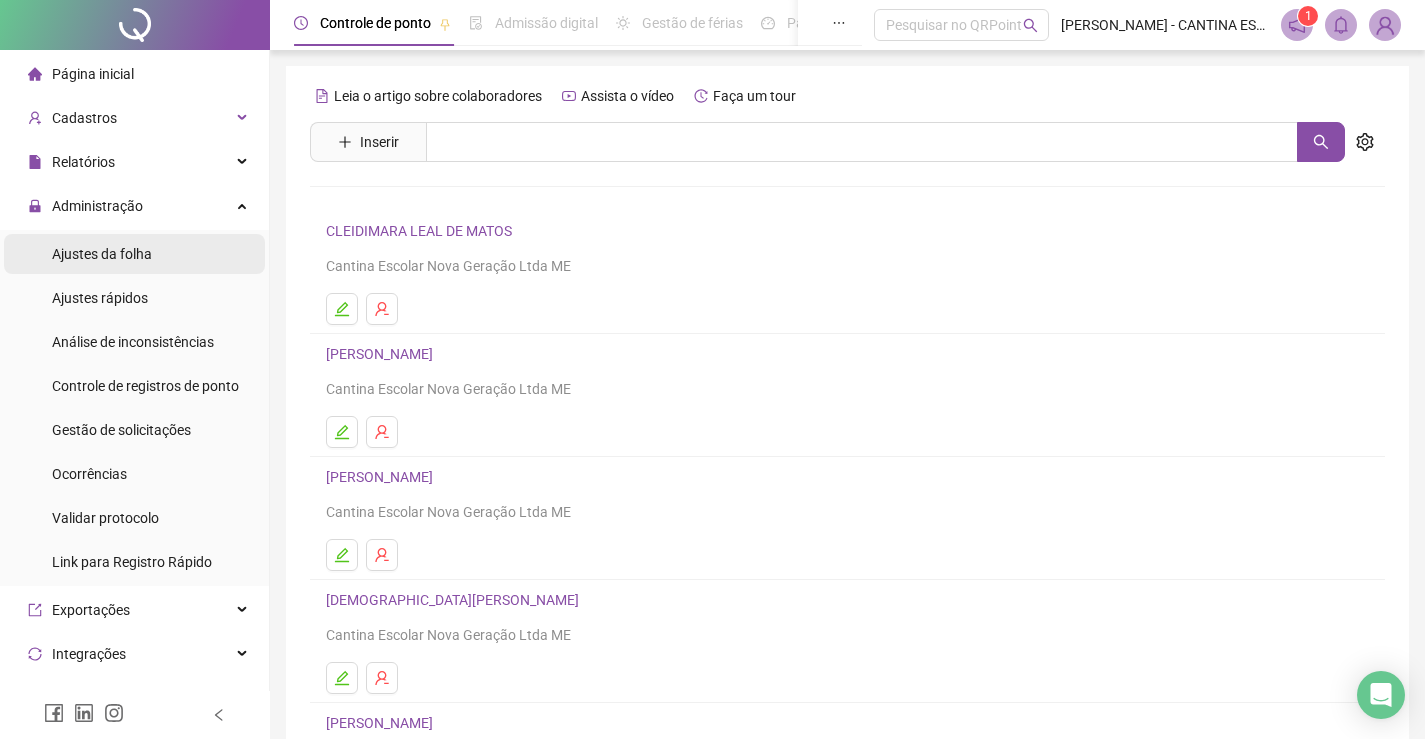 click on "Ajustes da folha" at bounding box center (102, 254) 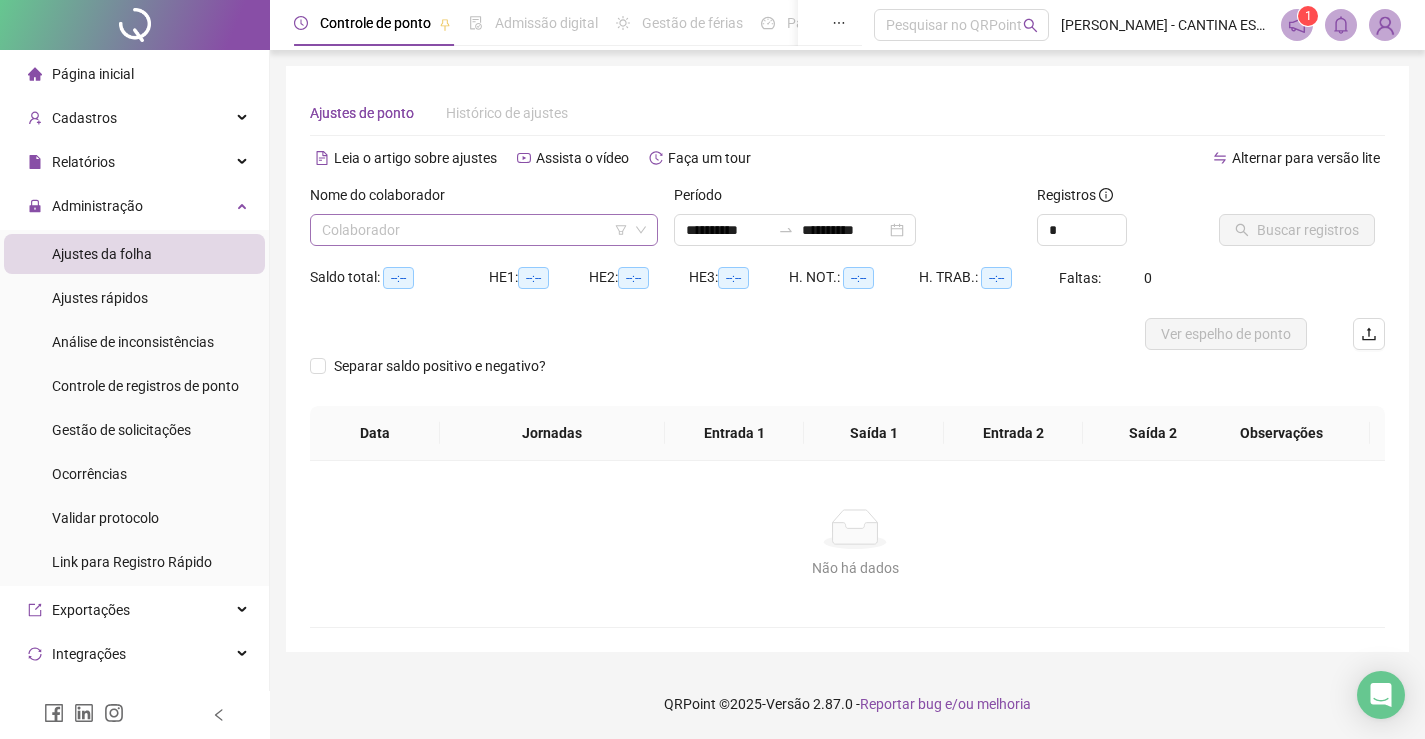 click at bounding box center (478, 230) 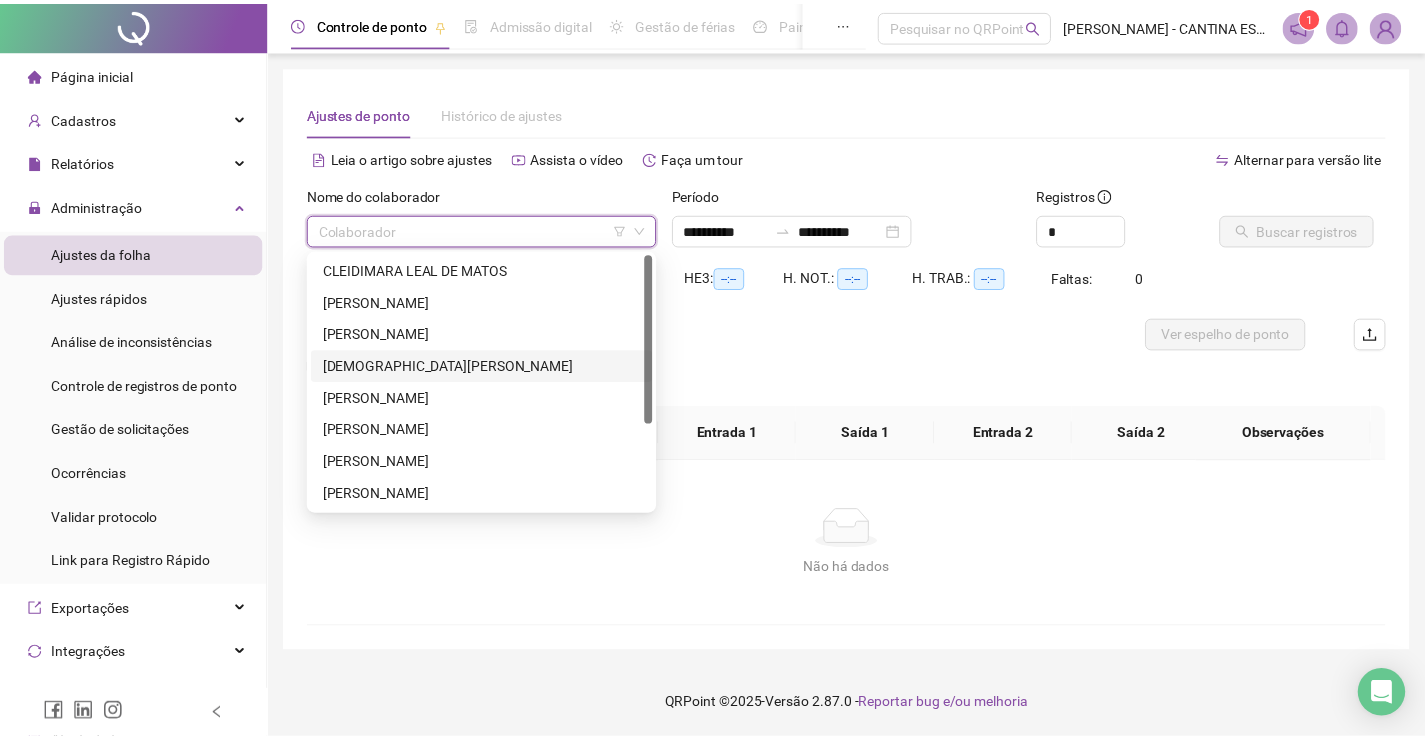 scroll, scrollTop: 100, scrollLeft: 0, axis: vertical 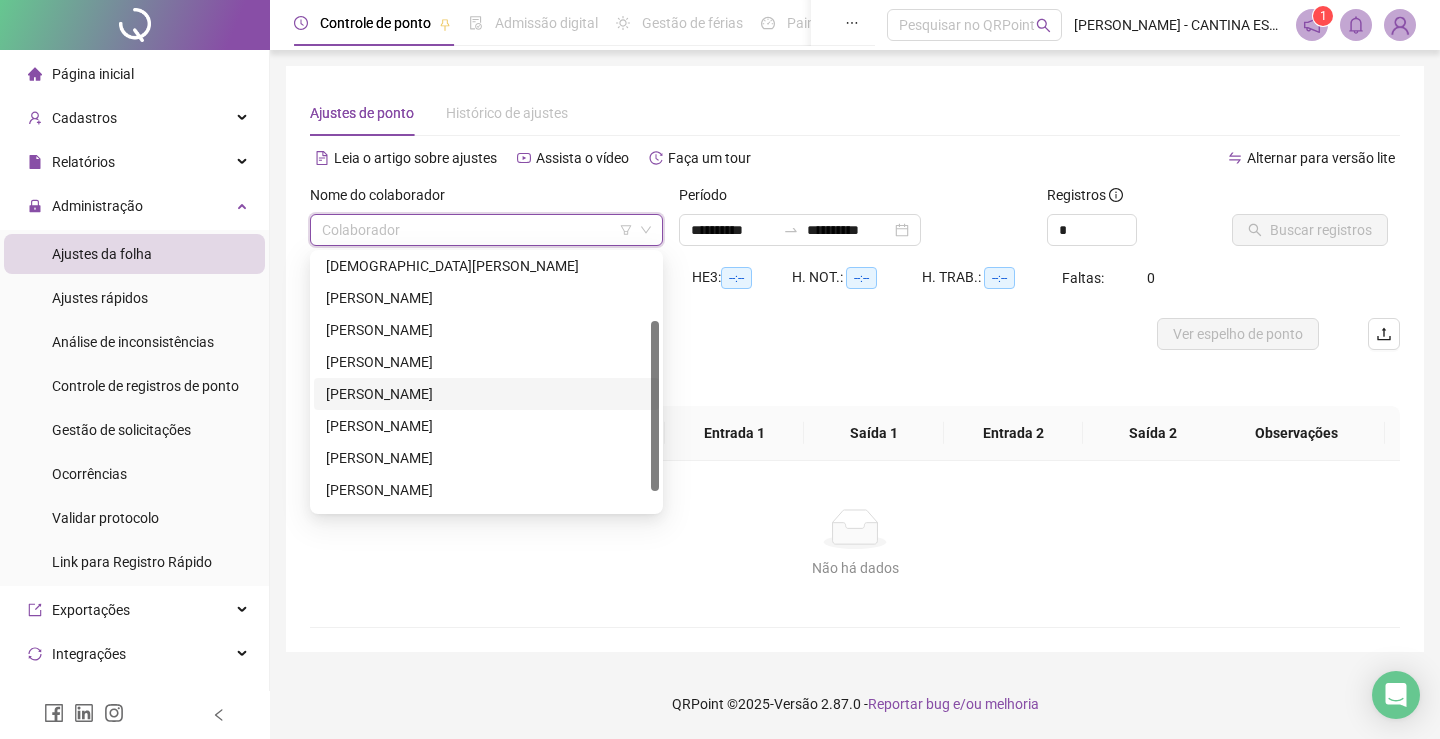 click on "[PERSON_NAME]" at bounding box center (486, 394) 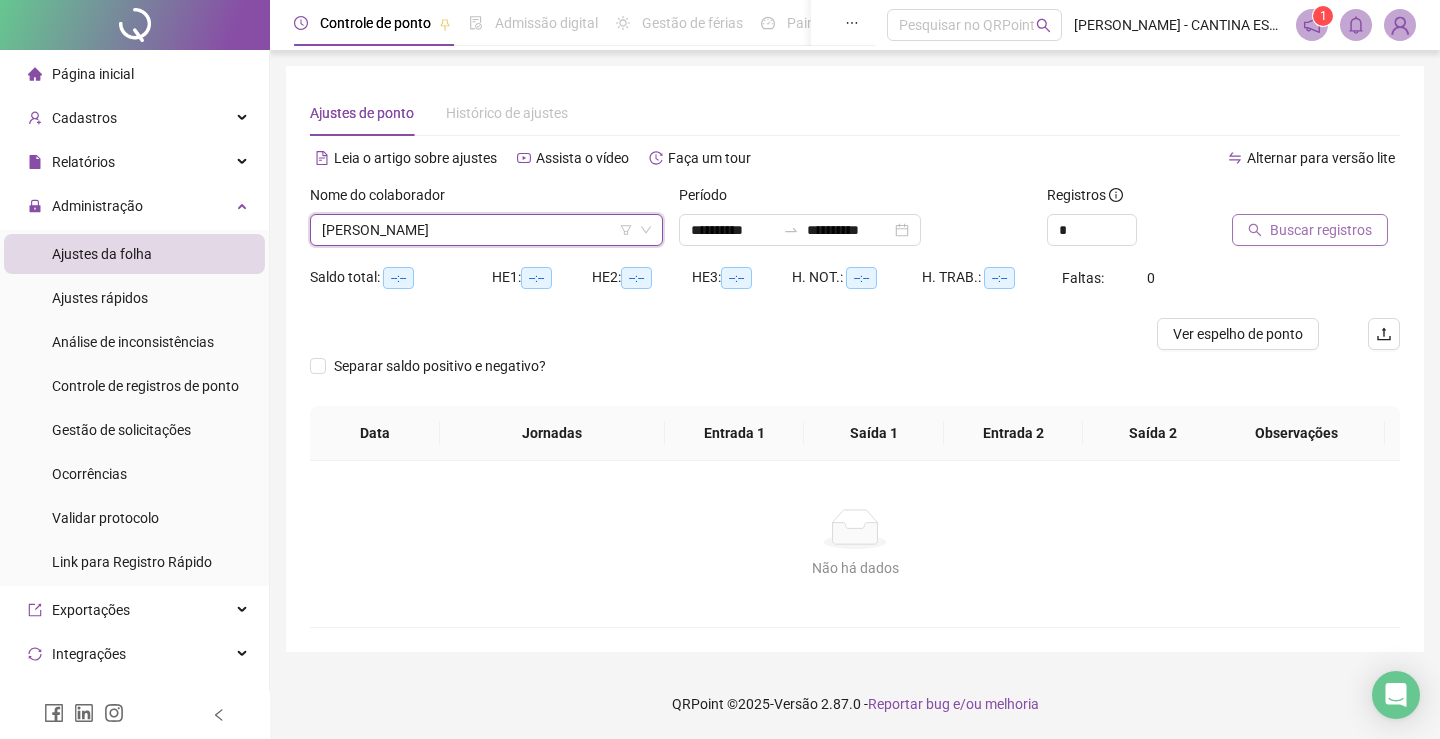 click on "Buscar registros" at bounding box center (1310, 230) 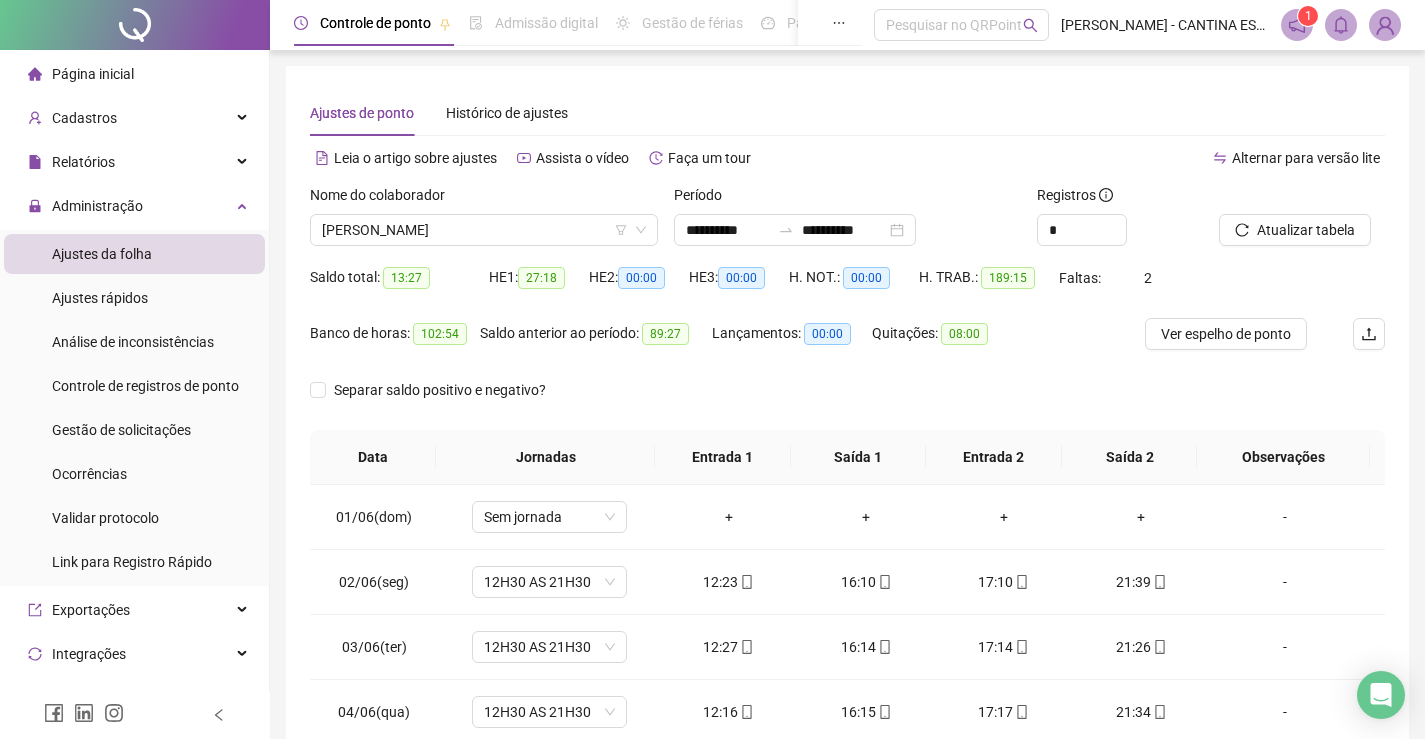 scroll, scrollTop: 210, scrollLeft: 0, axis: vertical 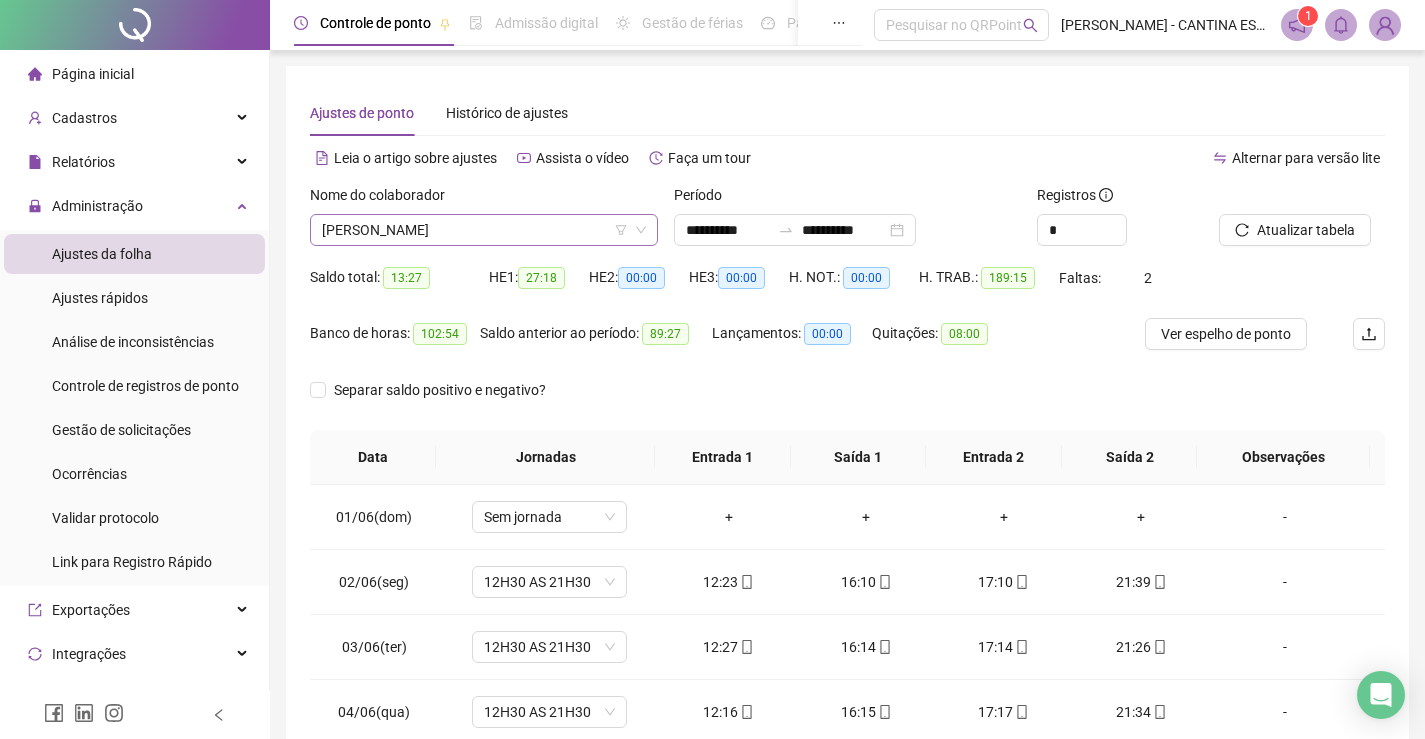 click on "[PERSON_NAME]" at bounding box center (484, 230) 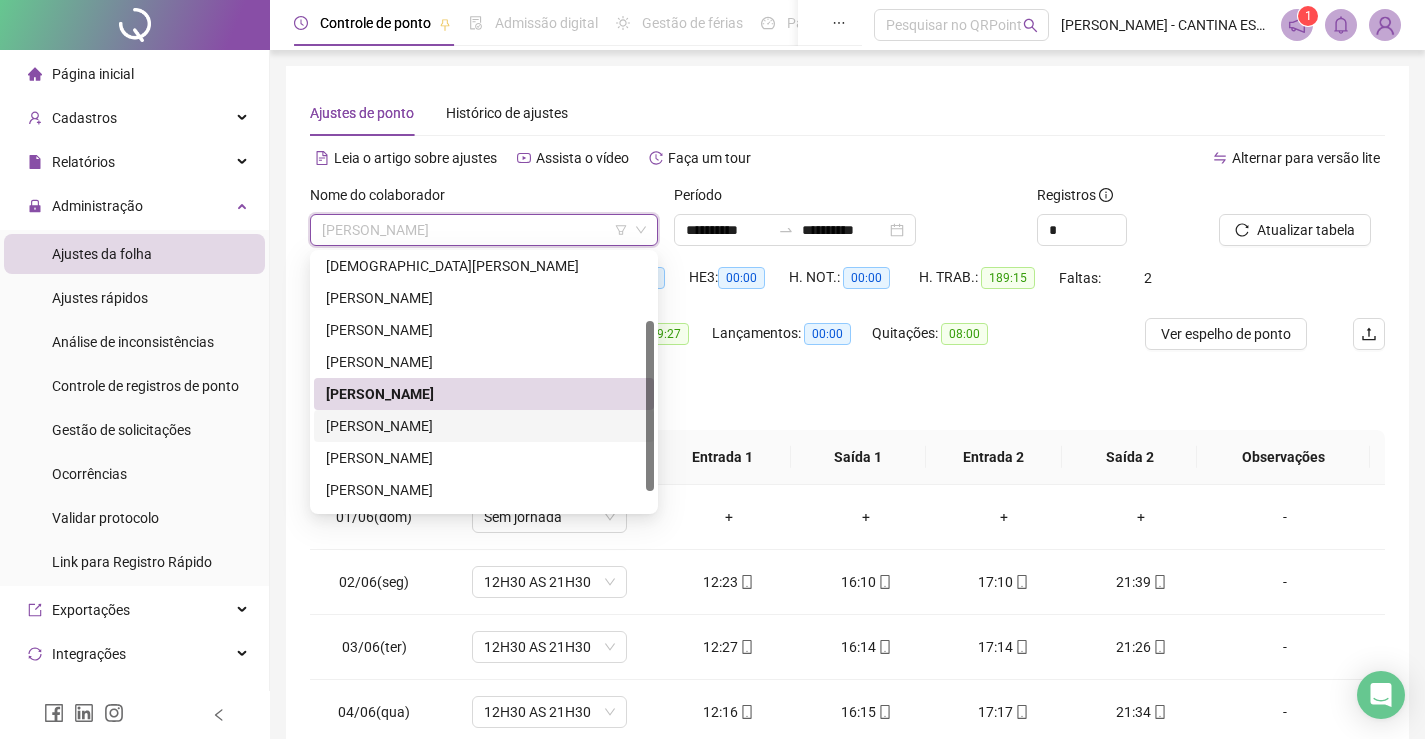 click on "[PERSON_NAME]" at bounding box center [484, 426] 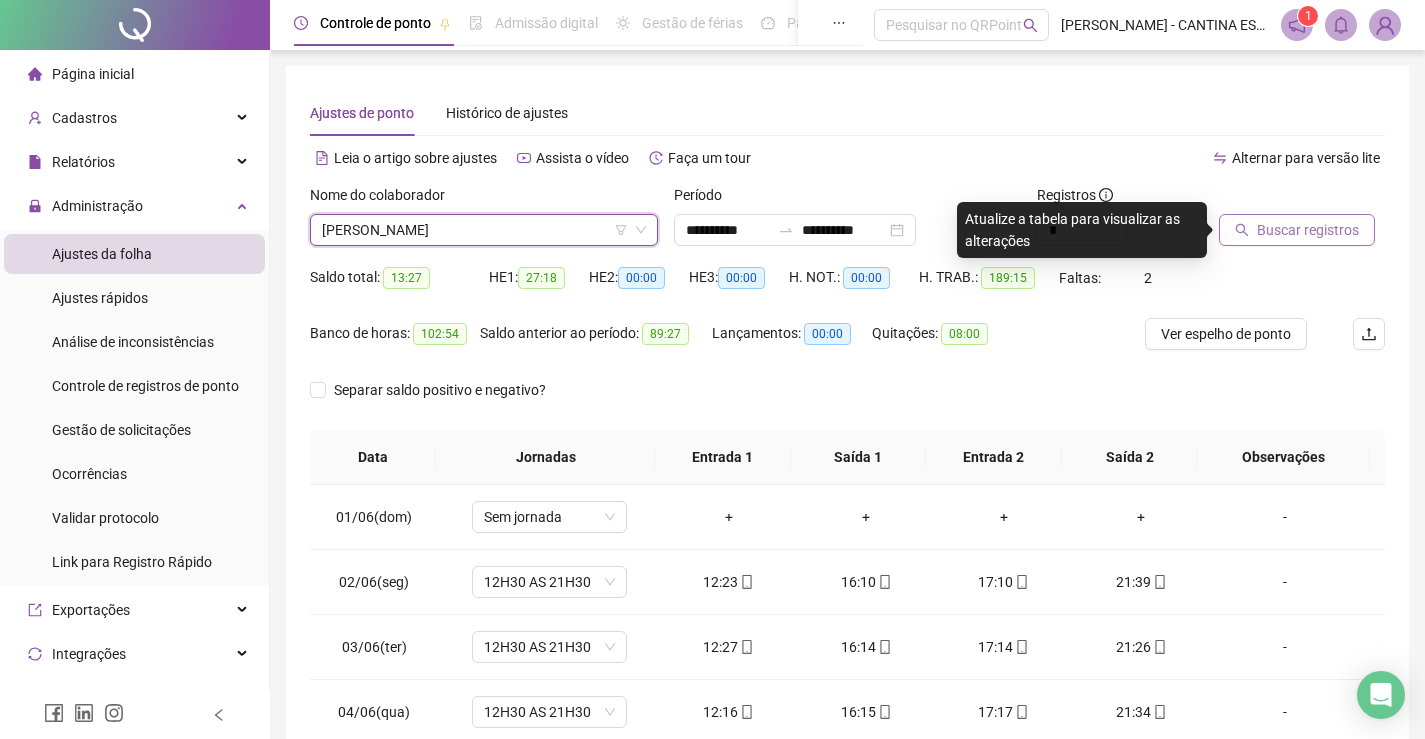 click on "Buscar registros" at bounding box center (1308, 230) 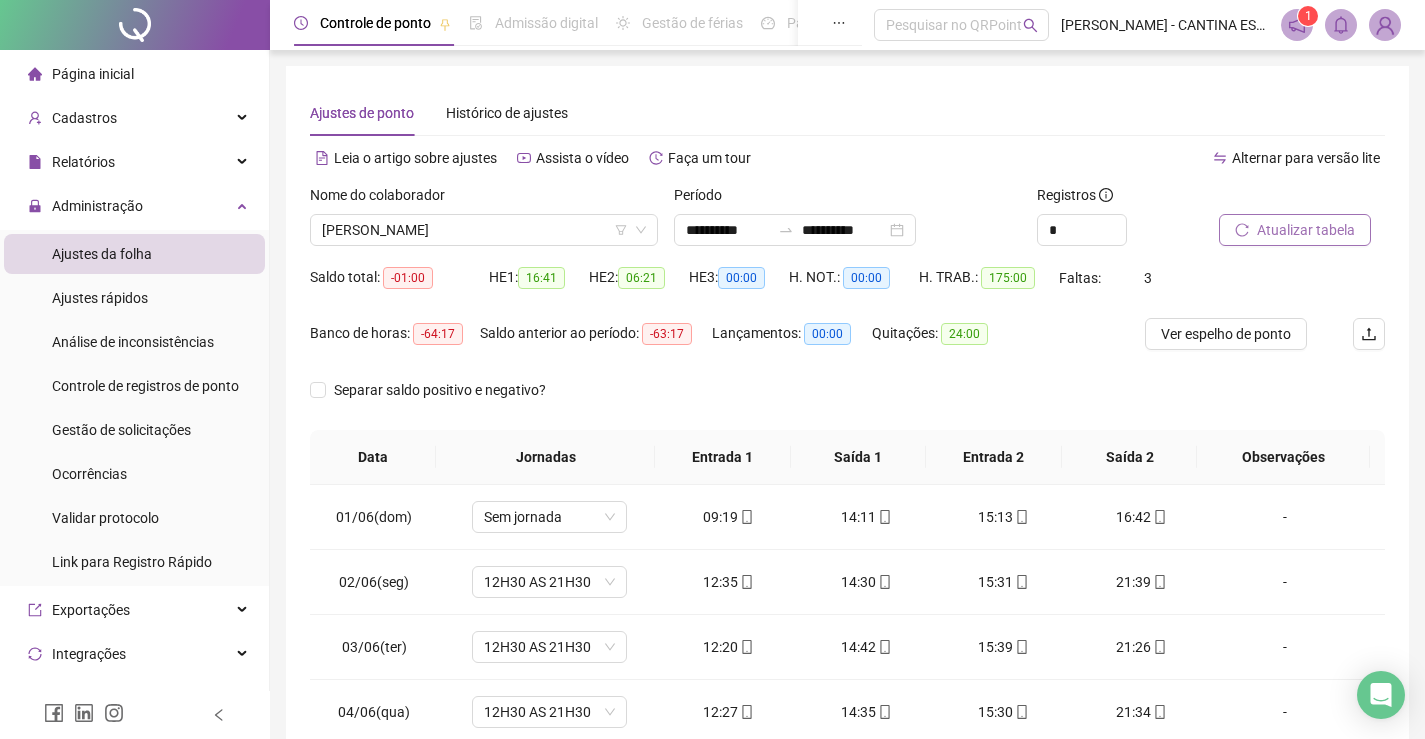 scroll, scrollTop: 221, scrollLeft: 0, axis: vertical 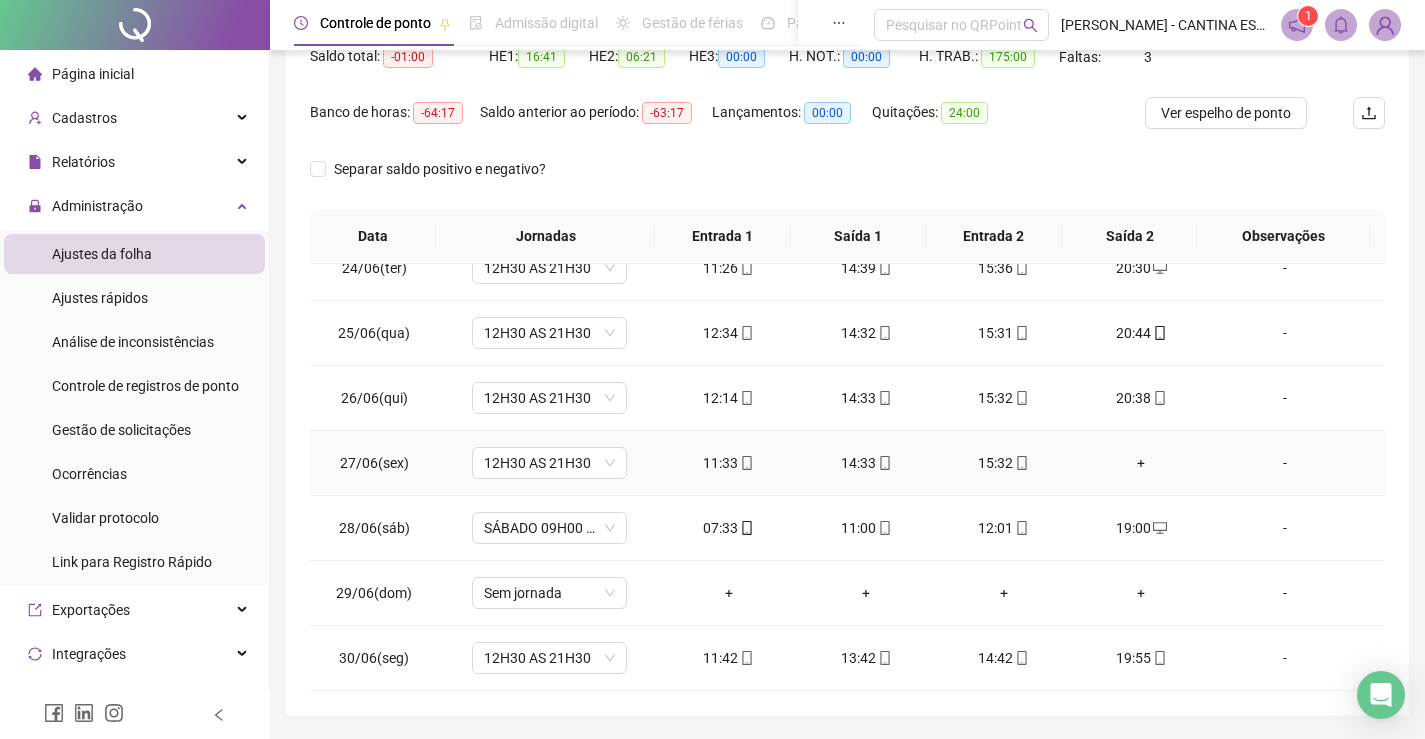 click on "+" at bounding box center [1142, 463] 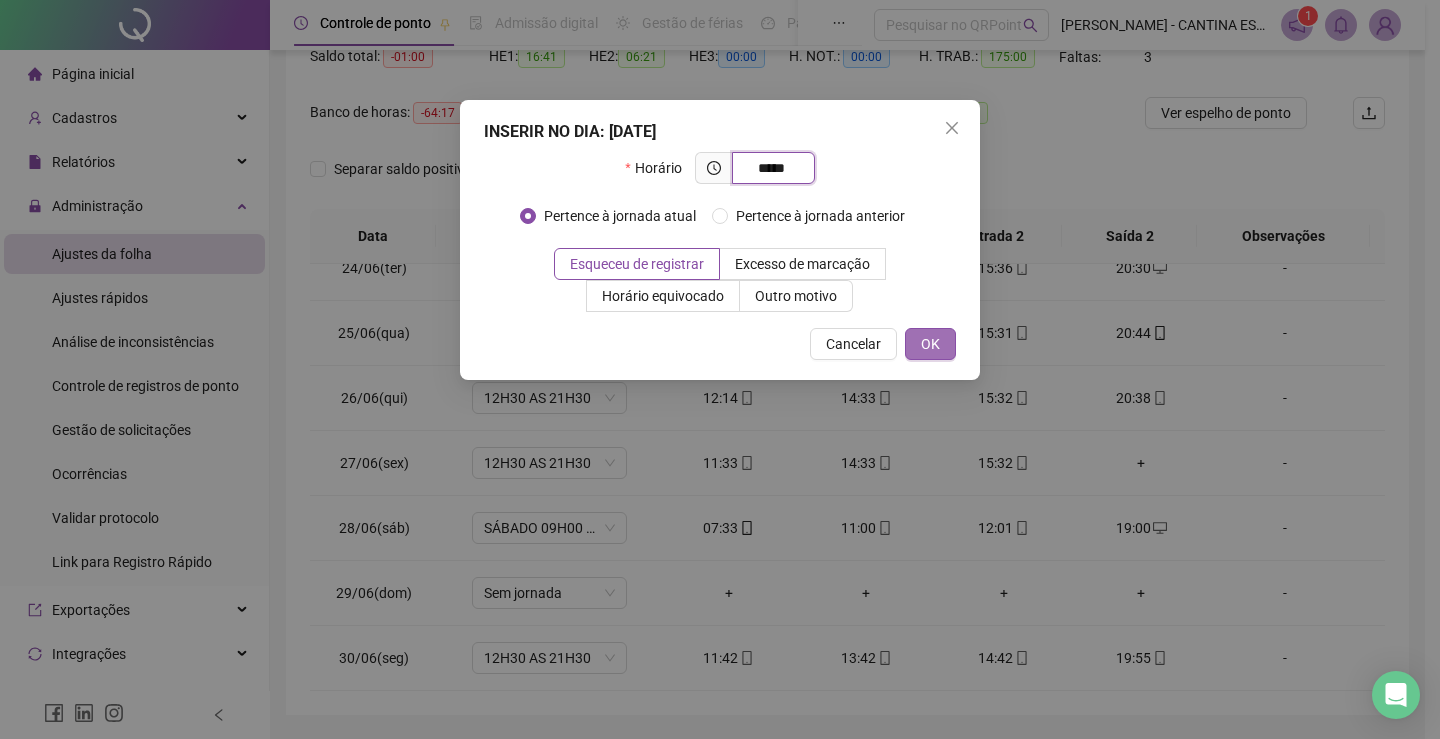 type on "*****" 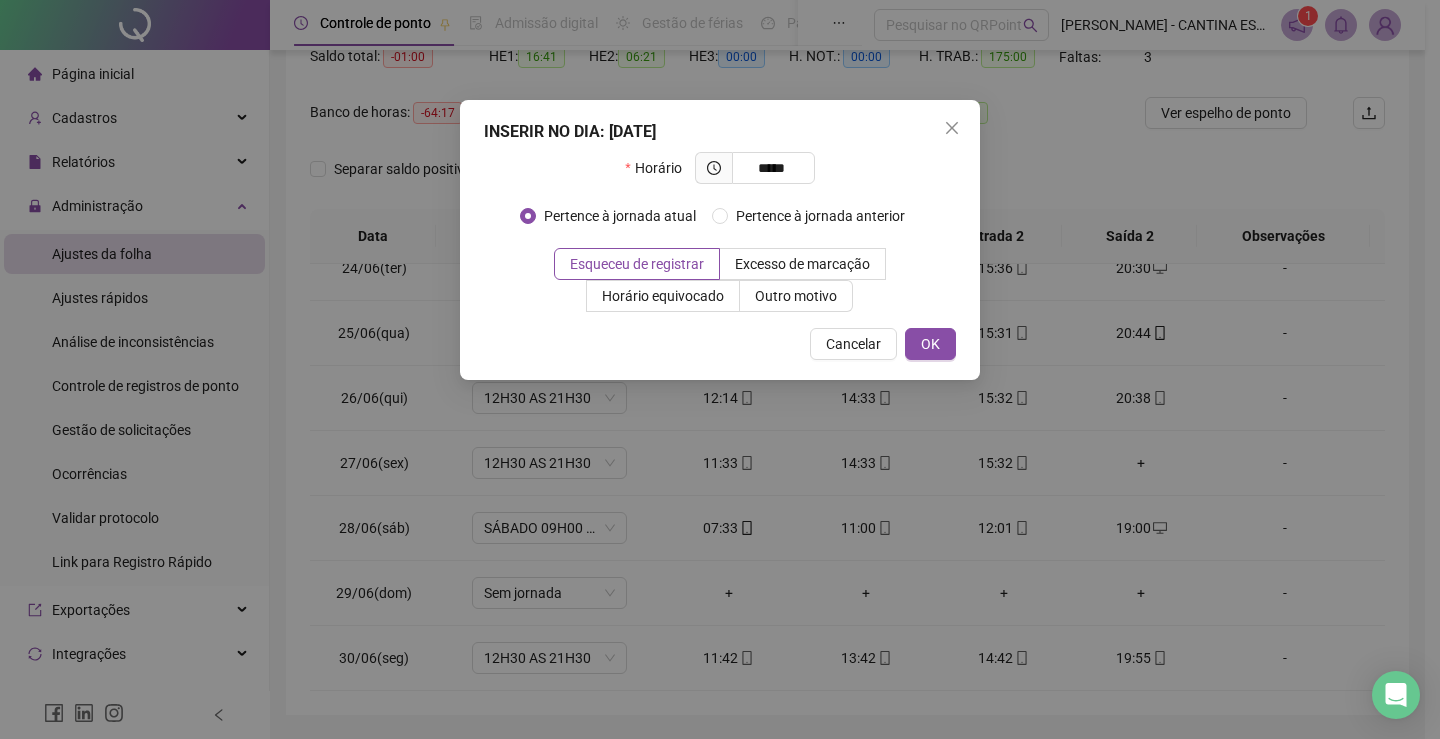 drag, startPoint x: 929, startPoint y: 345, endPoint x: 1210, endPoint y: 106, distance: 368.89294 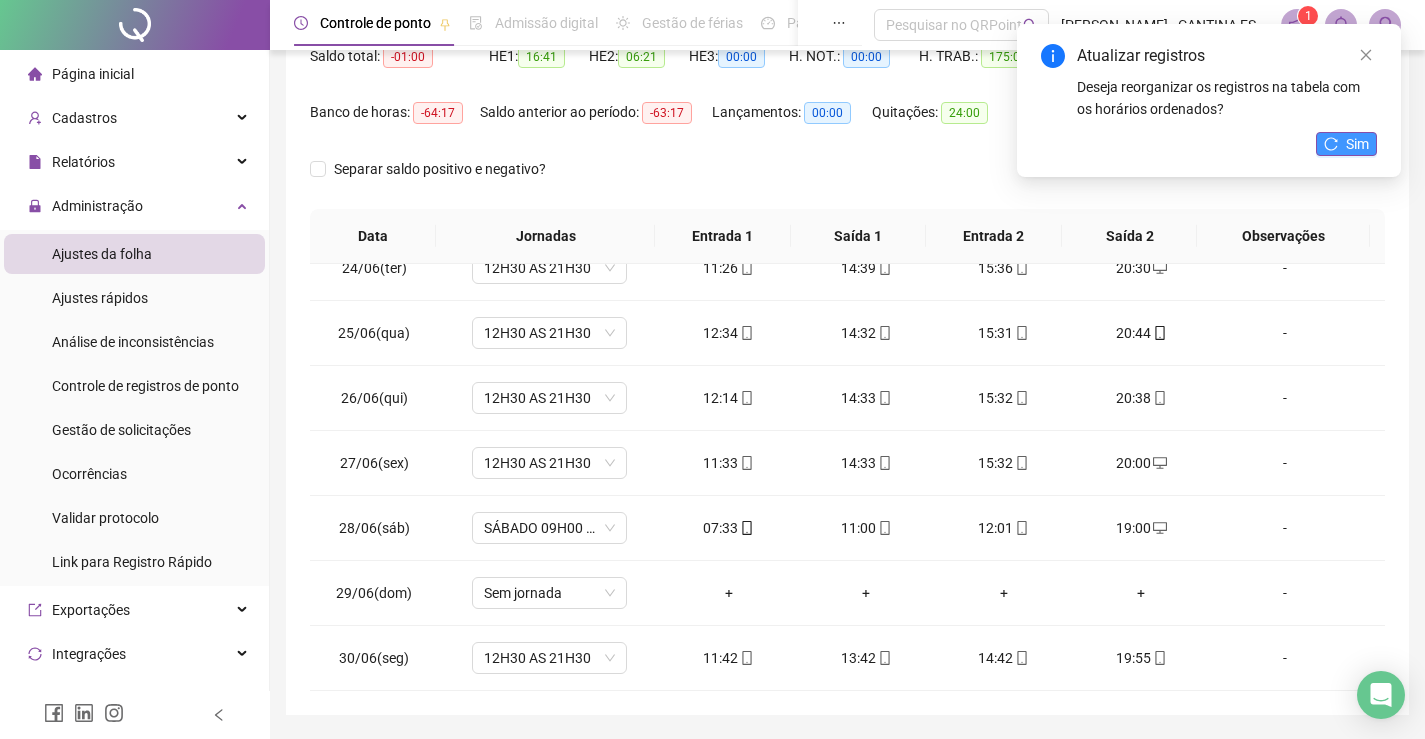 click on "Sim" at bounding box center [1357, 144] 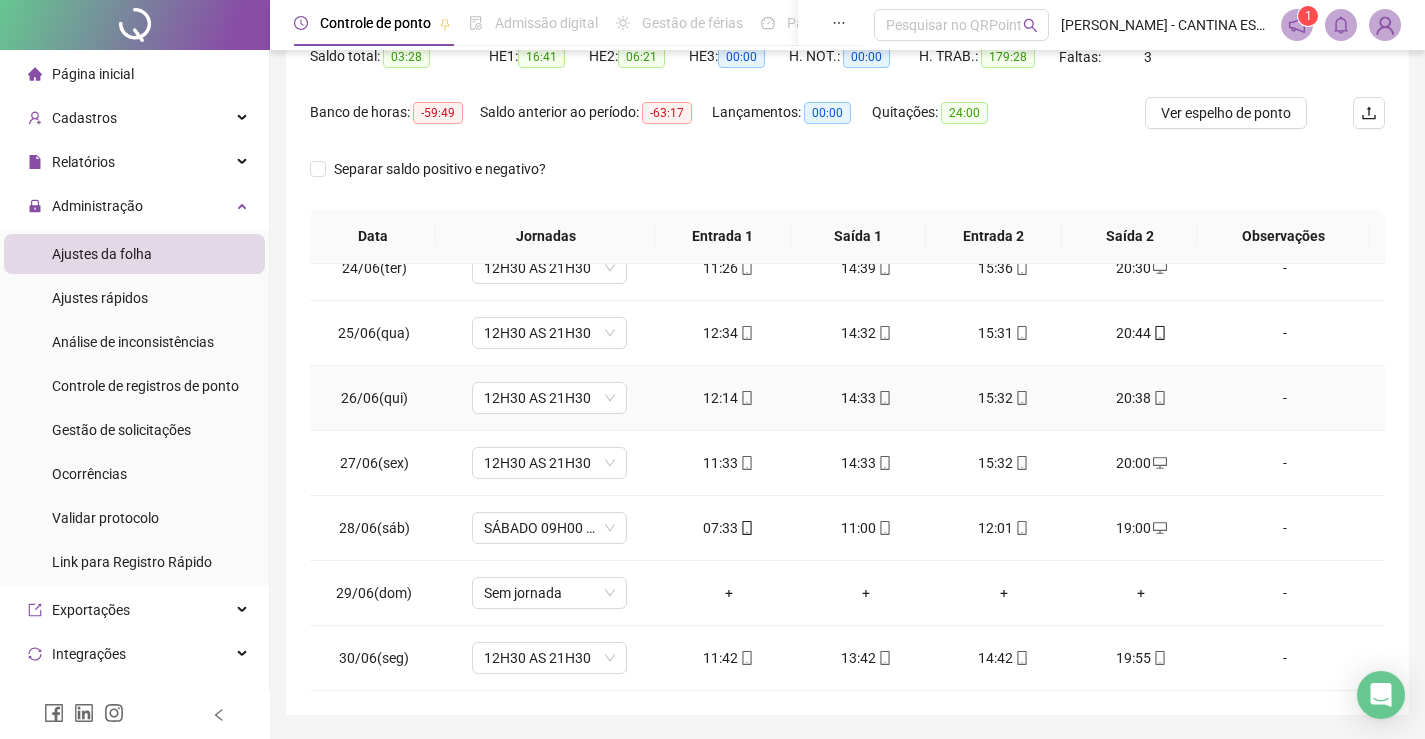 scroll, scrollTop: 283, scrollLeft: 0, axis: vertical 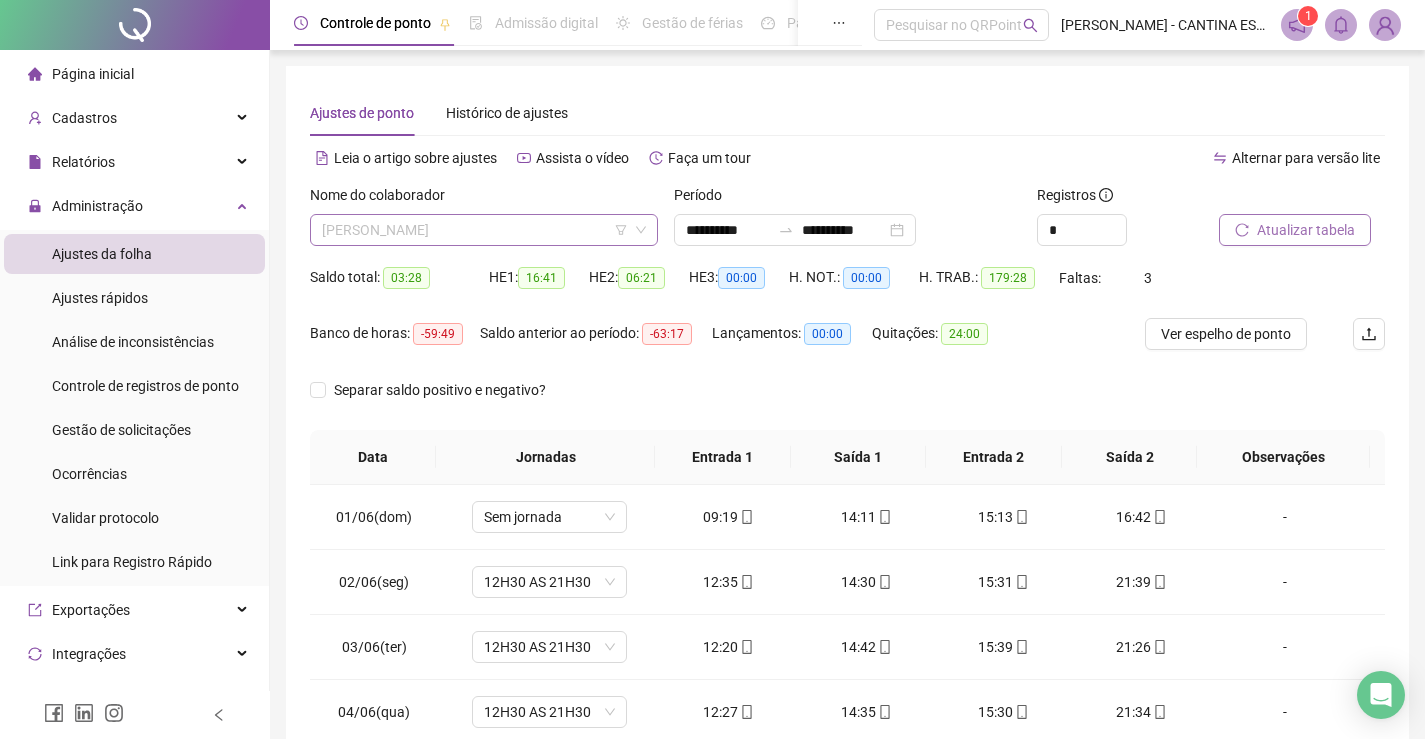 click on "[PERSON_NAME]" at bounding box center (484, 230) 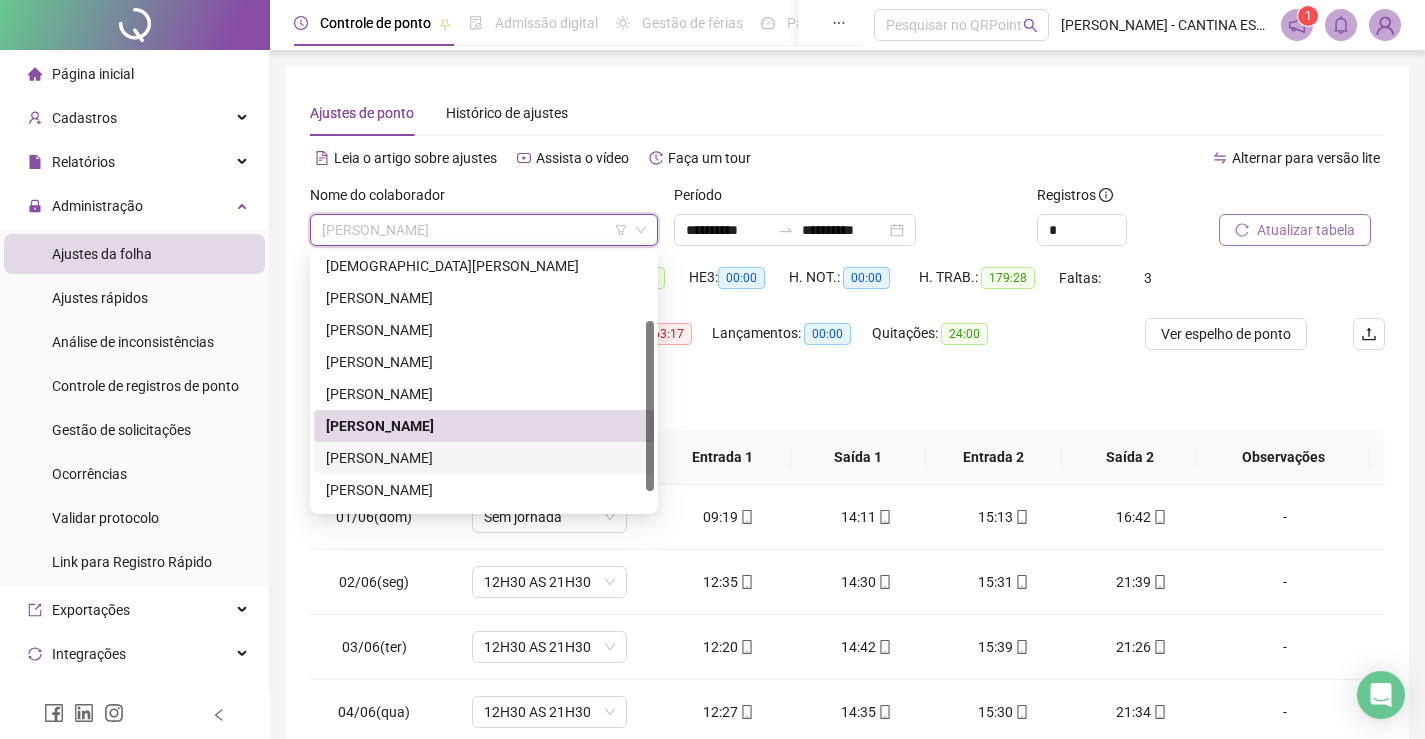 click on "[PERSON_NAME]" at bounding box center (484, 458) 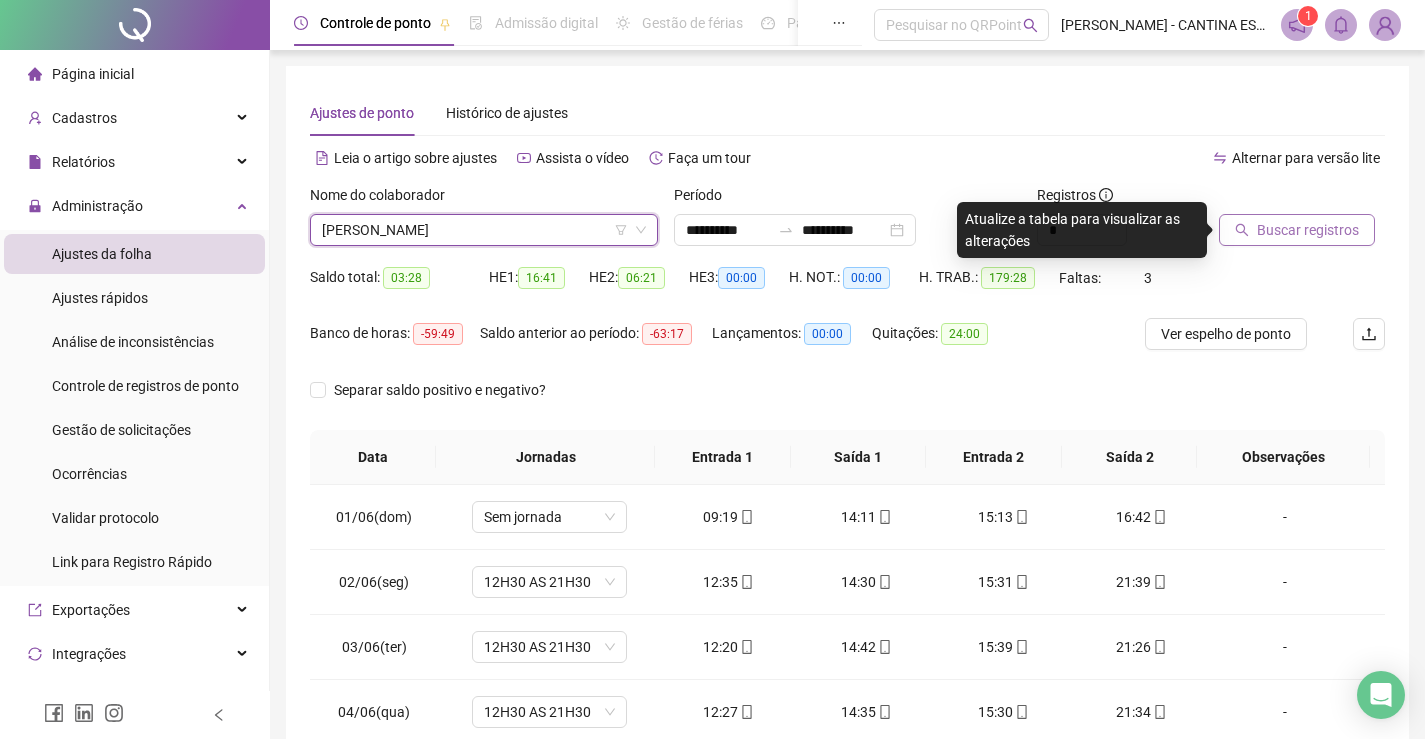 click on "Buscar registros" at bounding box center [1308, 230] 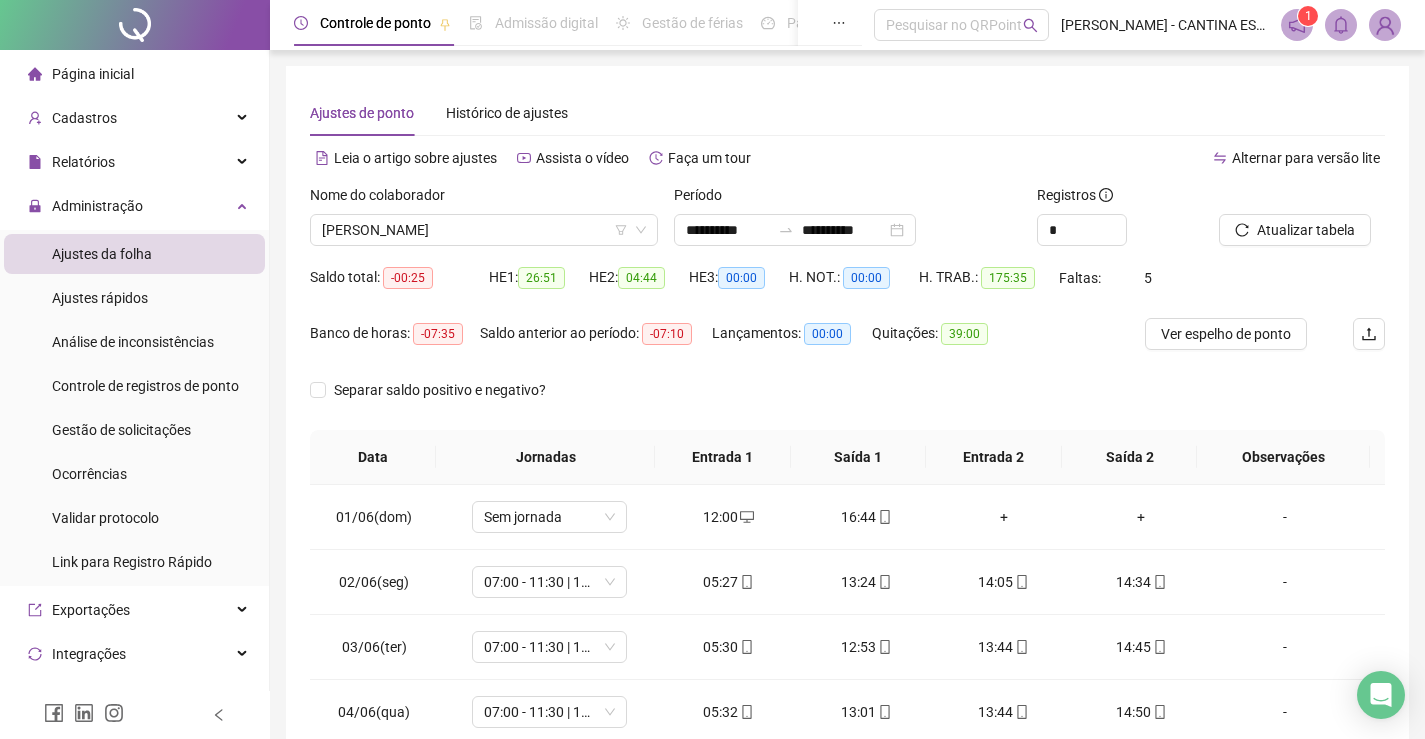 scroll, scrollTop: 174, scrollLeft: 0, axis: vertical 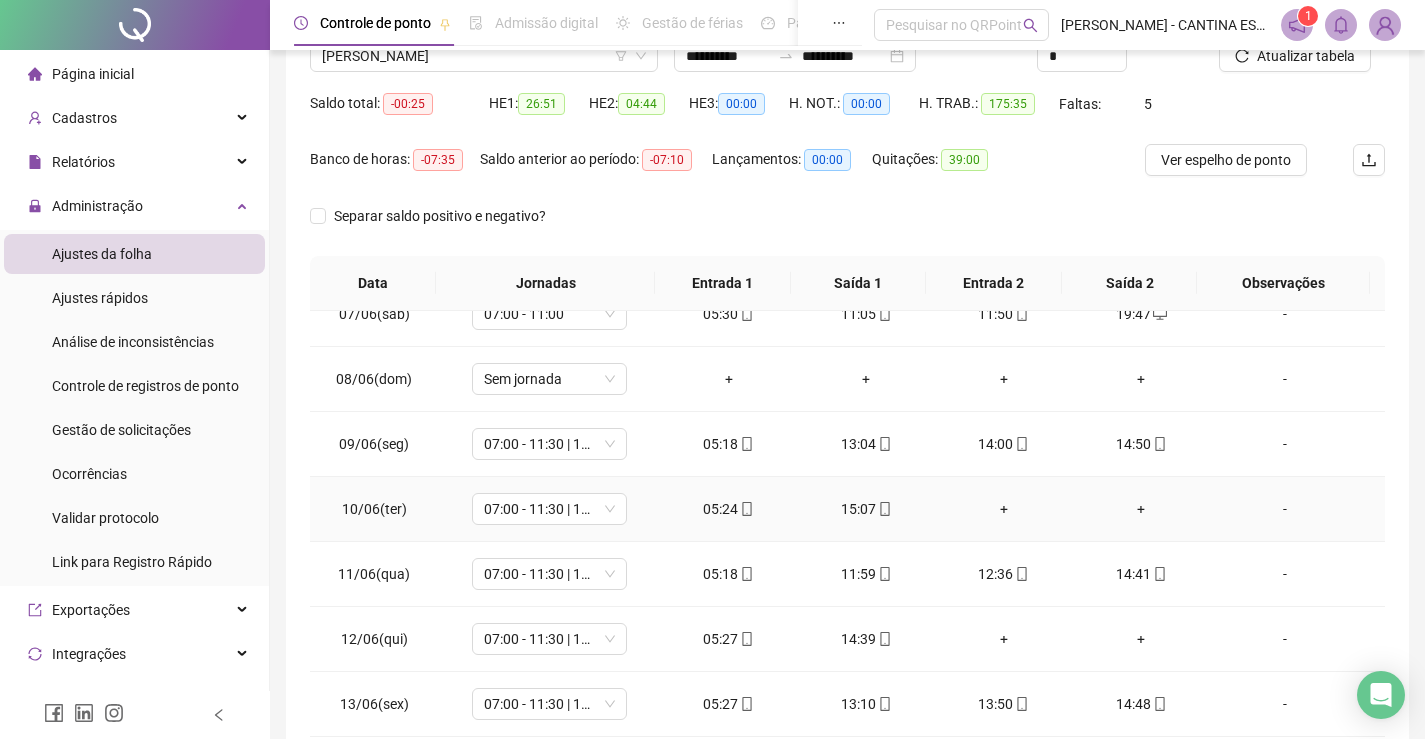 click on "+" at bounding box center (1004, 509) 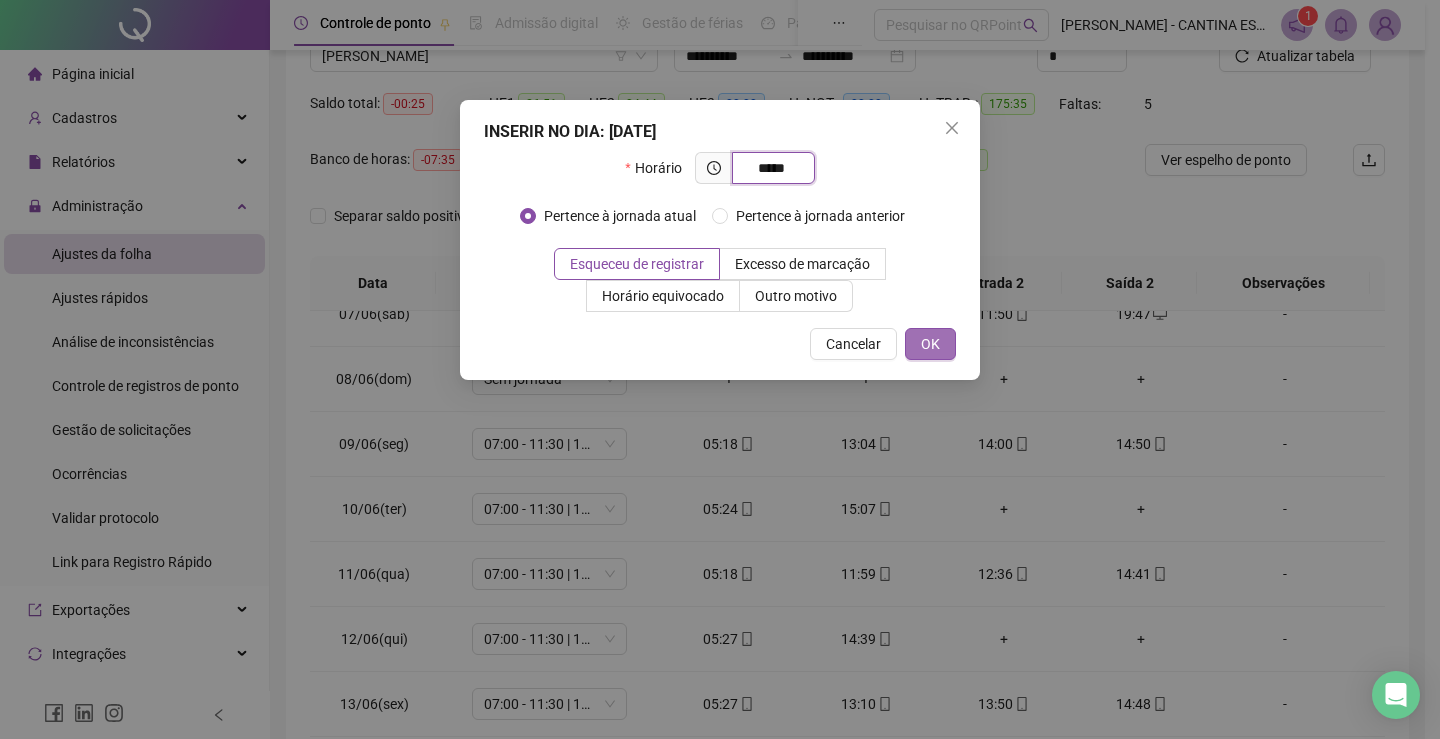 type on "*****" 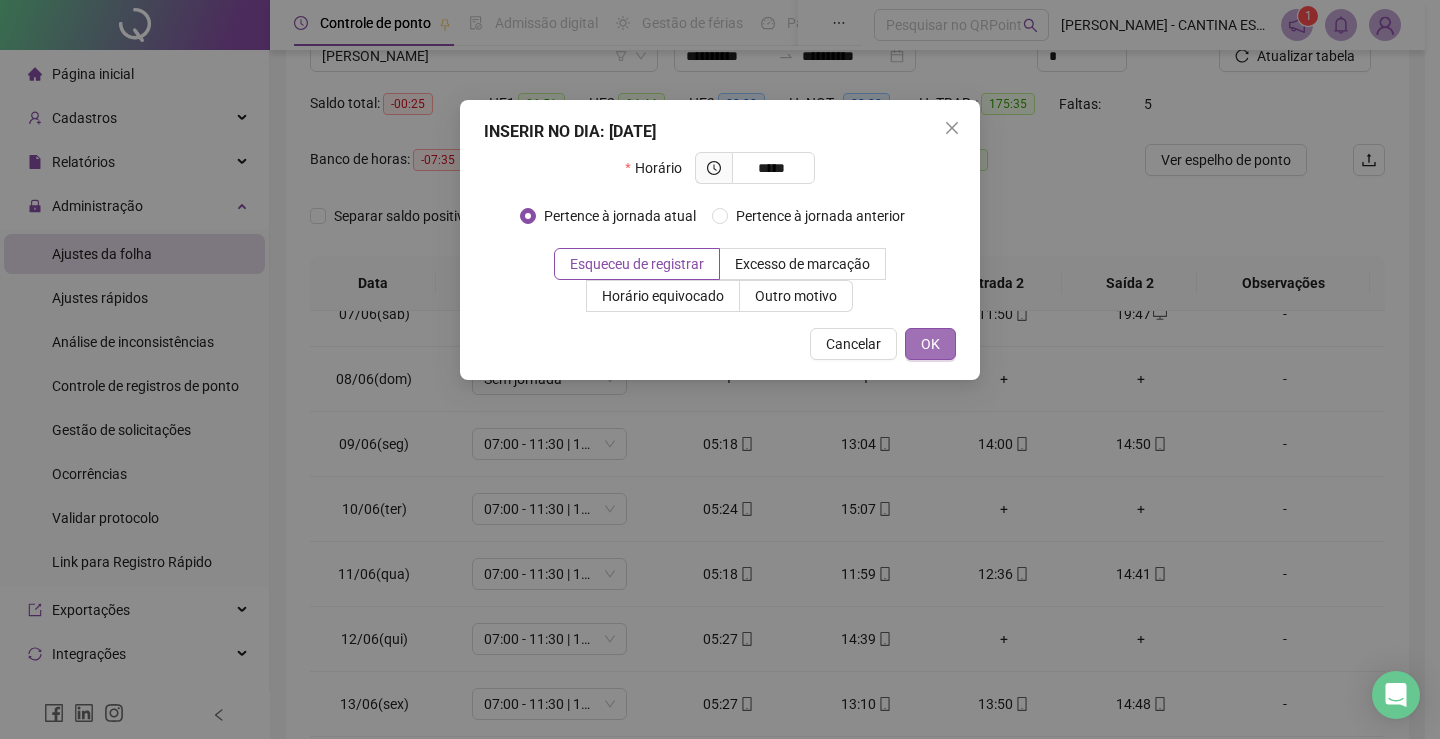 click on "OK" at bounding box center (930, 344) 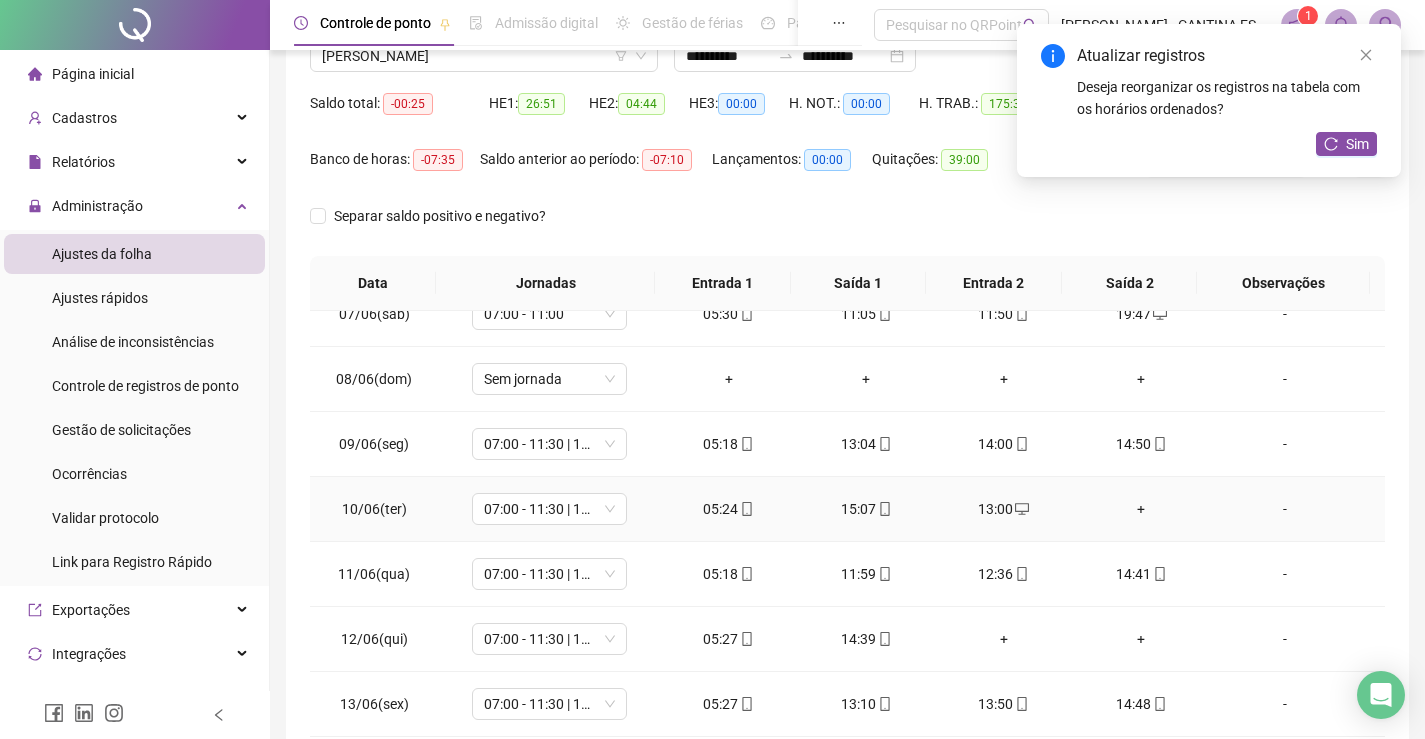 click on "+" at bounding box center [1142, 509] 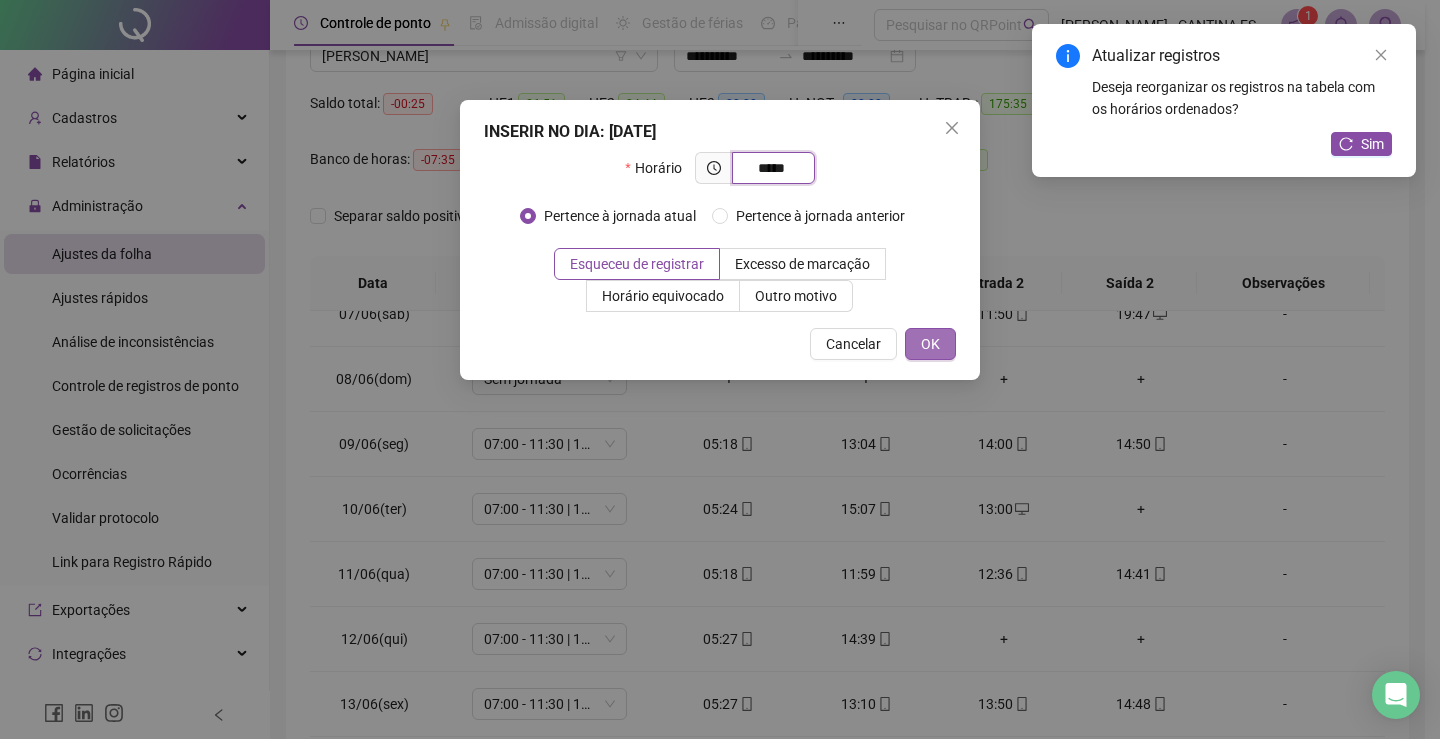 type on "*****" 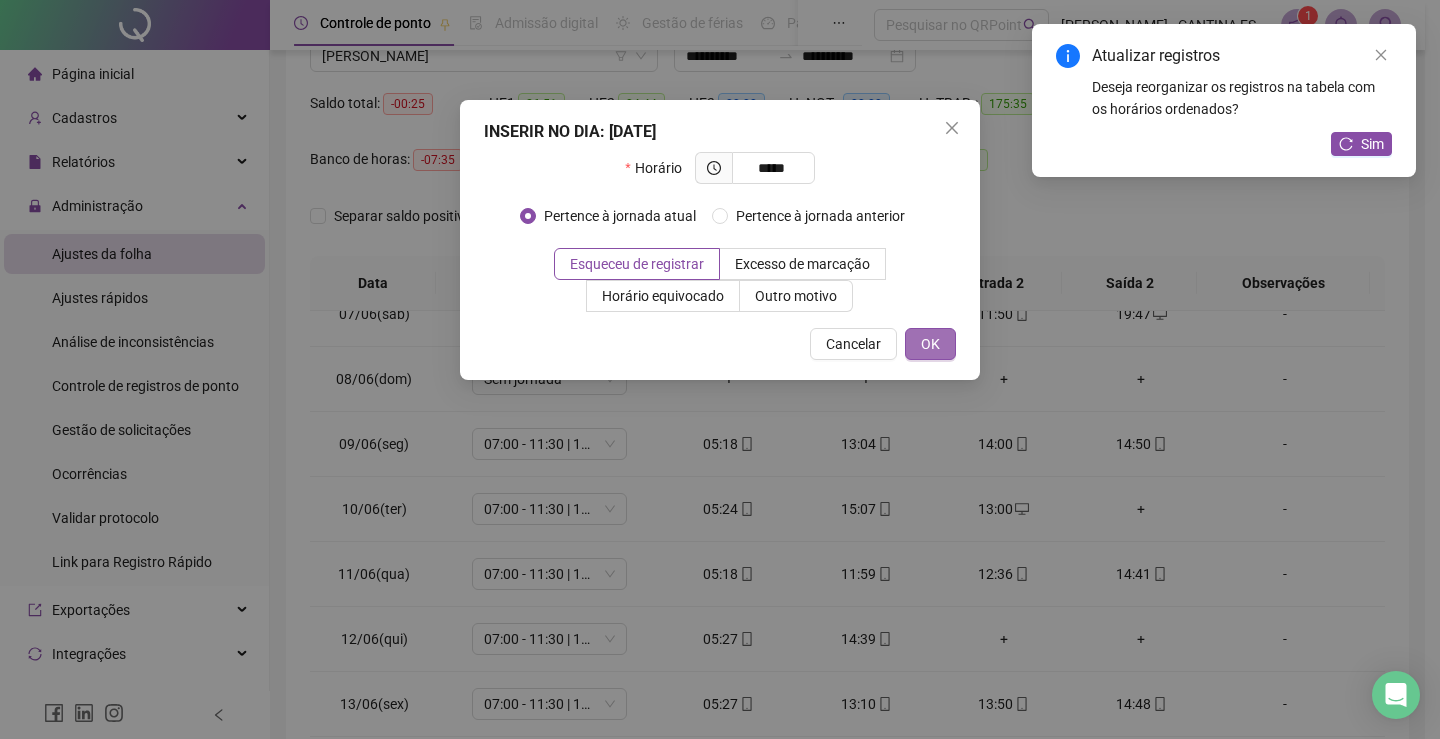 click on "OK" at bounding box center [930, 344] 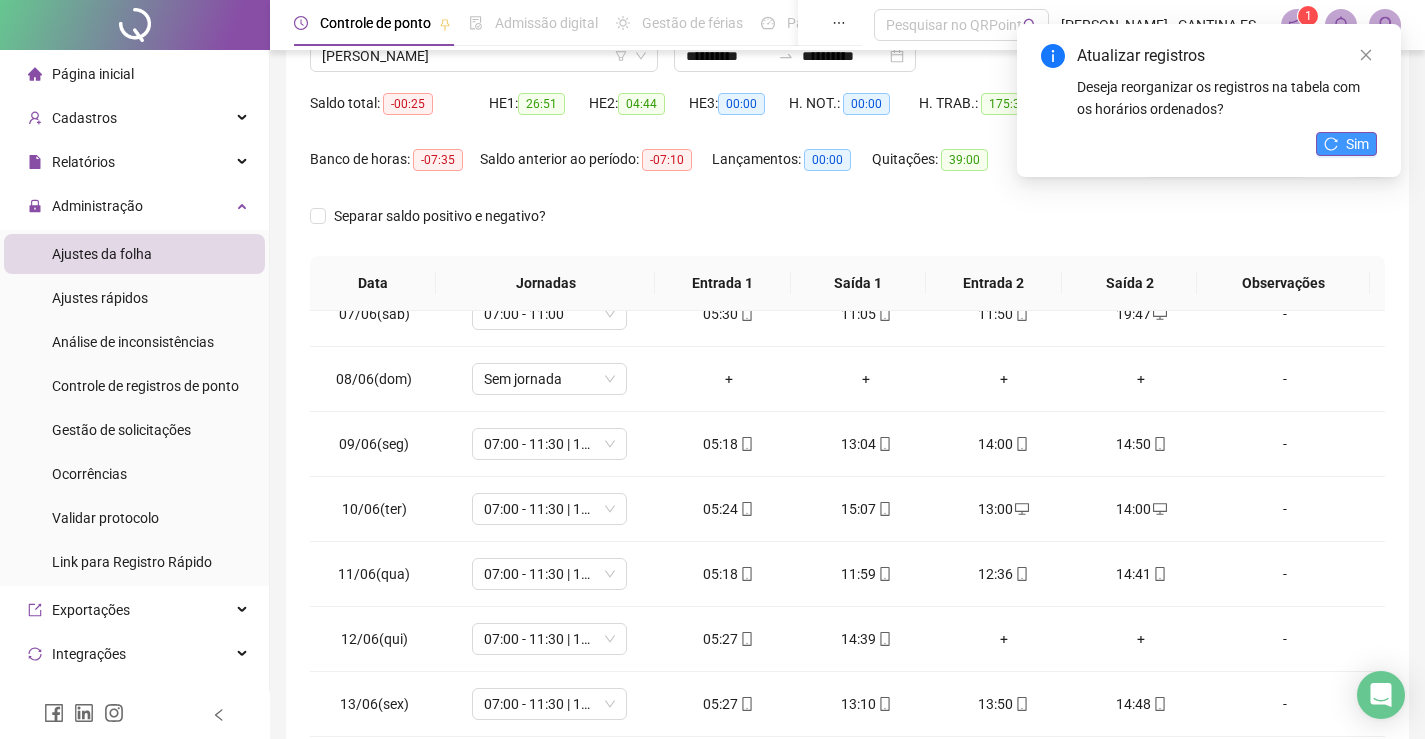 click on "Sim" at bounding box center [1357, 144] 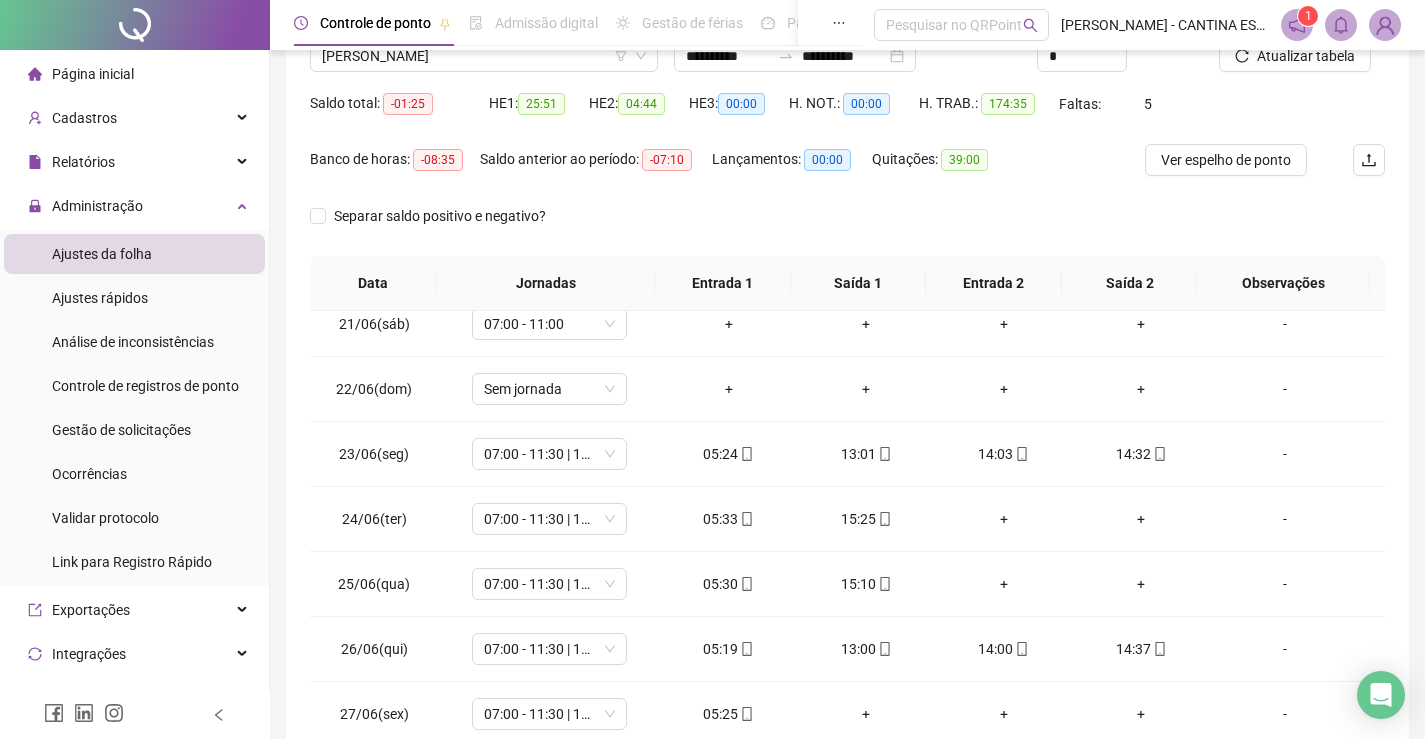 scroll, scrollTop: 1419, scrollLeft: 0, axis: vertical 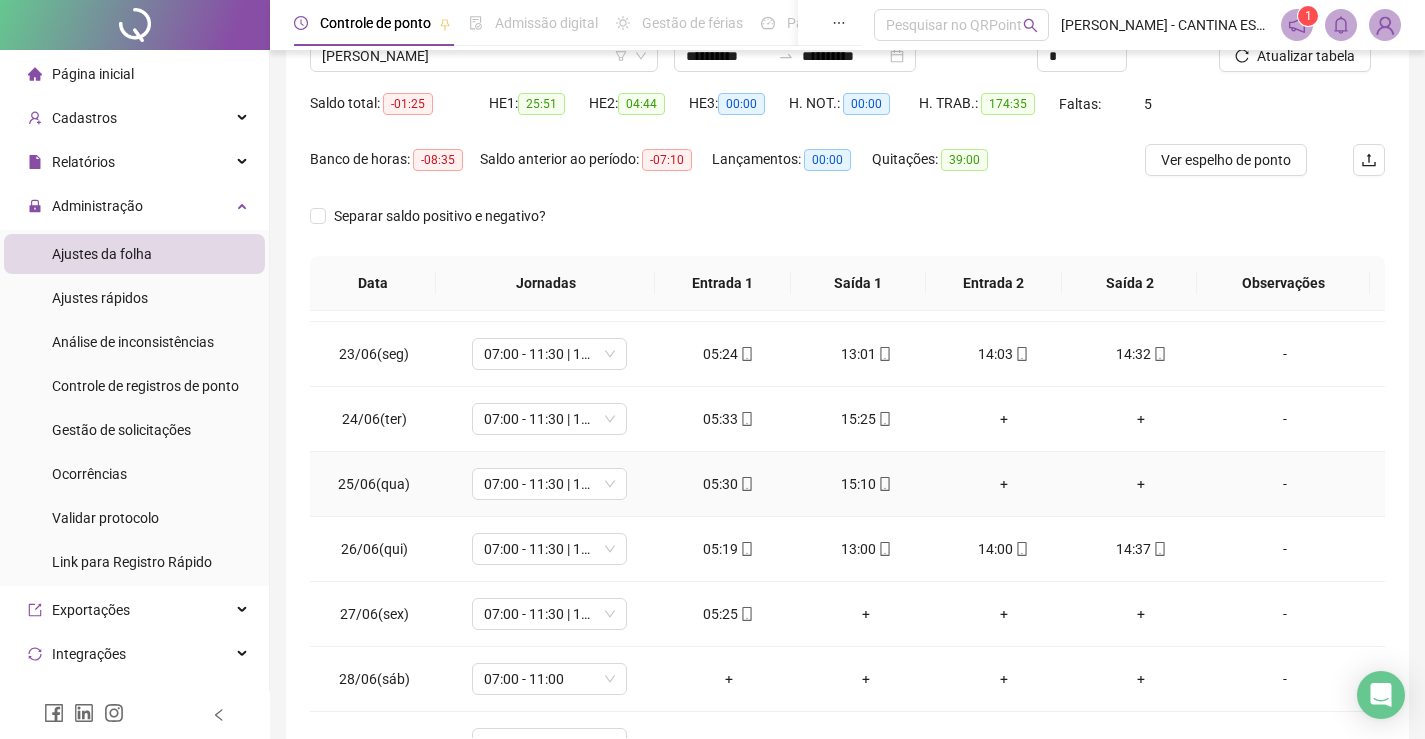 click on "+" at bounding box center (1004, 484) 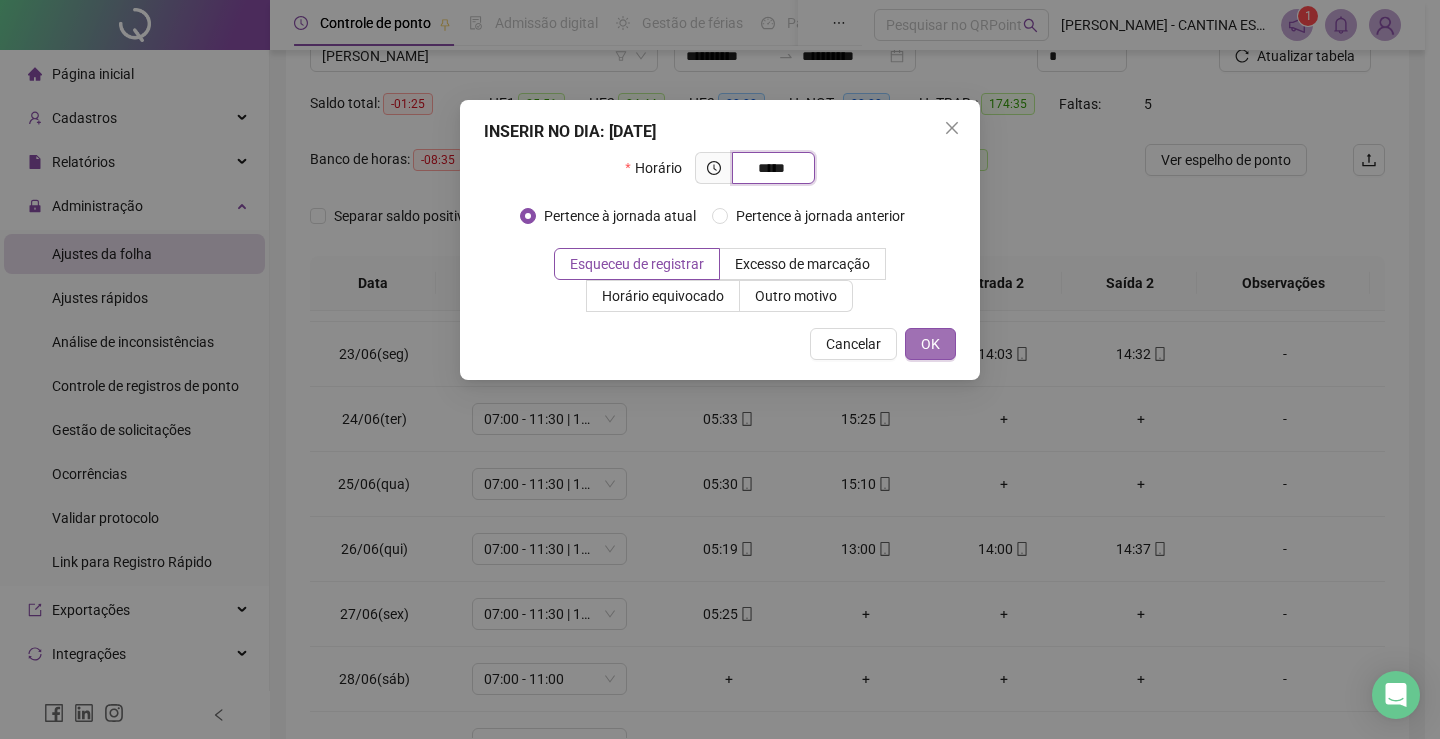 type on "*****" 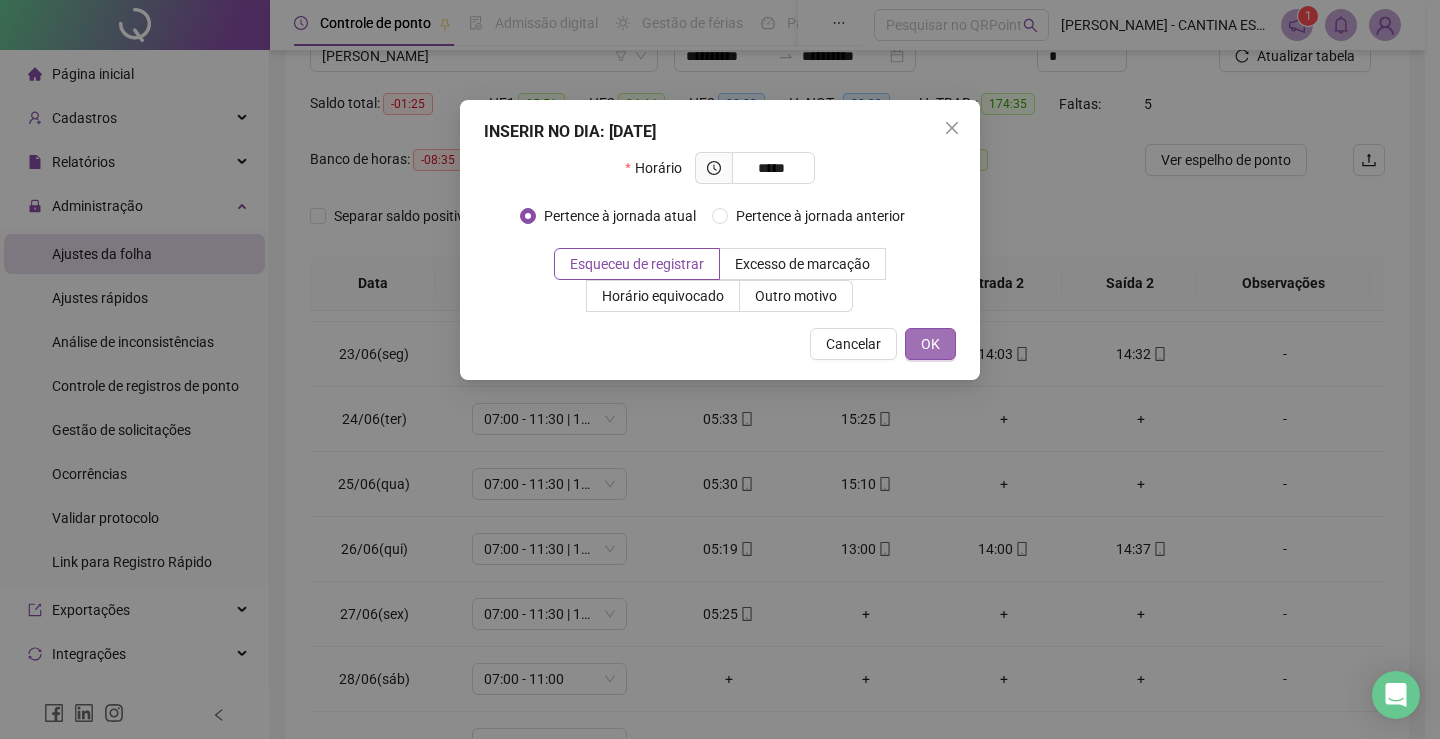 click on "OK" at bounding box center [930, 344] 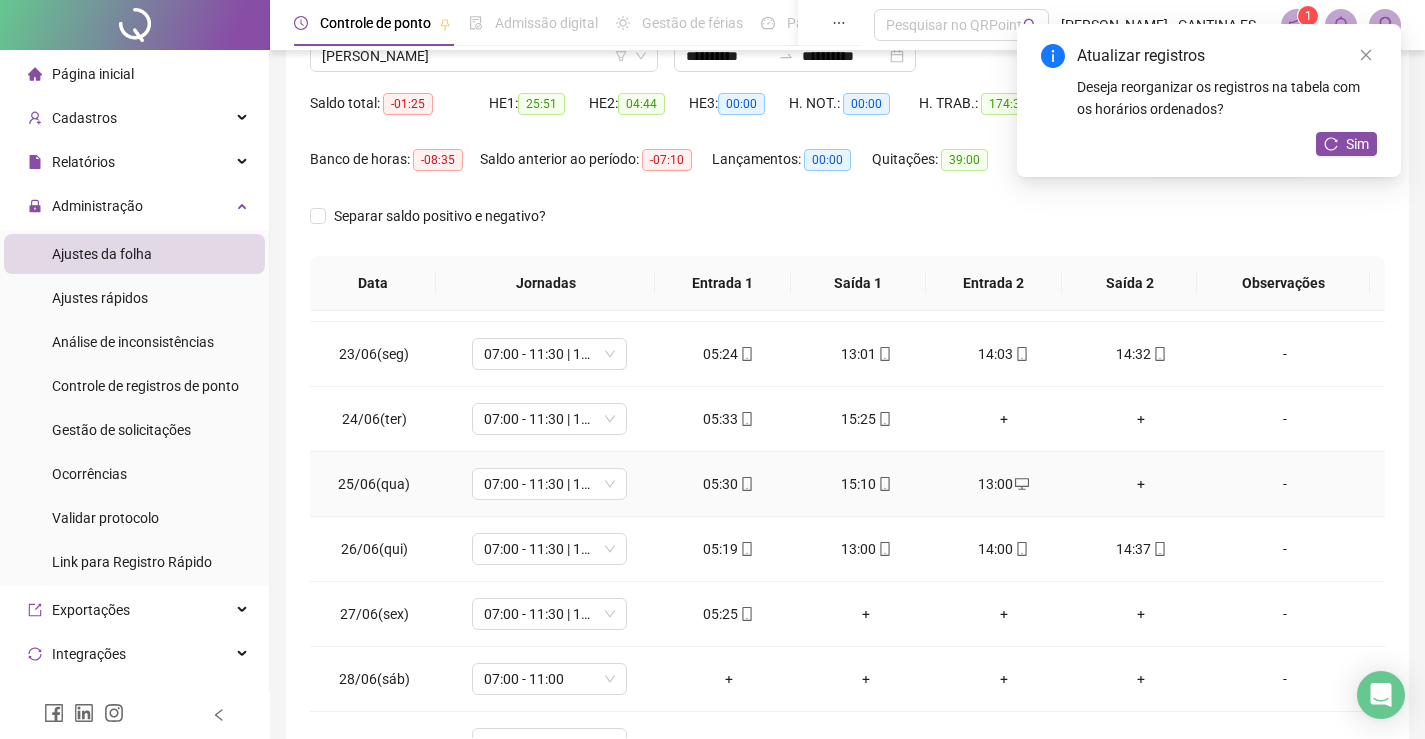 click on "+" at bounding box center (1142, 484) 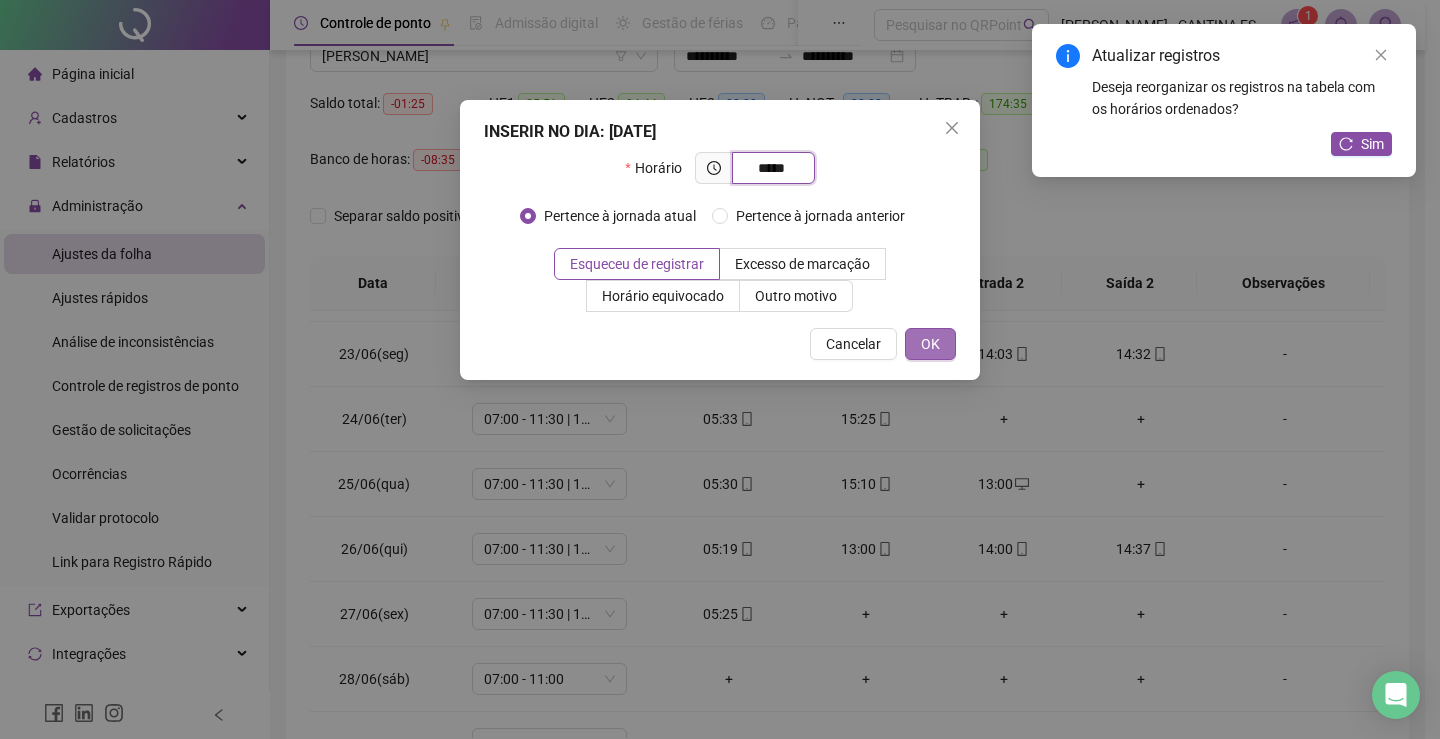 type on "*****" 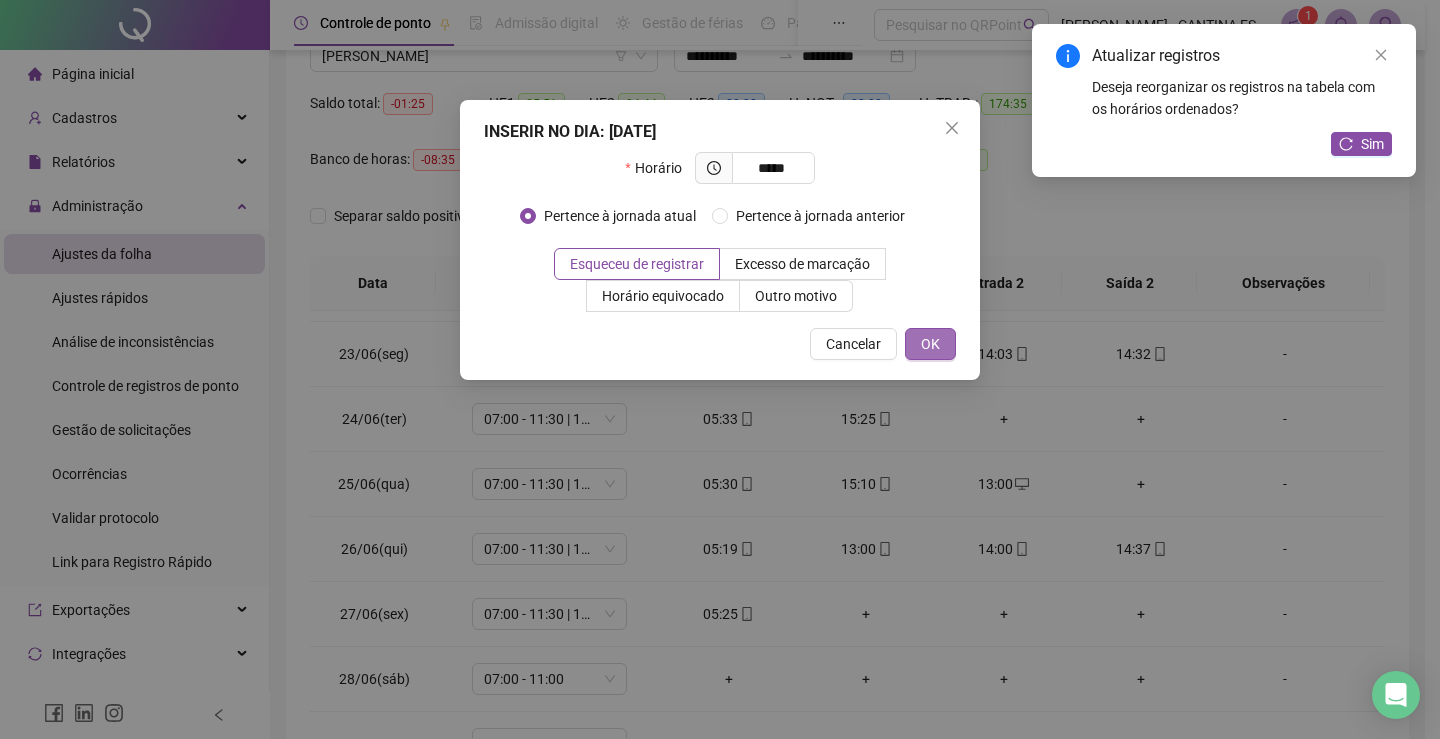 click on "OK" at bounding box center (930, 344) 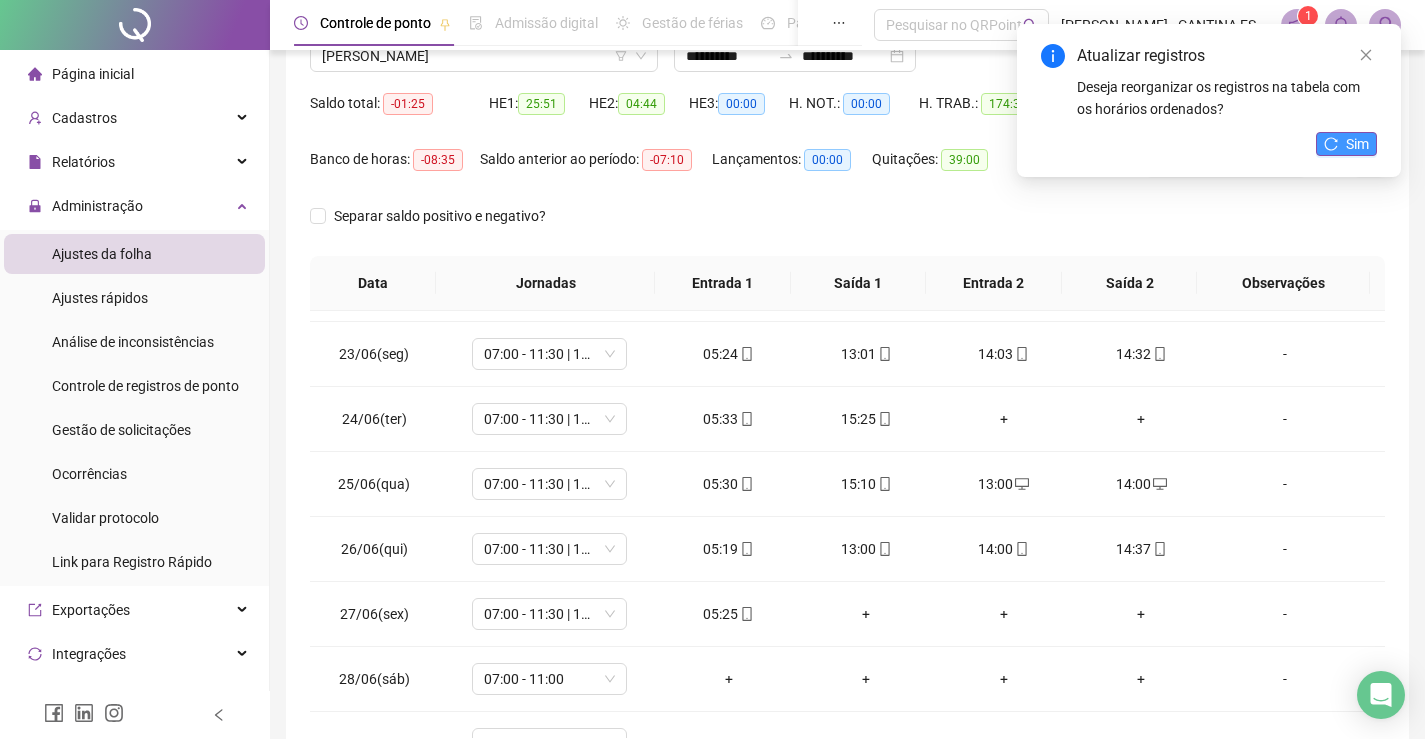 click on "Sim" at bounding box center [1346, 144] 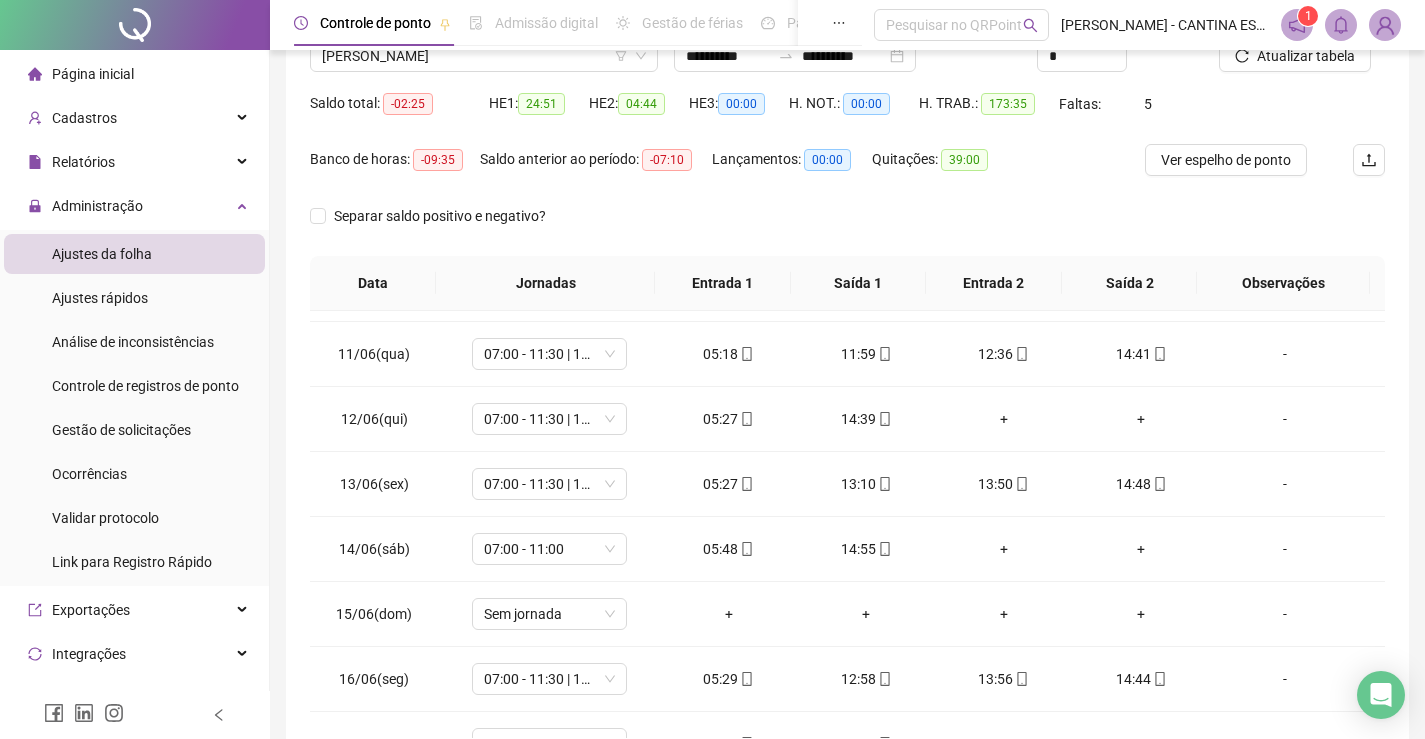 scroll, scrollTop: 1523, scrollLeft: 0, axis: vertical 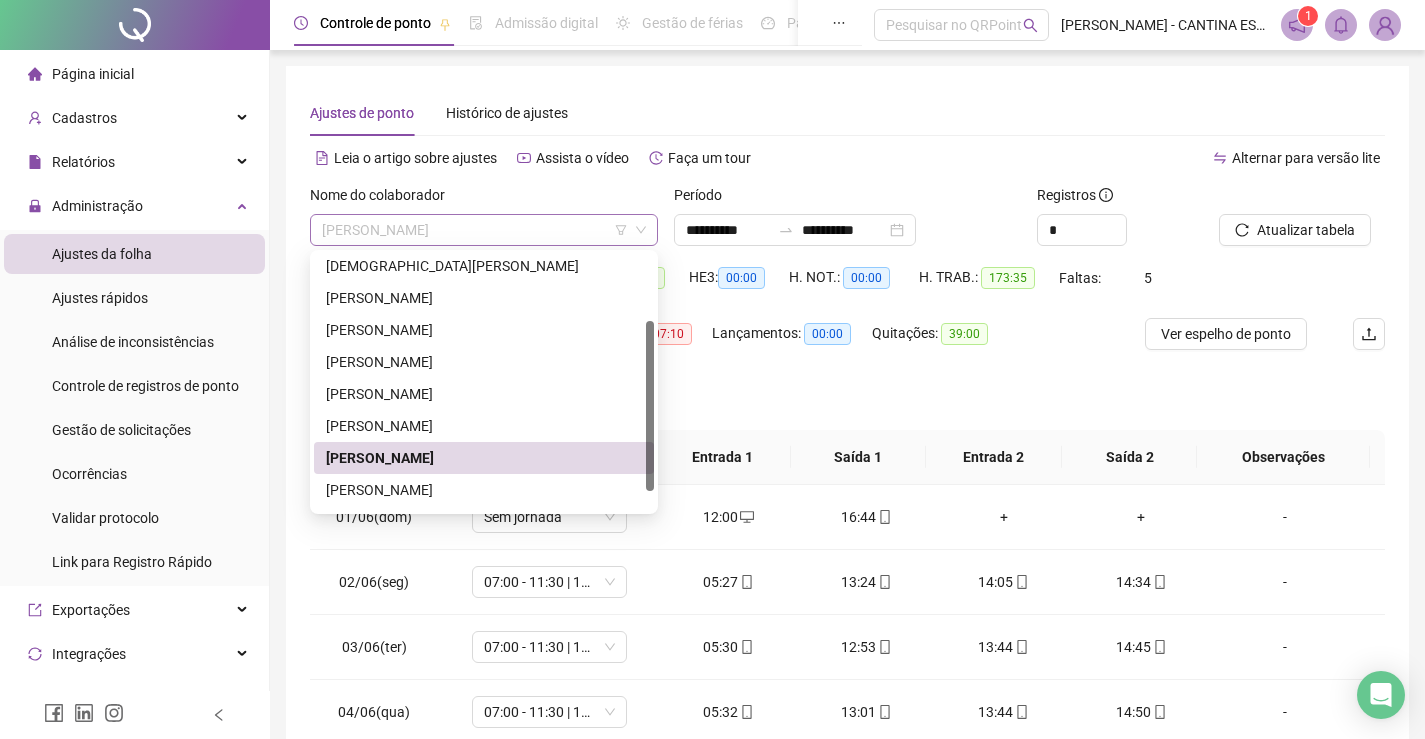 click on "[PERSON_NAME]" at bounding box center [484, 230] 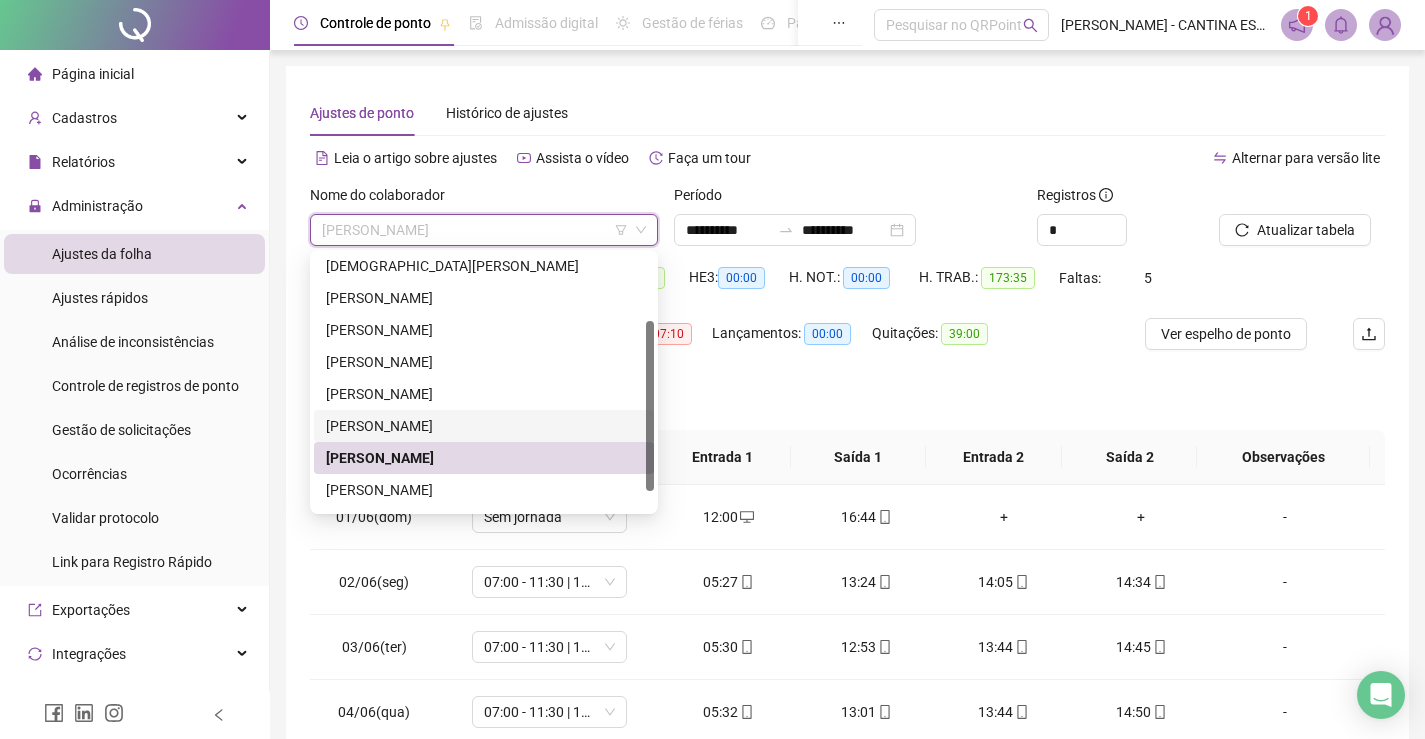 click on "[PERSON_NAME]" at bounding box center (484, 426) 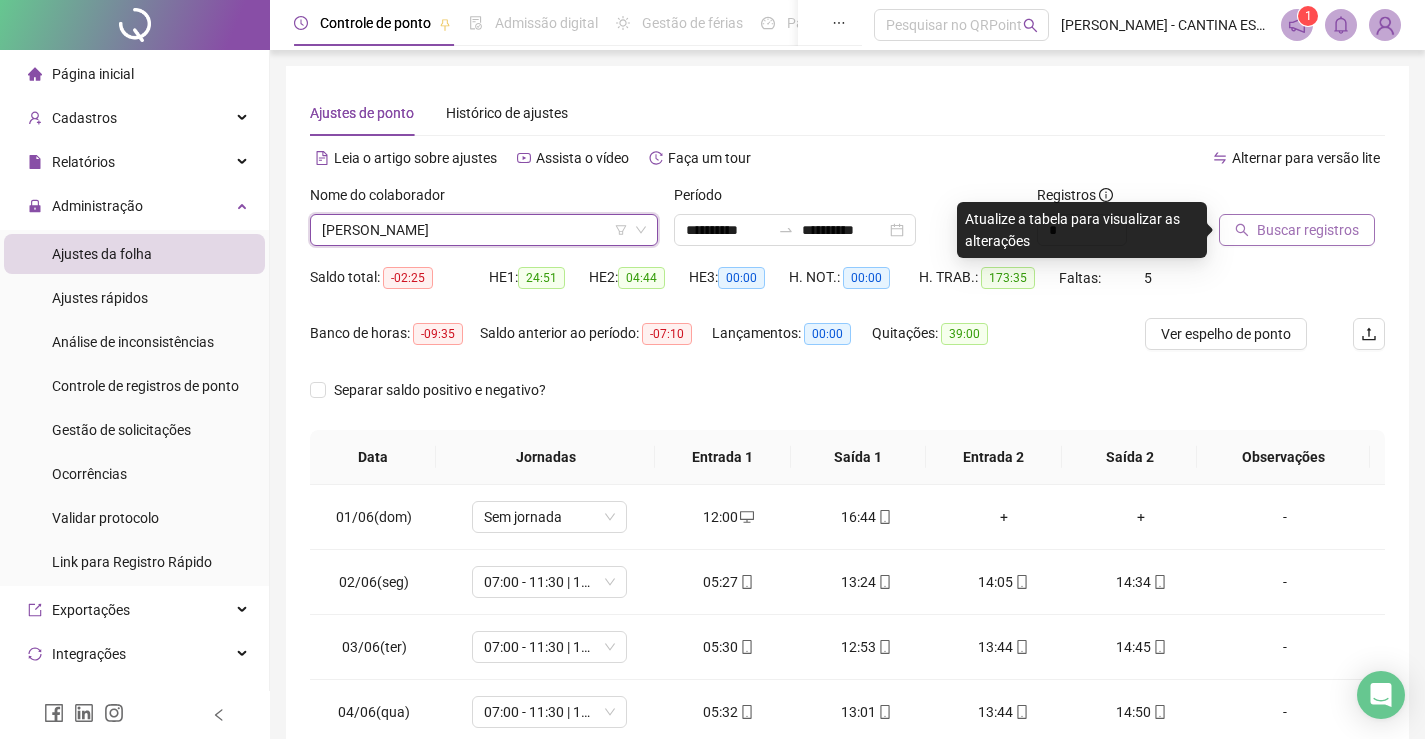 click on "Buscar registros" at bounding box center (1308, 230) 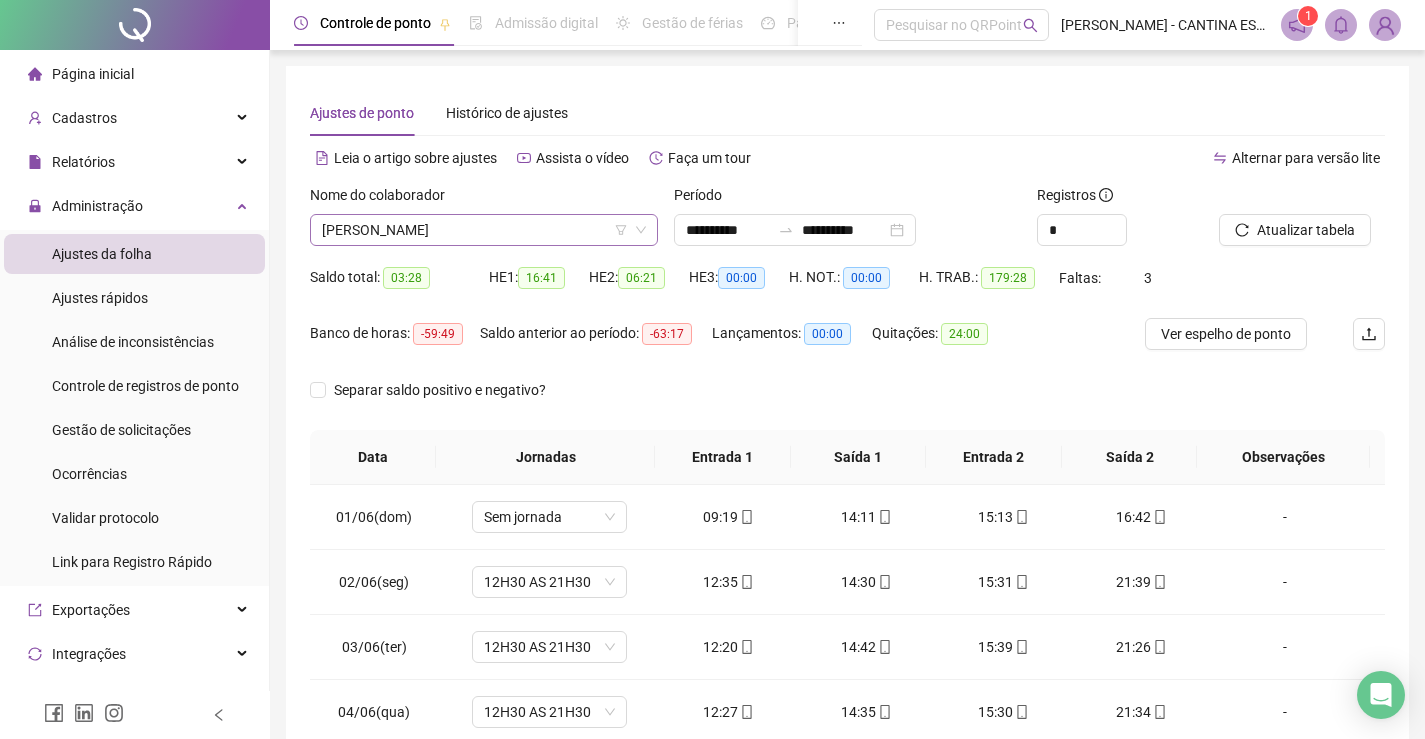 click on "[PERSON_NAME]" at bounding box center (484, 230) 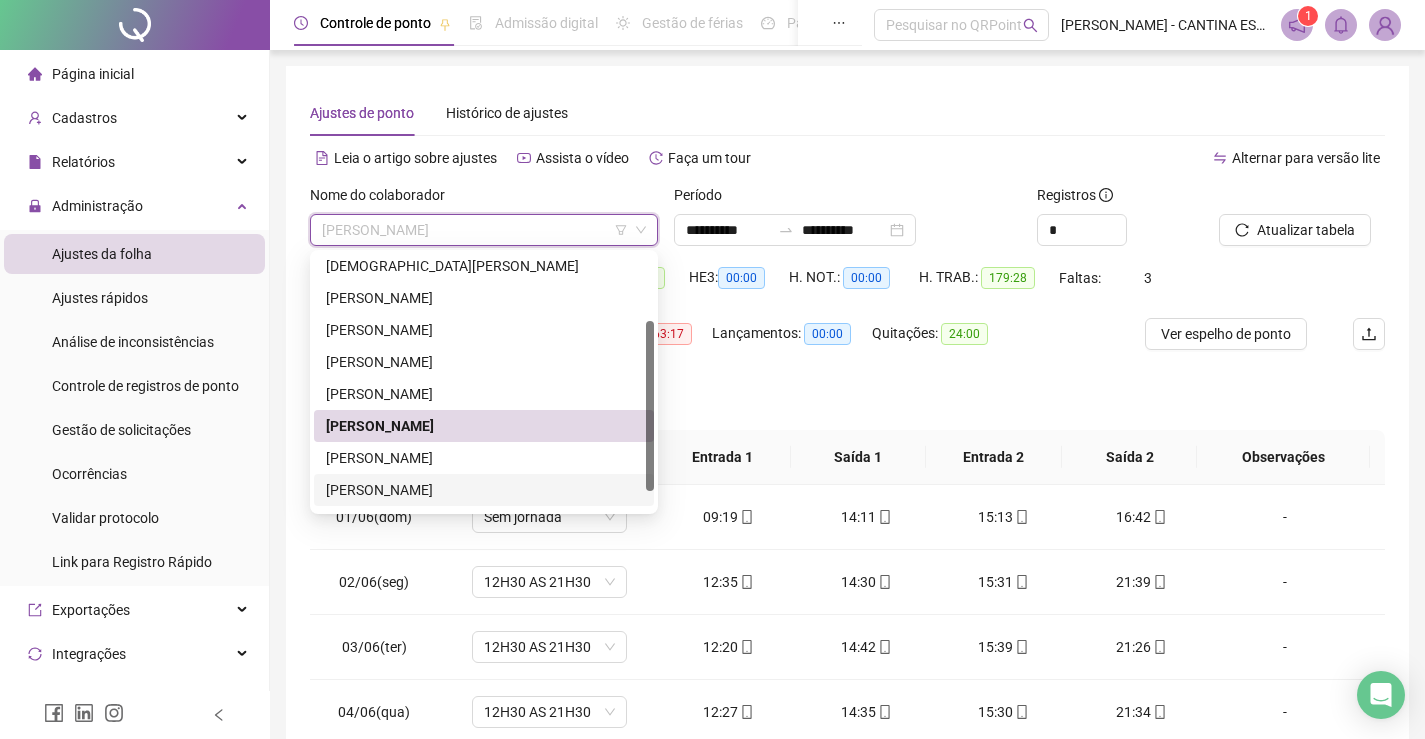click on "[PERSON_NAME]" at bounding box center [484, 490] 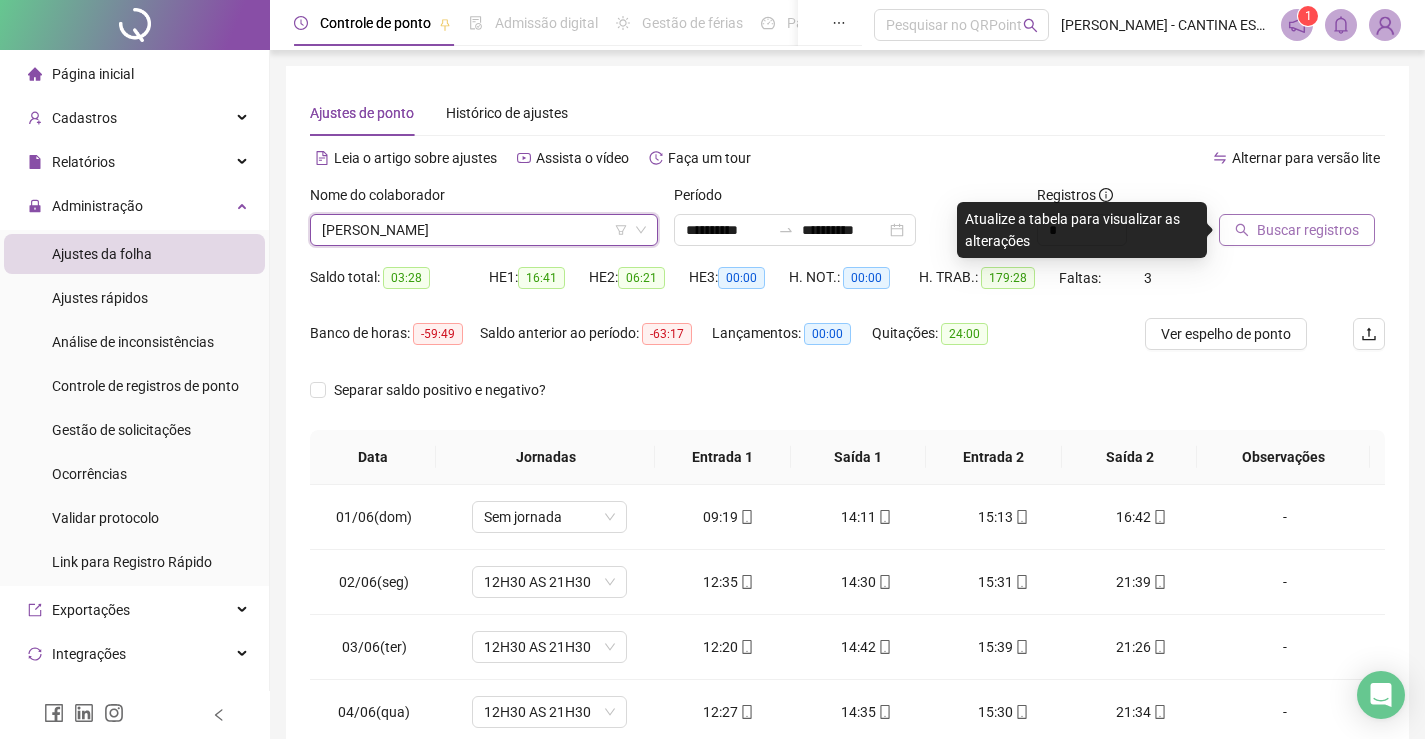 click on "Buscar registros" at bounding box center (1297, 230) 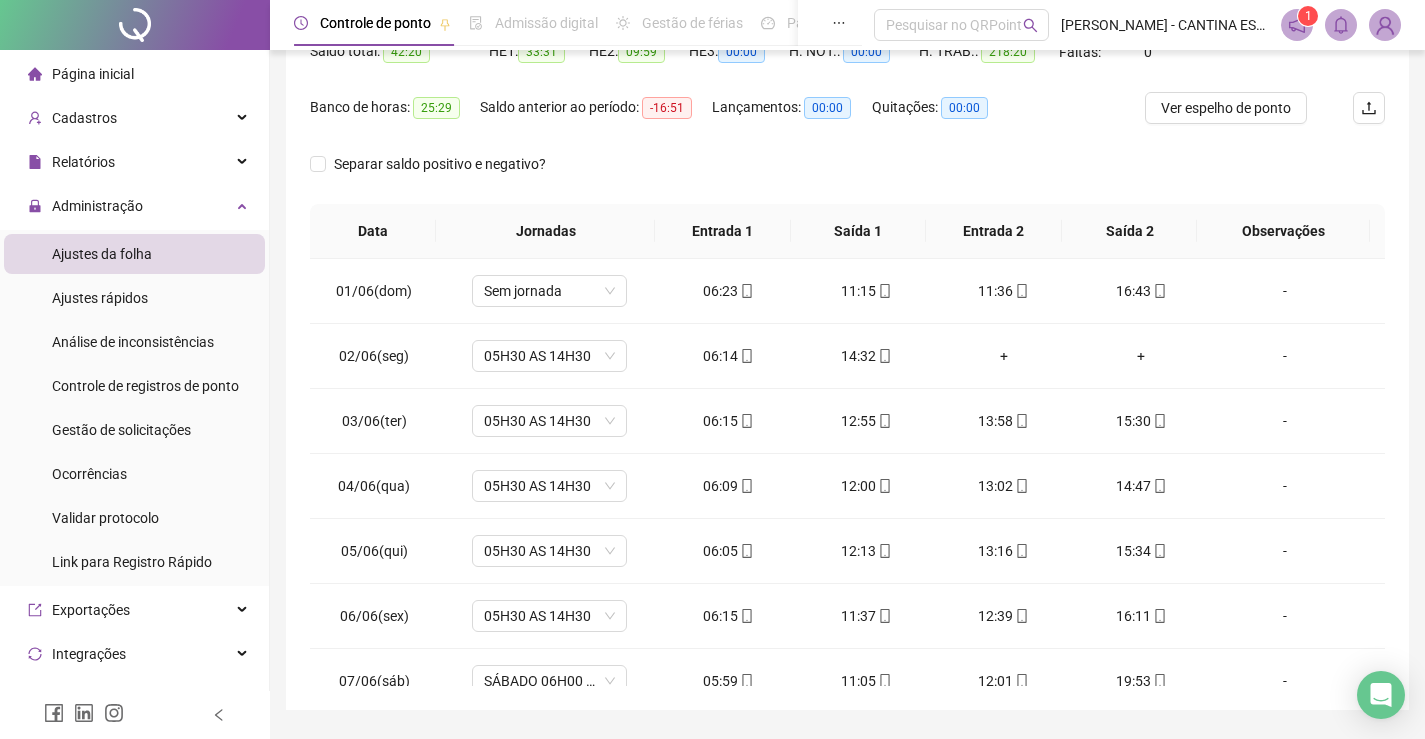 scroll, scrollTop: 247, scrollLeft: 0, axis: vertical 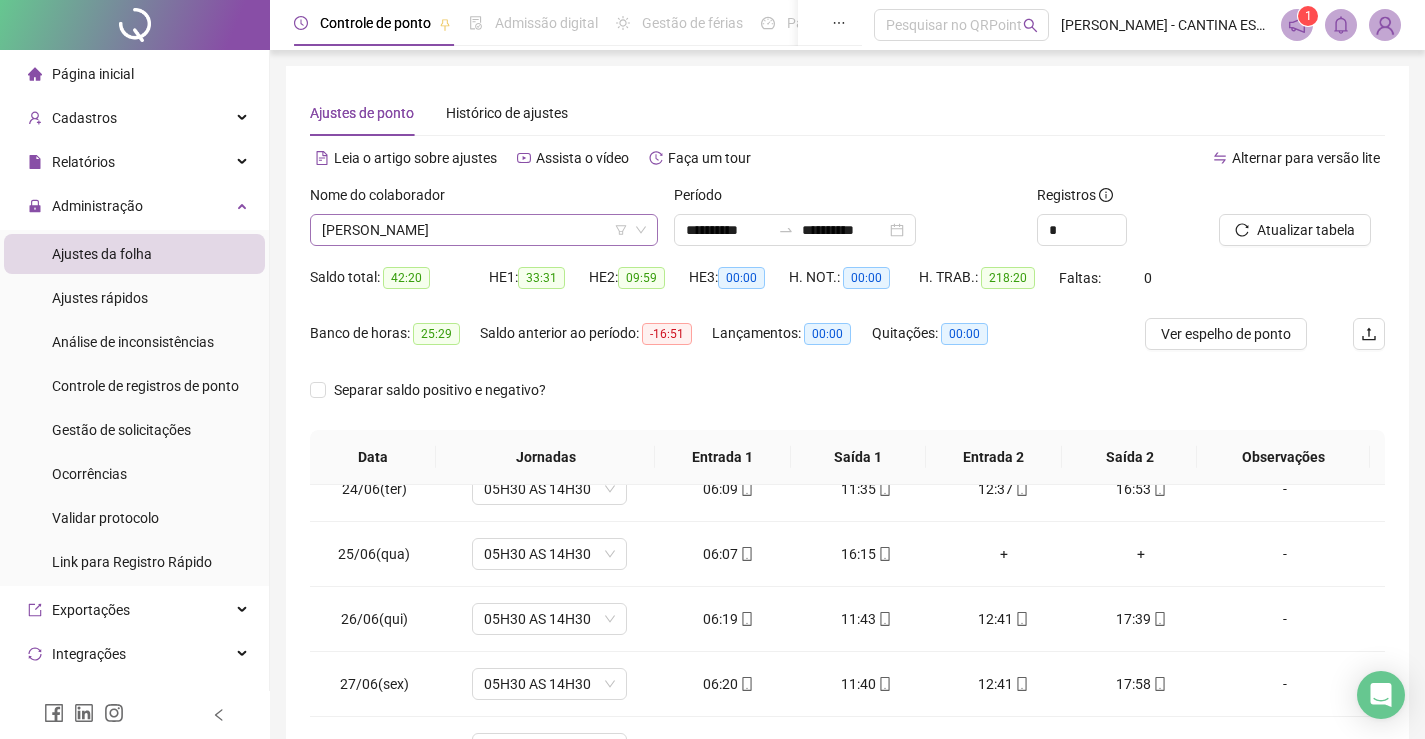 click on "[PERSON_NAME]" at bounding box center [484, 230] 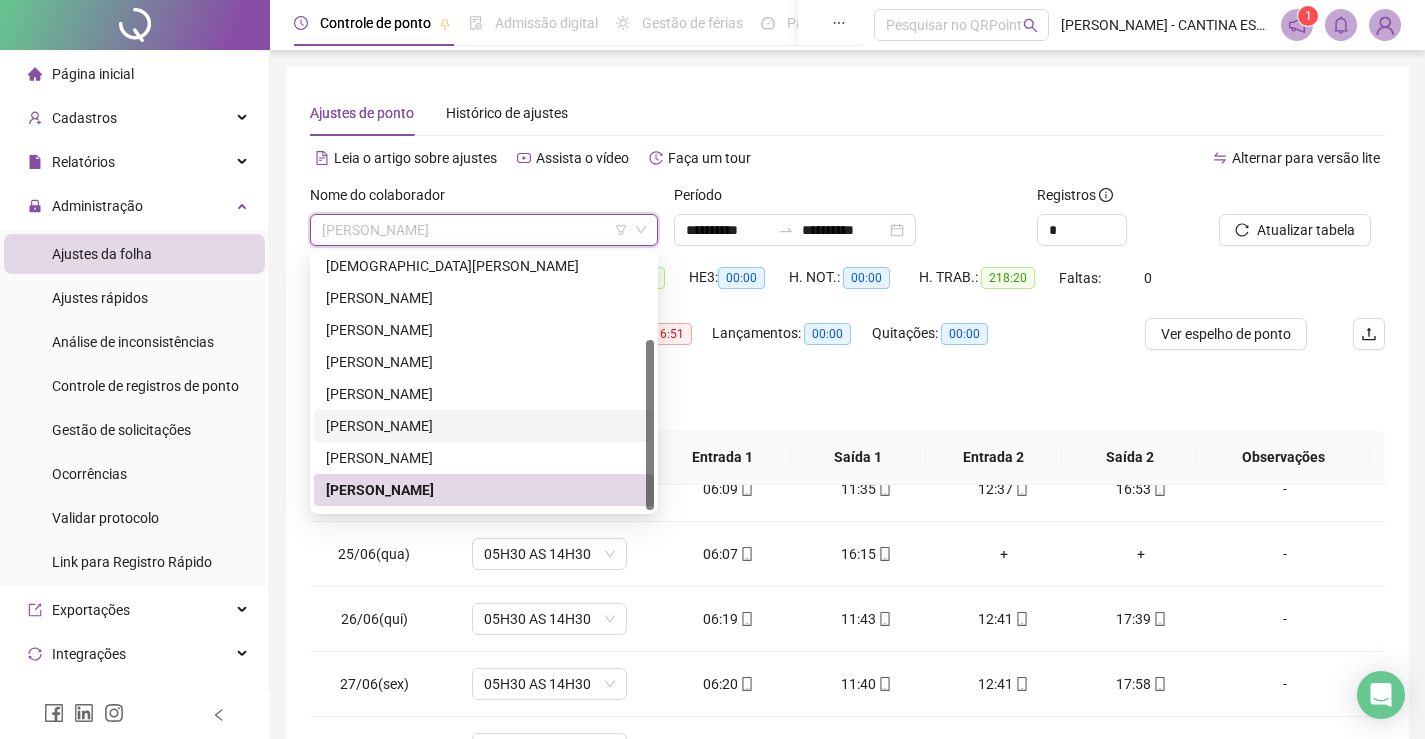 scroll, scrollTop: 128, scrollLeft: 0, axis: vertical 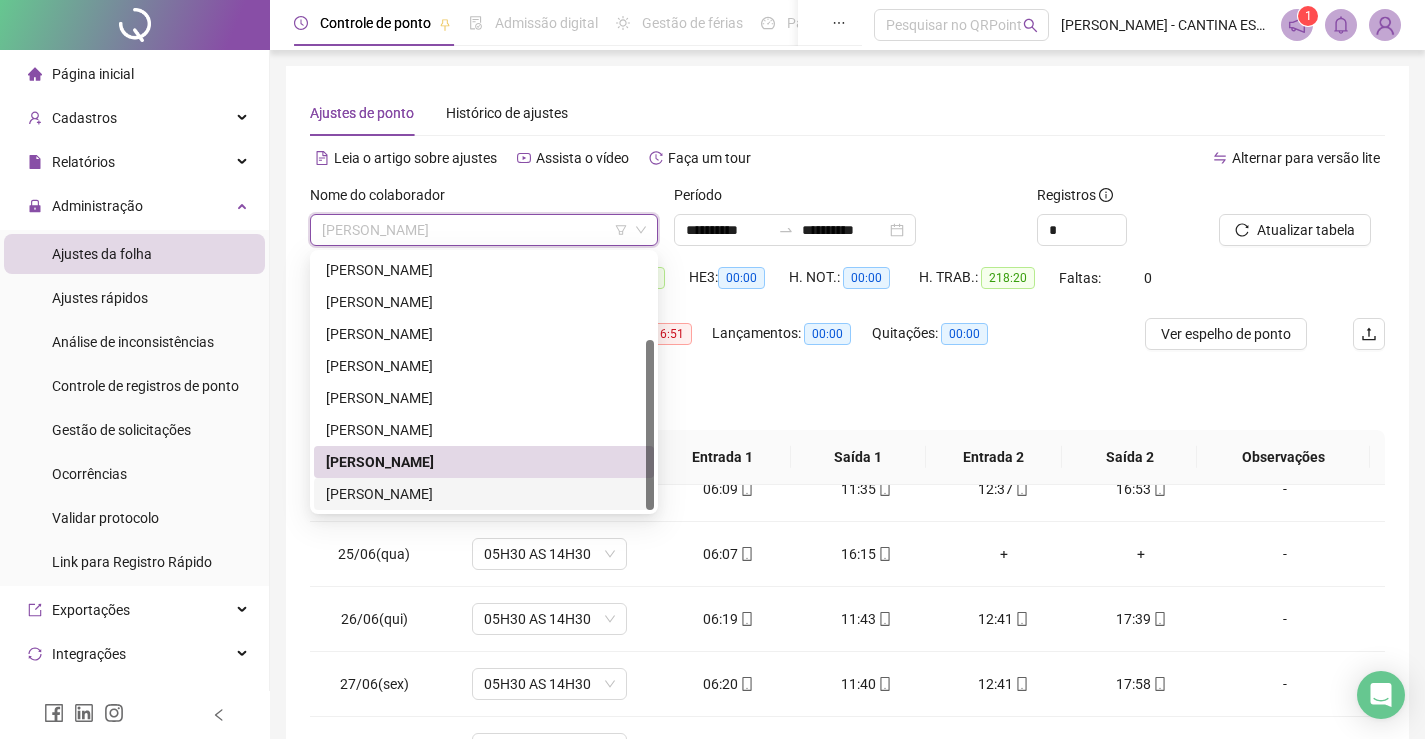 click on "[PERSON_NAME]" at bounding box center [484, 494] 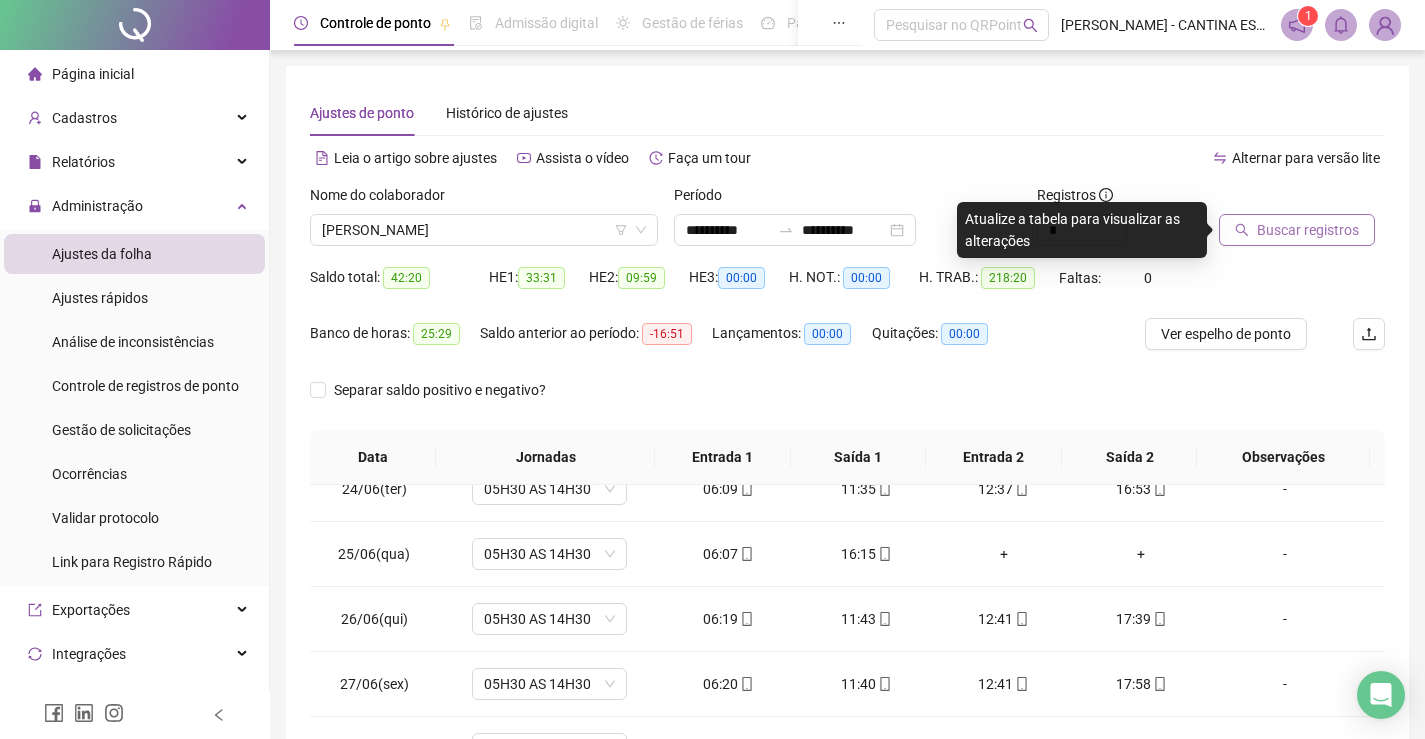 click on "Buscar registros" at bounding box center (1308, 230) 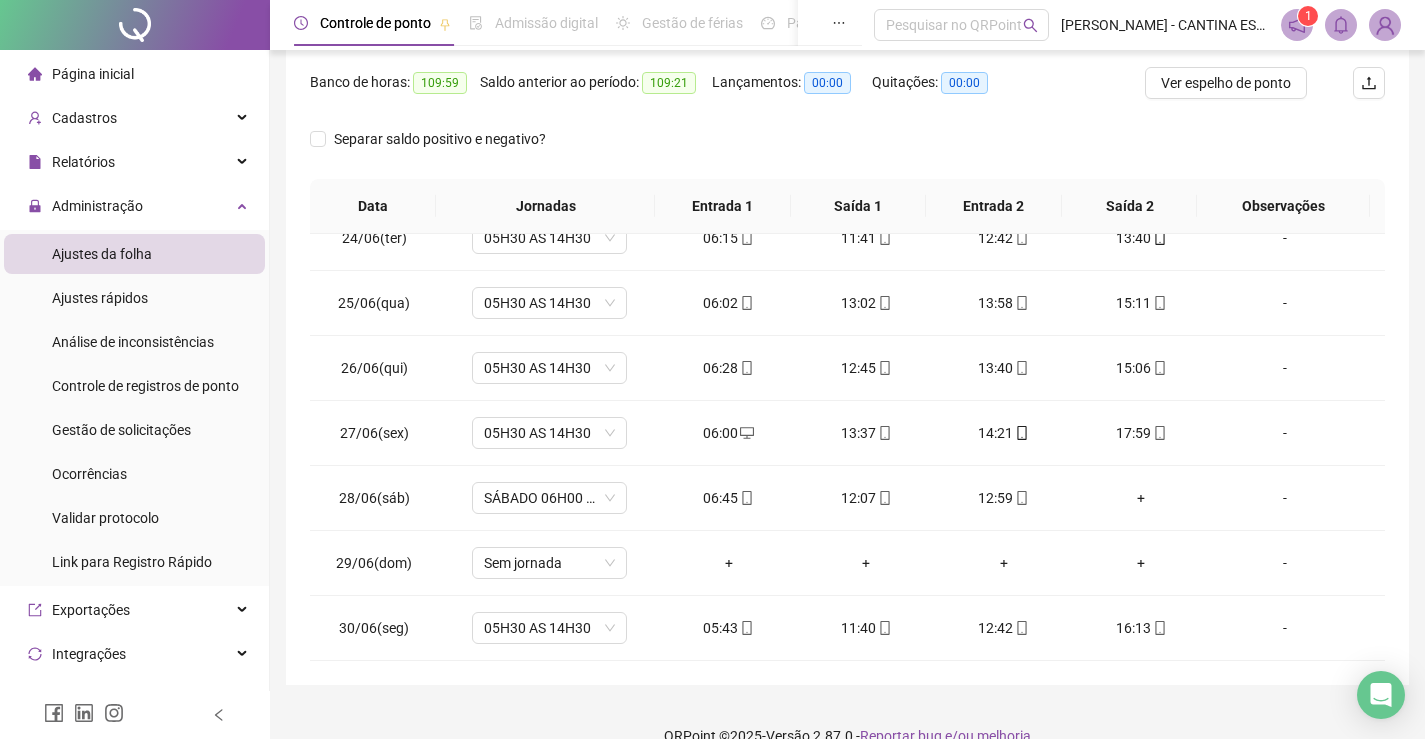 scroll, scrollTop: 254, scrollLeft: 0, axis: vertical 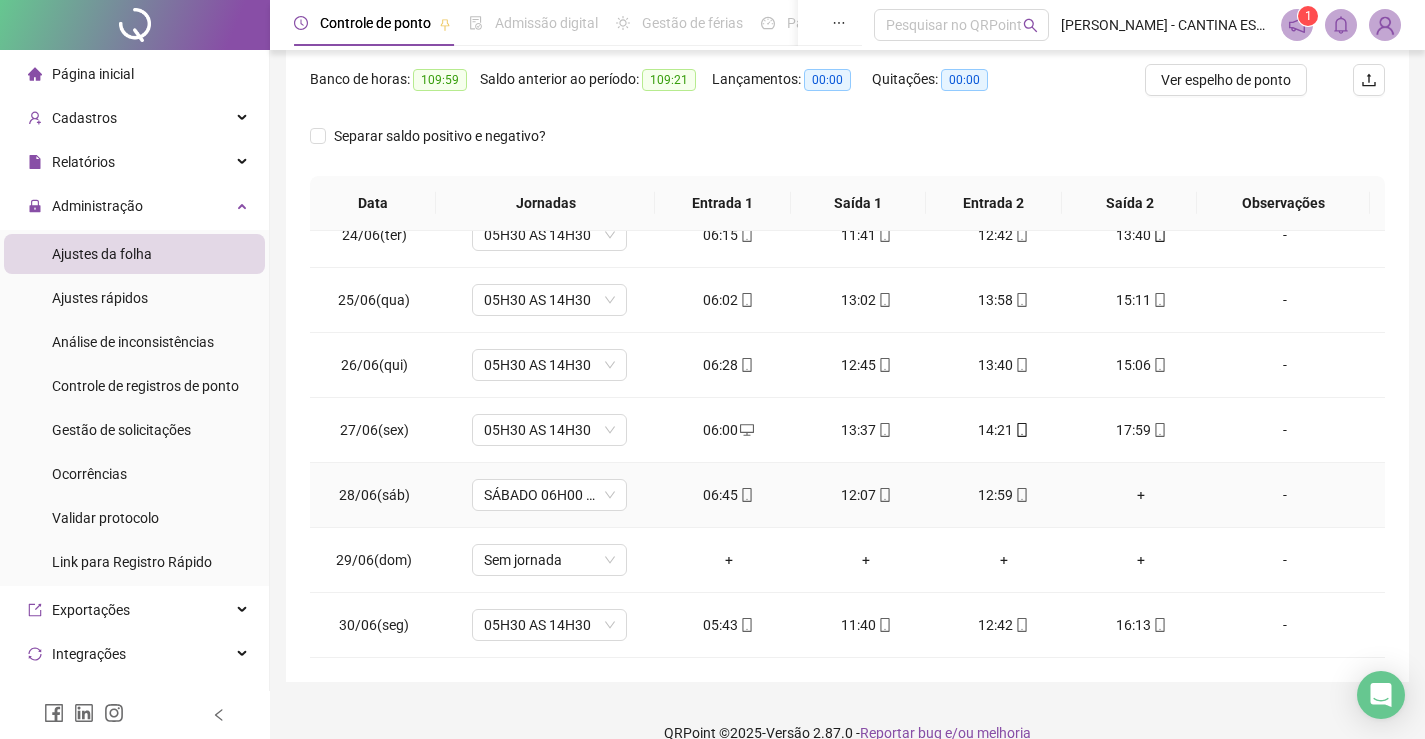 click on "+" at bounding box center [1142, 495] 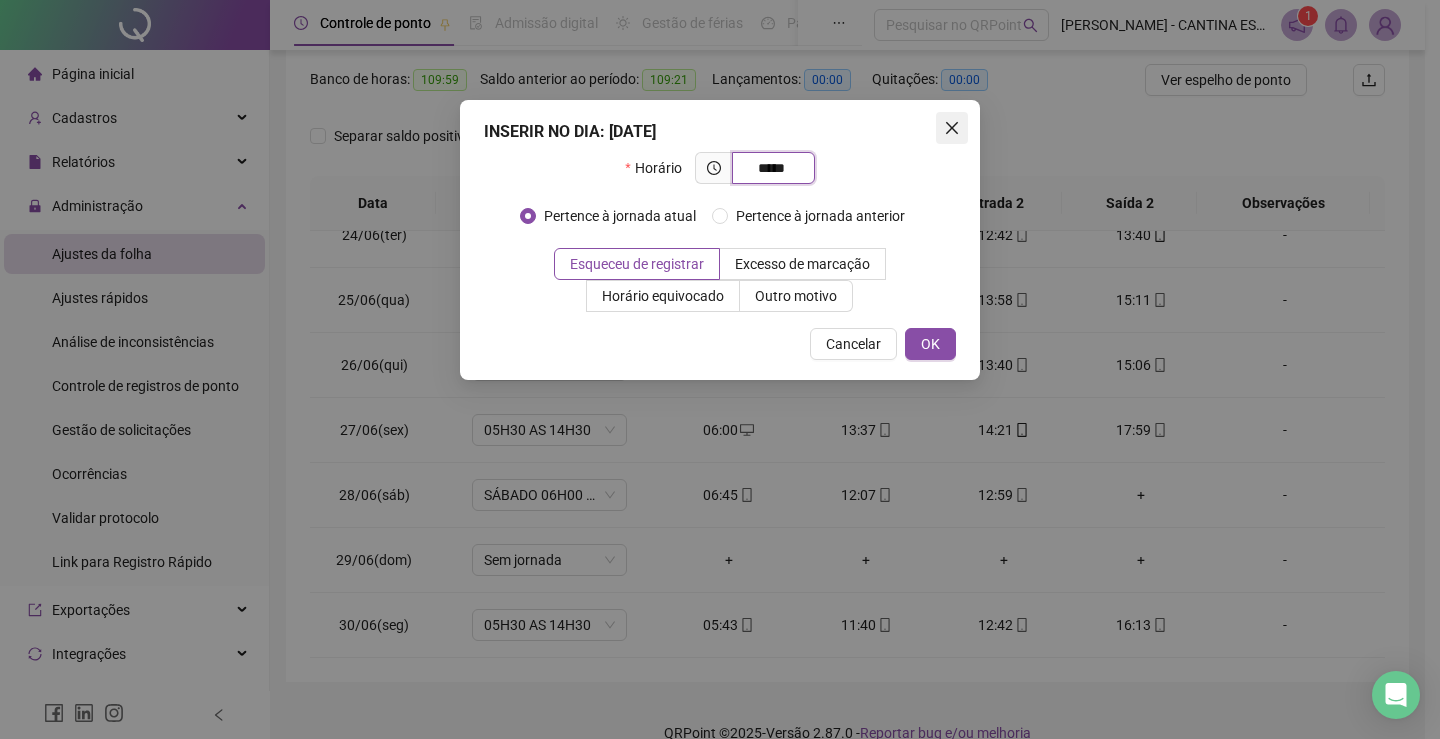 type on "*****" 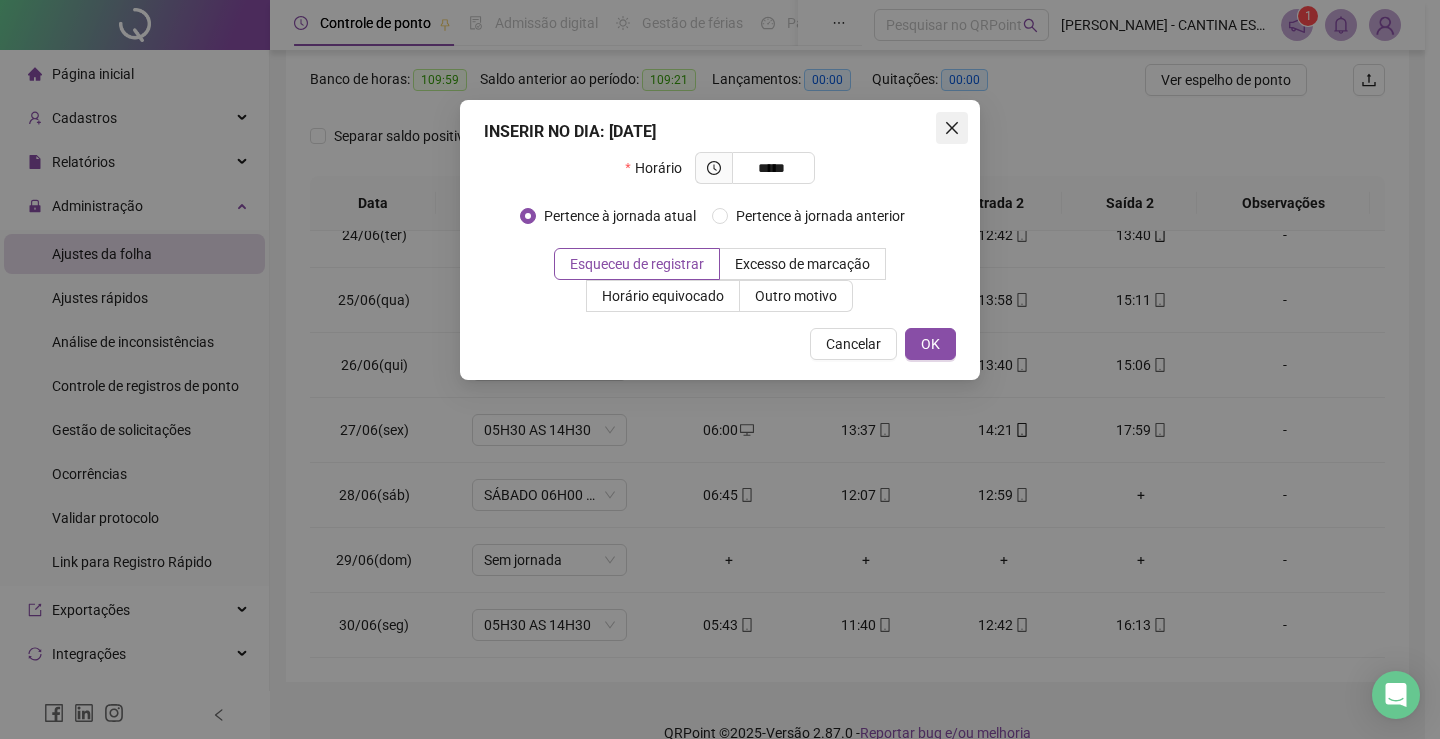 click 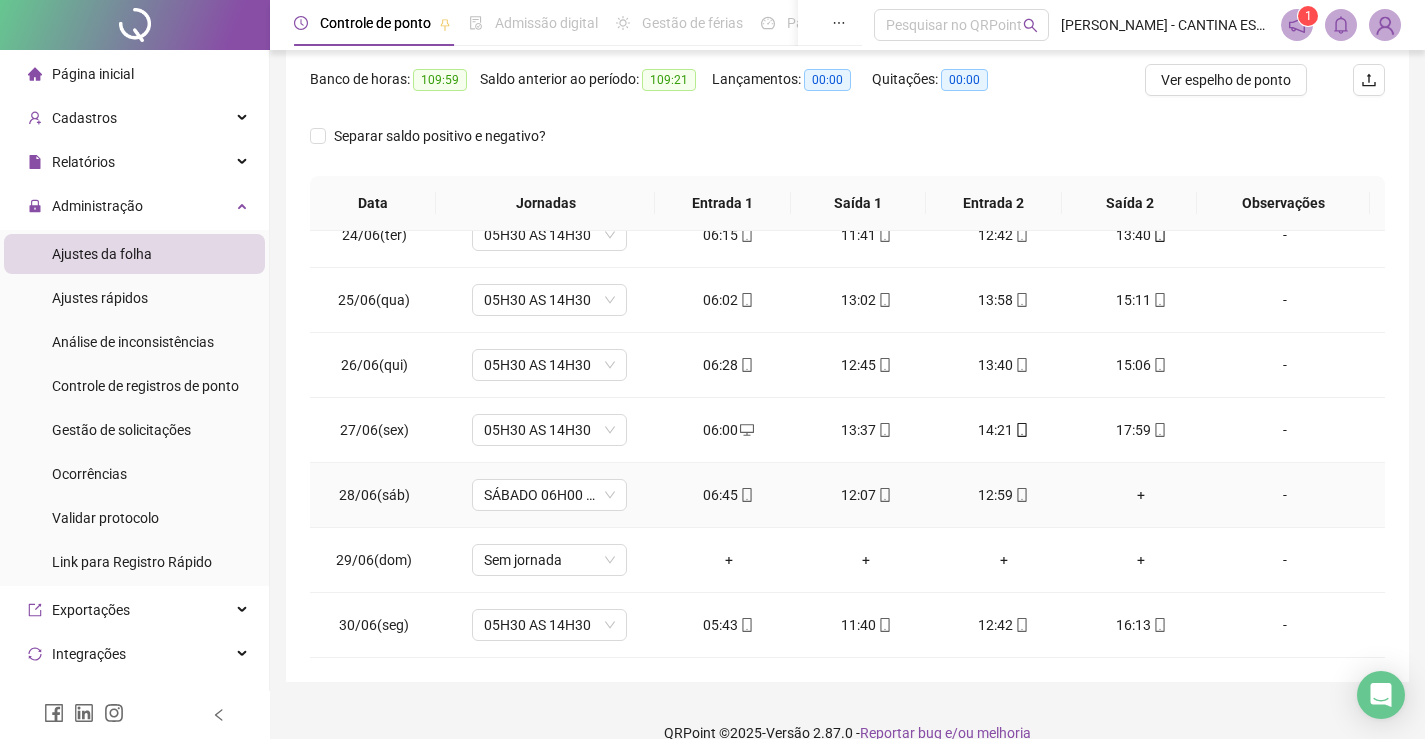 drag, startPoint x: 1122, startPoint y: 497, endPoint x: 1142, endPoint y: 440, distance: 60.40695 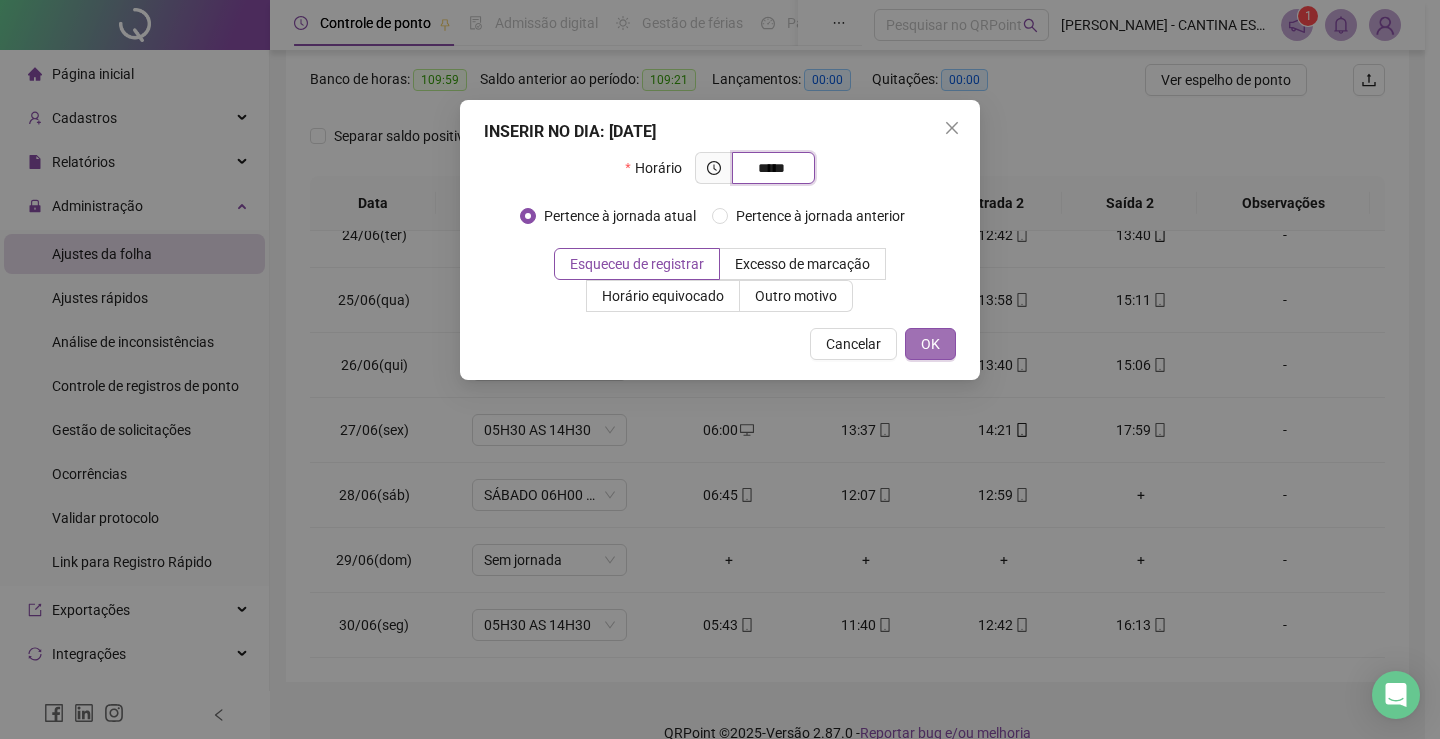 type on "*****" 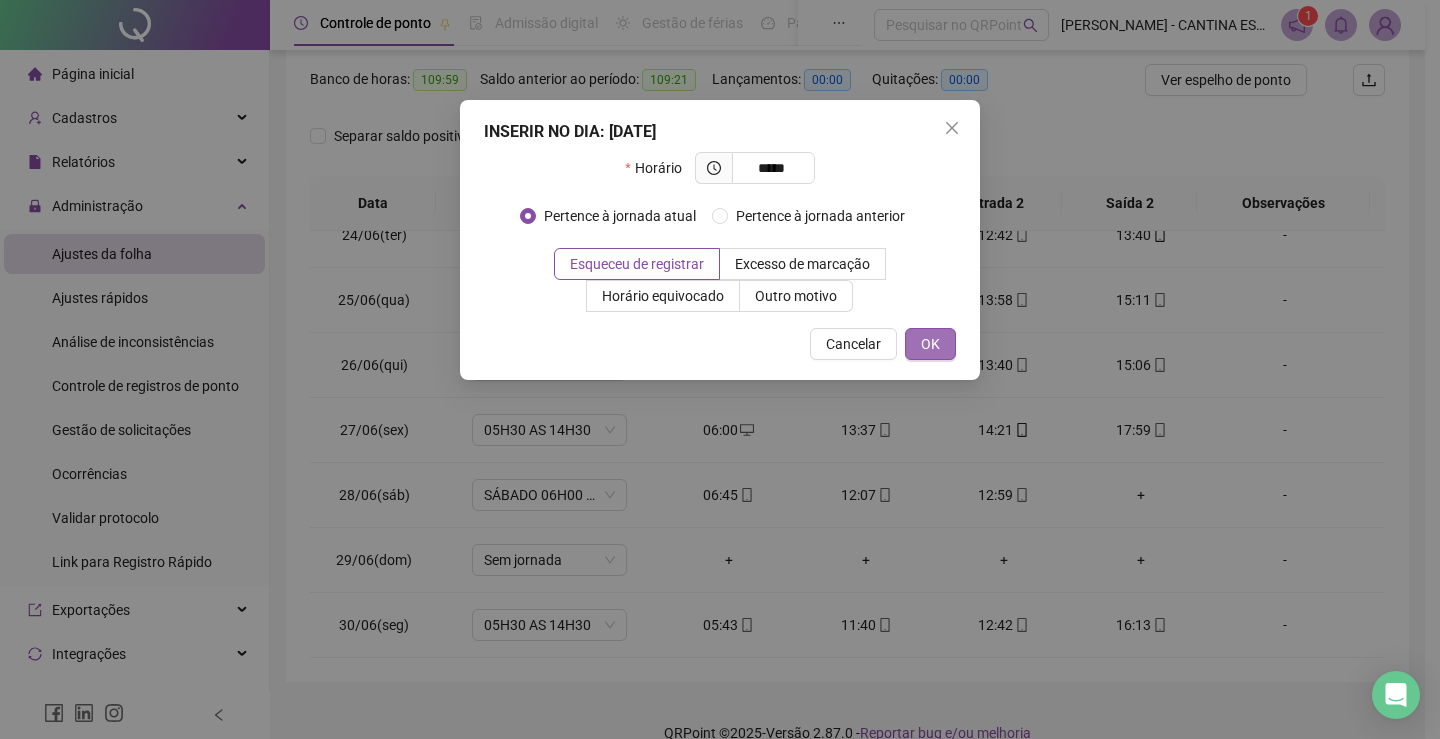 click on "OK" at bounding box center [930, 344] 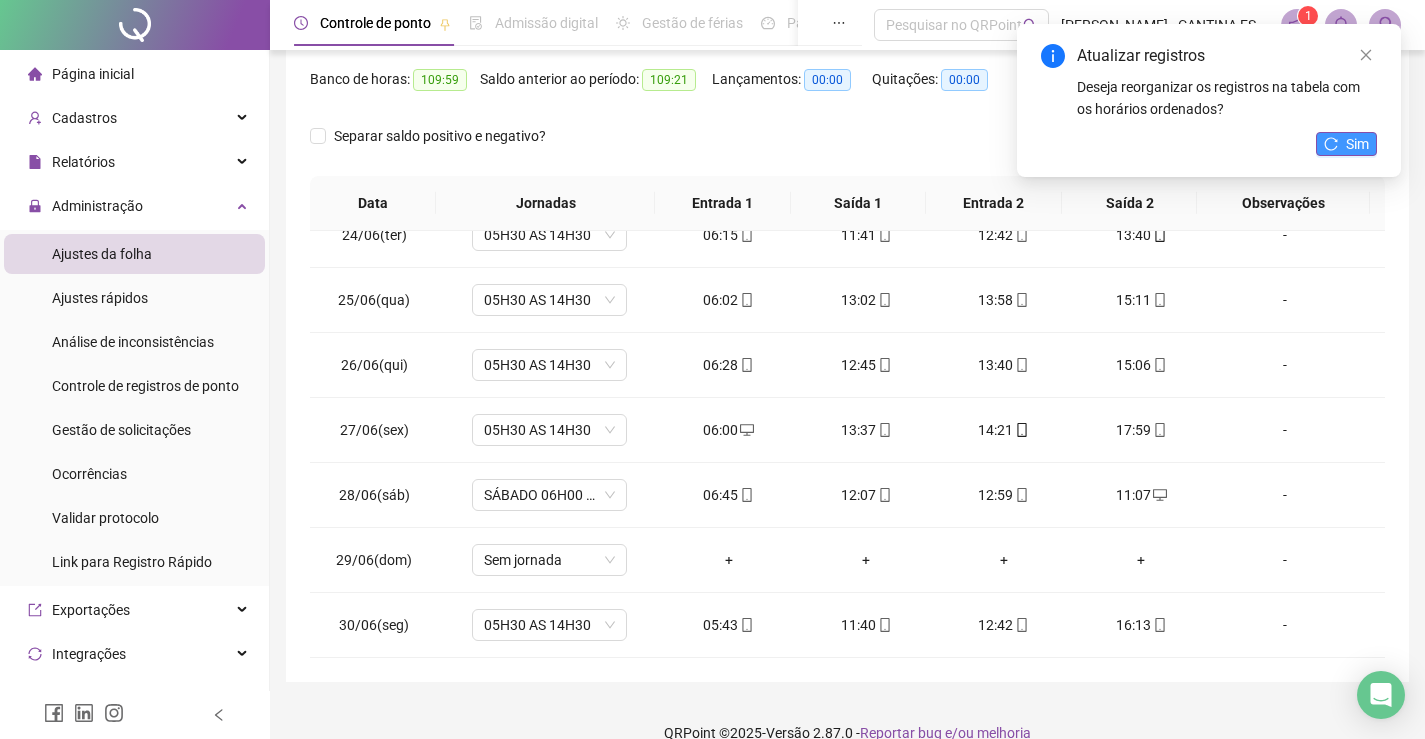 click on "Sim" at bounding box center (1357, 144) 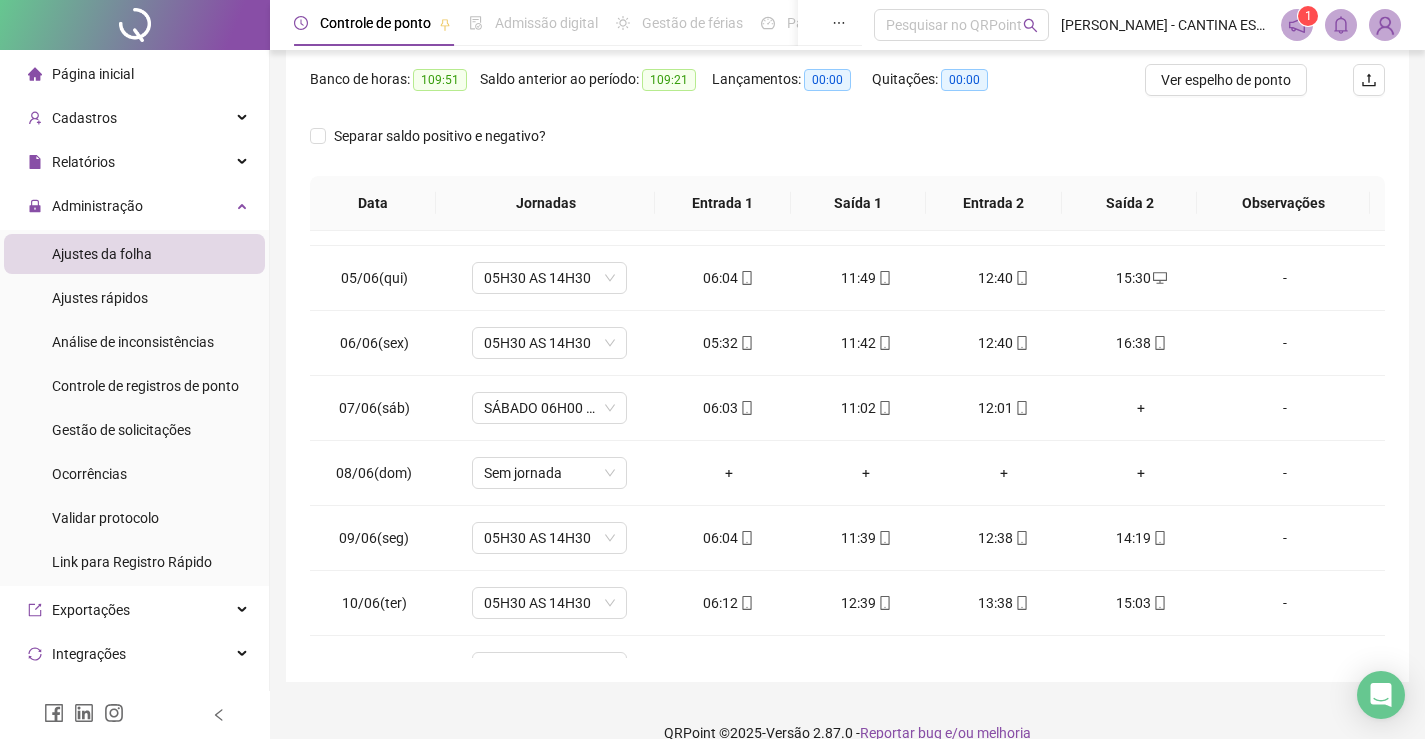 scroll, scrollTop: 255, scrollLeft: 0, axis: vertical 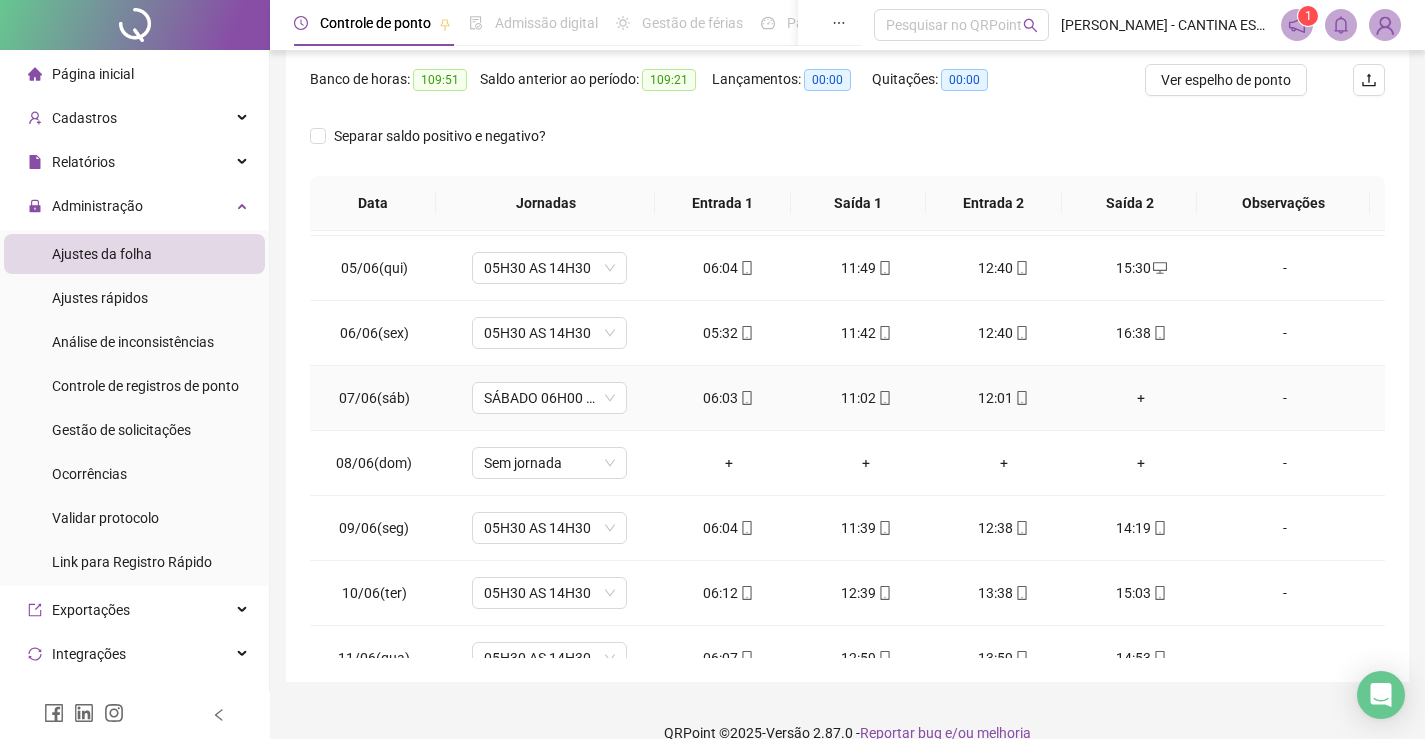 click on "+" at bounding box center (1142, 398) 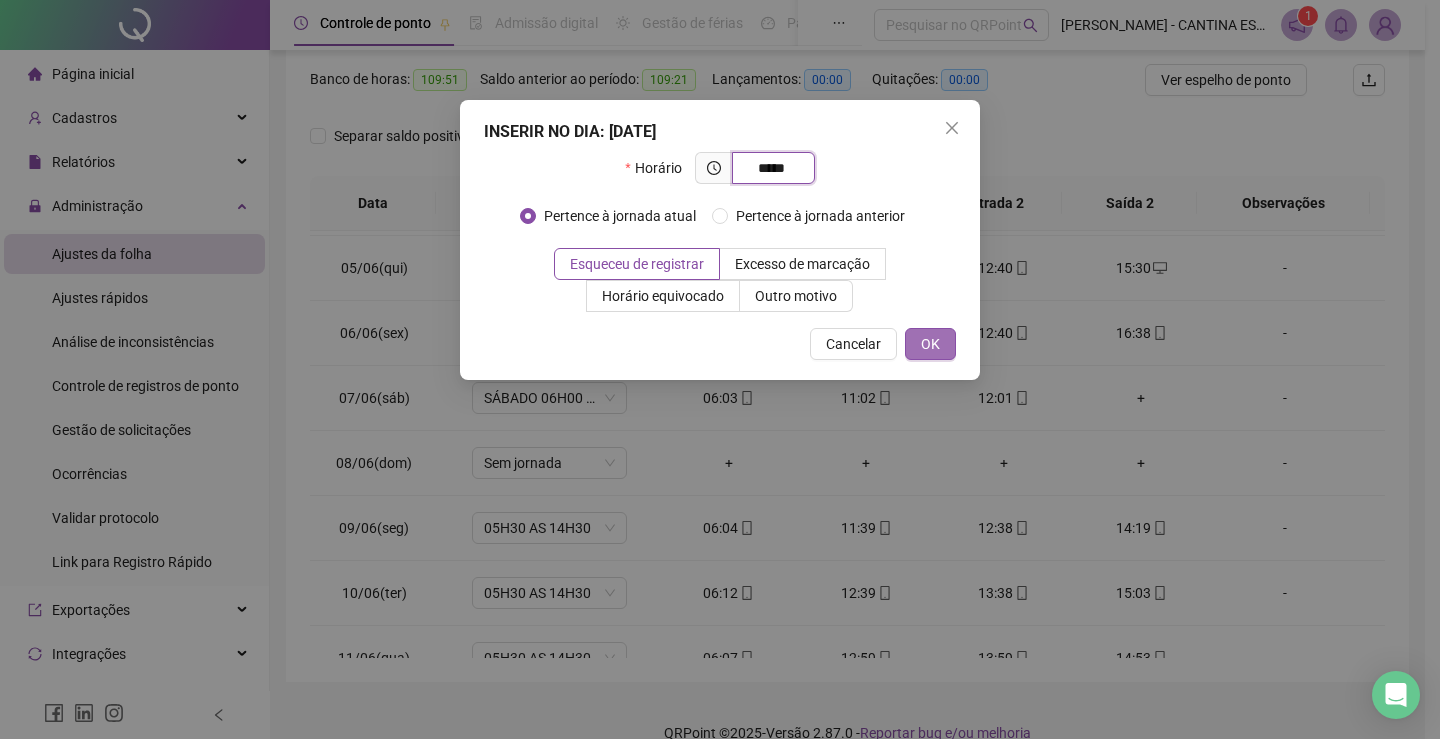 type on "*****" 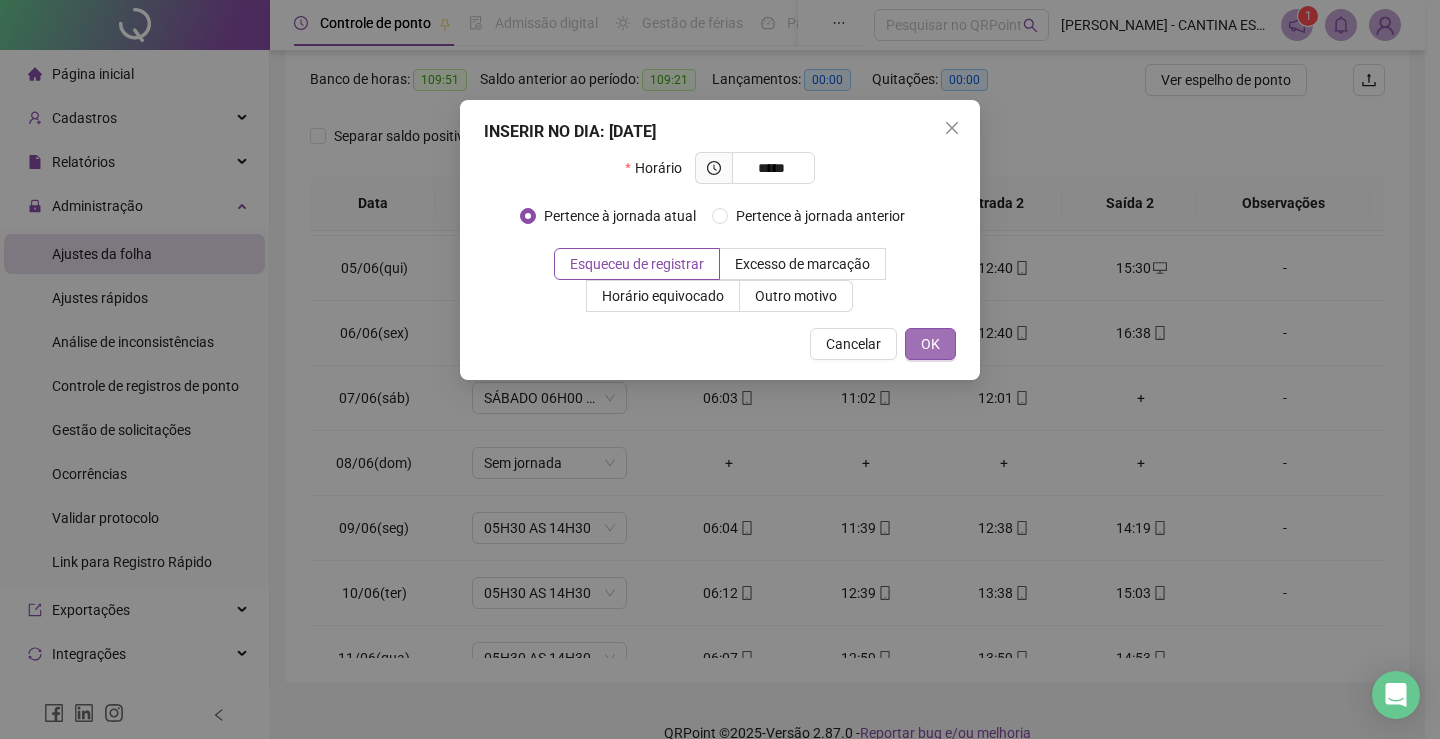 click on "OK" at bounding box center [930, 344] 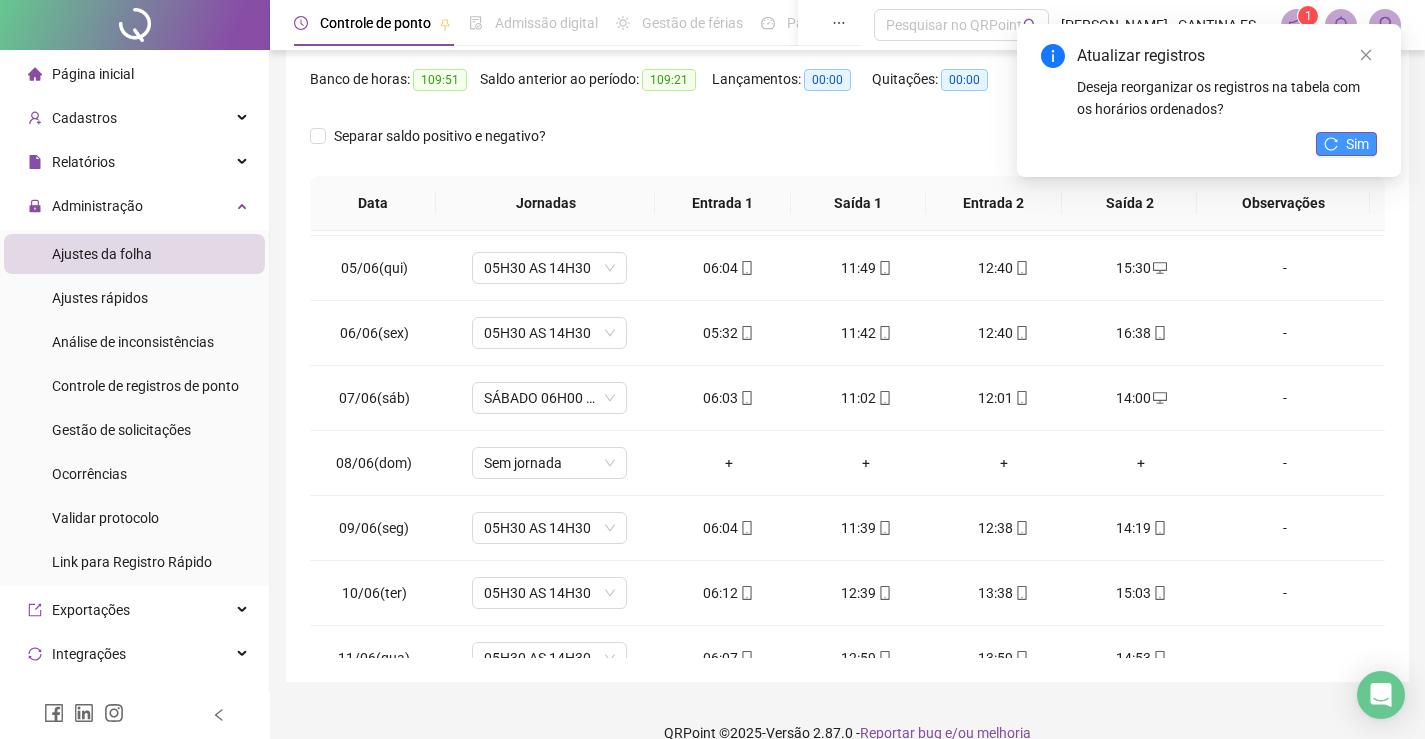 click on "Sim" at bounding box center [1346, 144] 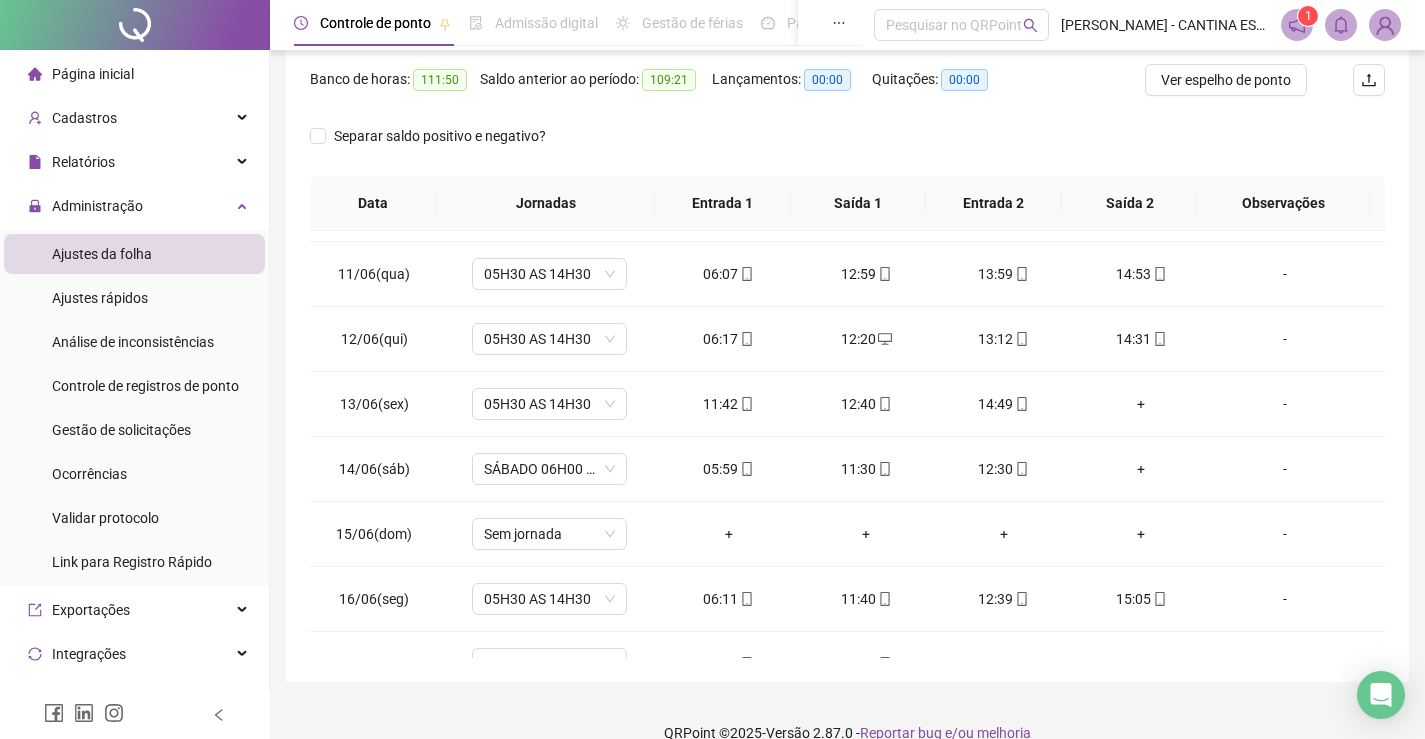 scroll, scrollTop: 659, scrollLeft: 0, axis: vertical 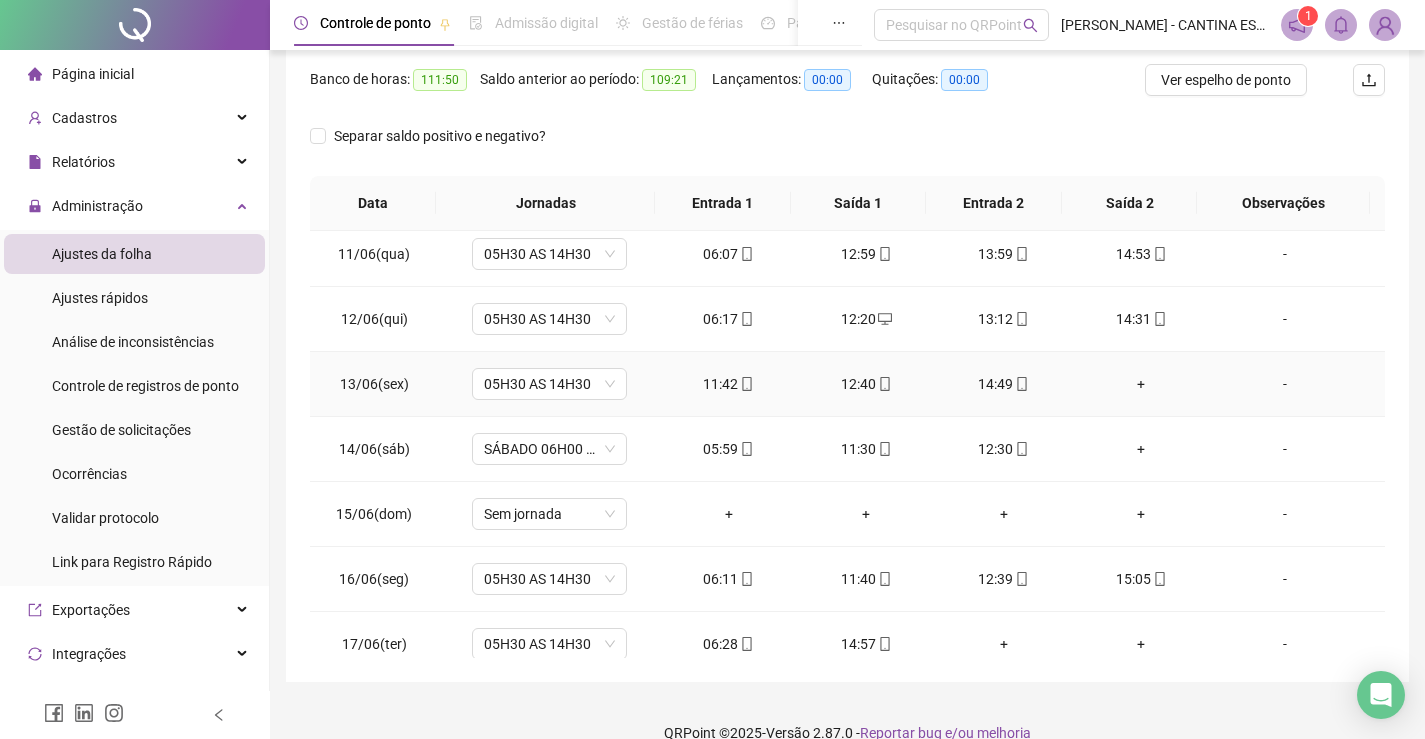 click on "+" at bounding box center [1142, 384] 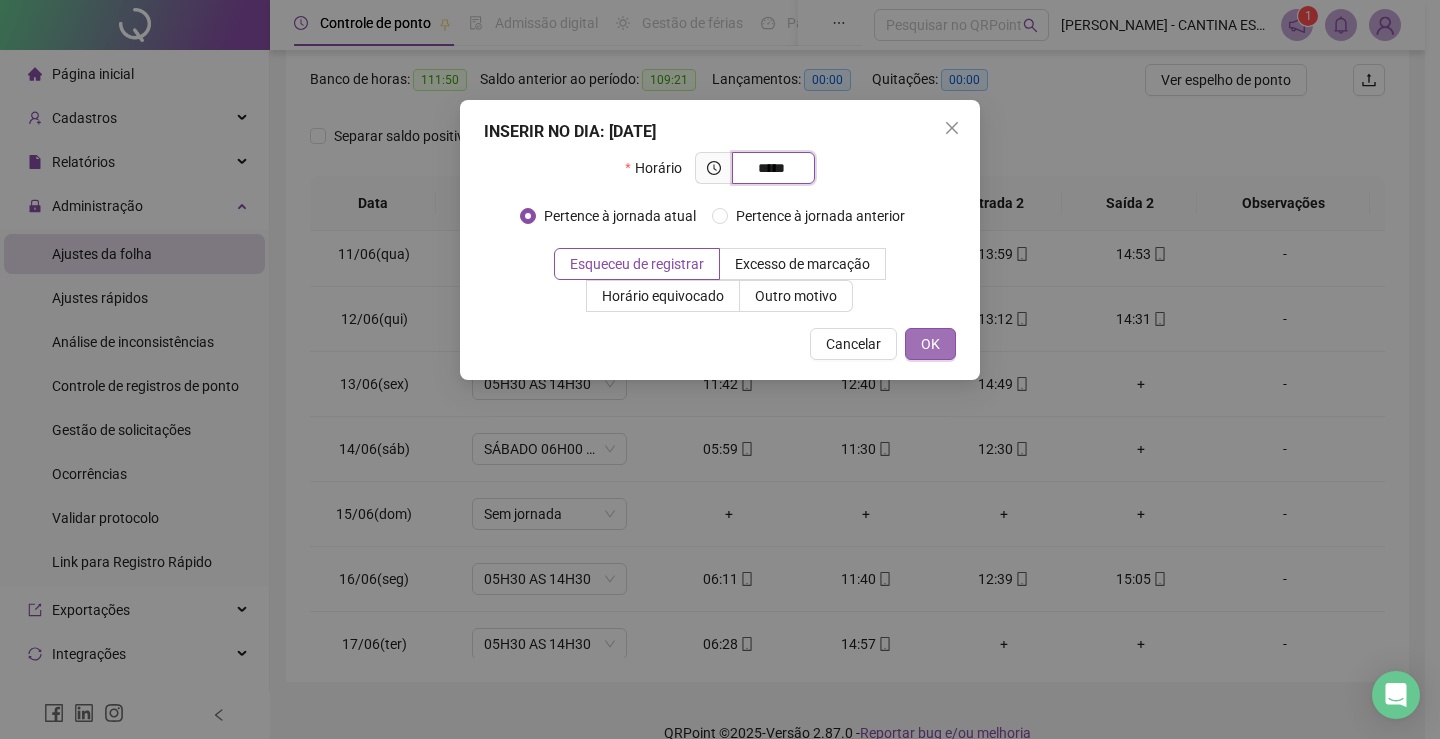 type on "*****" 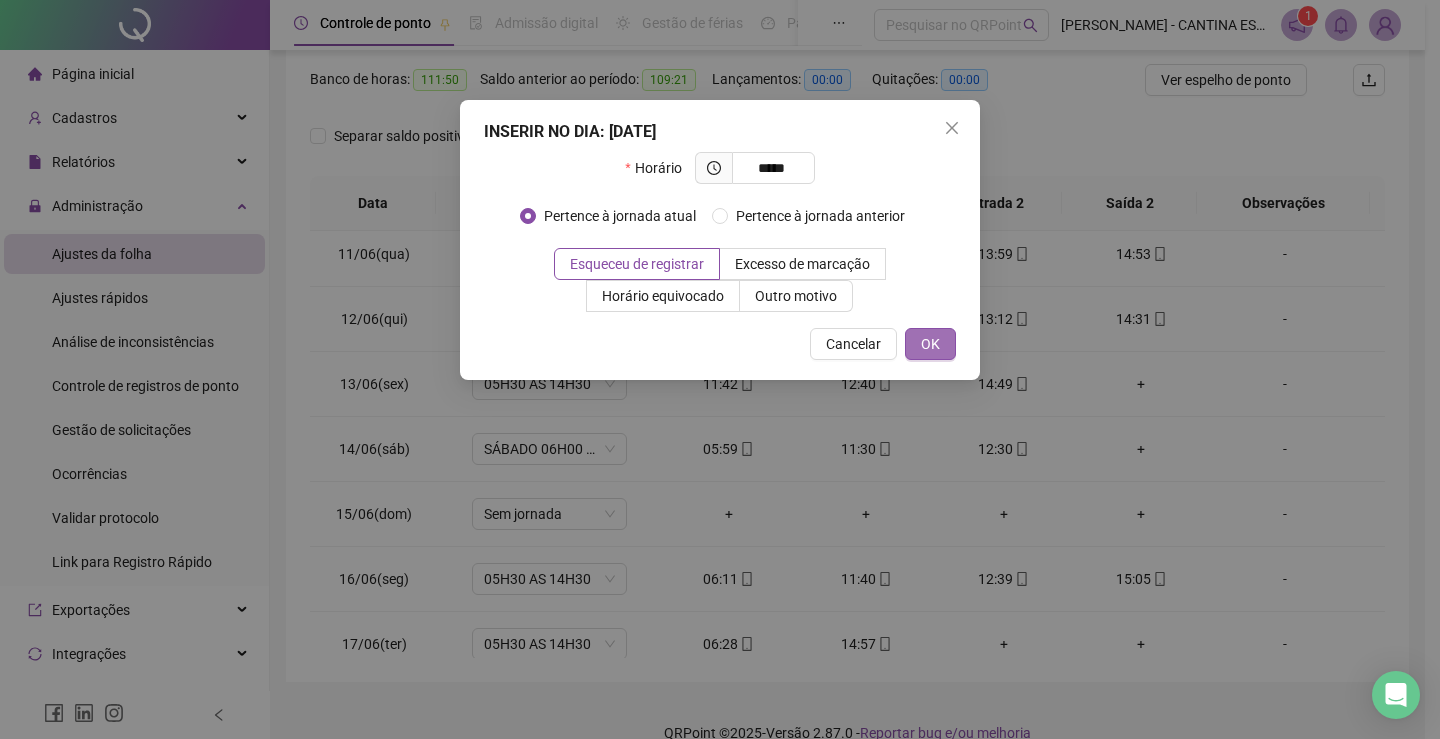 click on "OK" at bounding box center (930, 344) 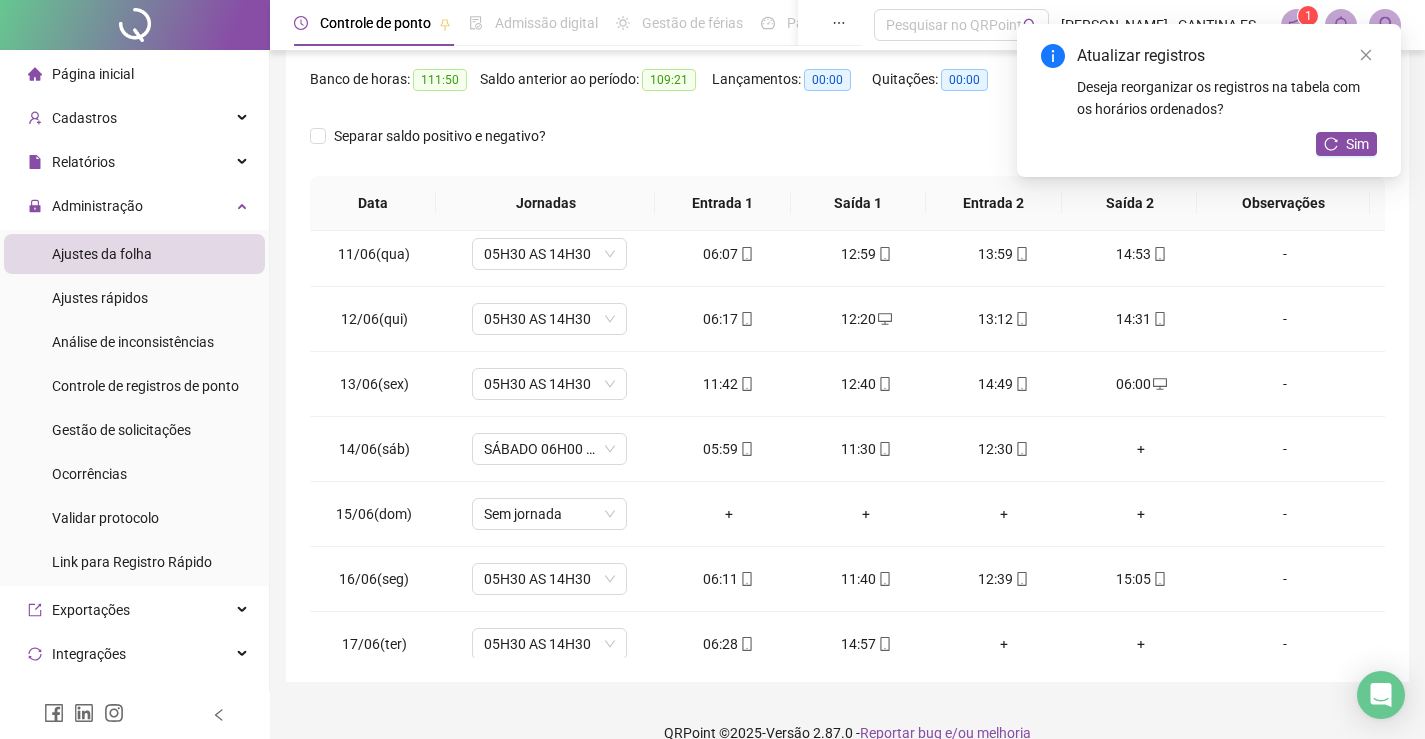 click on "Sim" at bounding box center [1346, 144] 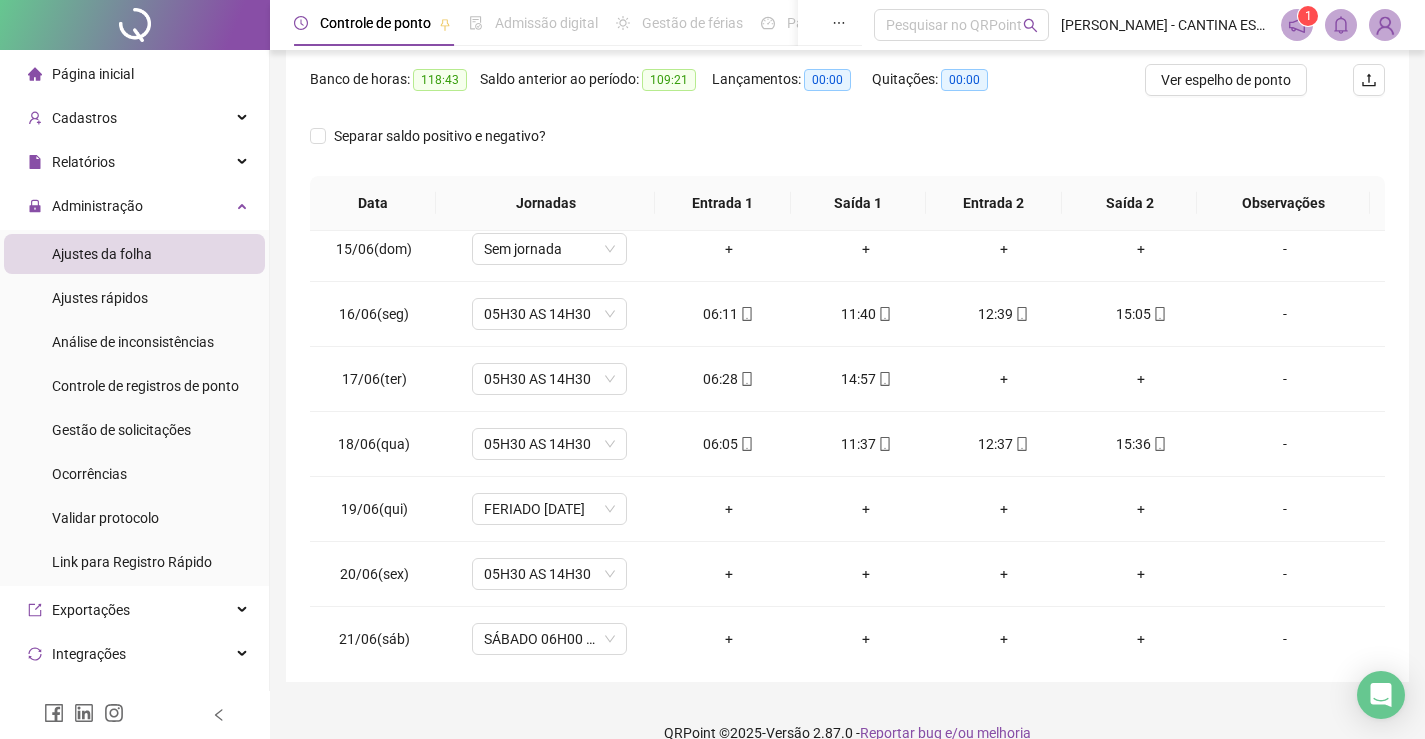 scroll, scrollTop: 959, scrollLeft: 0, axis: vertical 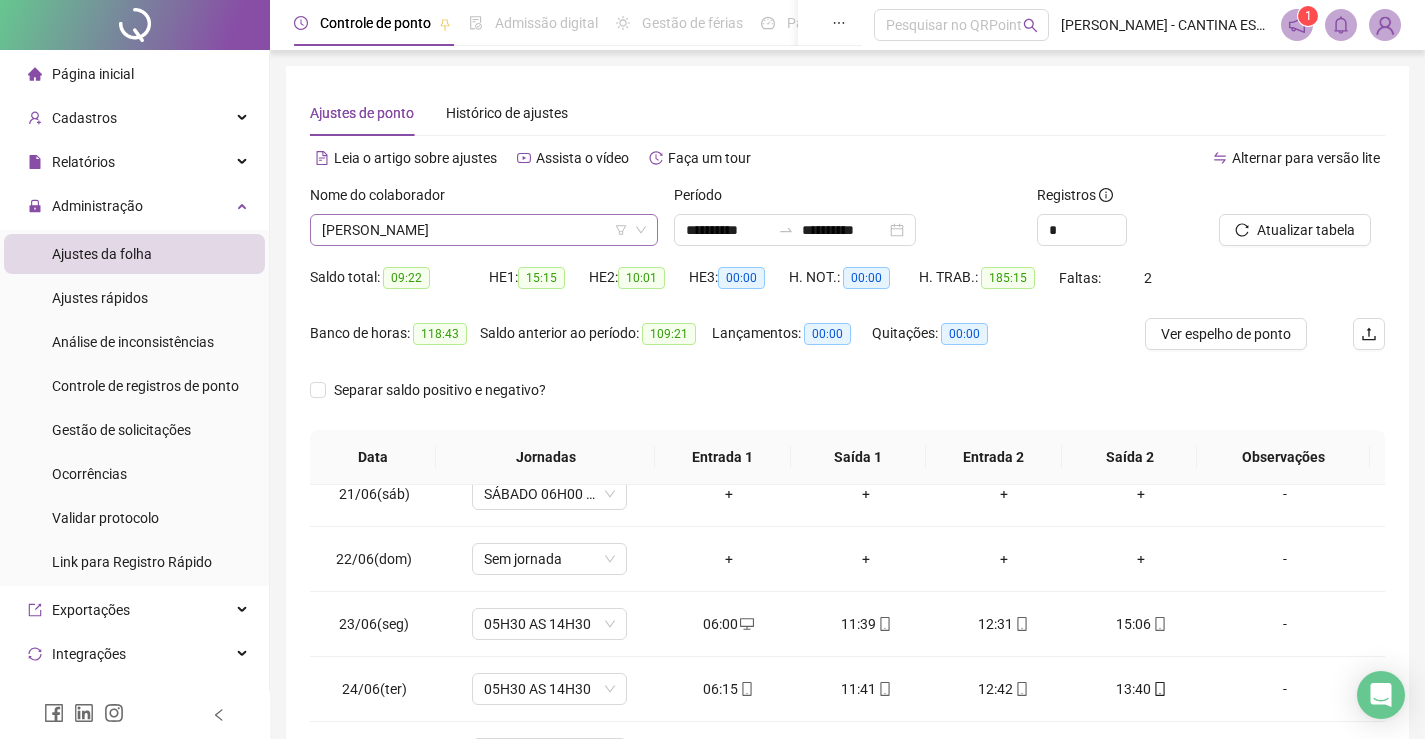 click on "[PERSON_NAME]" at bounding box center [484, 230] 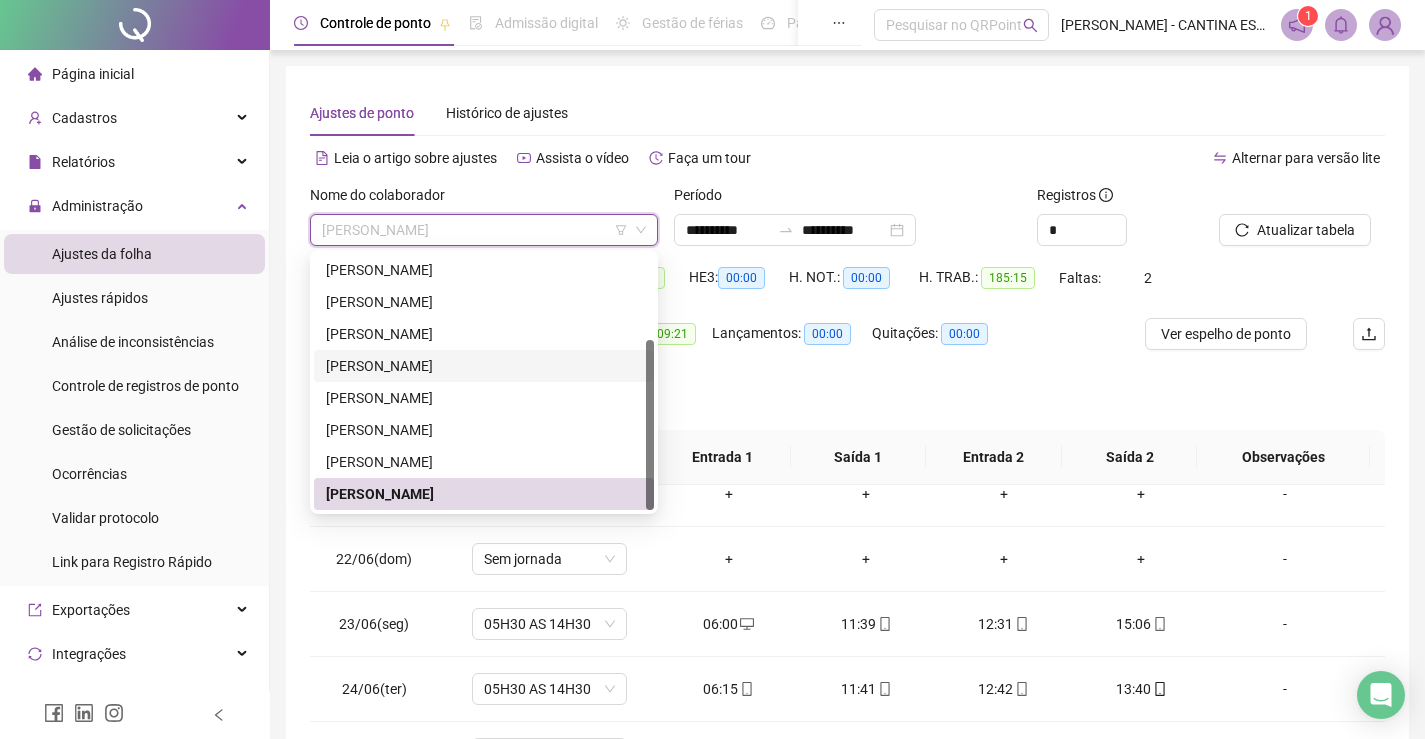 scroll, scrollTop: 283, scrollLeft: 0, axis: vertical 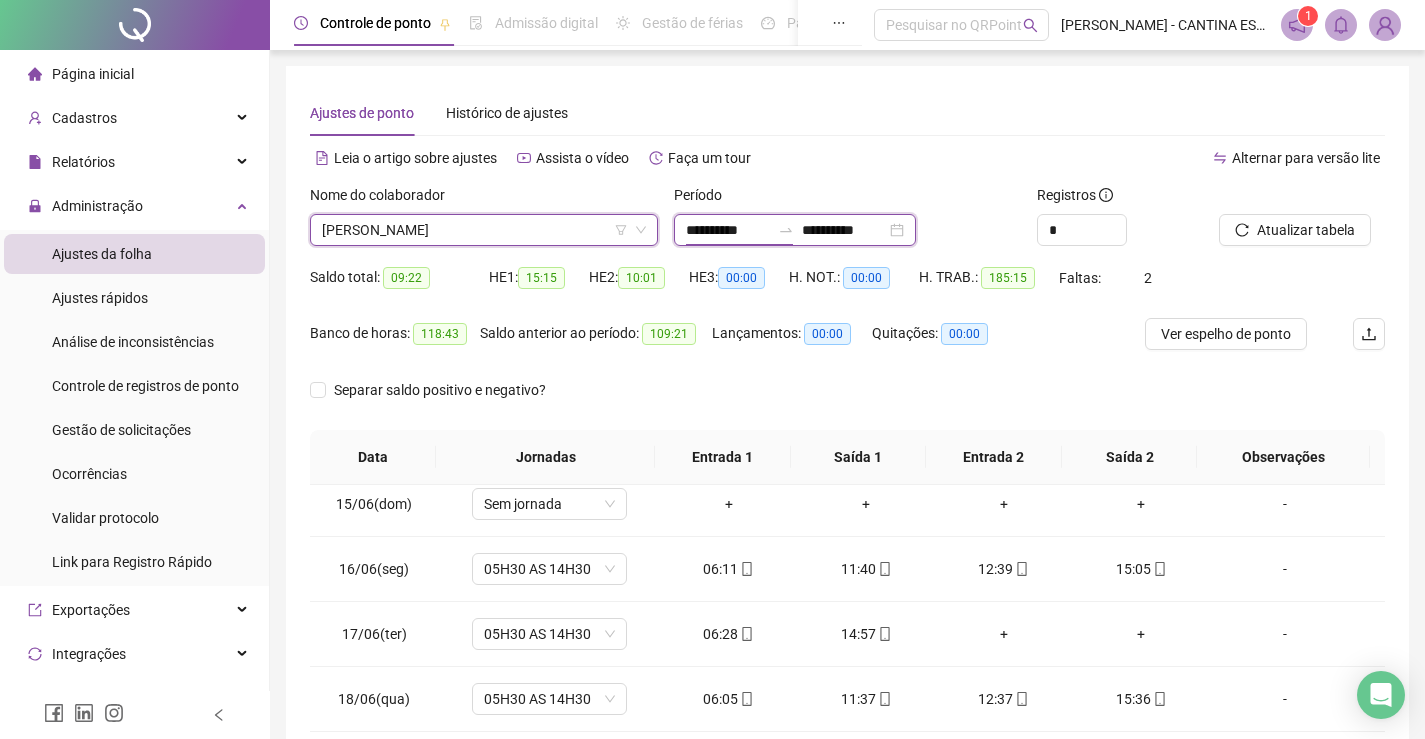 click on "**********" at bounding box center [728, 230] 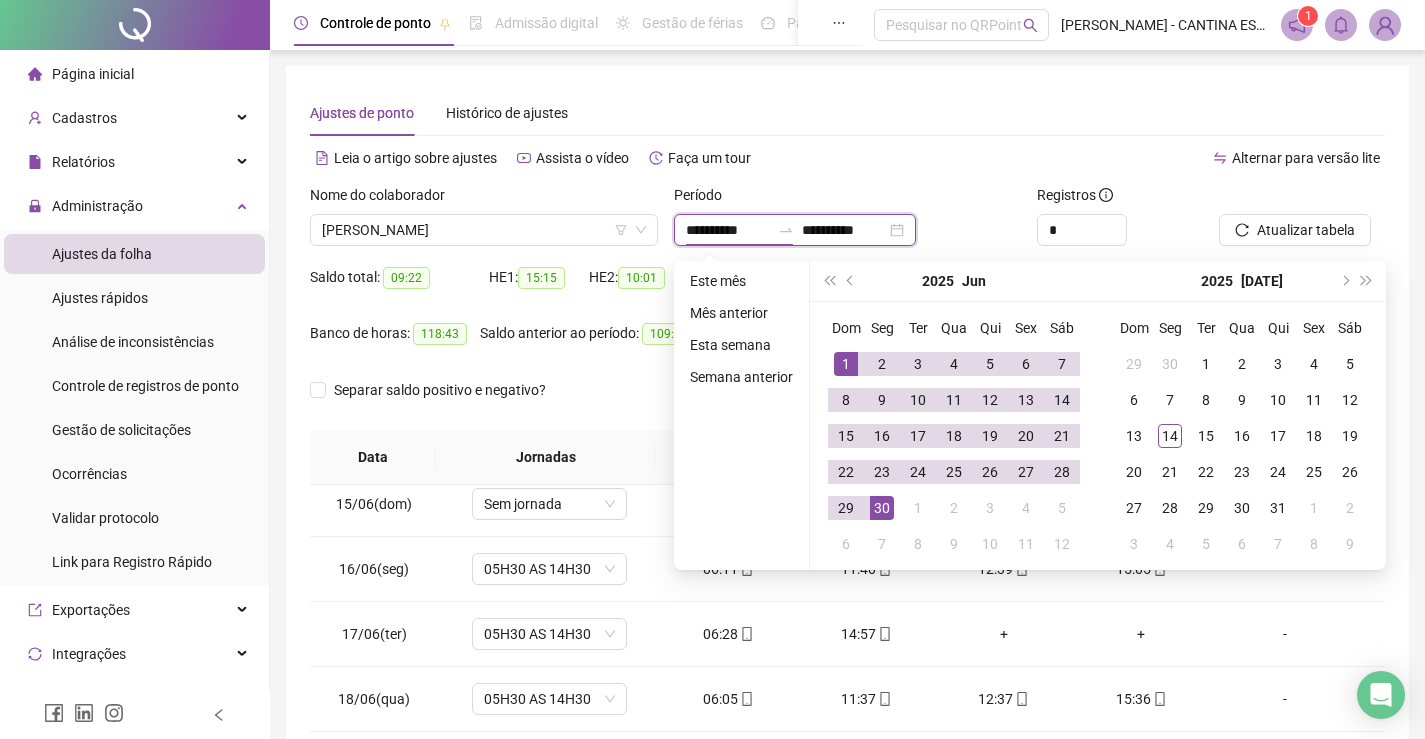 click on "**********" at bounding box center [728, 230] 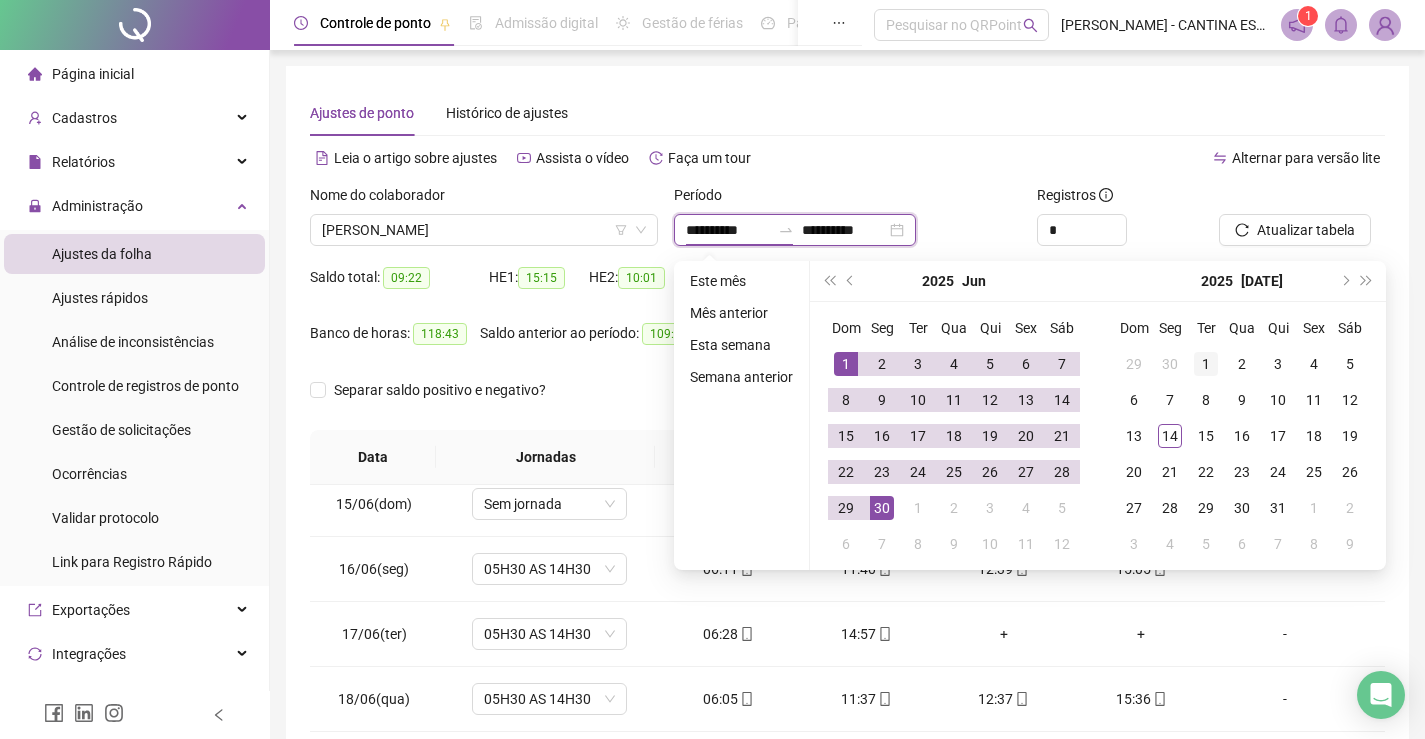 type on "**********" 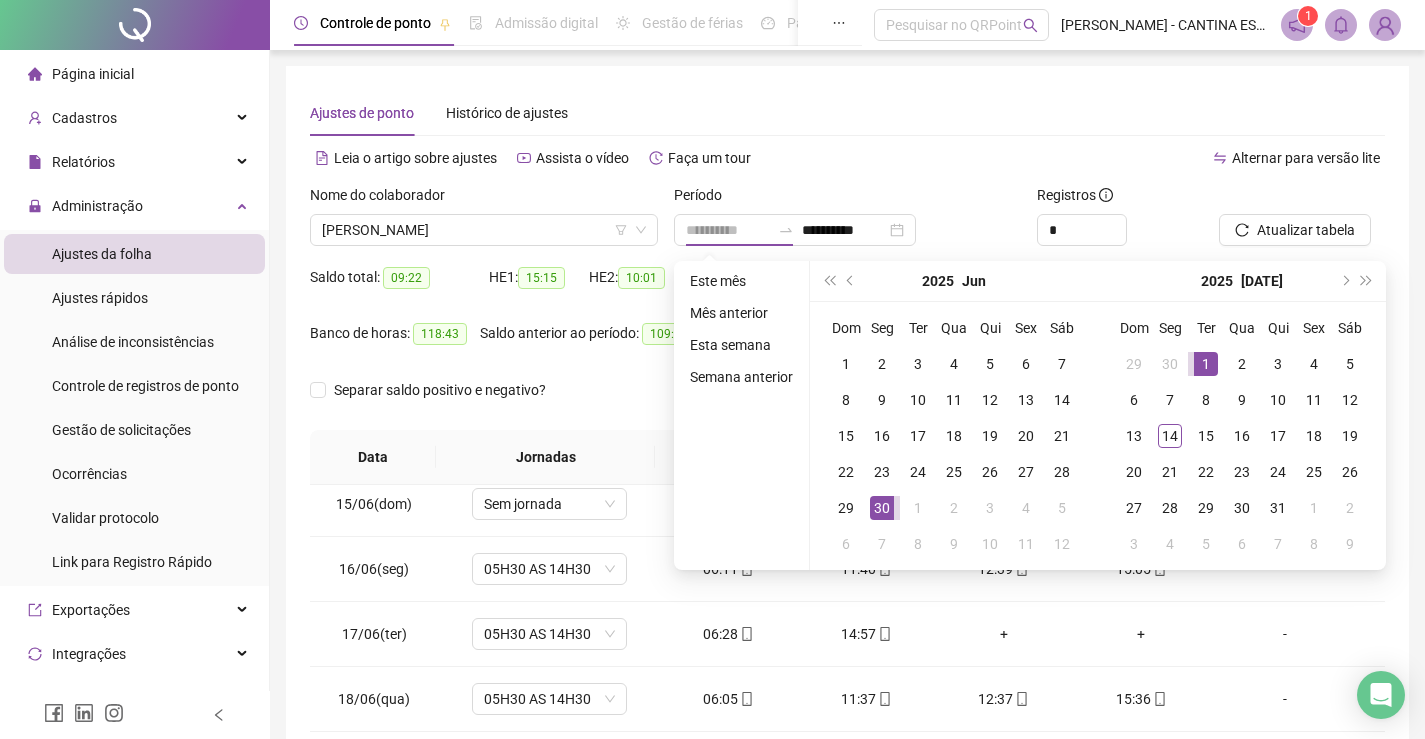 click on "1" at bounding box center (1206, 364) 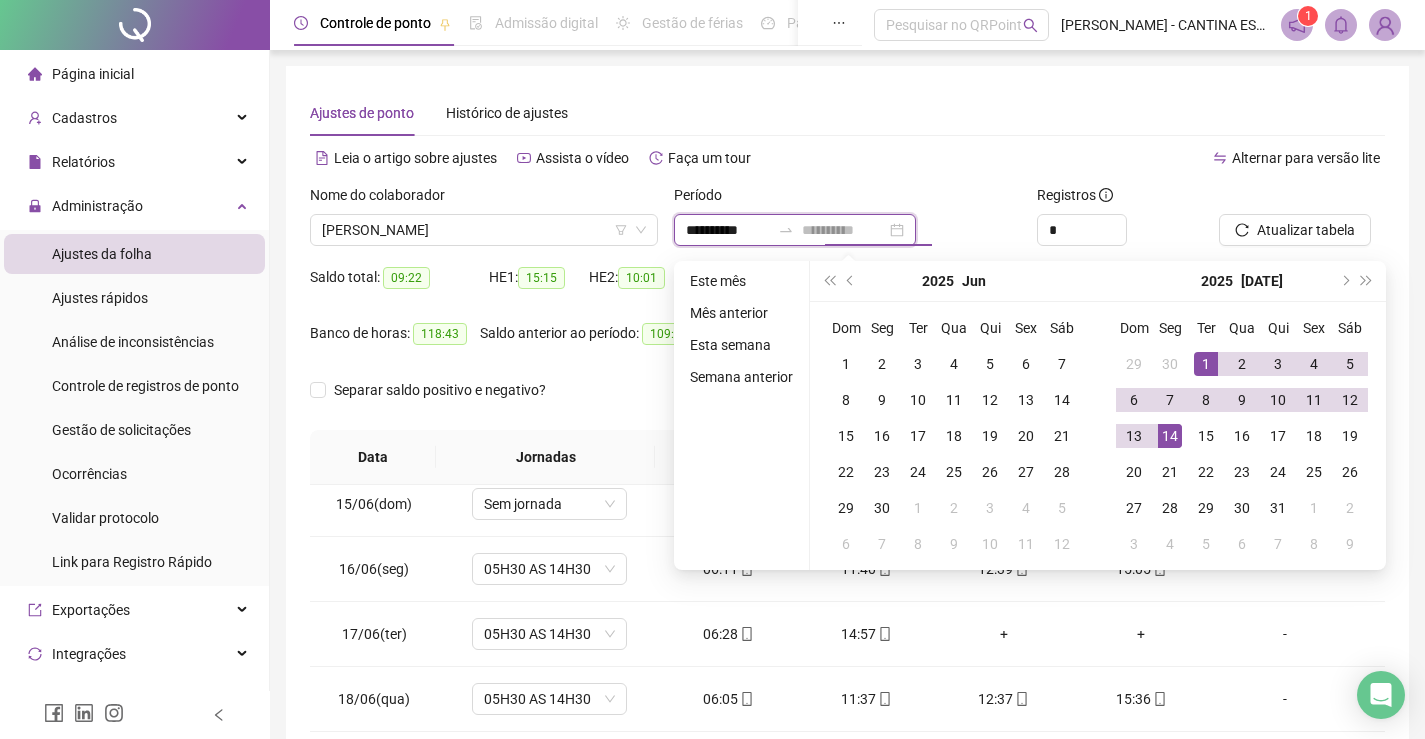 type on "**********" 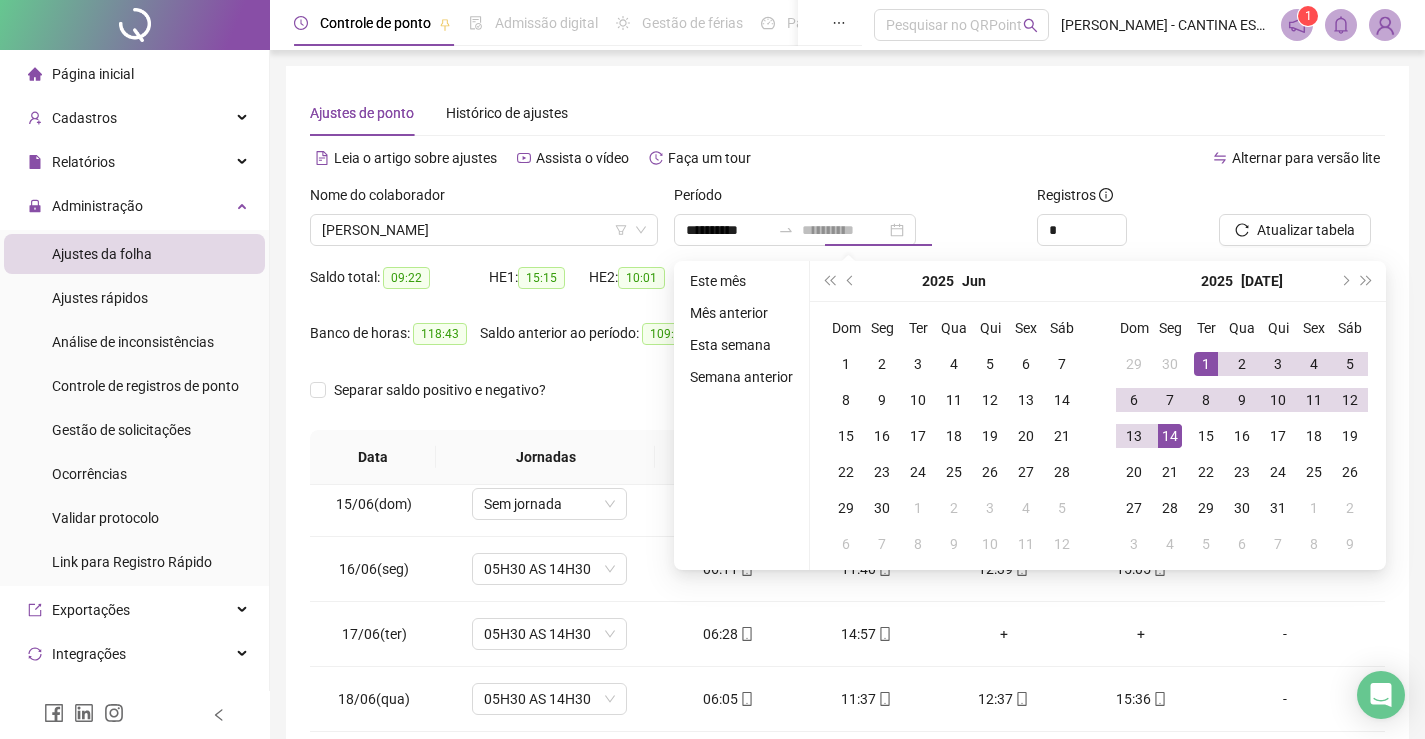click on "14" at bounding box center (1170, 436) 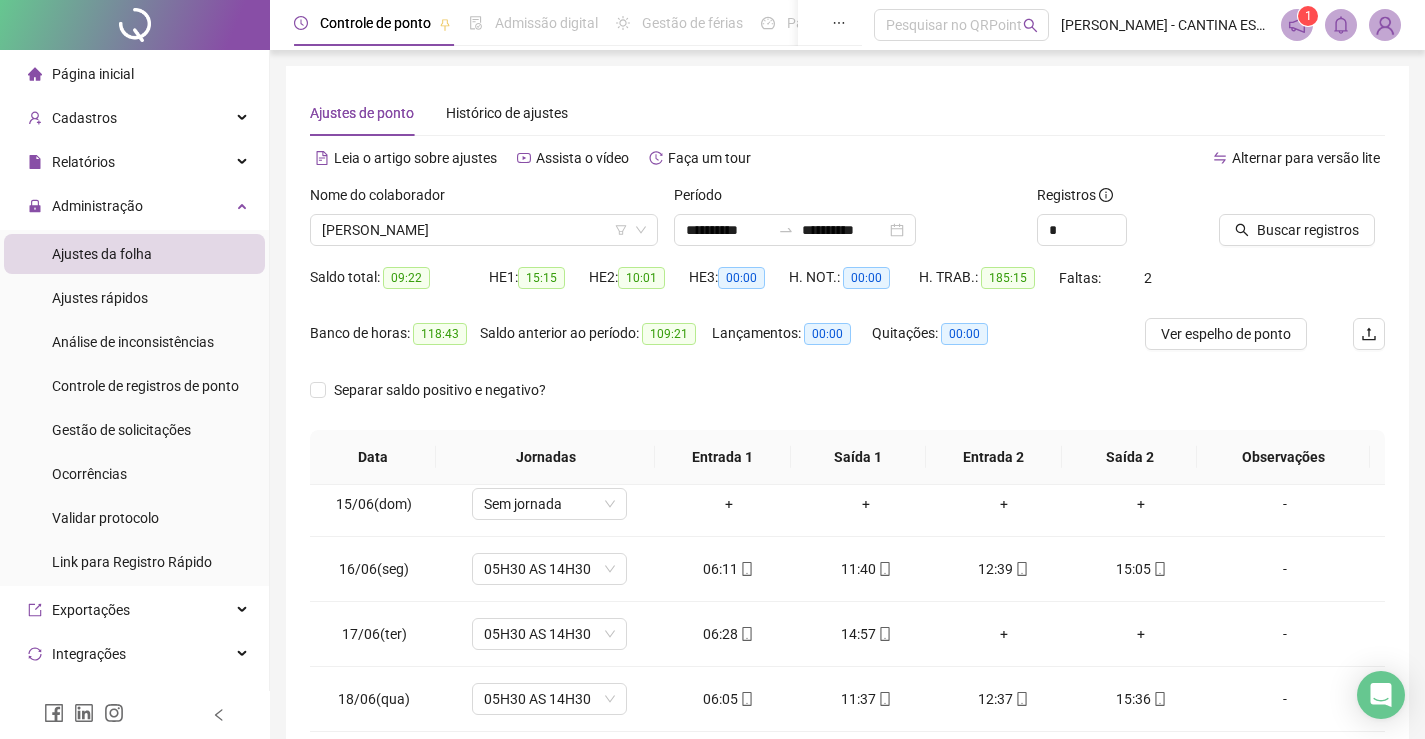 click on "Ajustes de ponto Histórico de ajustes" at bounding box center (847, 113) 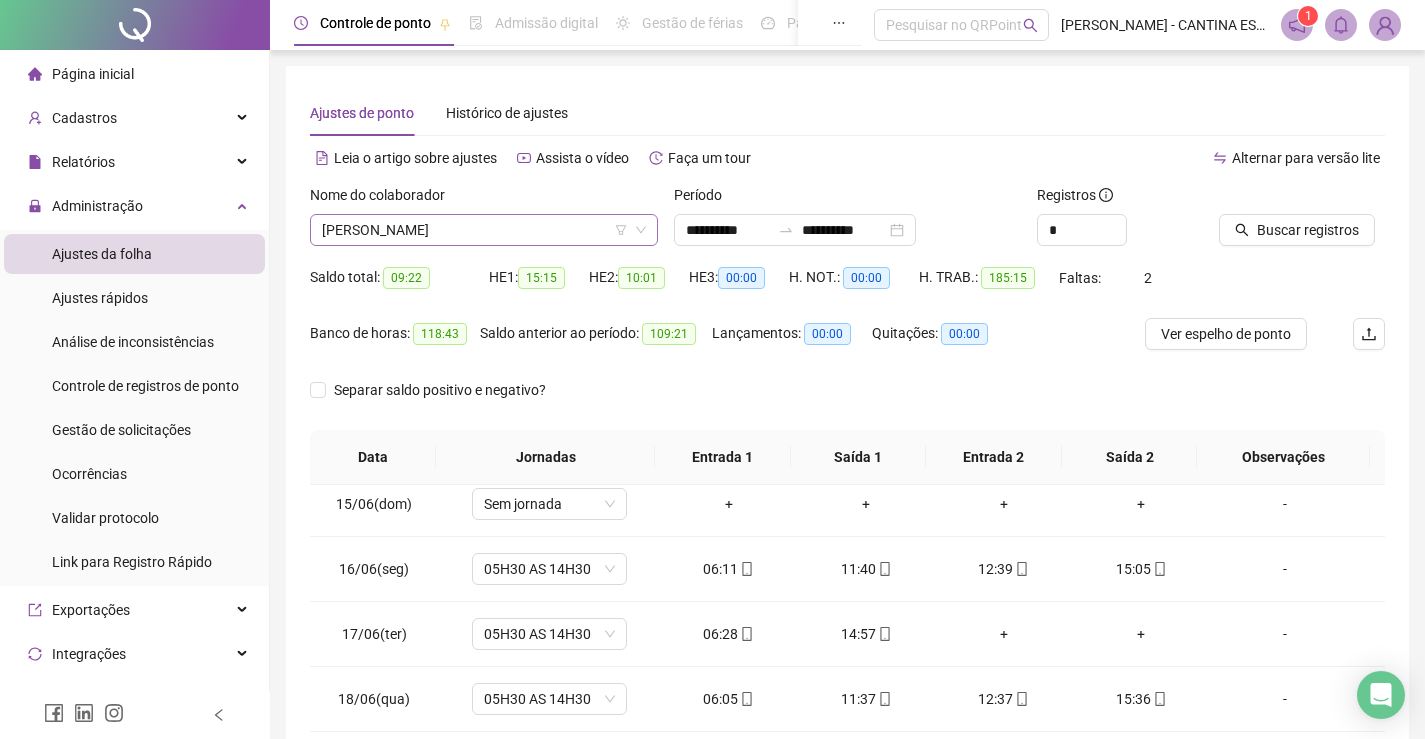 click on "[PERSON_NAME]" at bounding box center [484, 230] 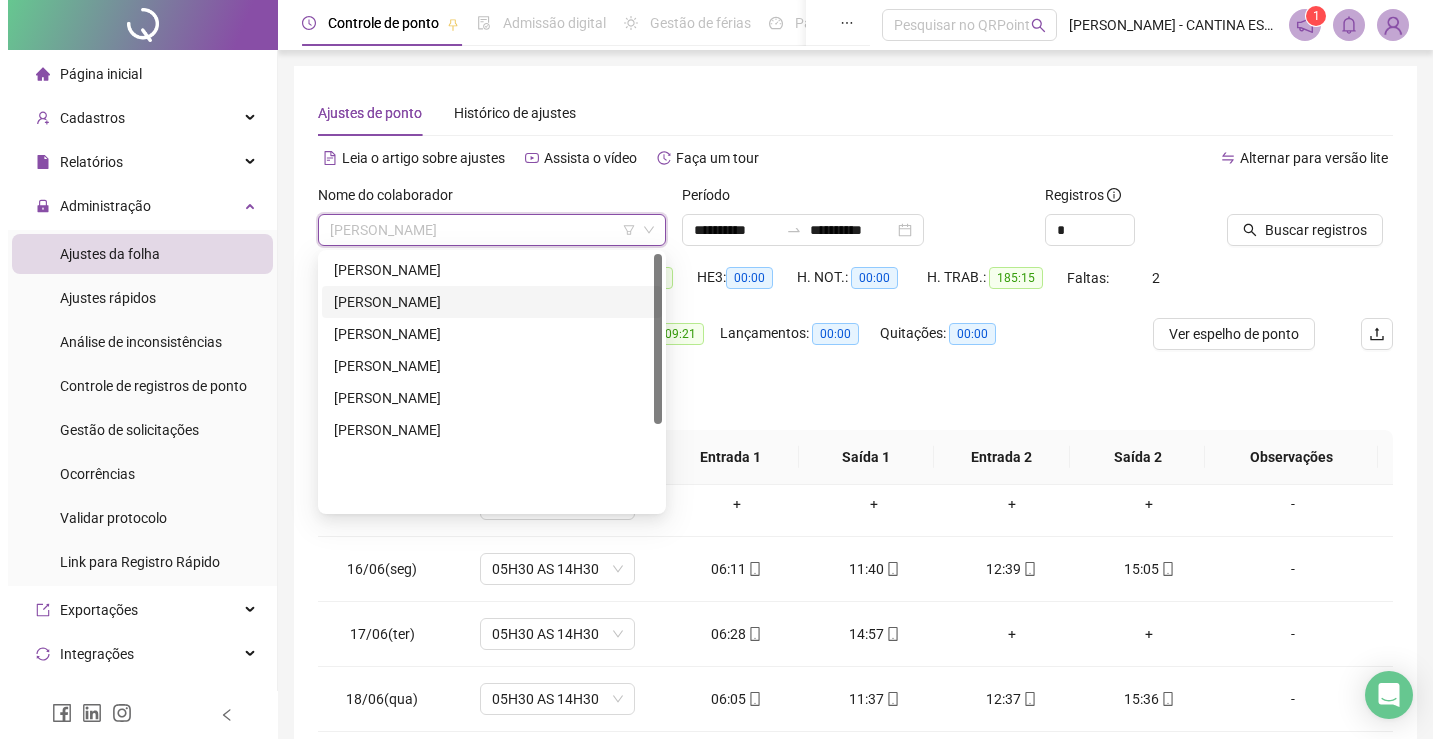 scroll, scrollTop: 0, scrollLeft: 0, axis: both 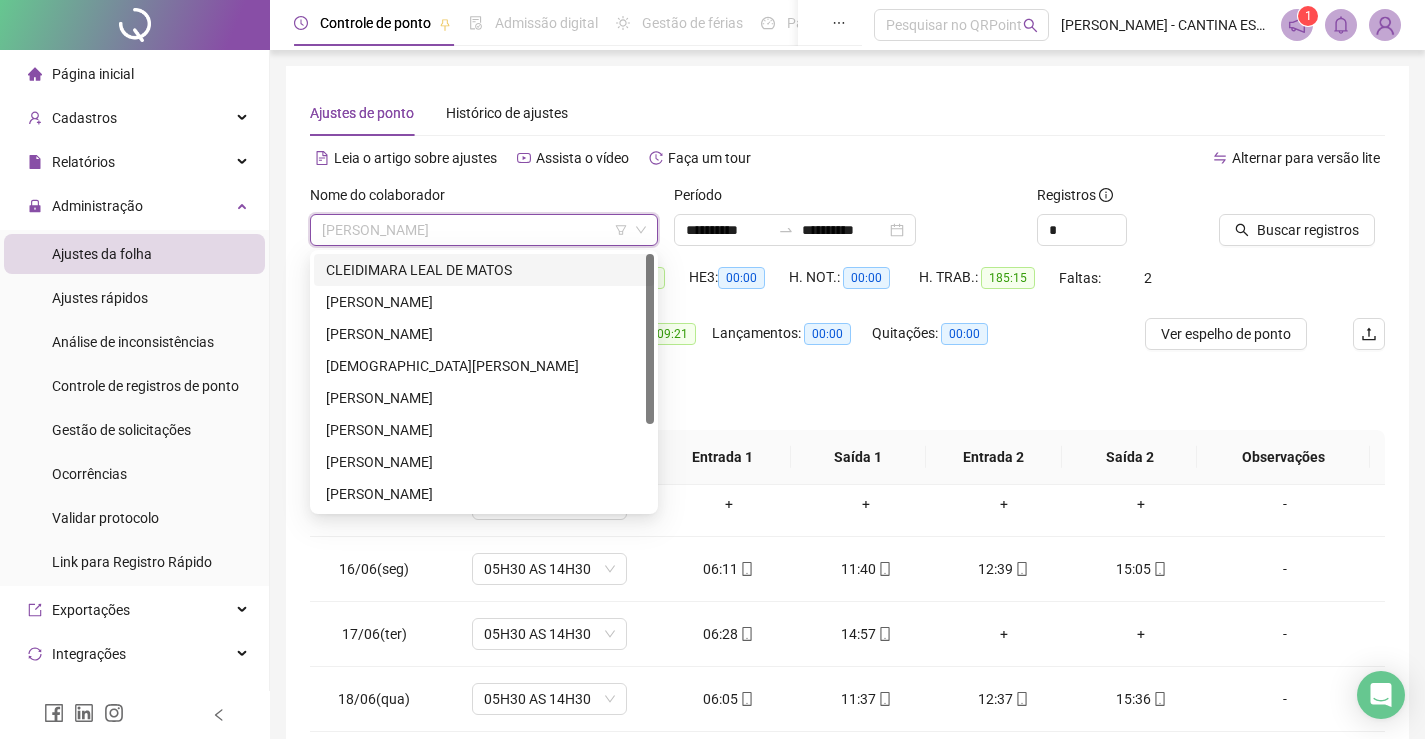 click on "CLEIDIMARA LEAL DE MATOS" at bounding box center (484, 270) 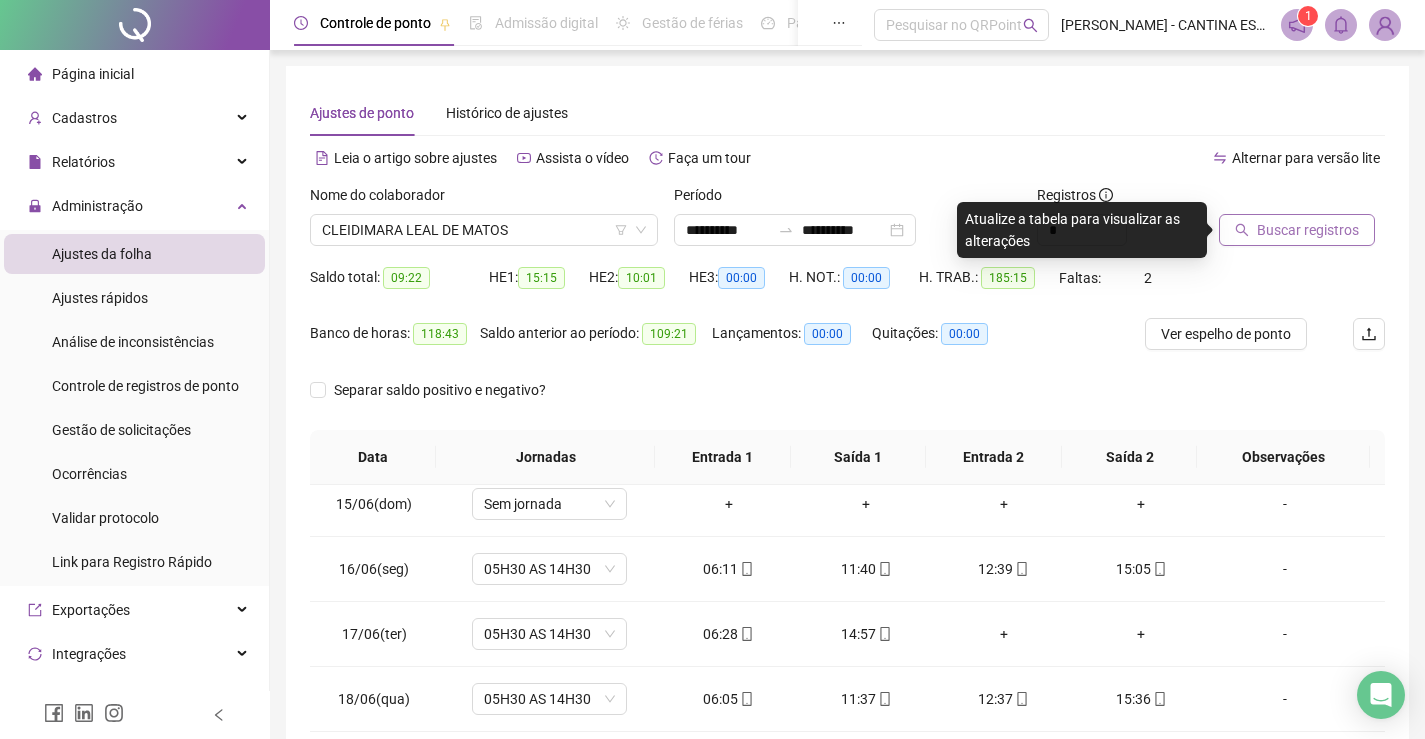 click on "Buscar registros" at bounding box center (1308, 230) 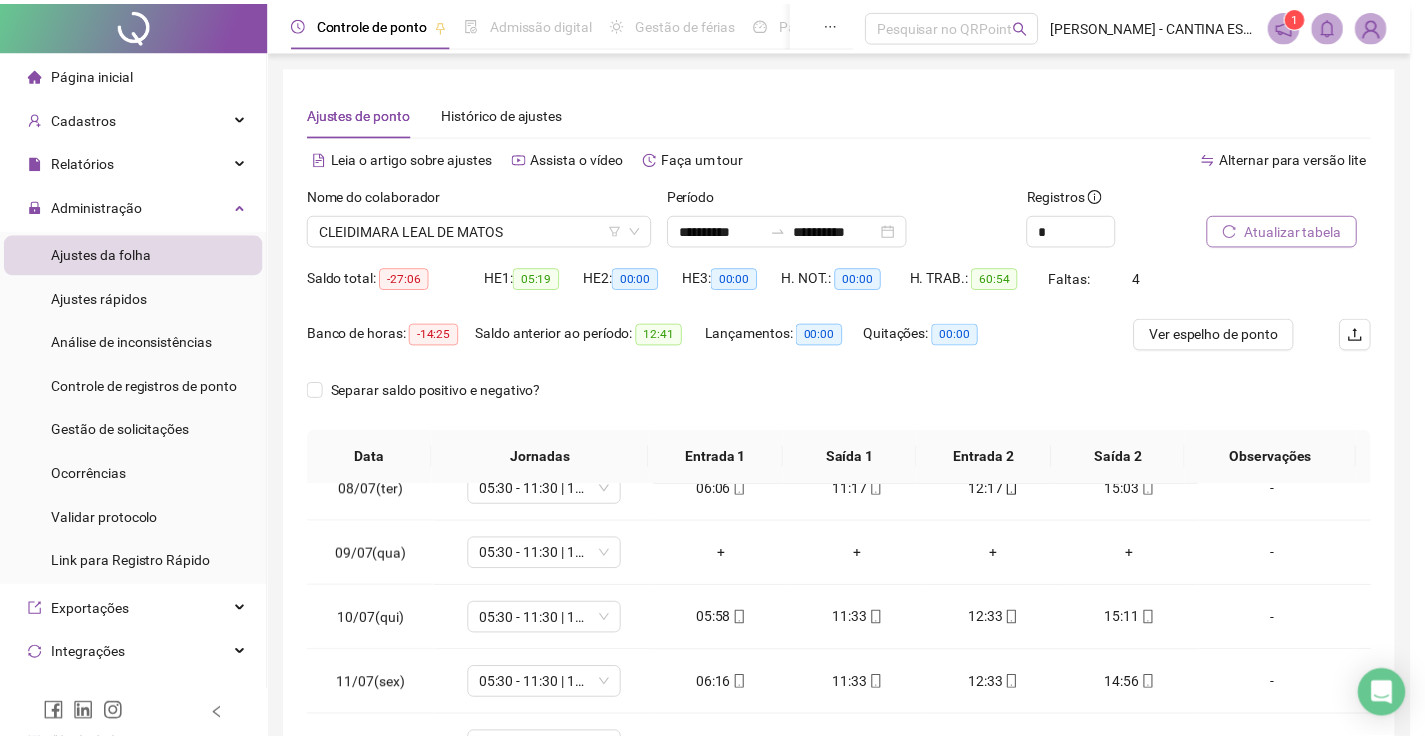 scroll, scrollTop: 483, scrollLeft: 0, axis: vertical 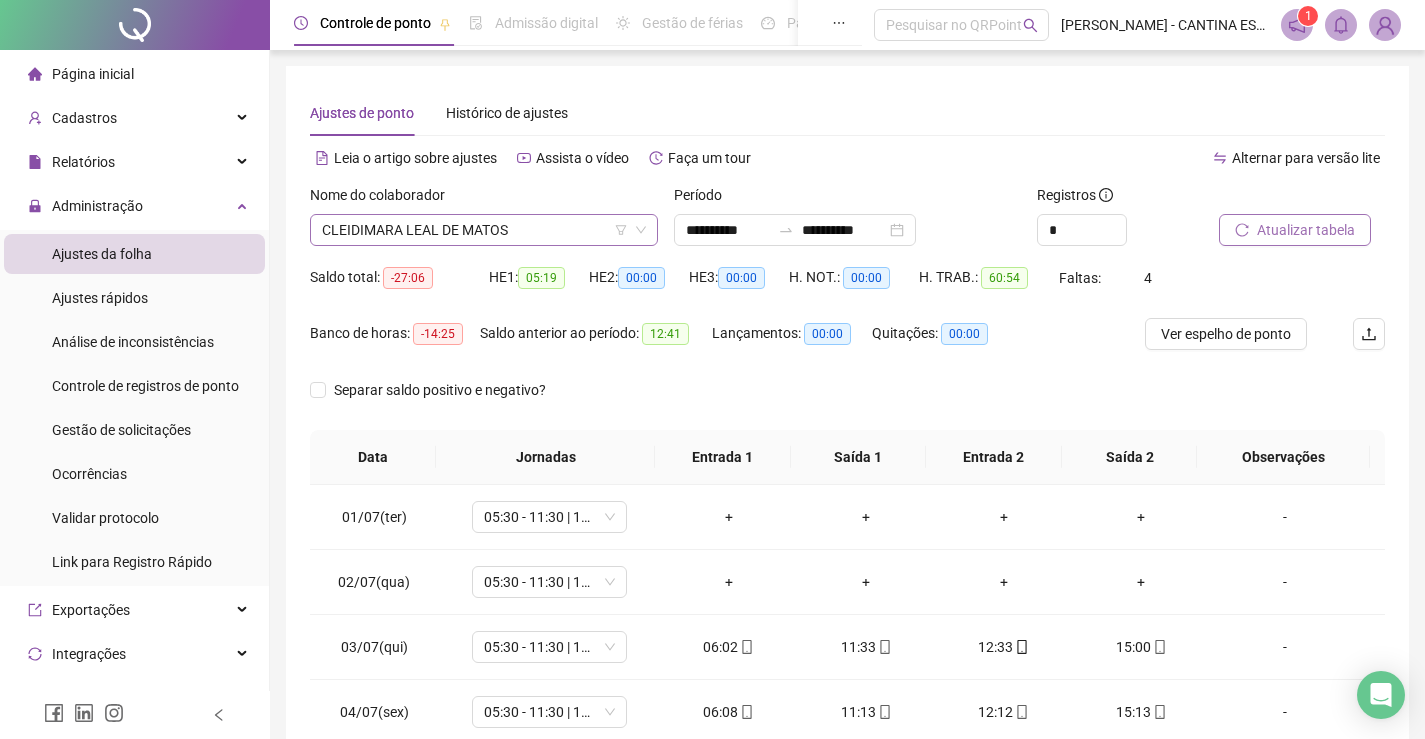 click on "CLEIDIMARA LEAL DE MATOS" at bounding box center [484, 230] 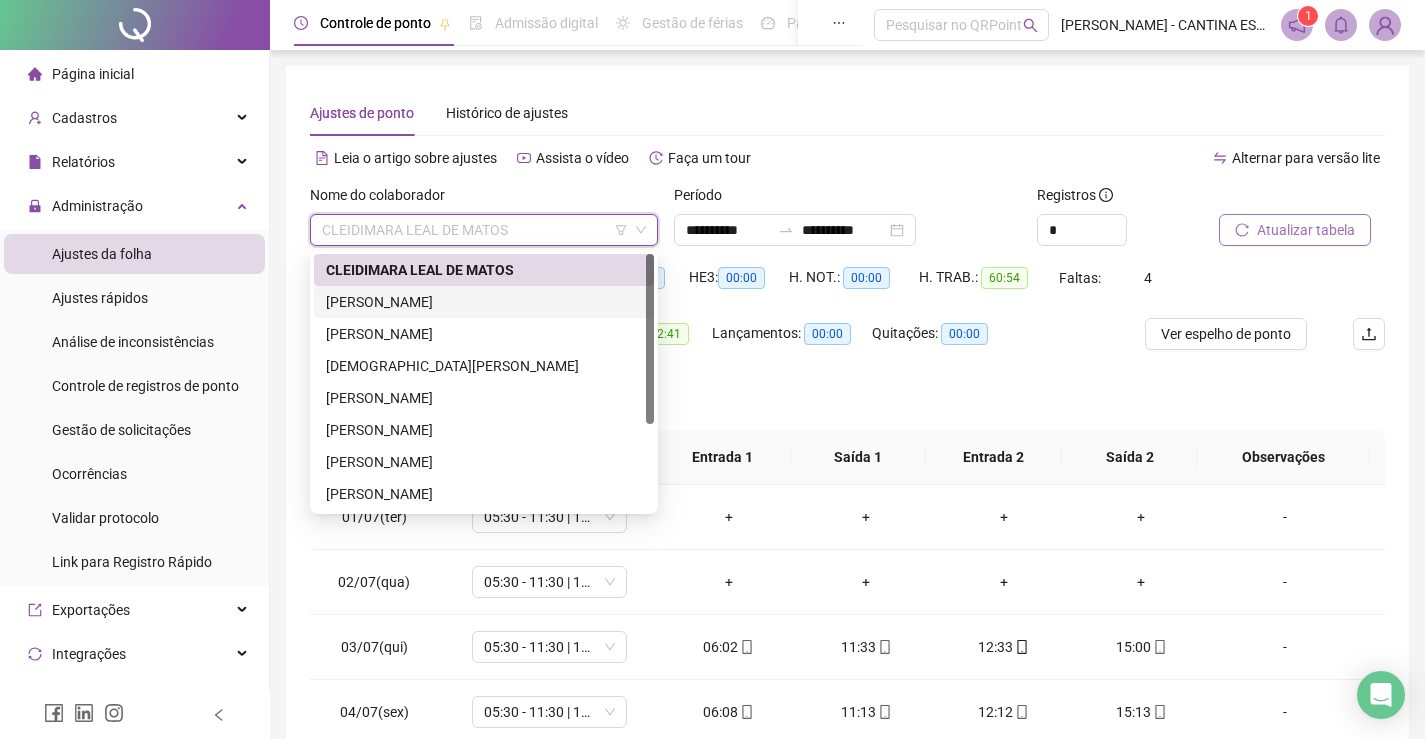 click on "[PERSON_NAME]" at bounding box center (484, 302) 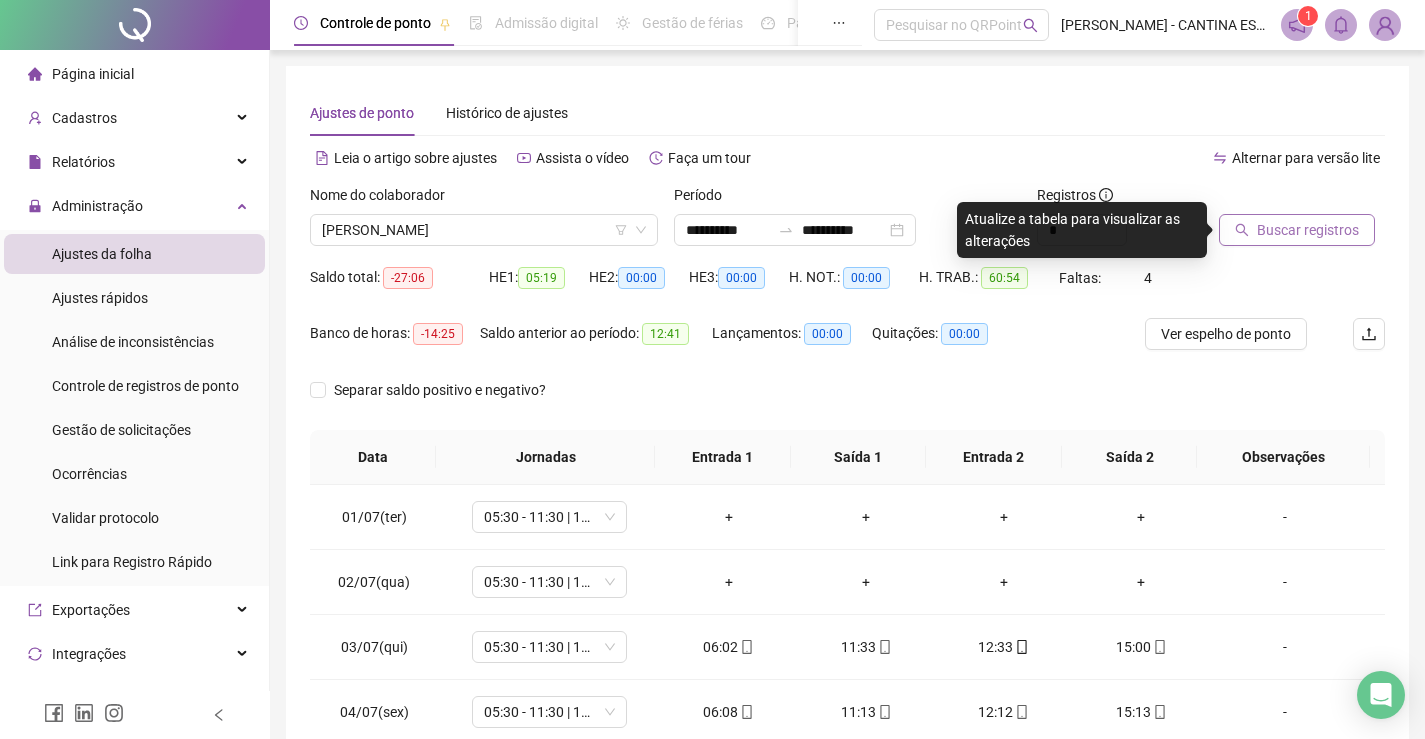 click on "Buscar registros" at bounding box center [1308, 230] 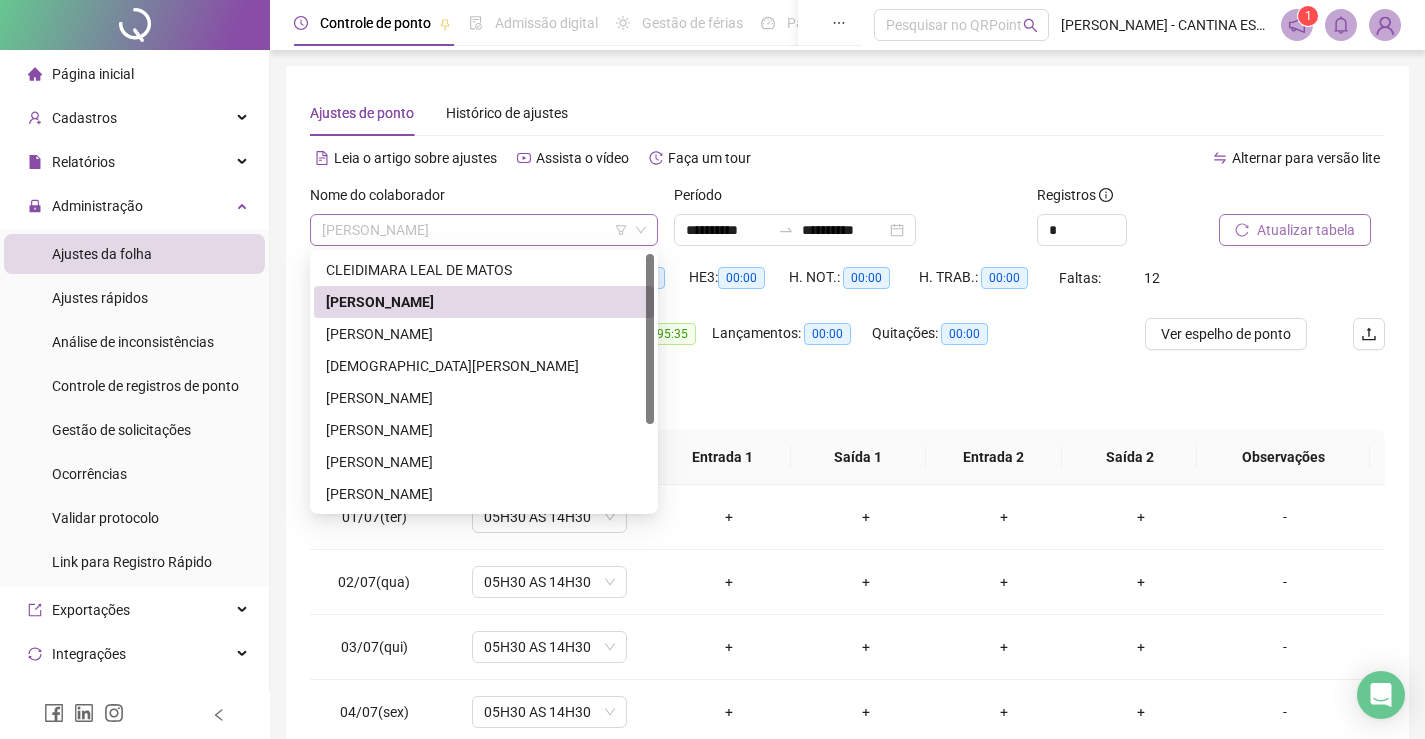 click on "[PERSON_NAME]" at bounding box center [484, 230] 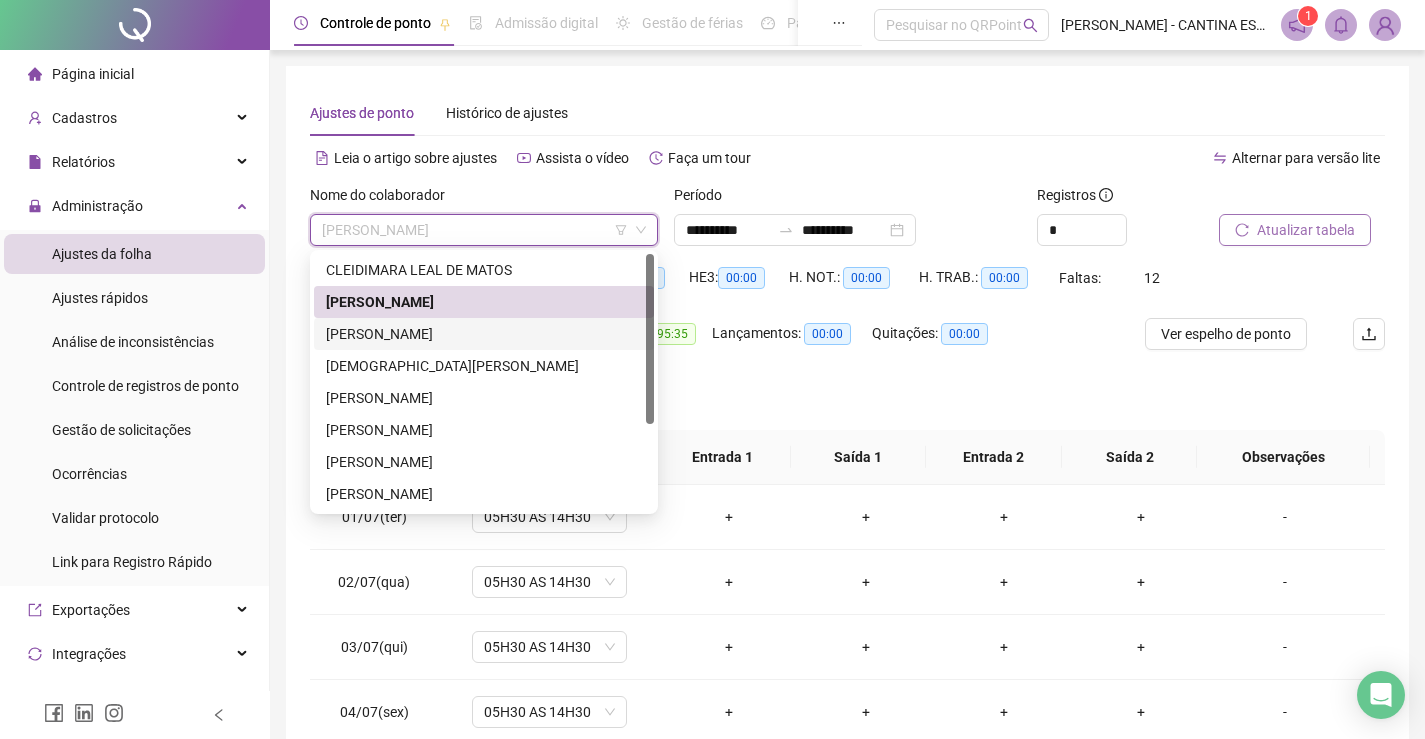 click on "[PERSON_NAME]" at bounding box center [484, 334] 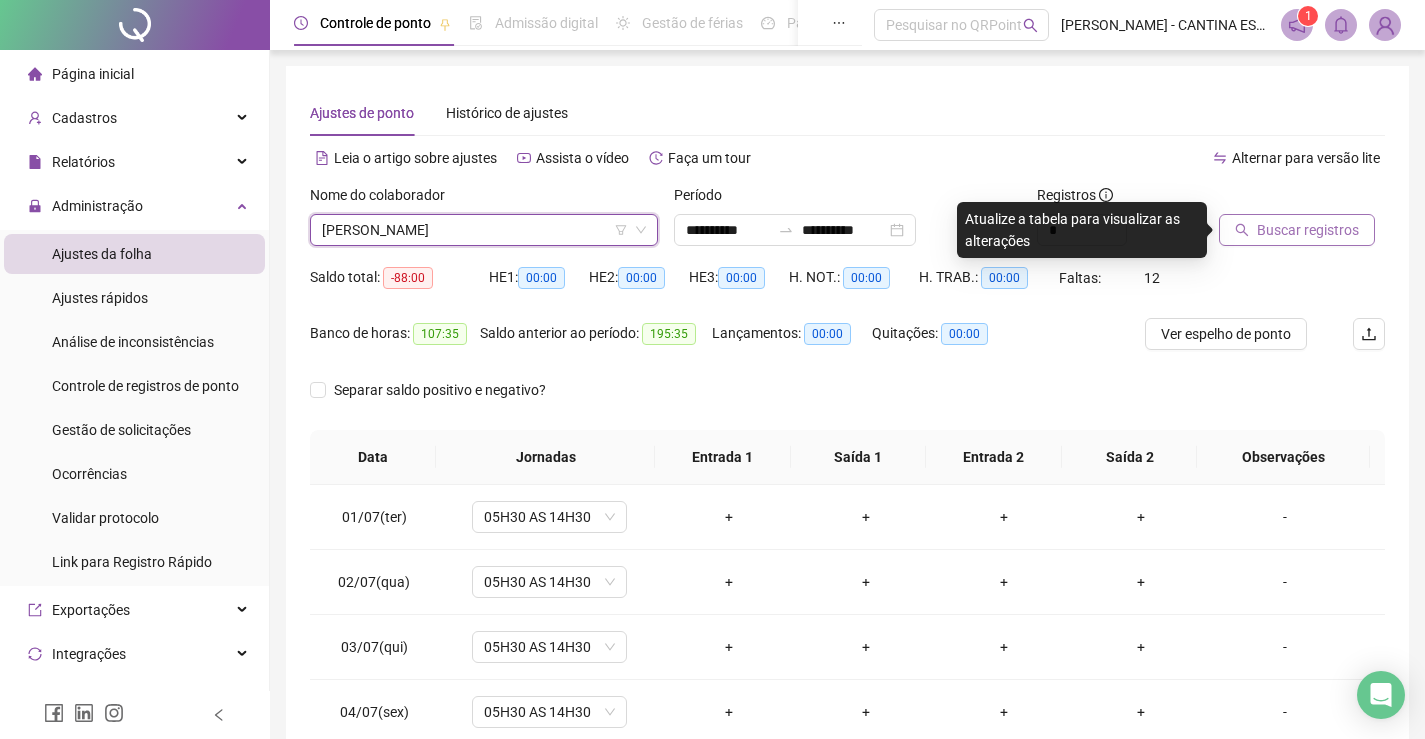 click on "Buscar registros" at bounding box center [1308, 230] 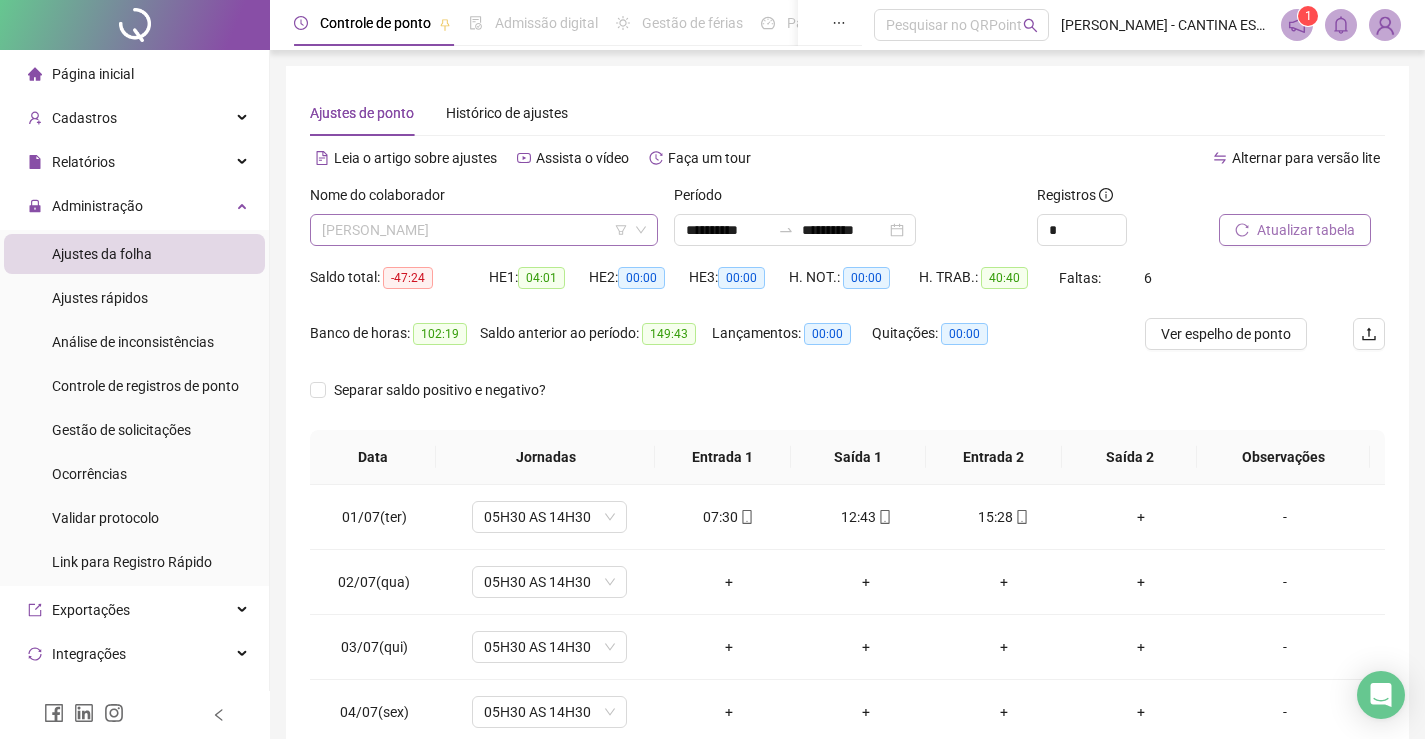 click on "[PERSON_NAME]" at bounding box center [484, 230] 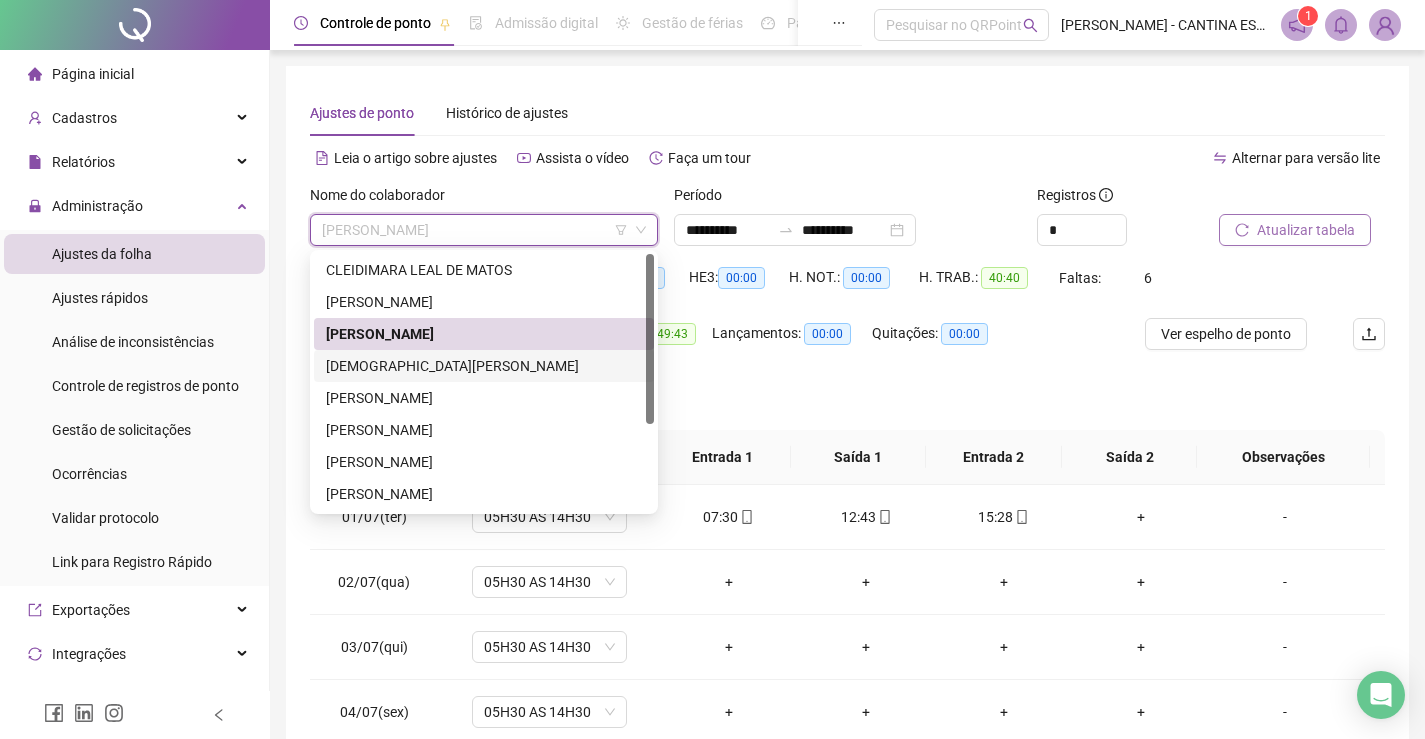 click on "[DEMOGRAPHIC_DATA][PERSON_NAME]" at bounding box center [484, 366] 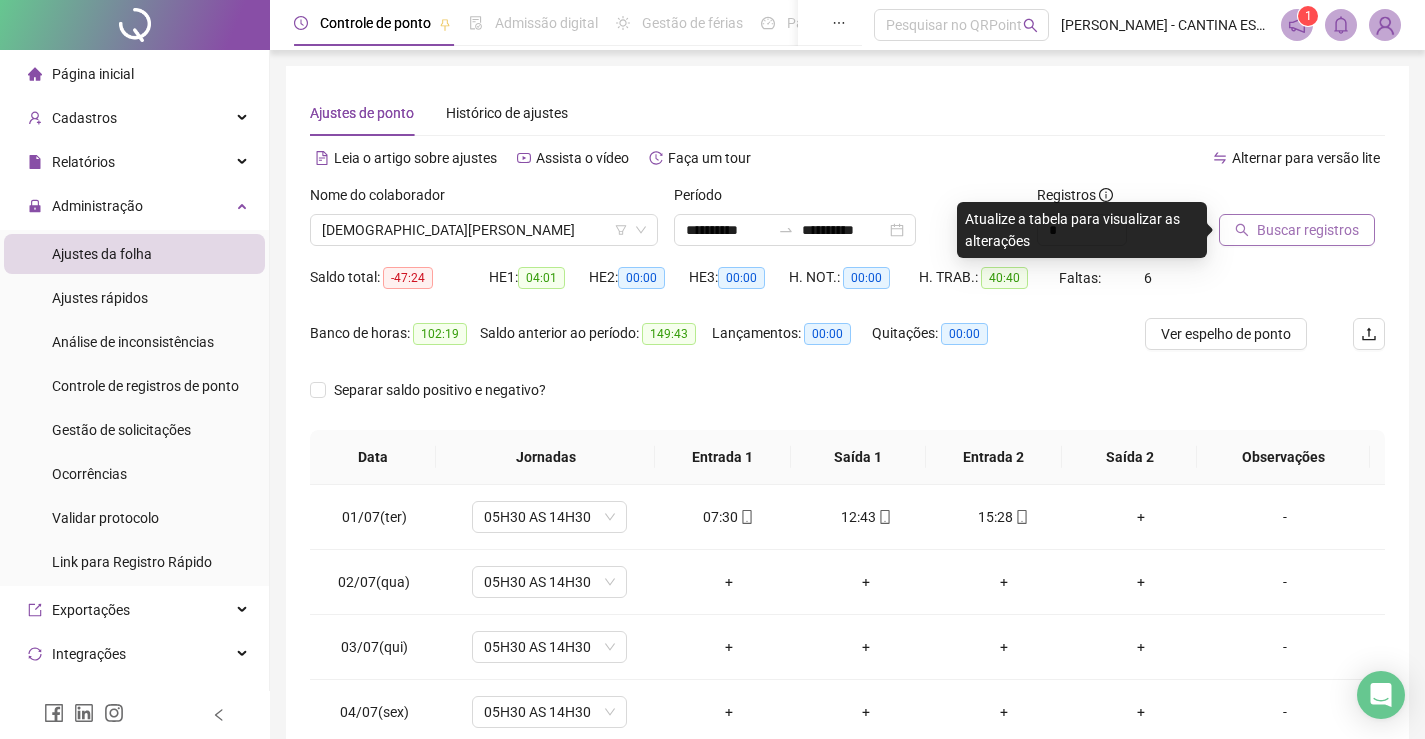 click on "Buscar registros" at bounding box center [1308, 230] 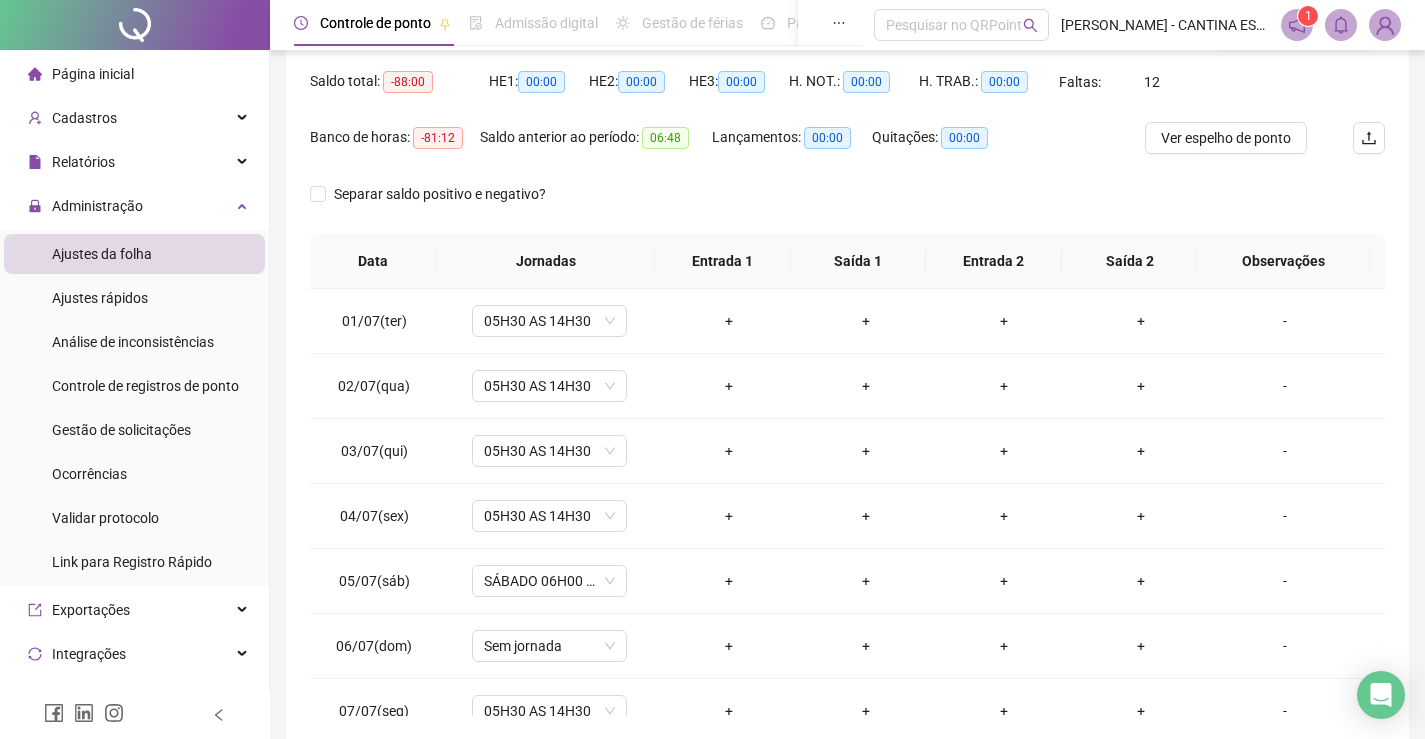 scroll, scrollTop: 212, scrollLeft: 0, axis: vertical 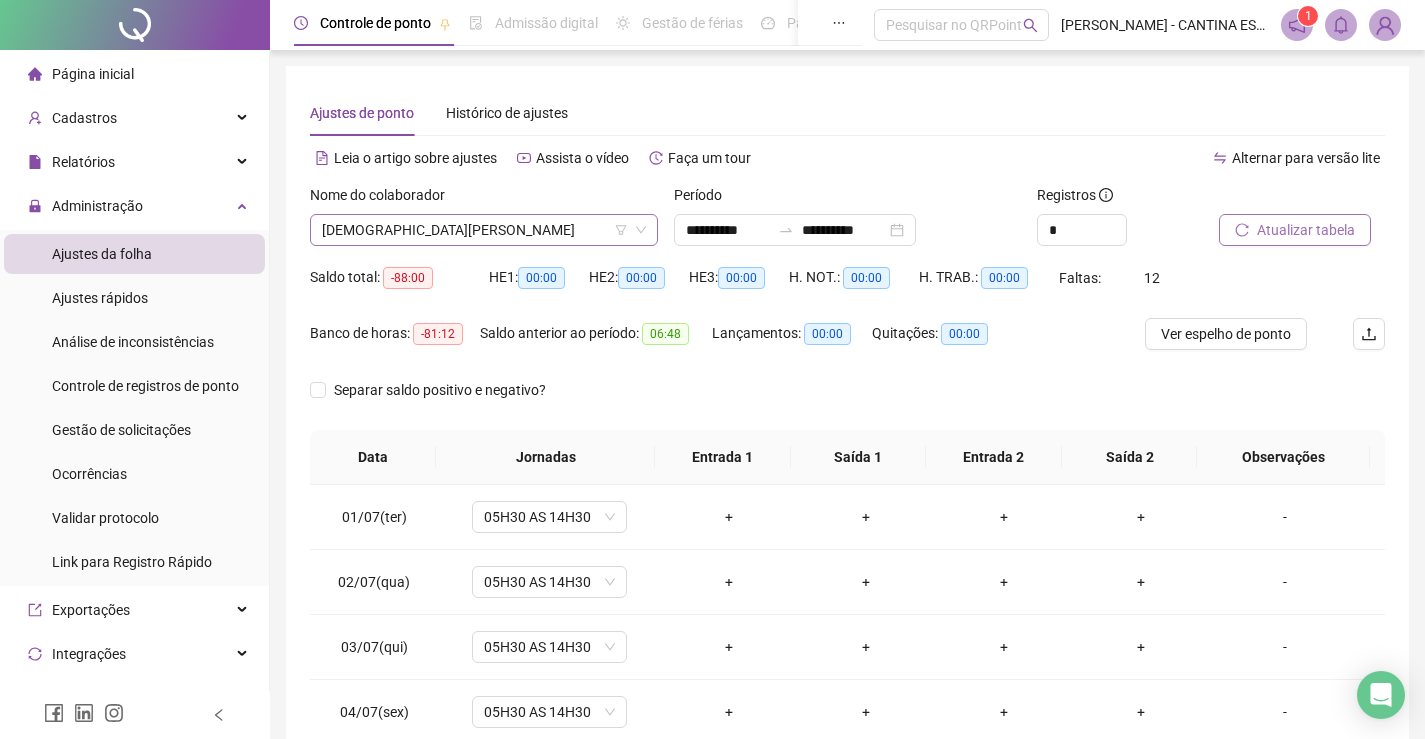 click on "[DEMOGRAPHIC_DATA][PERSON_NAME]" at bounding box center [484, 230] 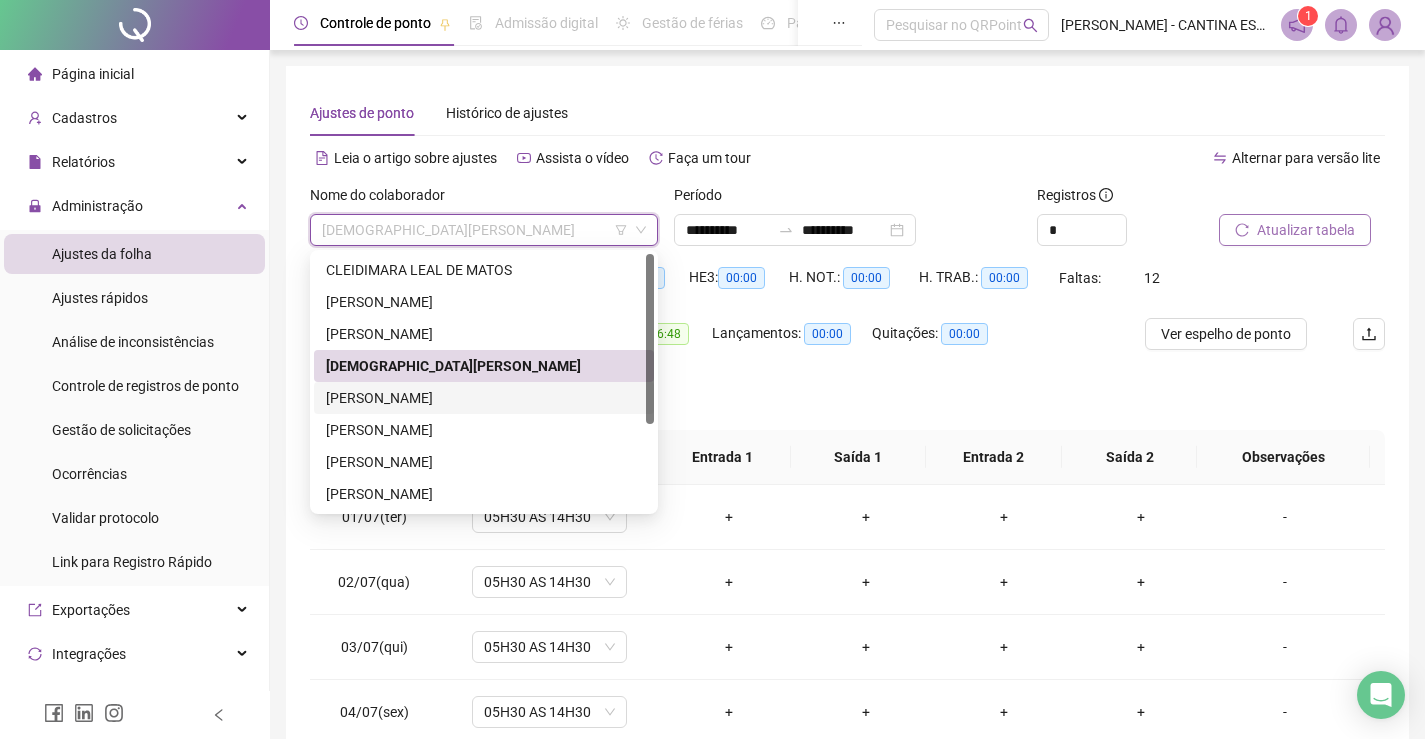 drag, startPoint x: 389, startPoint y: 392, endPoint x: 430, endPoint y: 394, distance: 41.04875 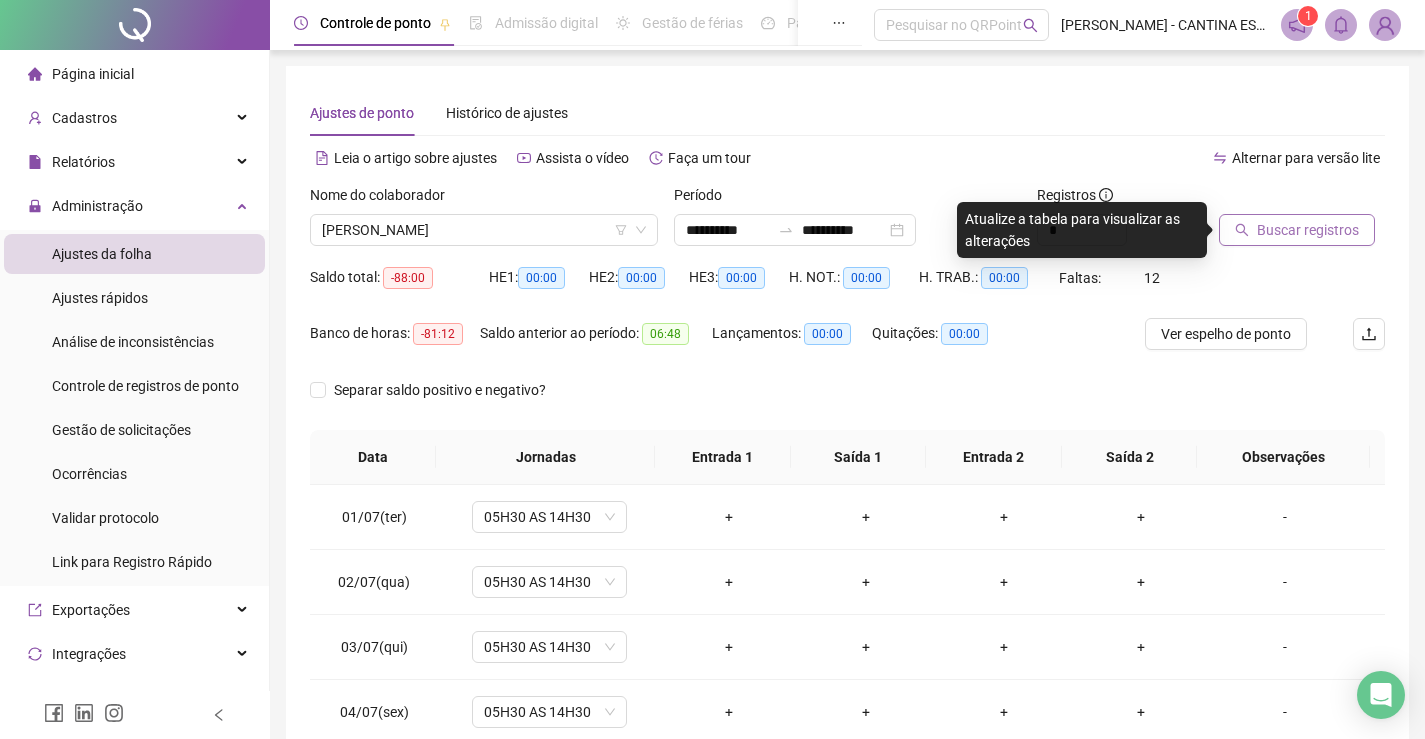 click on "Buscar registros" at bounding box center [1308, 230] 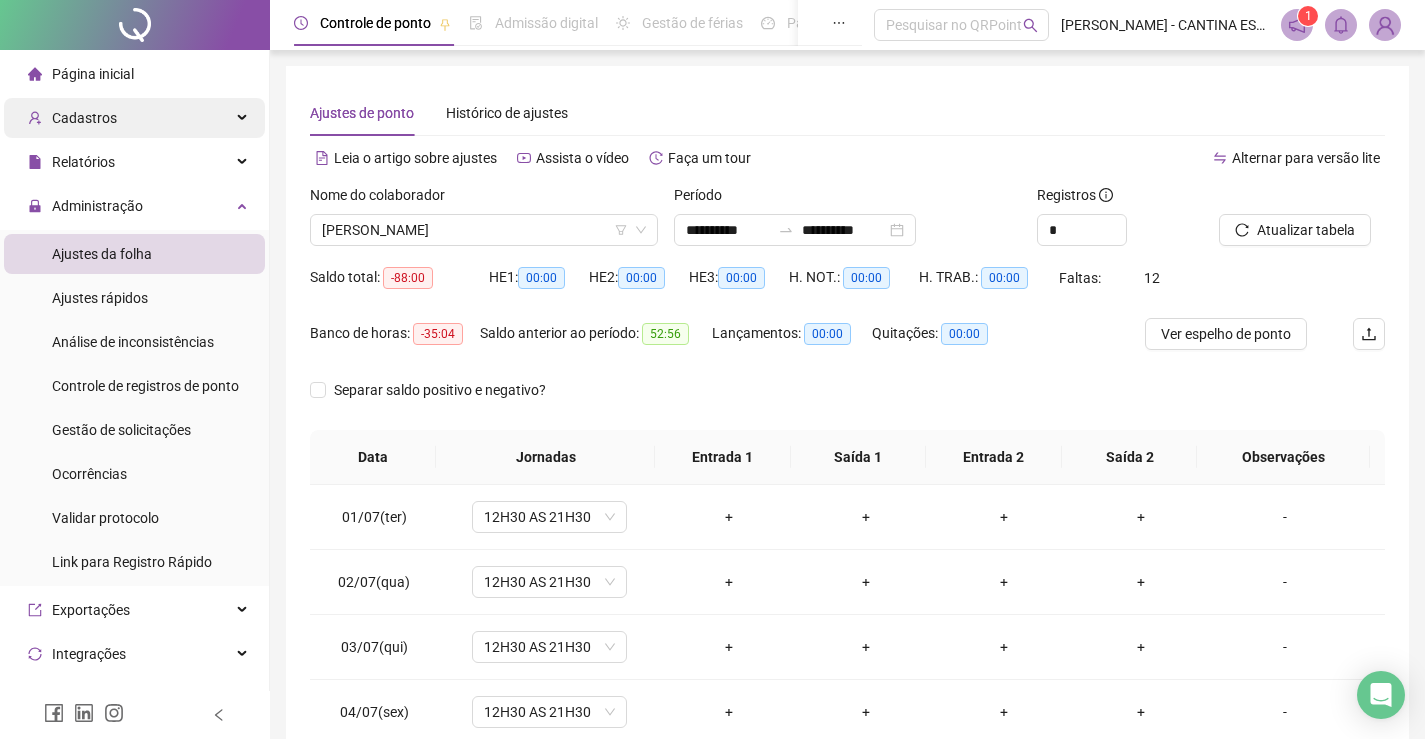click on "Cadastros" at bounding box center [84, 118] 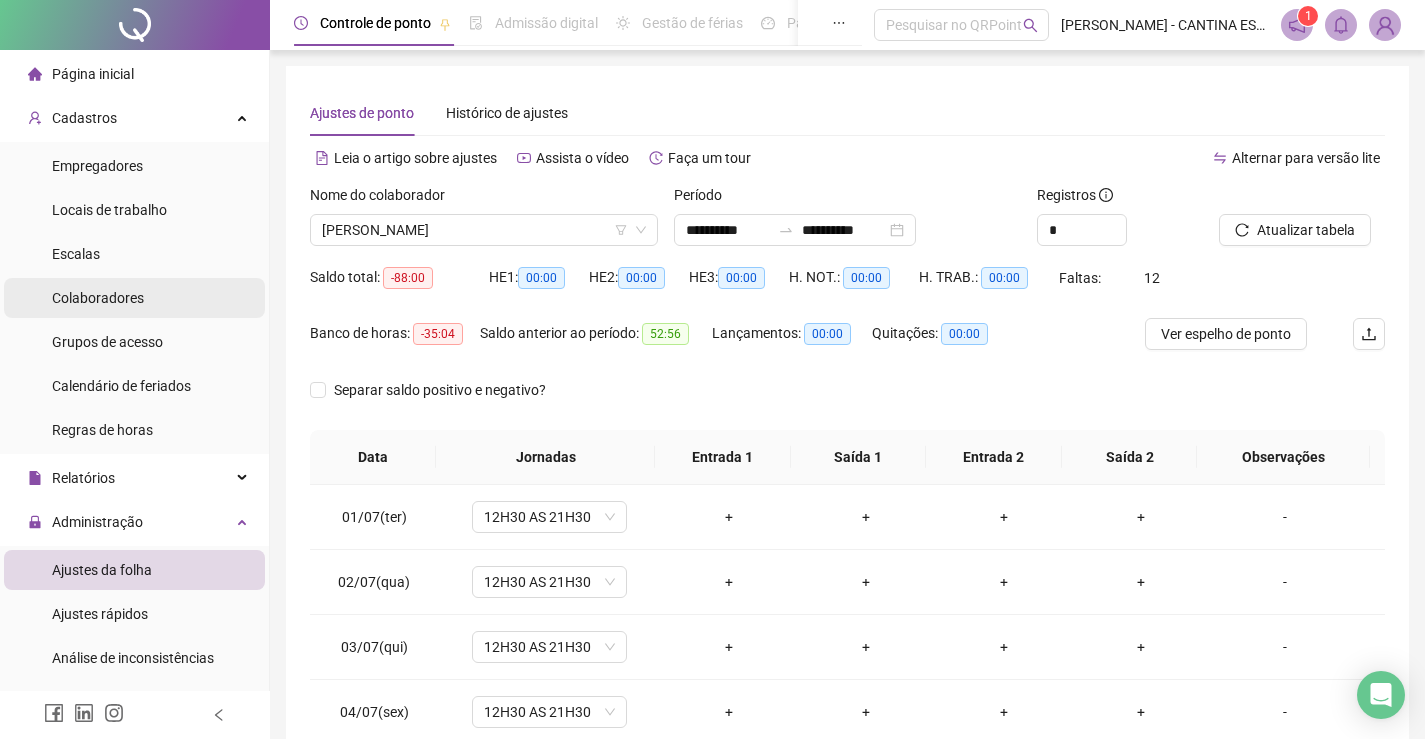 click on "Colaboradores" at bounding box center (98, 298) 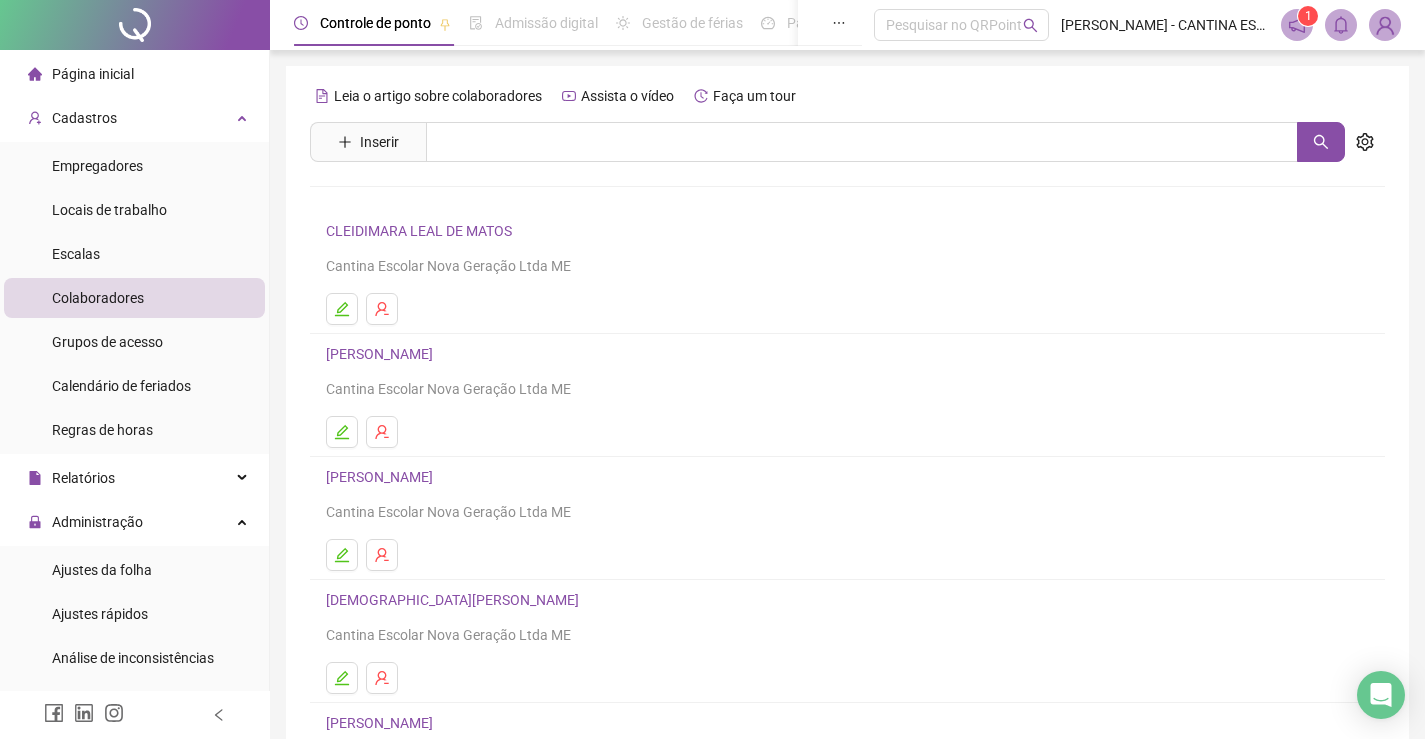 scroll, scrollTop: 100, scrollLeft: 0, axis: vertical 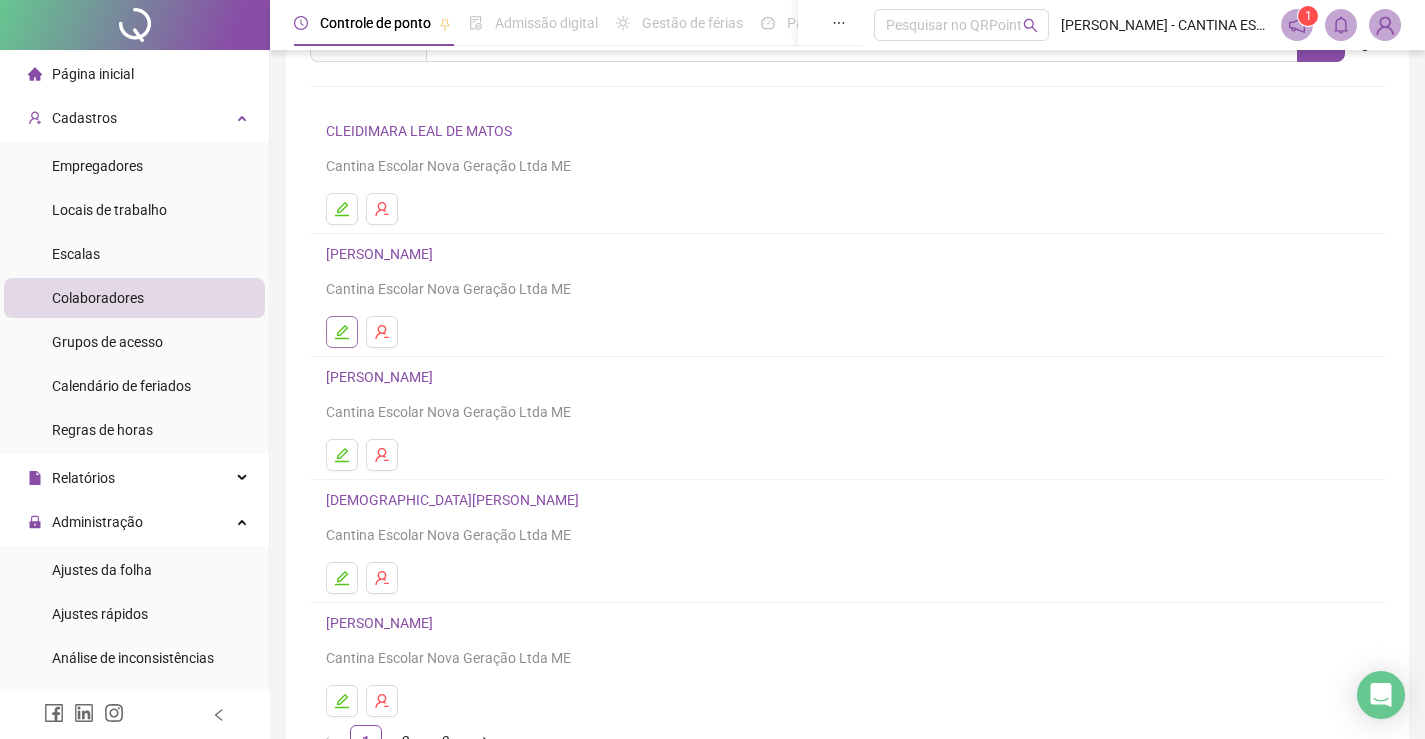click 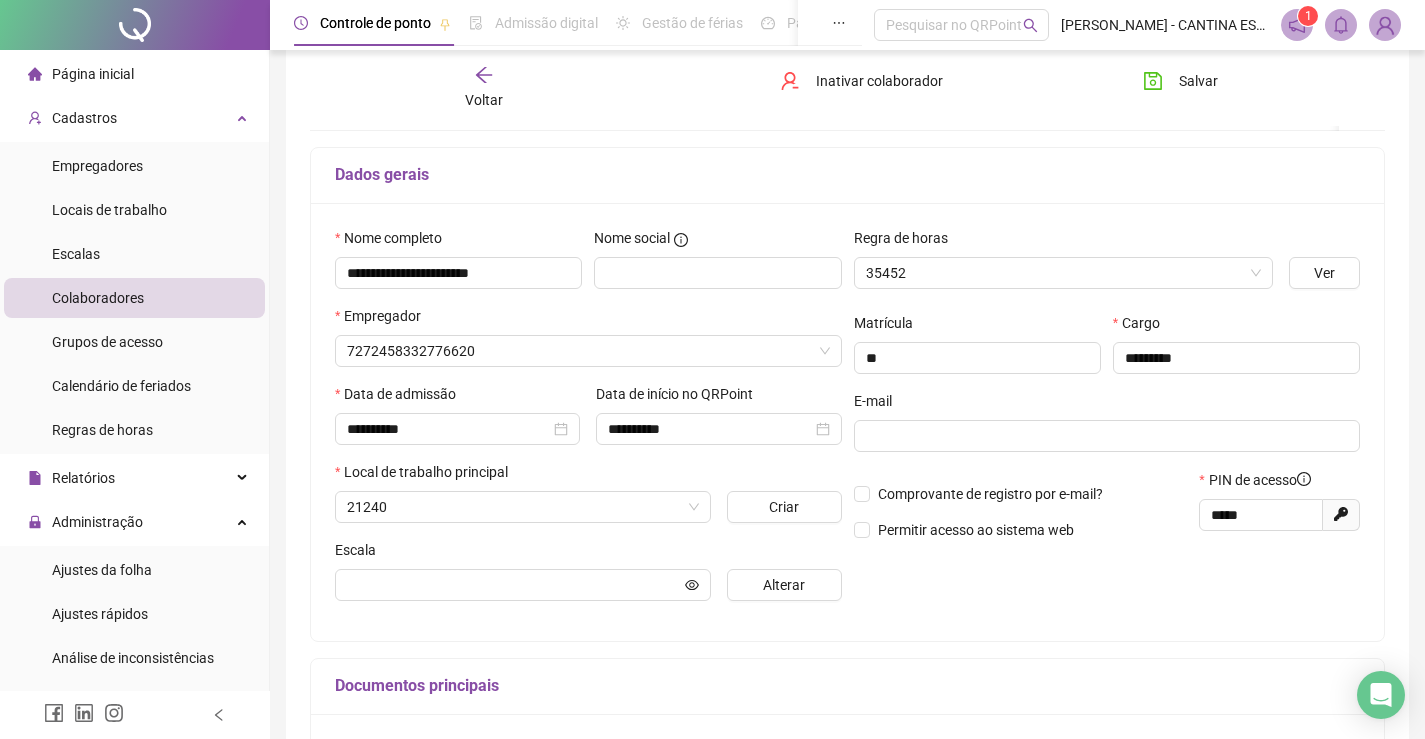 type on "**********" 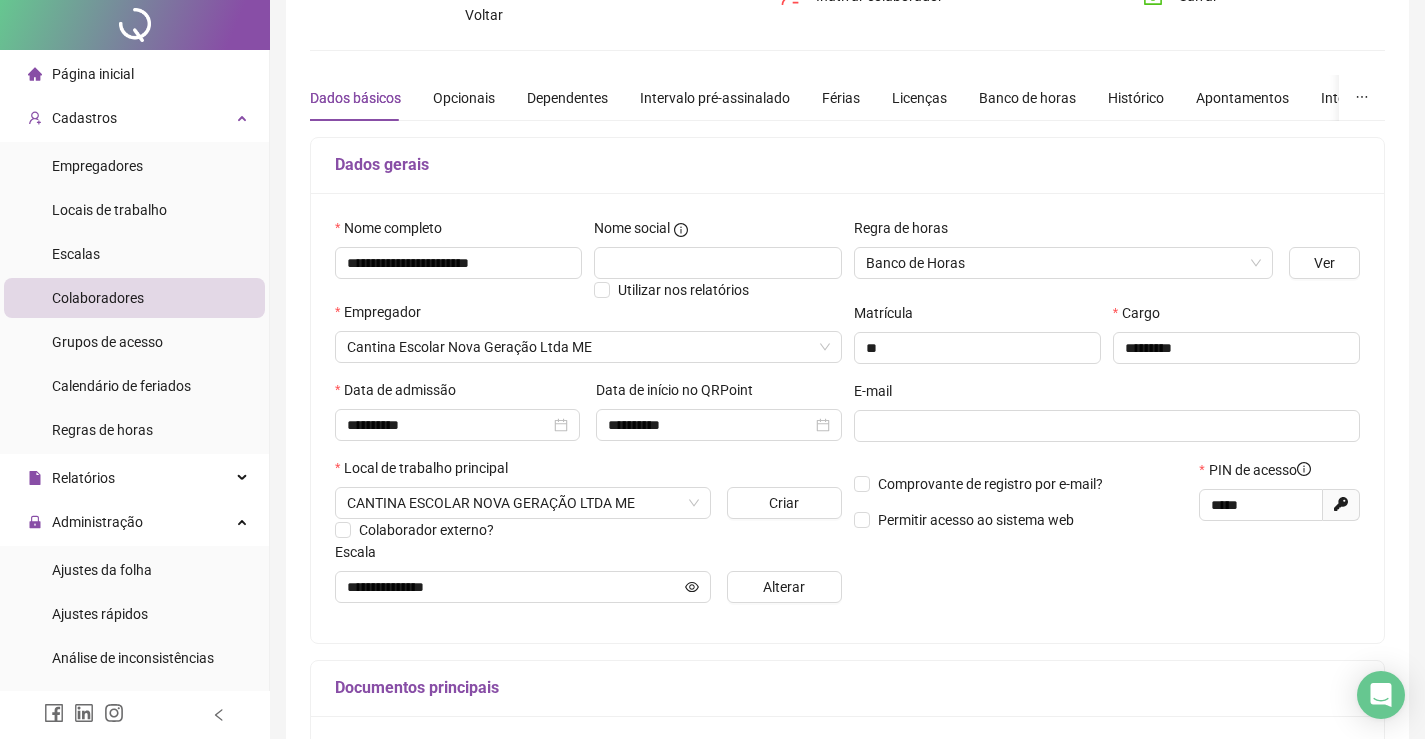 scroll, scrollTop: 0, scrollLeft: 0, axis: both 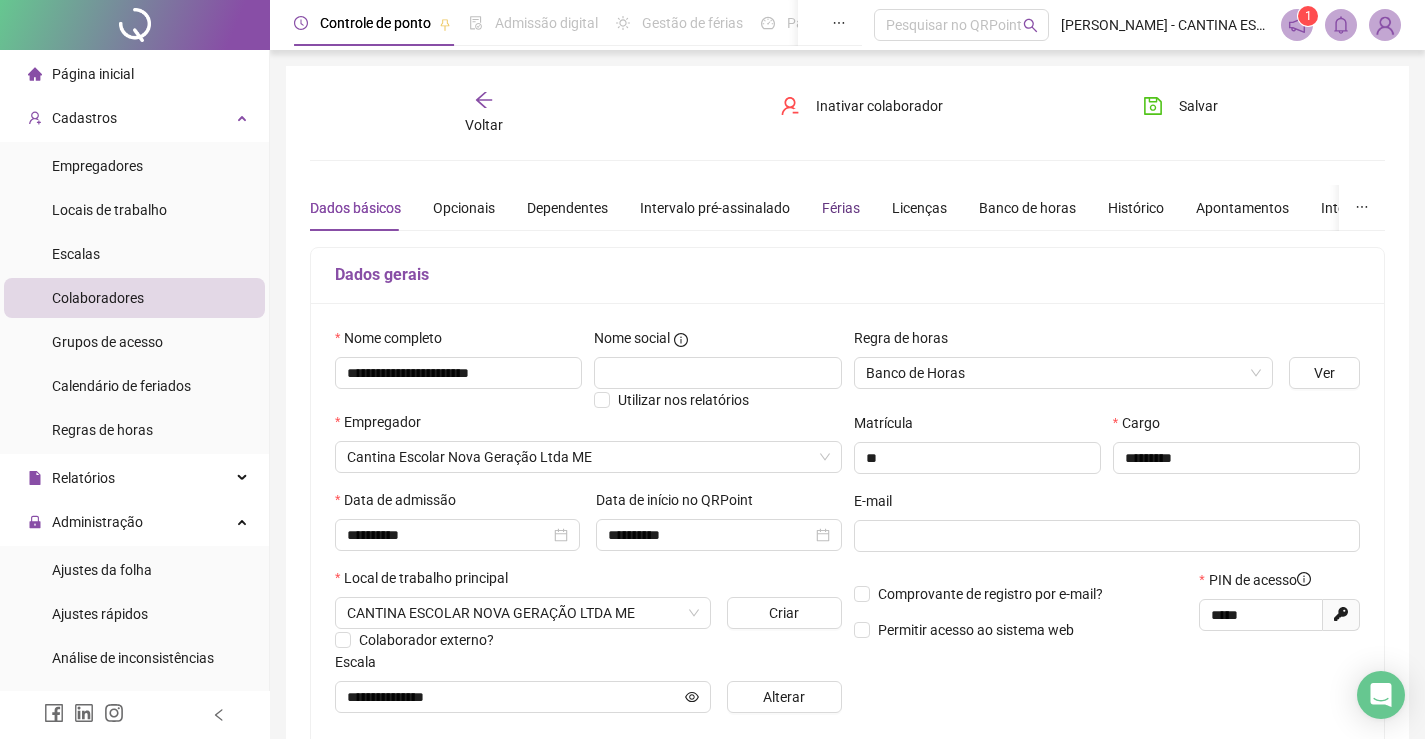 click on "Férias" at bounding box center (841, 208) 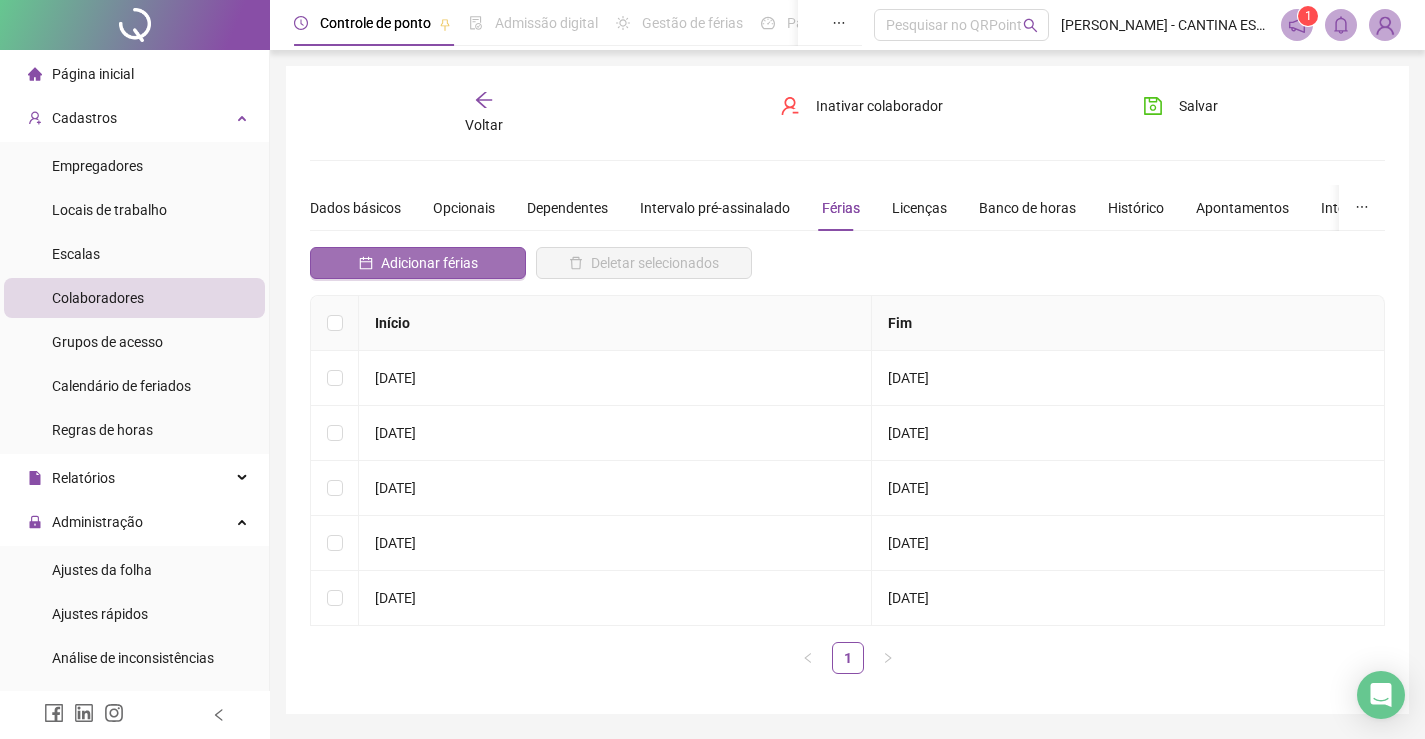 click on "Adicionar férias" at bounding box center (429, 263) 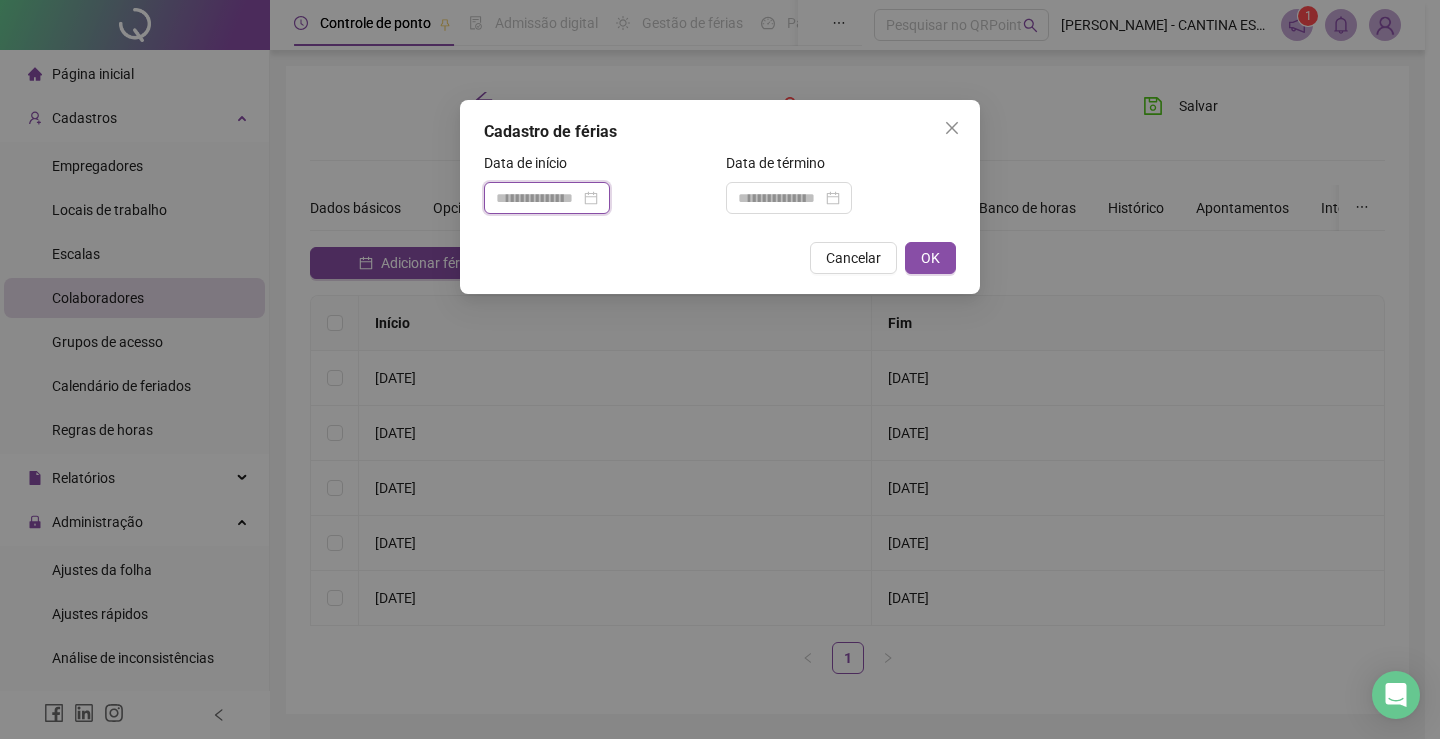 click at bounding box center (538, 198) 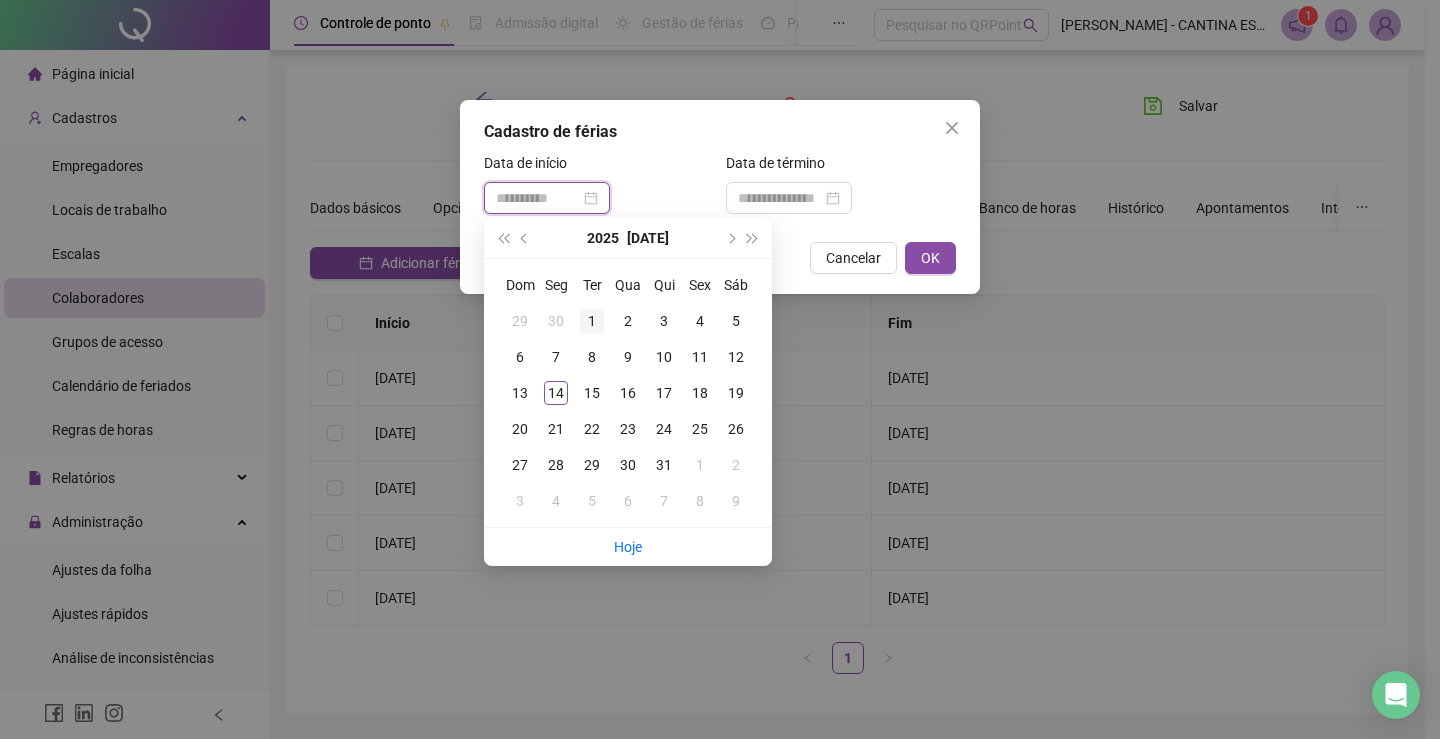 type on "**********" 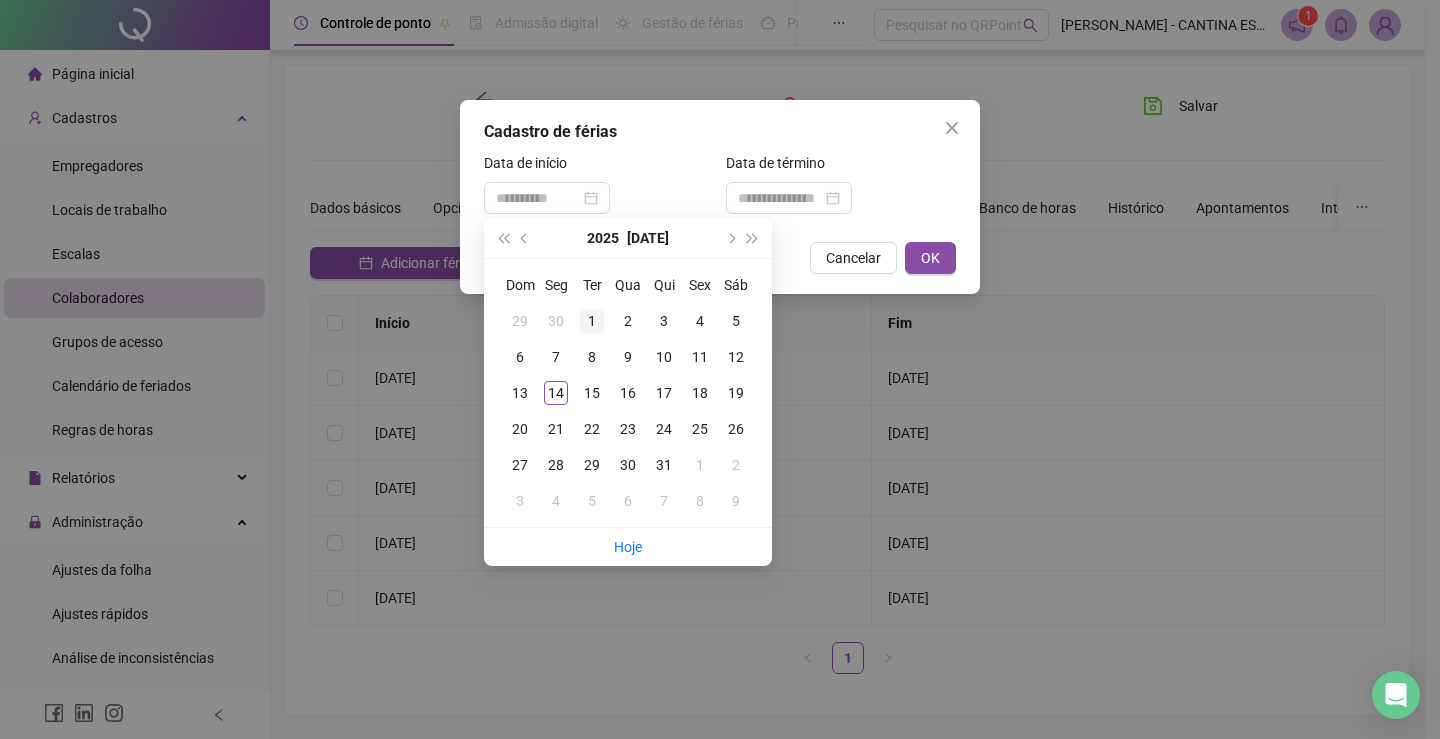 click on "1" at bounding box center [592, 321] 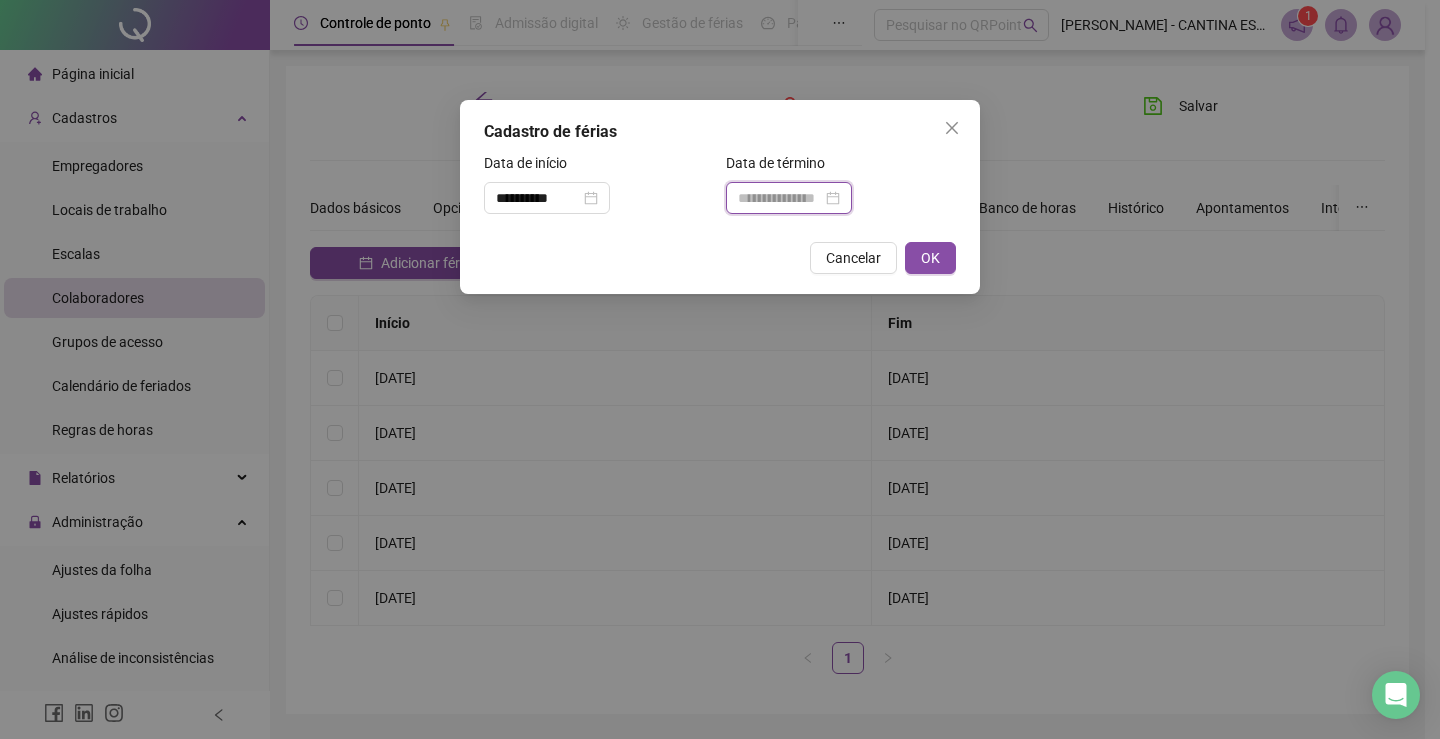 click at bounding box center [780, 198] 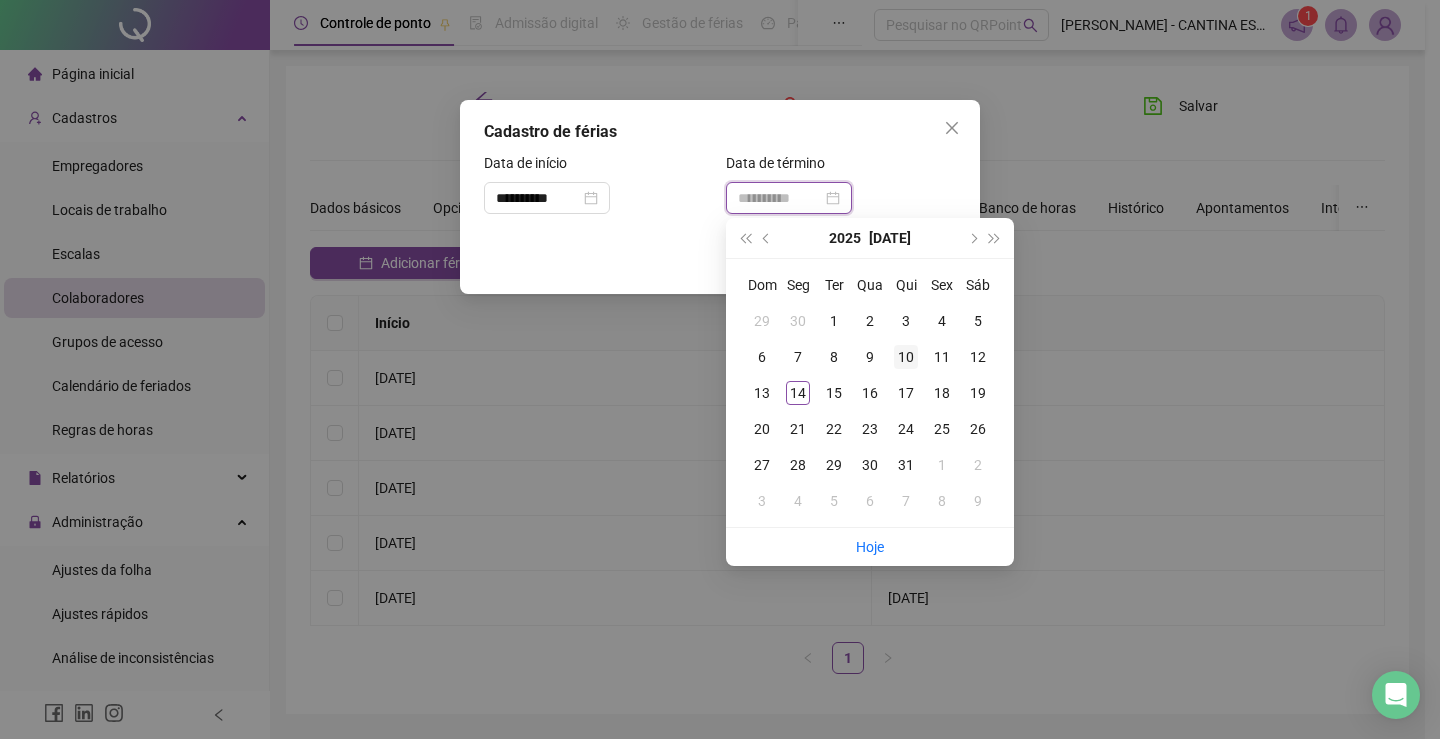 type on "**********" 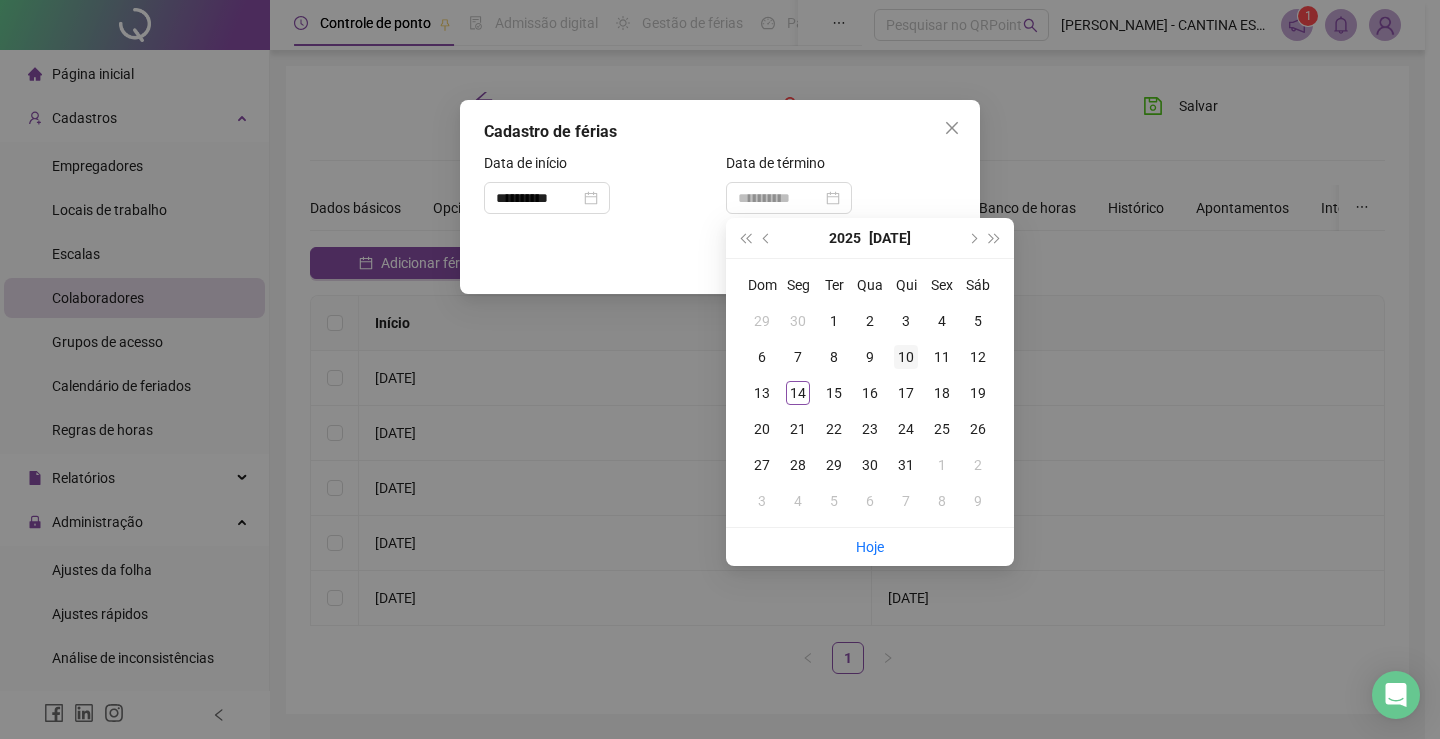 click on "10" at bounding box center (906, 357) 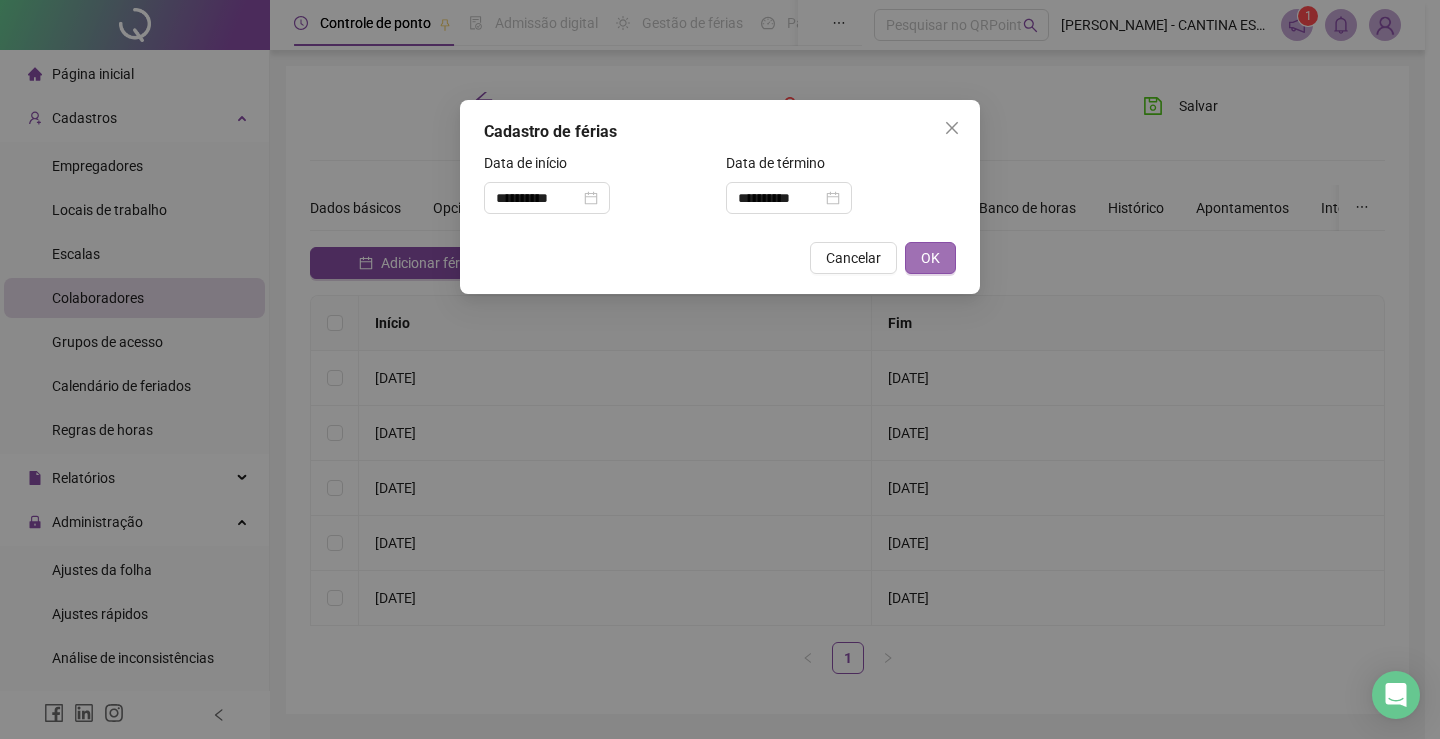 click on "OK" at bounding box center [930, 258] 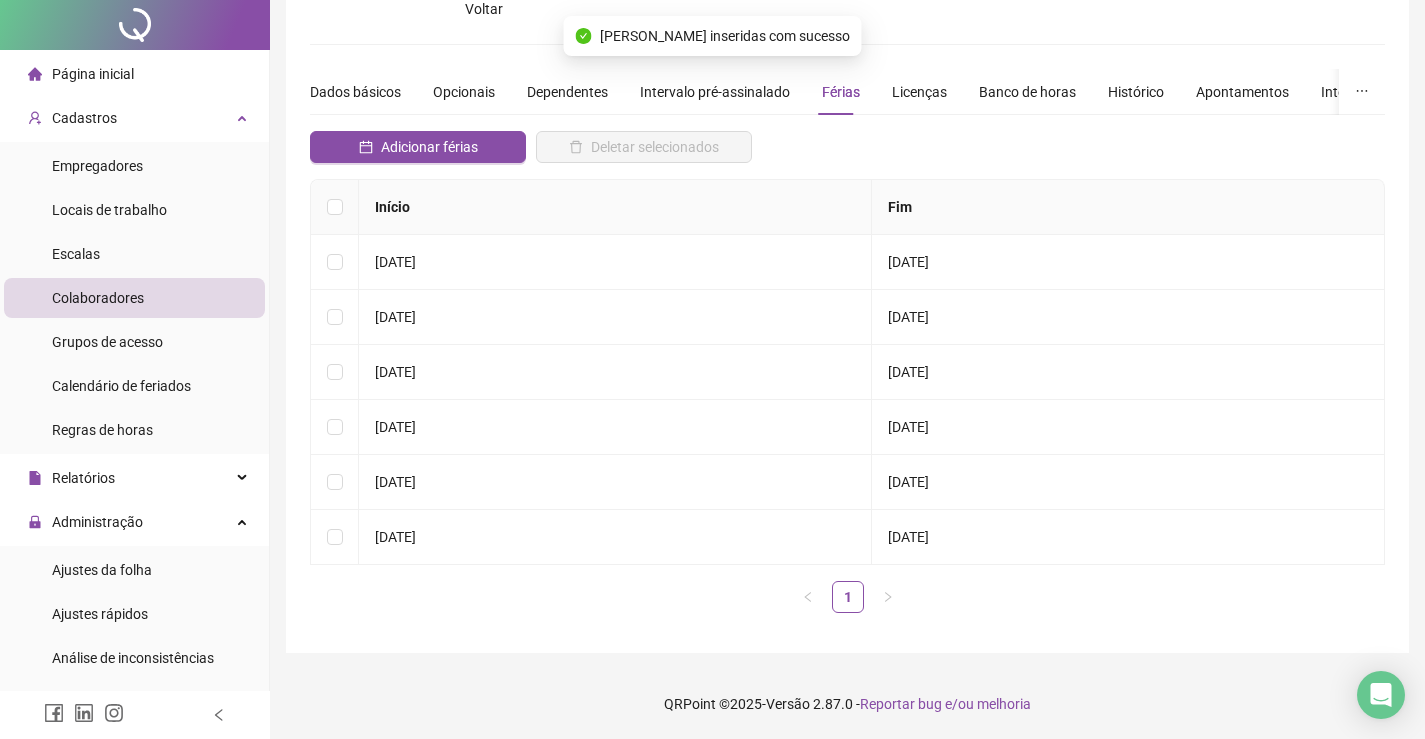 scroll, scrollTop: 0, scrollLeft: 0, axis: both 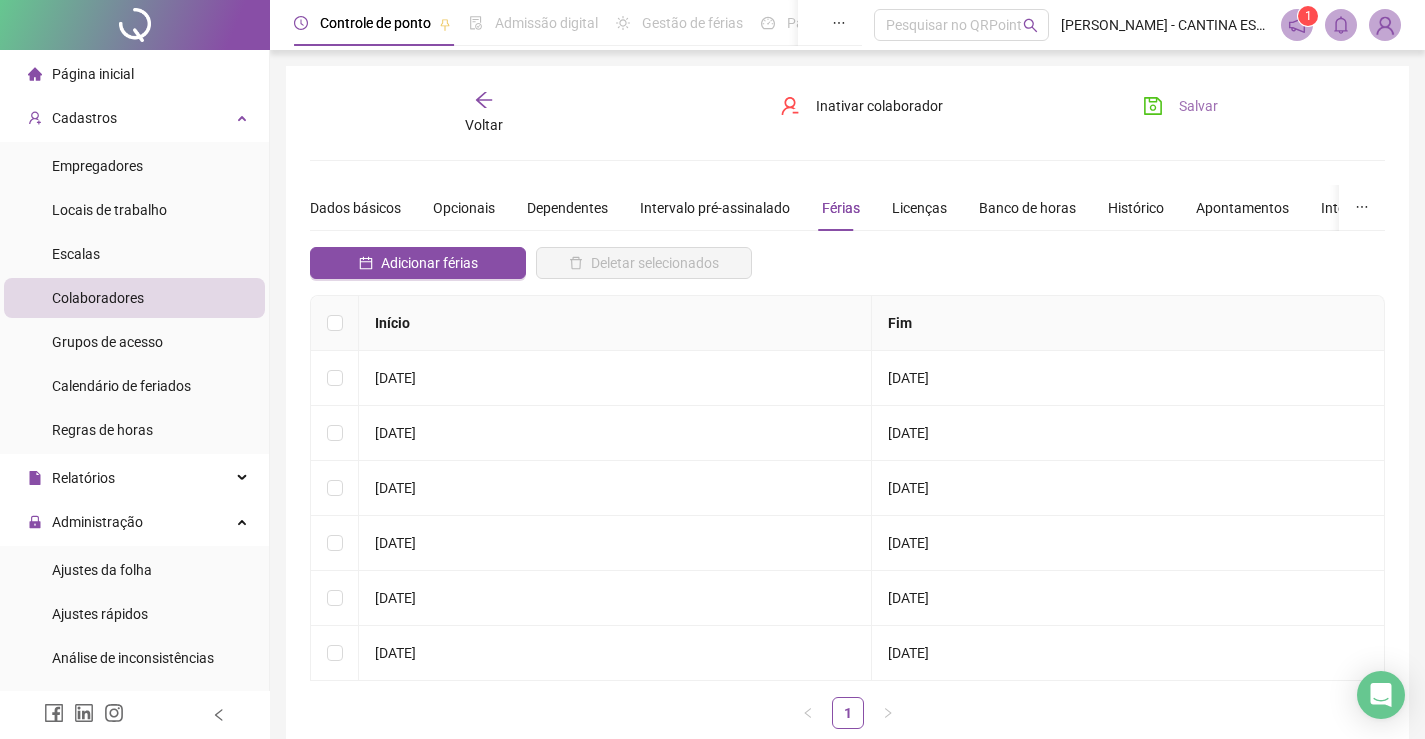 click on "Salvar" at bounding box center (1198, 106) 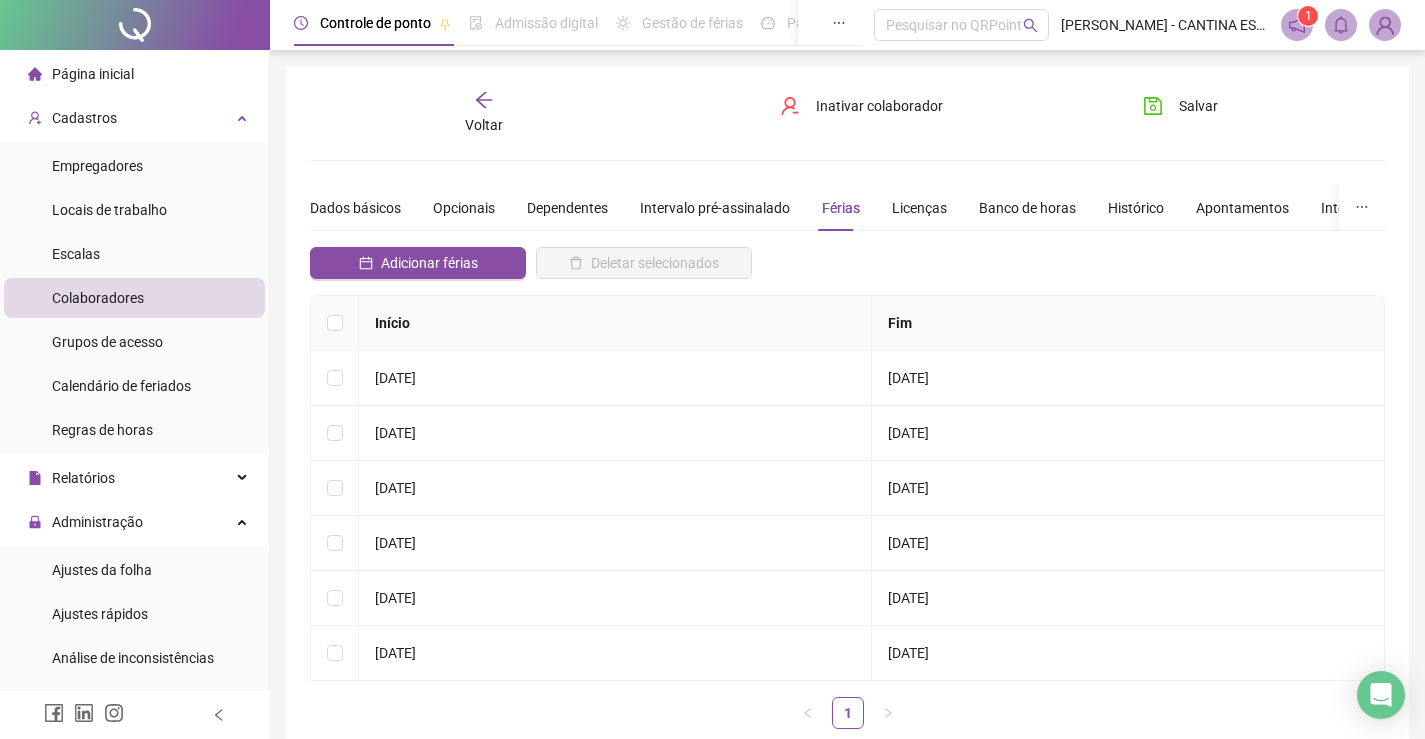 click 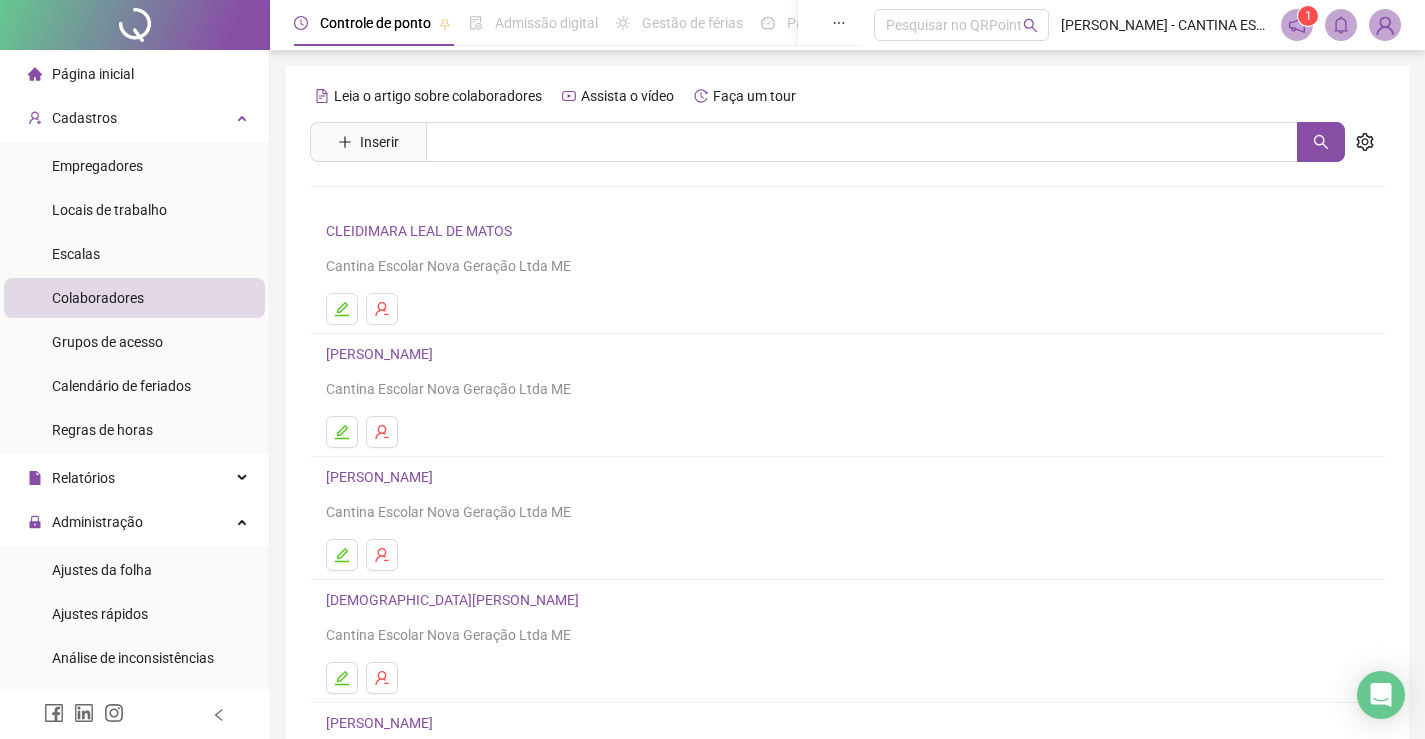 scroll, scrollTop: 200, scrollLeft: 0, axis: vertical 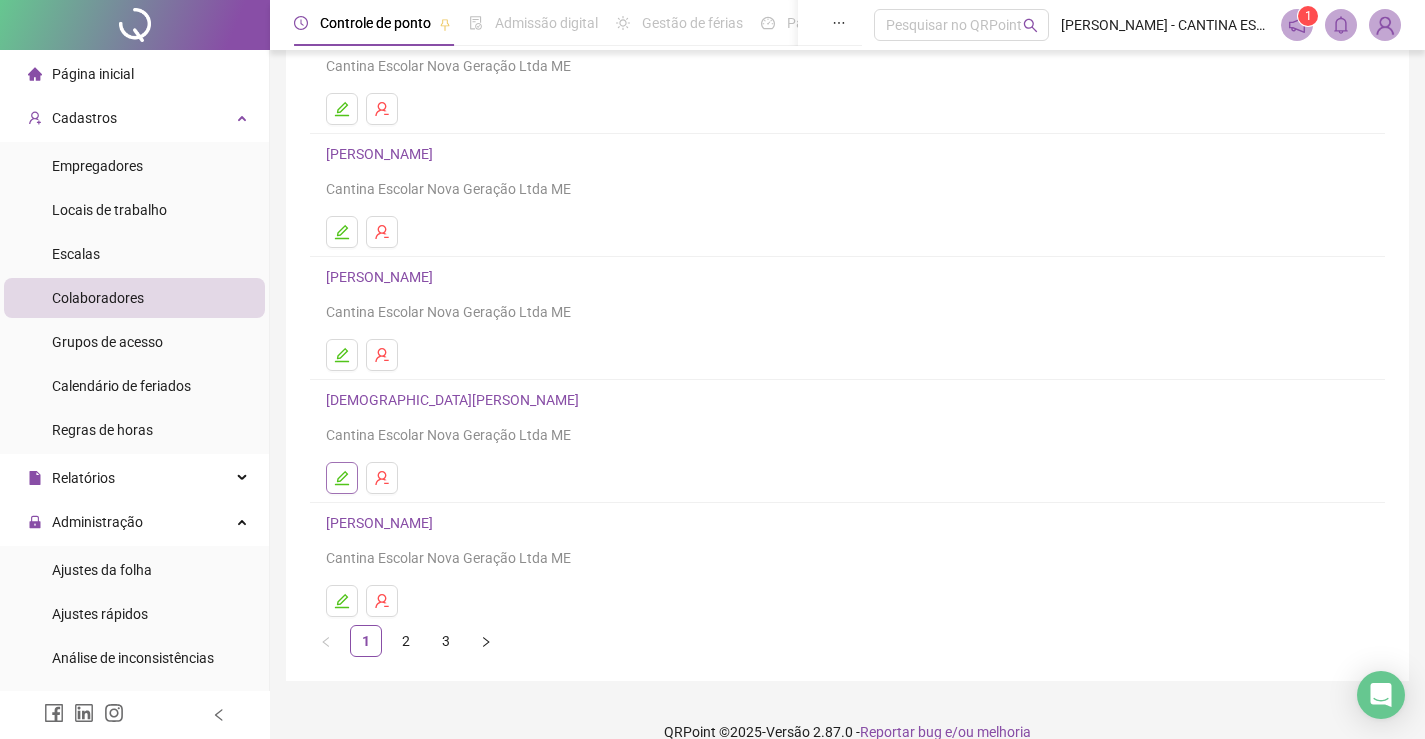 click 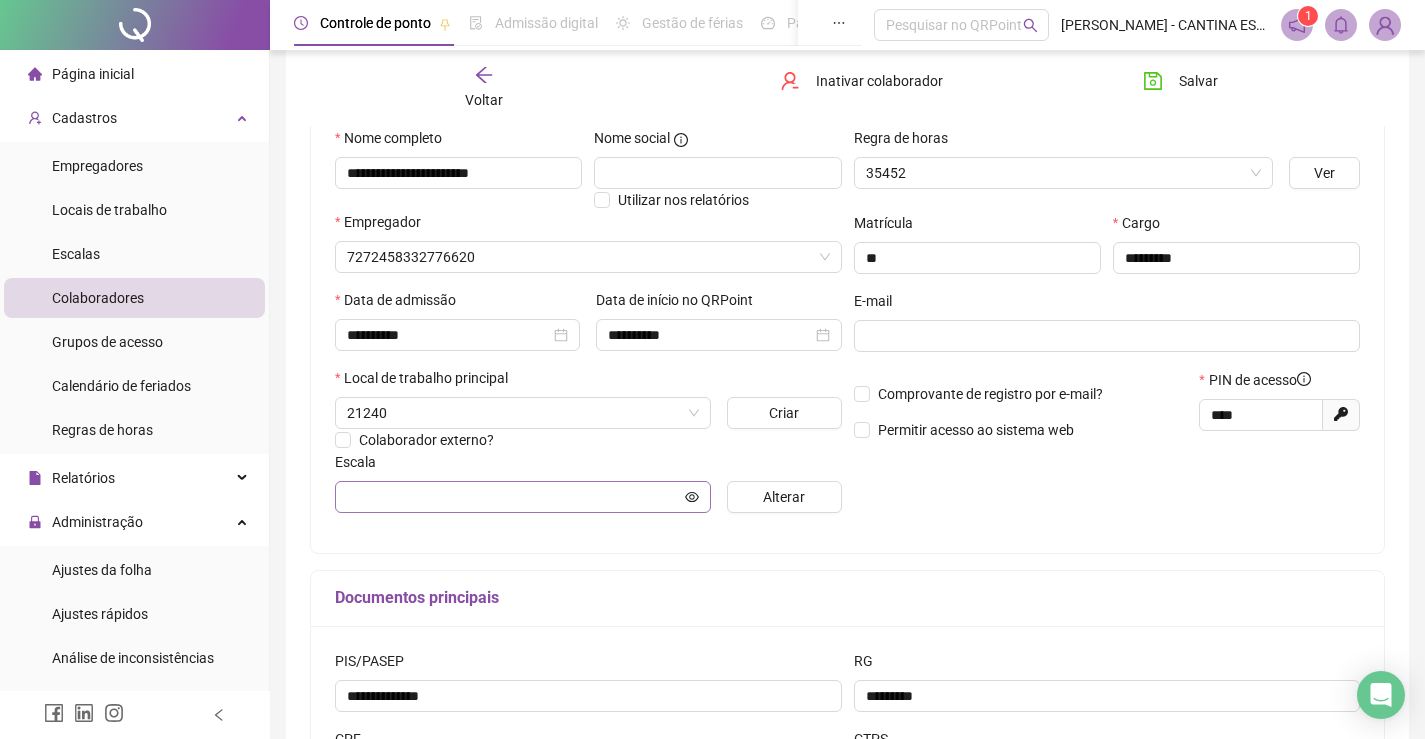 type on "**********" 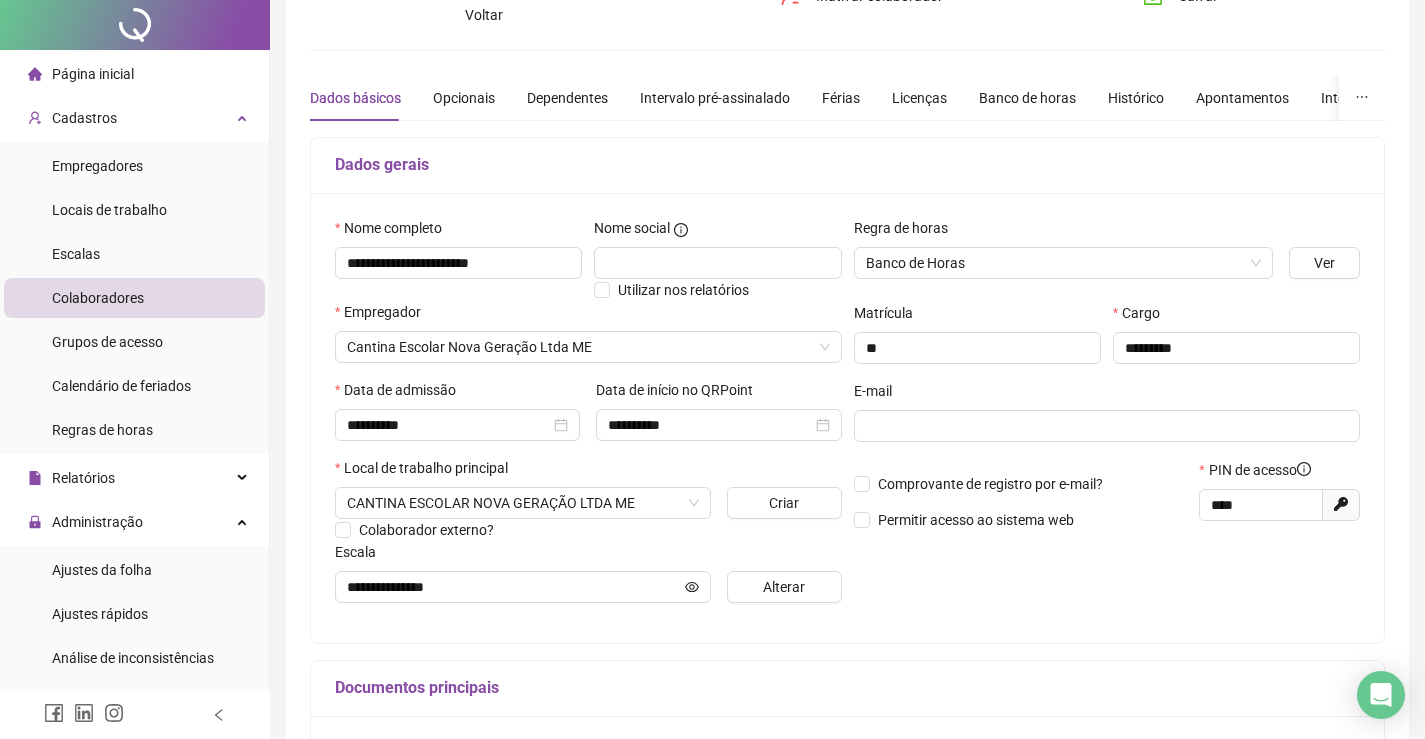 scroll, scrollTop: 0, scrollLeft: 0, axis: both 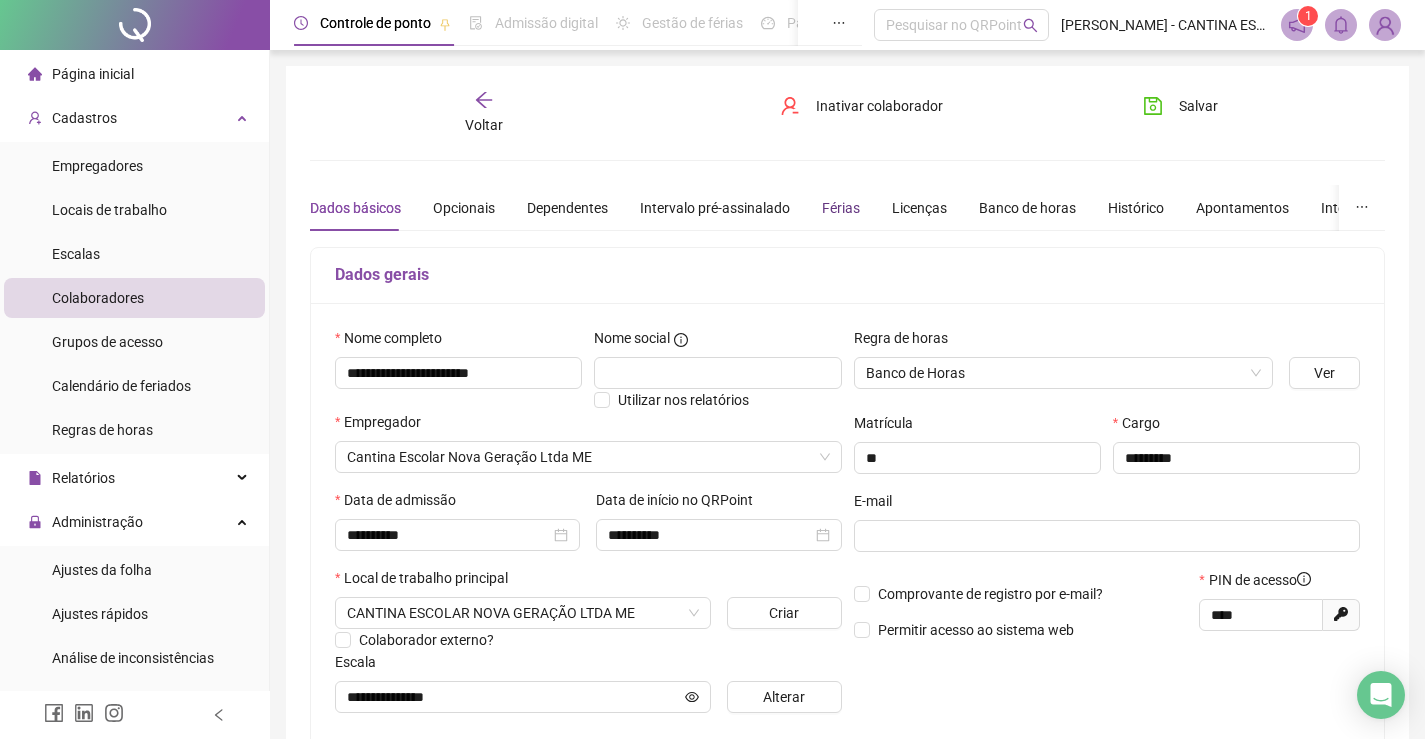 click on "Férias" at bounding box center (841, 208) 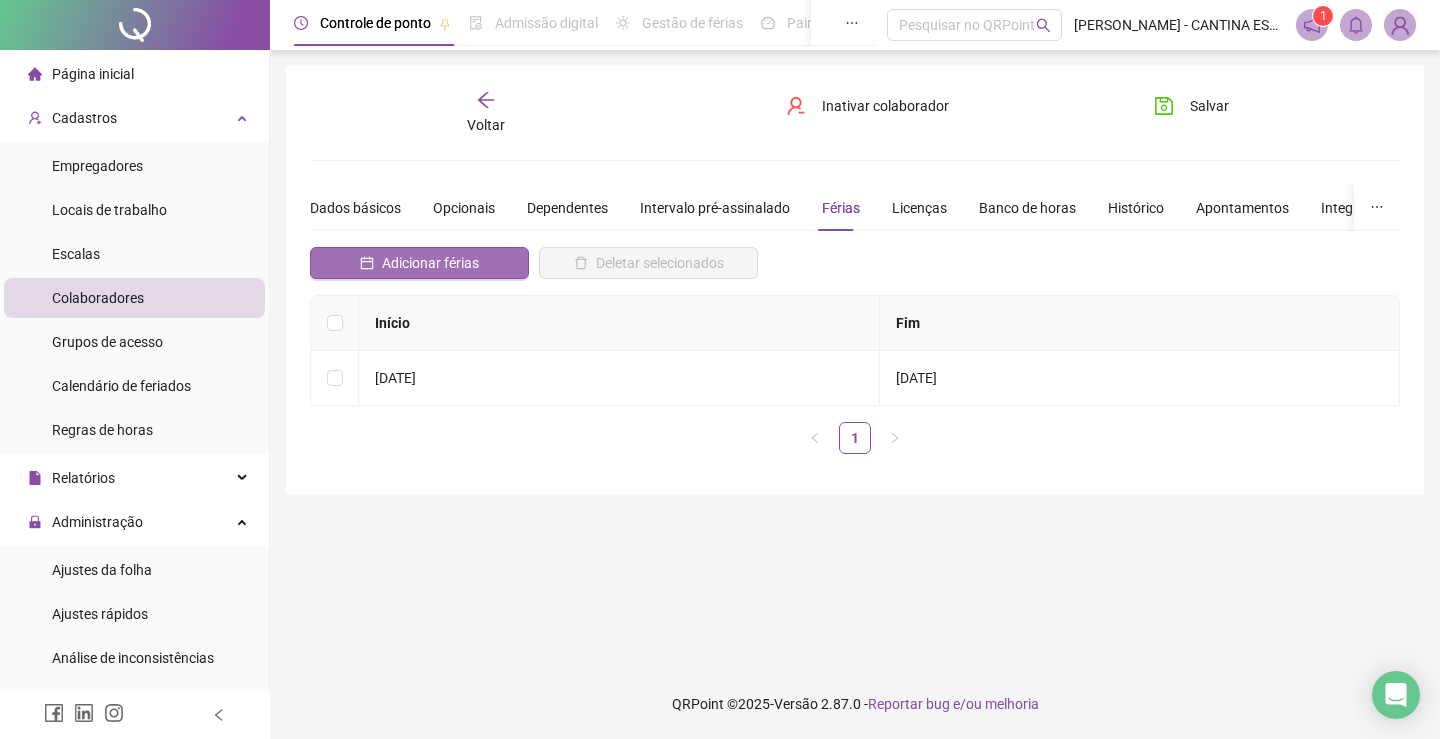 click on "Adicionar férias" at bounding box center [430, 263] 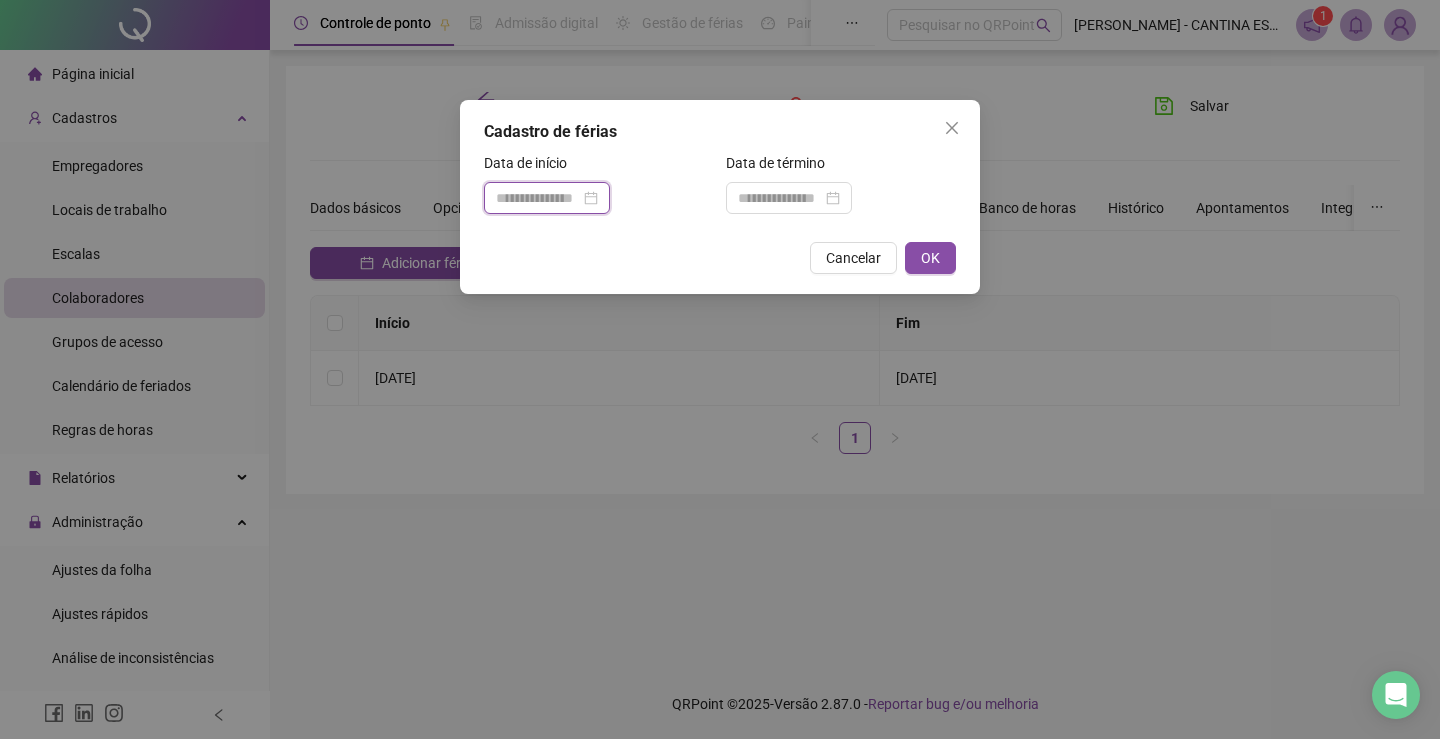 click at bounding box center [538, 198] 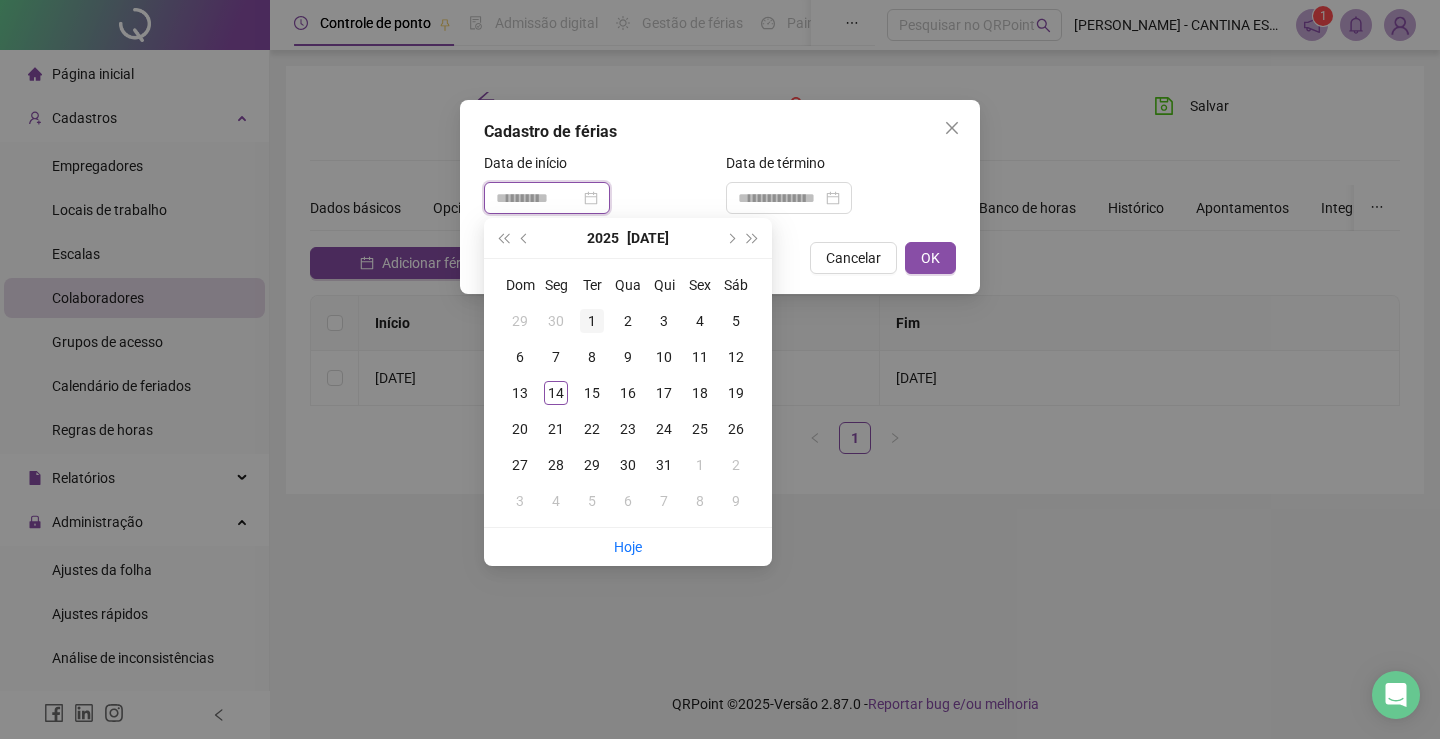 type on "**********" 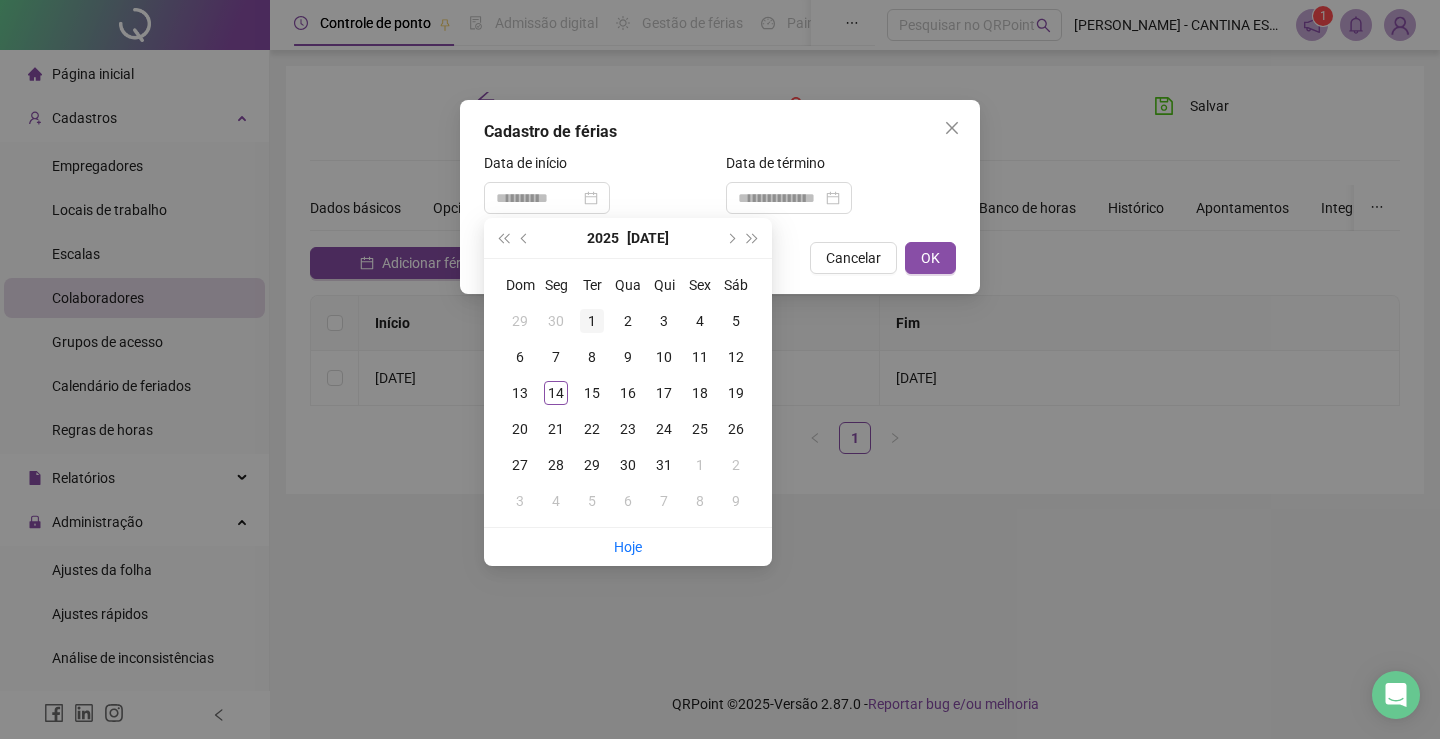 click on "1" at bounding box center (592, 321) 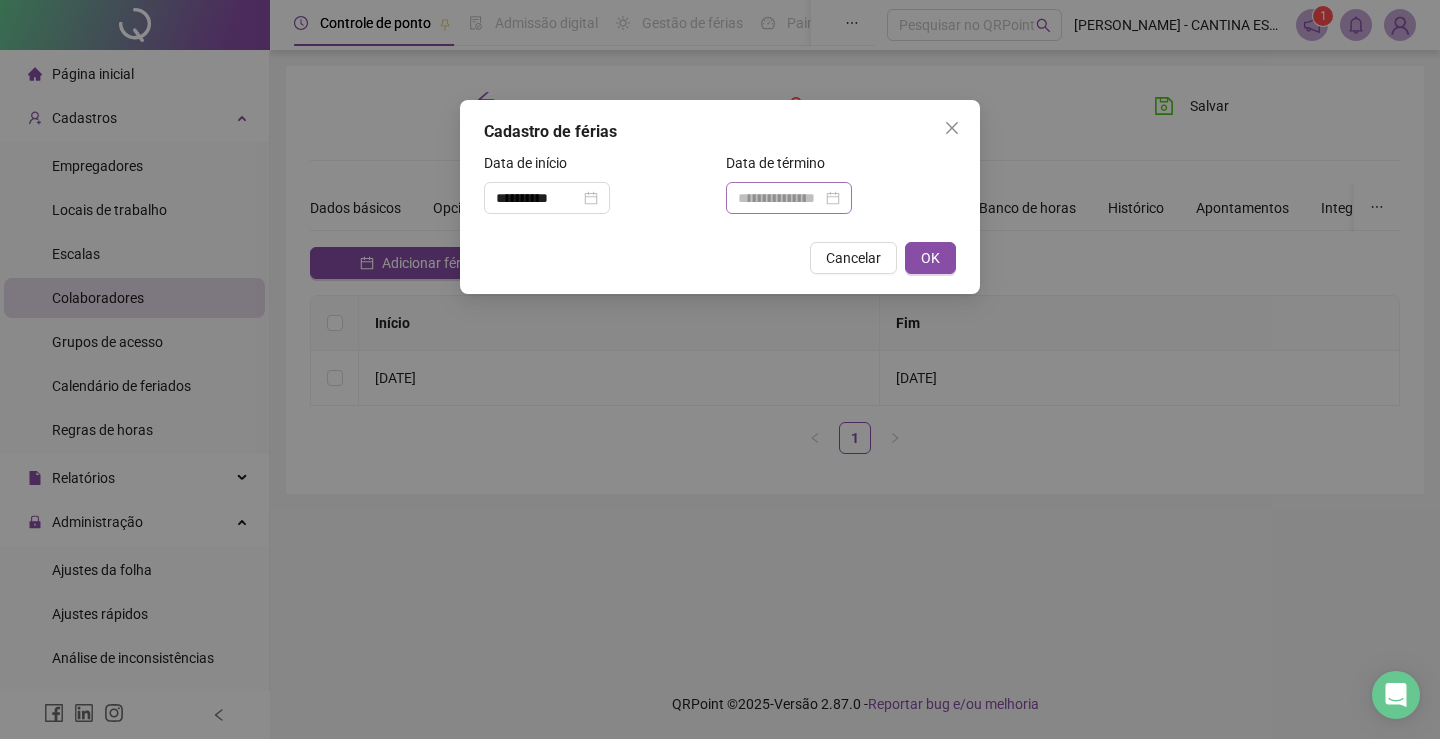 click at bounding box center (789, 198) 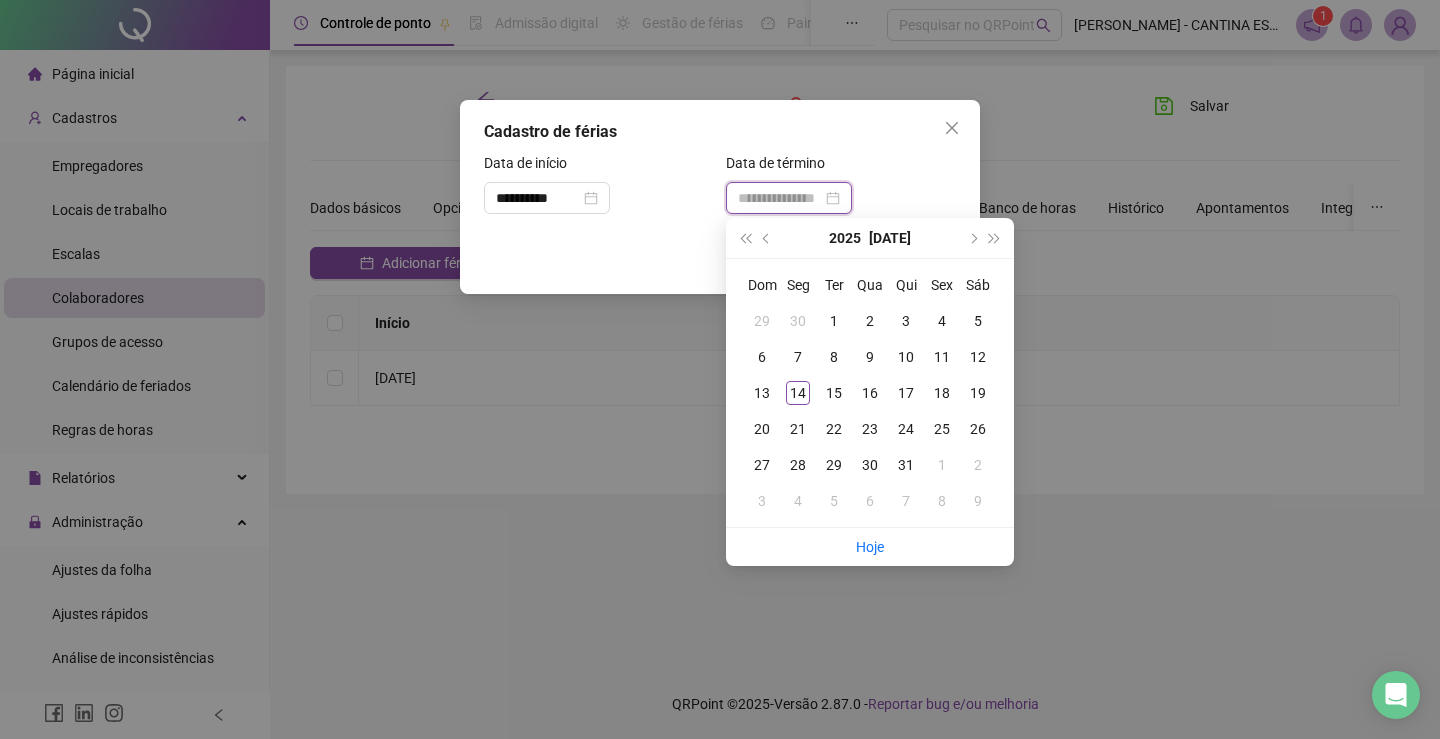 click at bounding box center (780, 198) 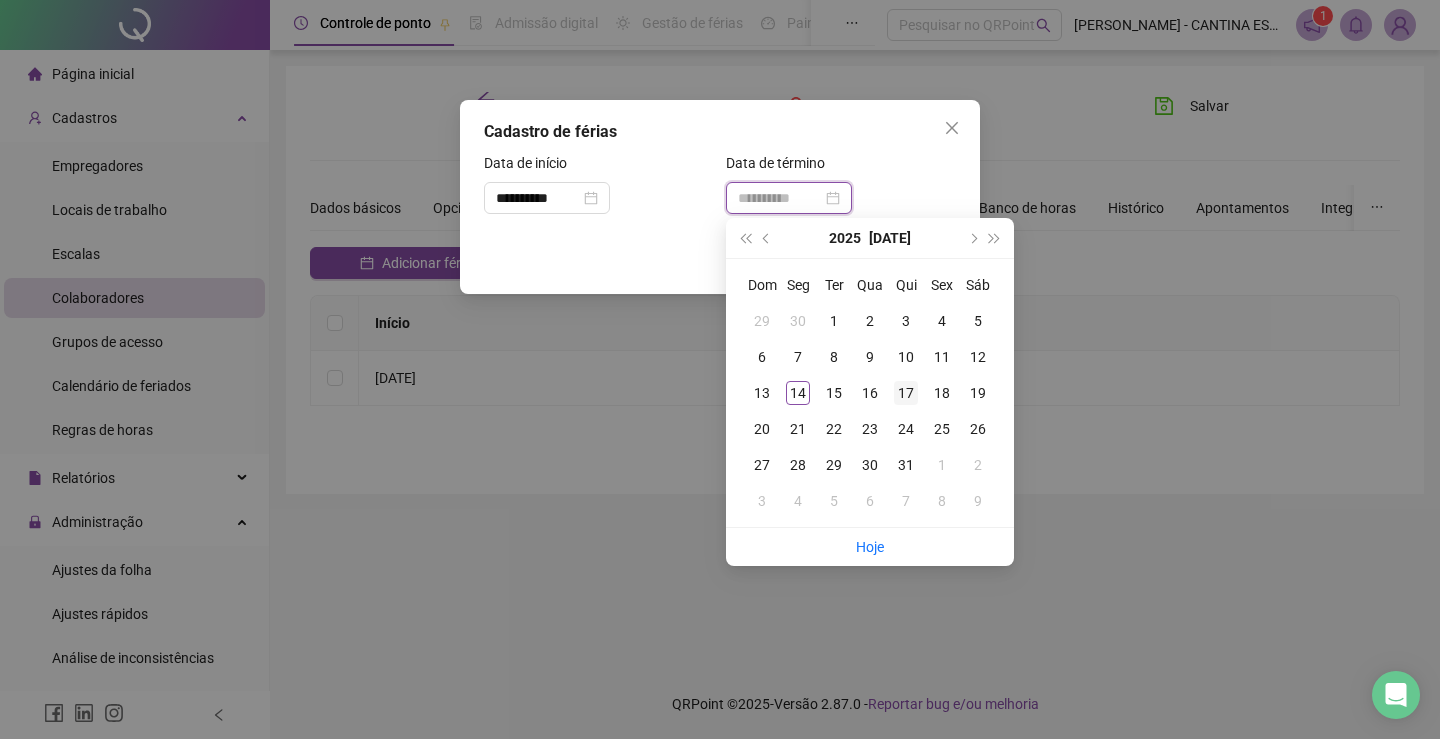 type on "**********" 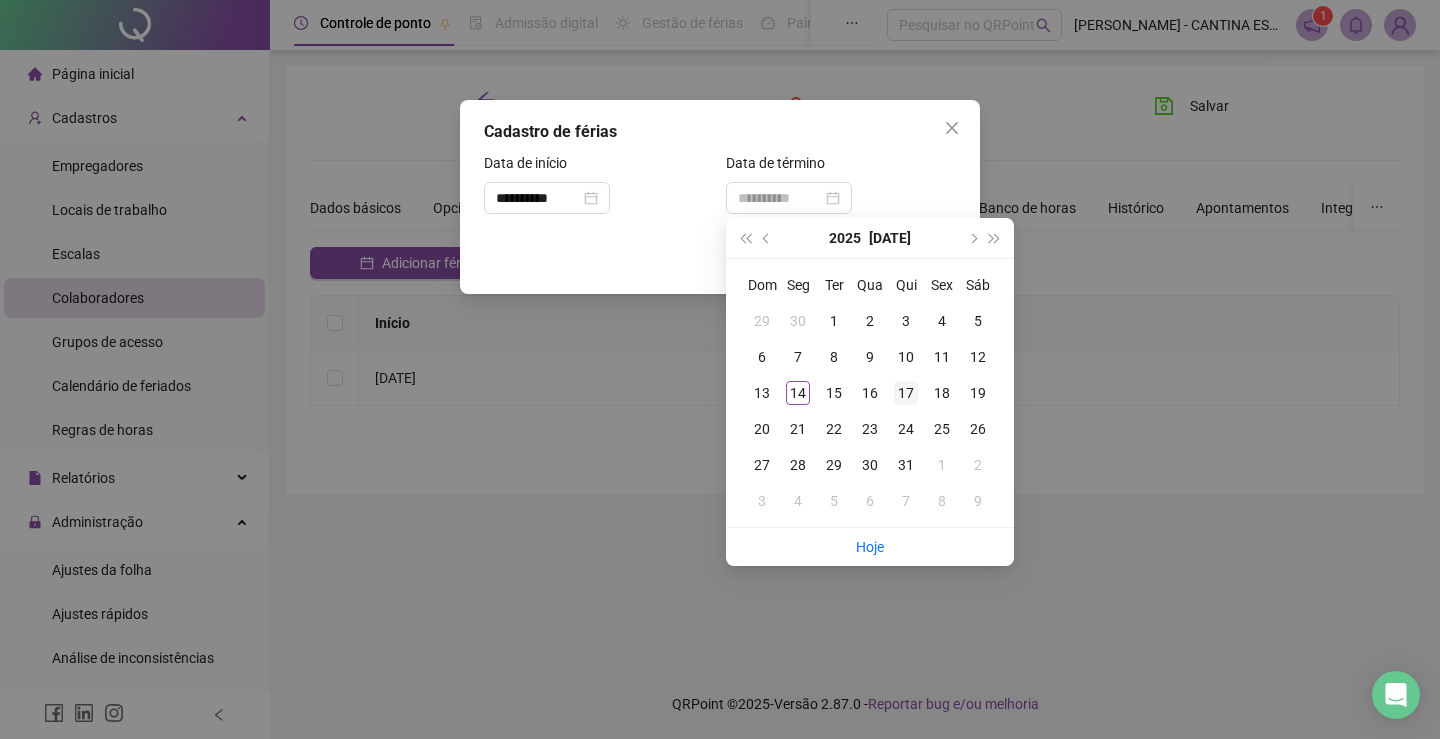 click on "17" at bounding box center [906, 393] 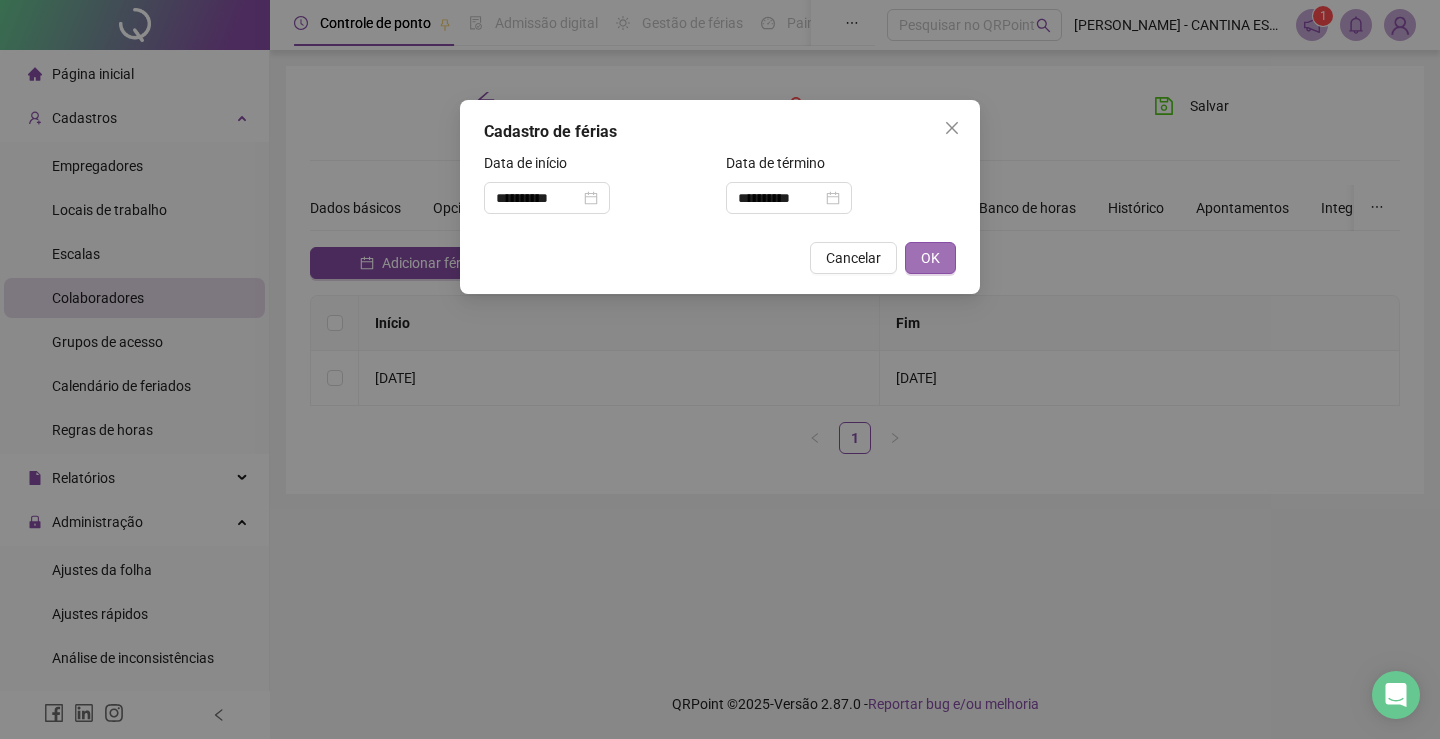 click on "OK" at bounding box center (930, 258) 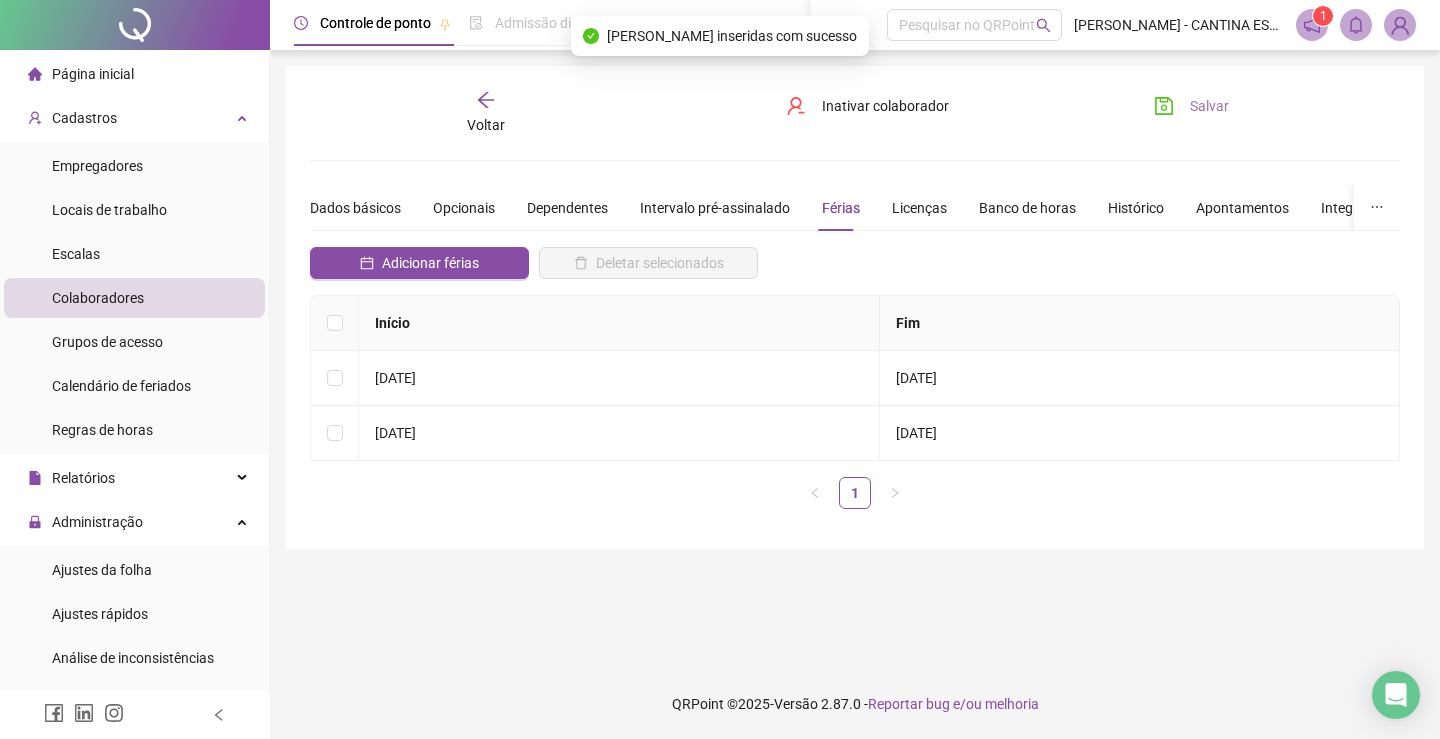 click on "Salvar" at bounding box center (1209, 106) 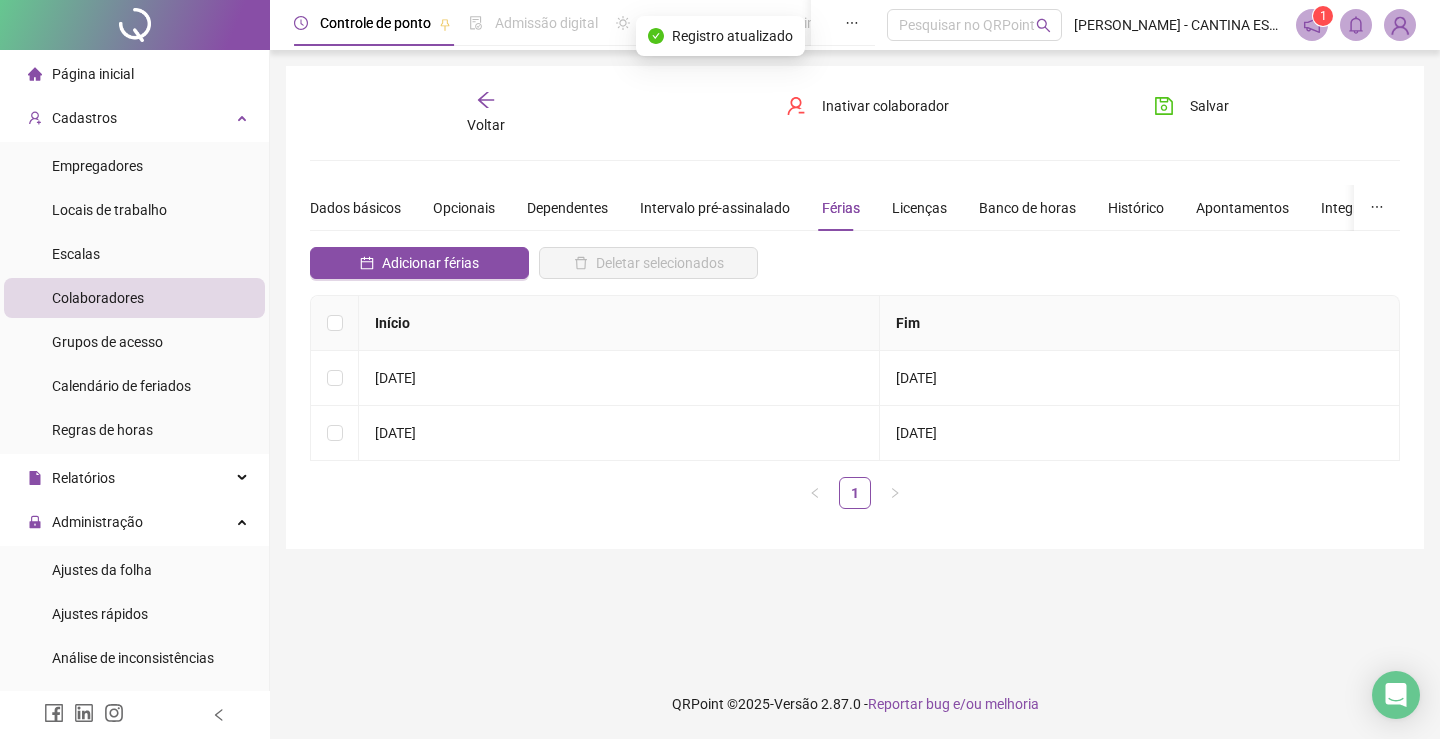 click on "Voltar" at bounding box center [486, 113] 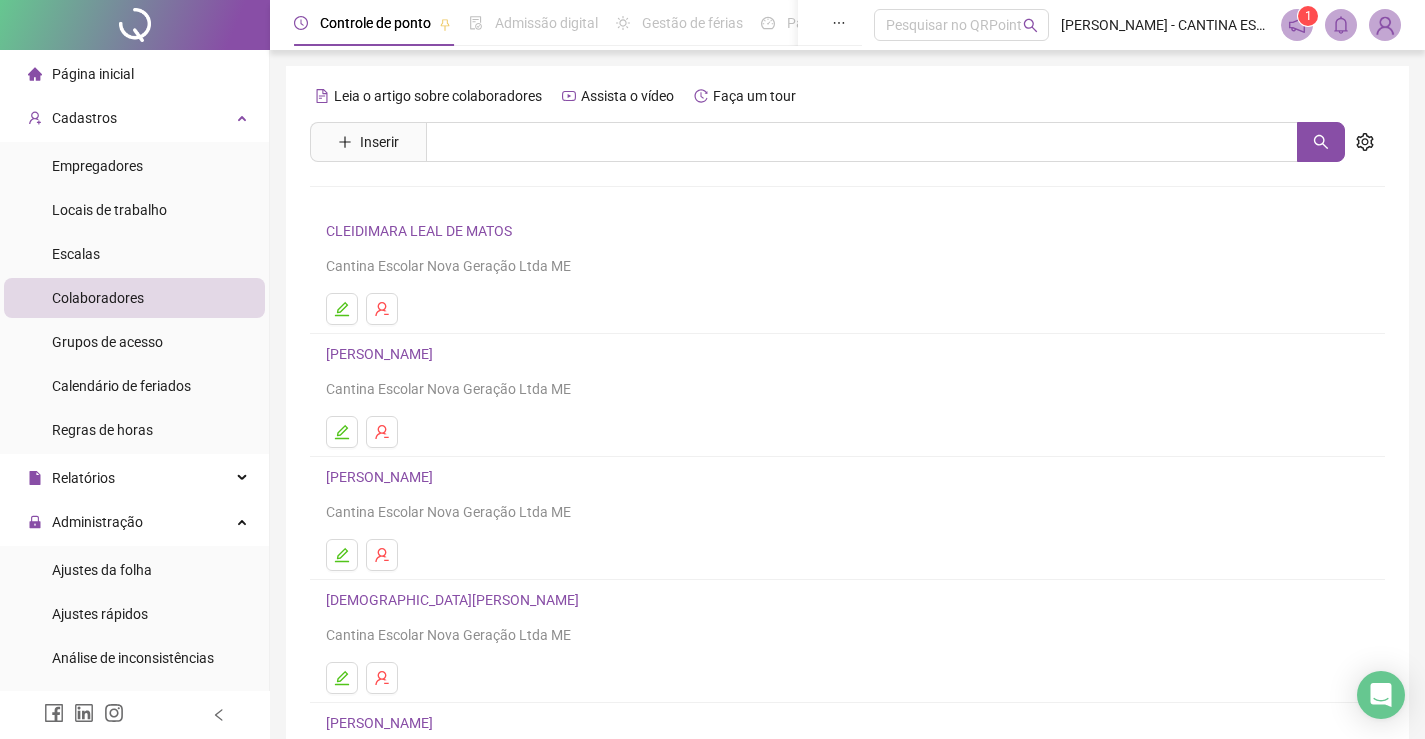 scroll, scrollTop: 228, scrollLeft: 0, axis: vertical 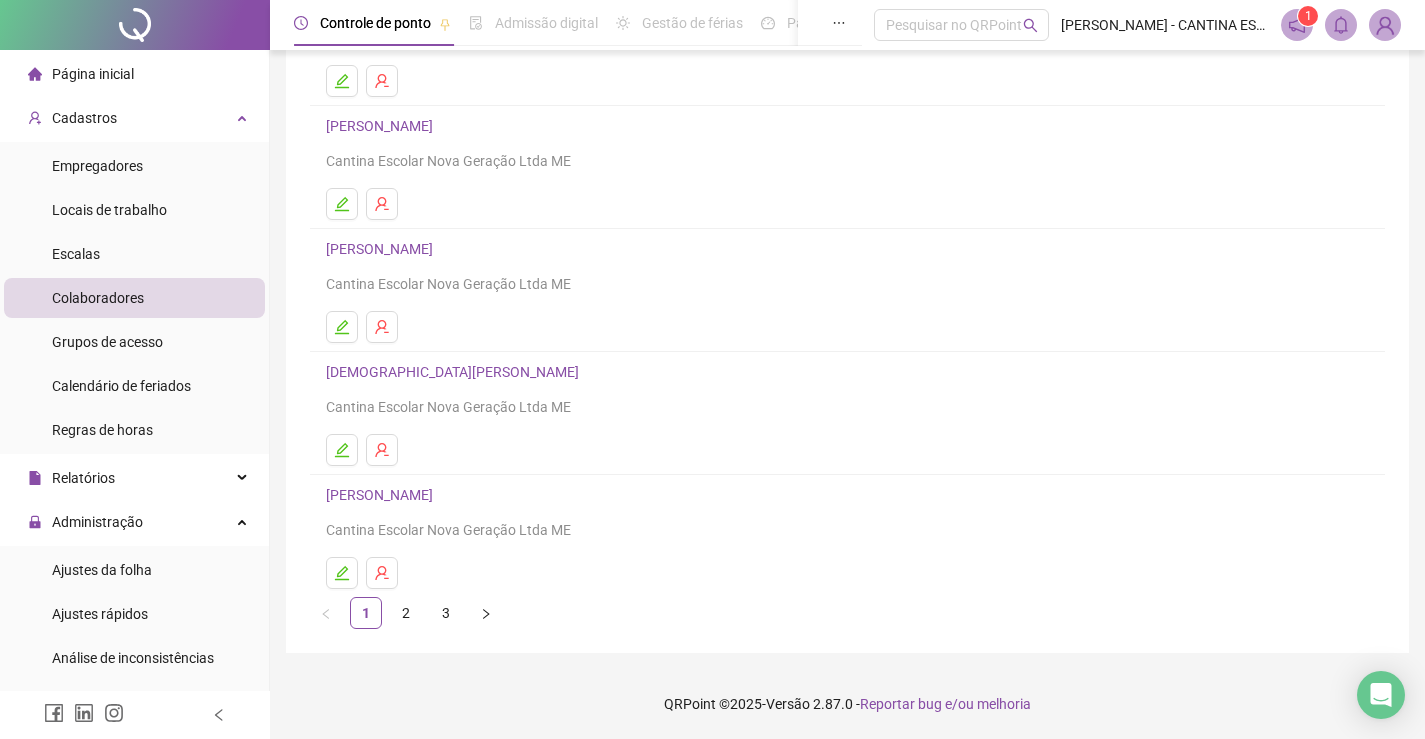 click on "2" at bounding box center [406, 613] 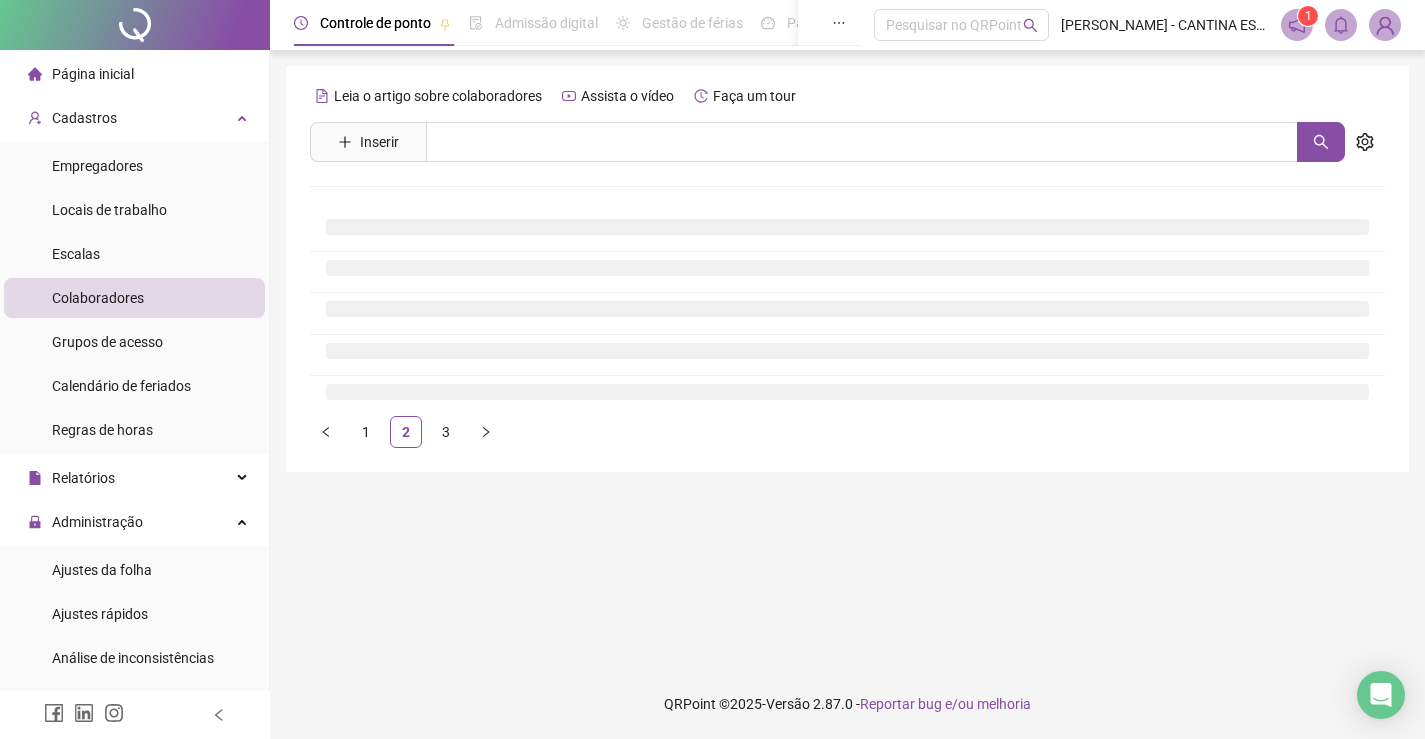 scroll, scrollTop: 0, scrollLeft: 0, axis: both 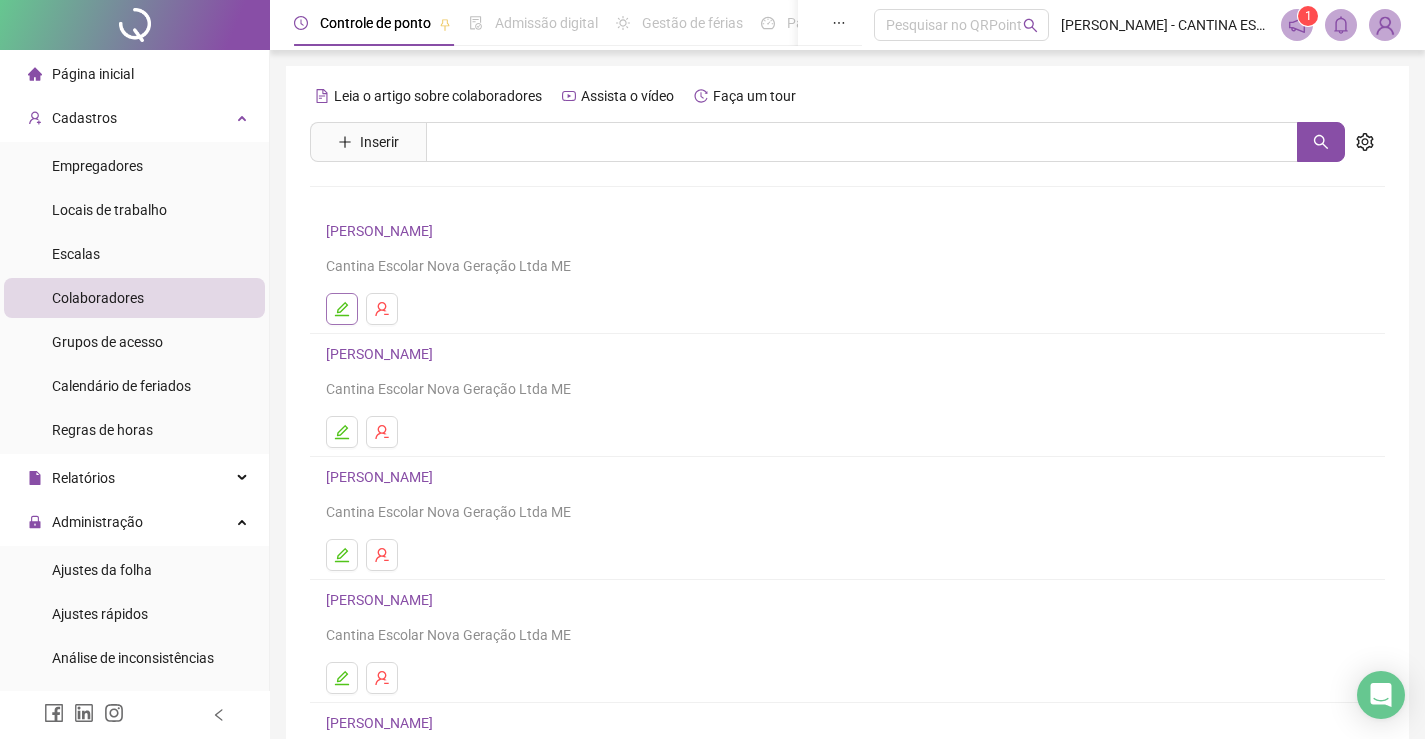 click 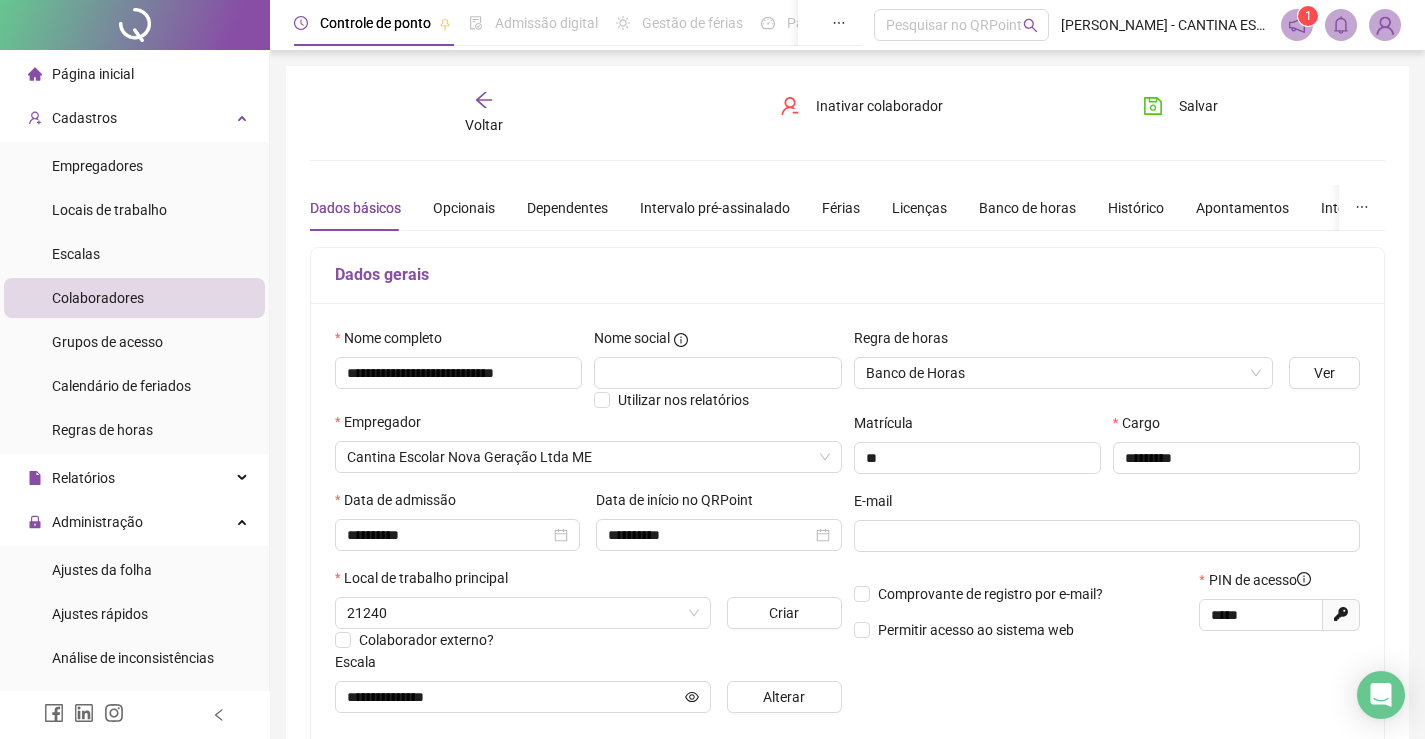 type on "**********" 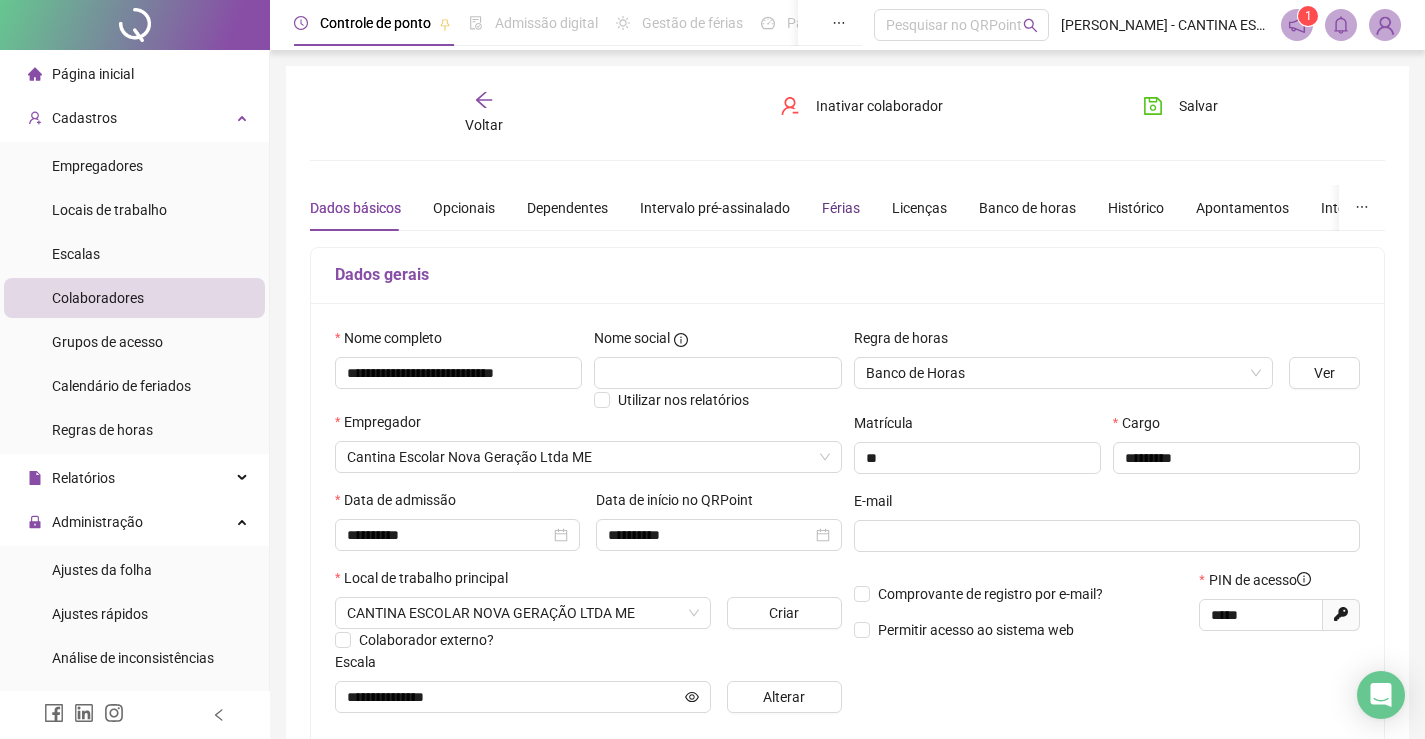 click on "Férias" at bounding box center [841, 208] 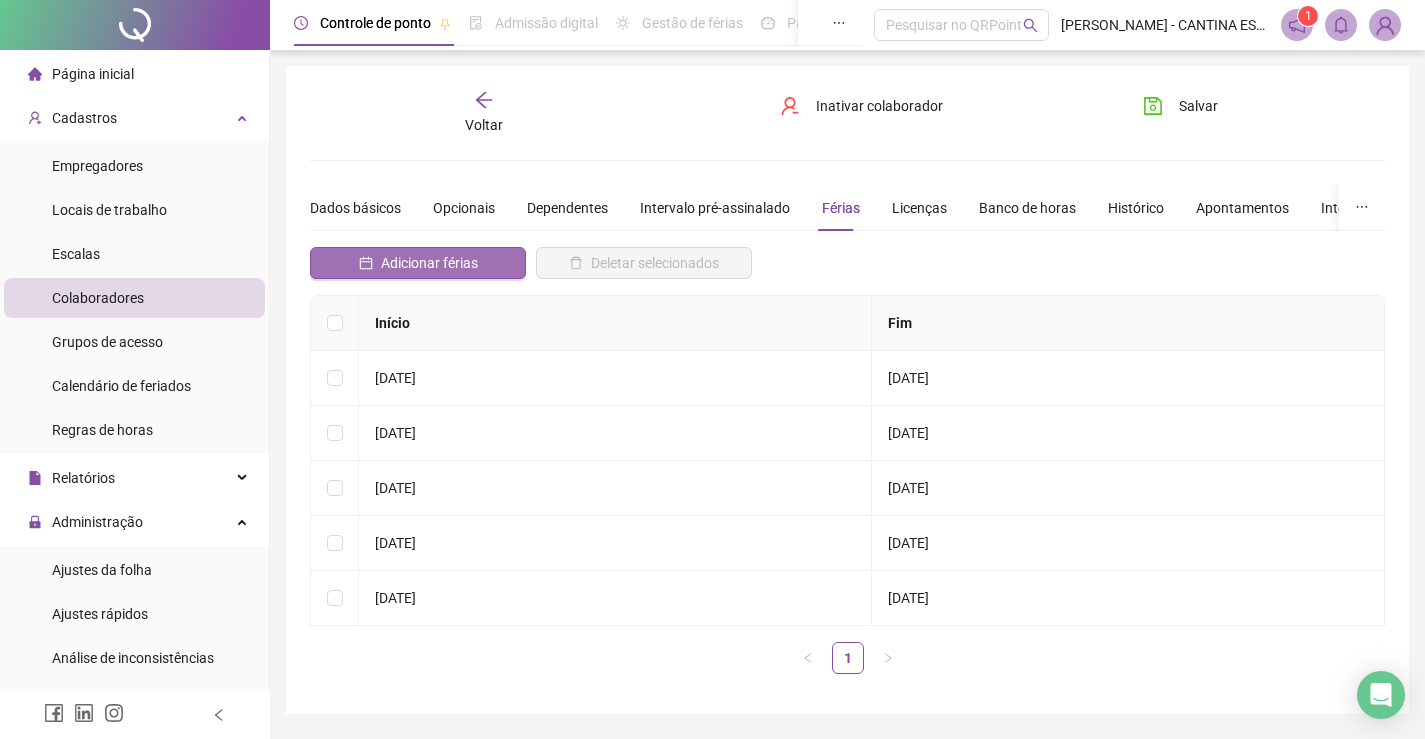 click on "Adicionar férias" at bounding box center [429, 263] 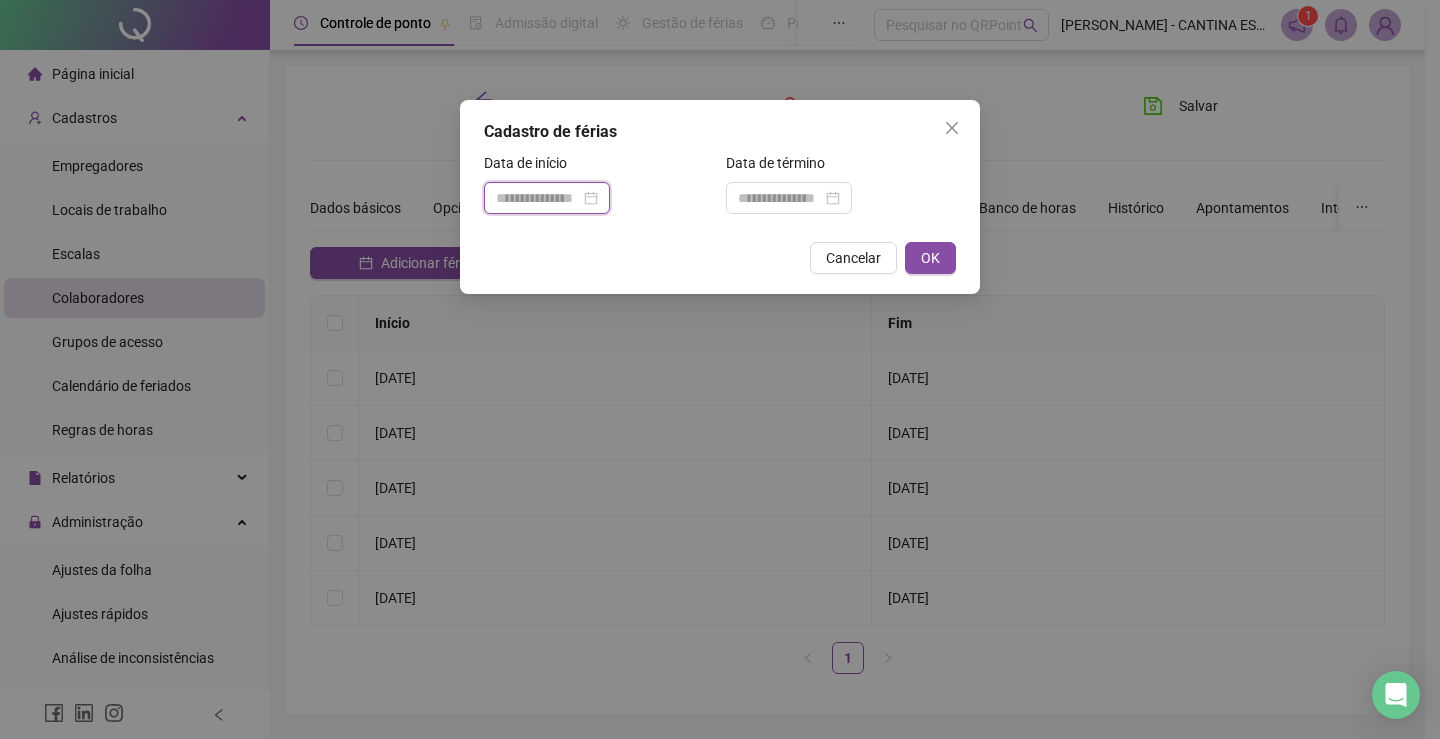 click at bounding box center (538, 198) 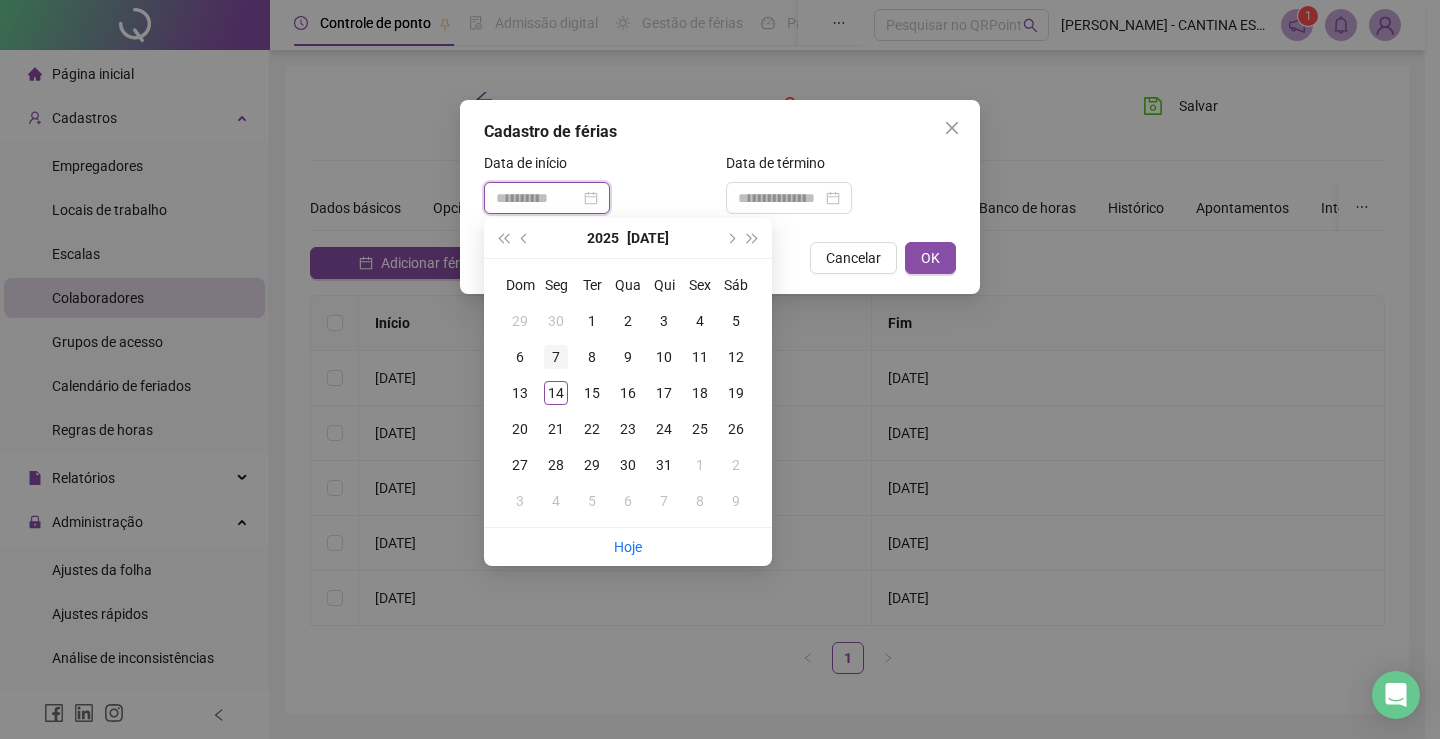 type on "**********" 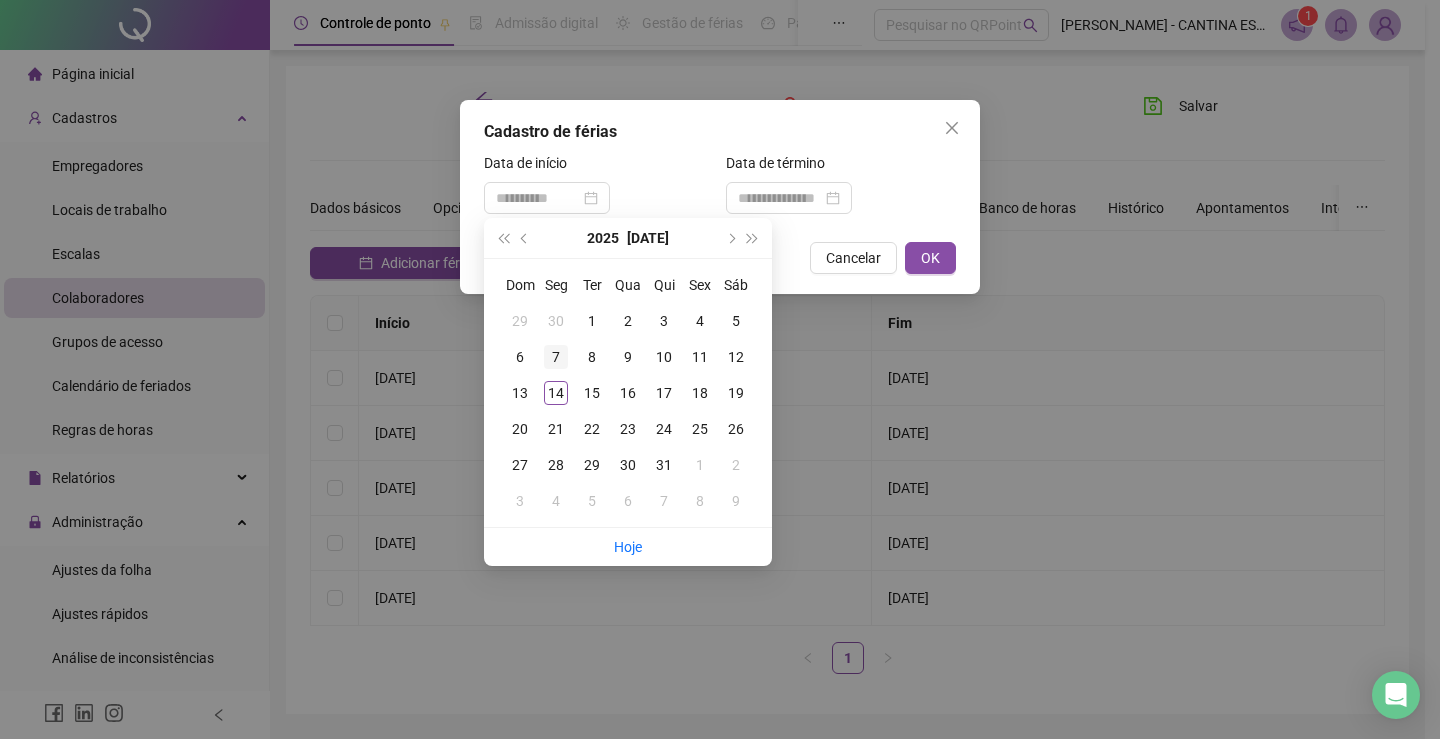 click on "7" at bounding box center [556, 357] 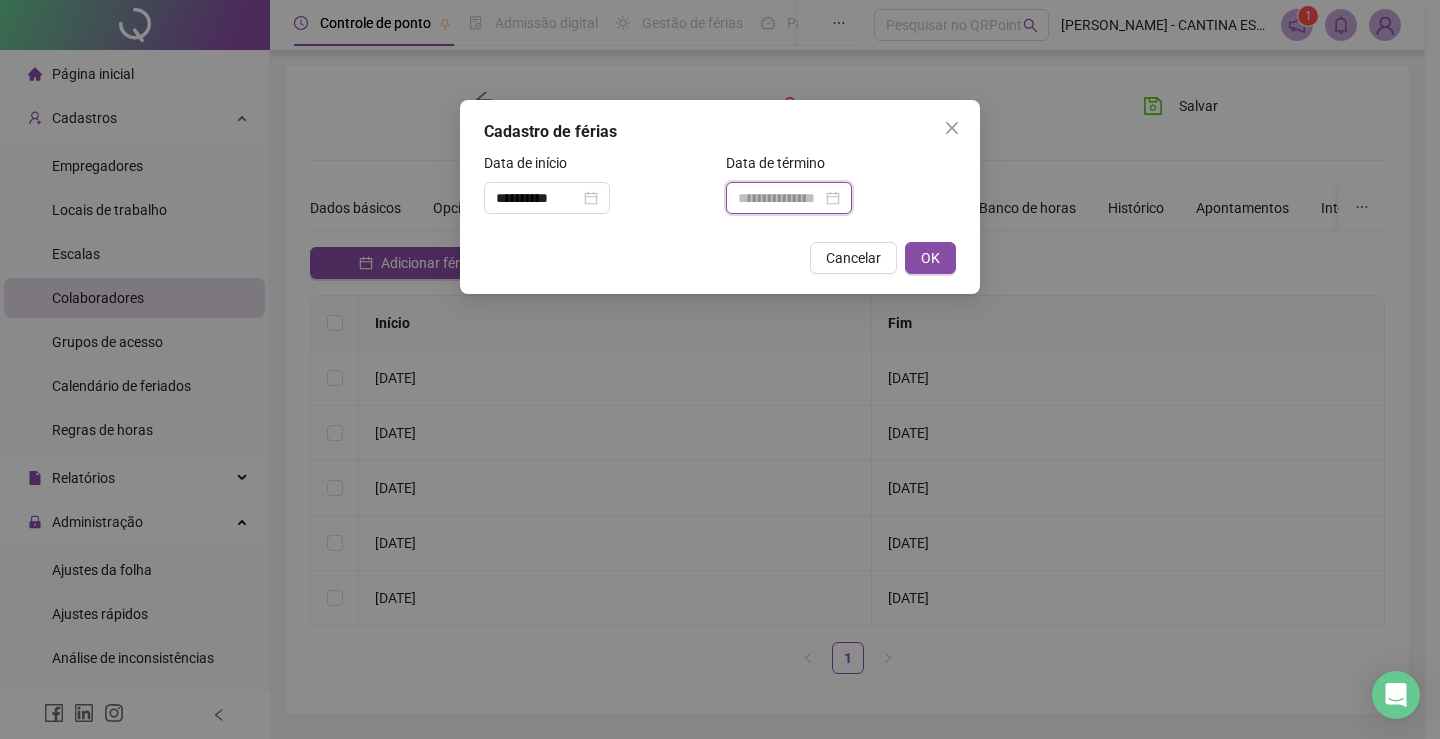 click at bounding box center (780, 198) 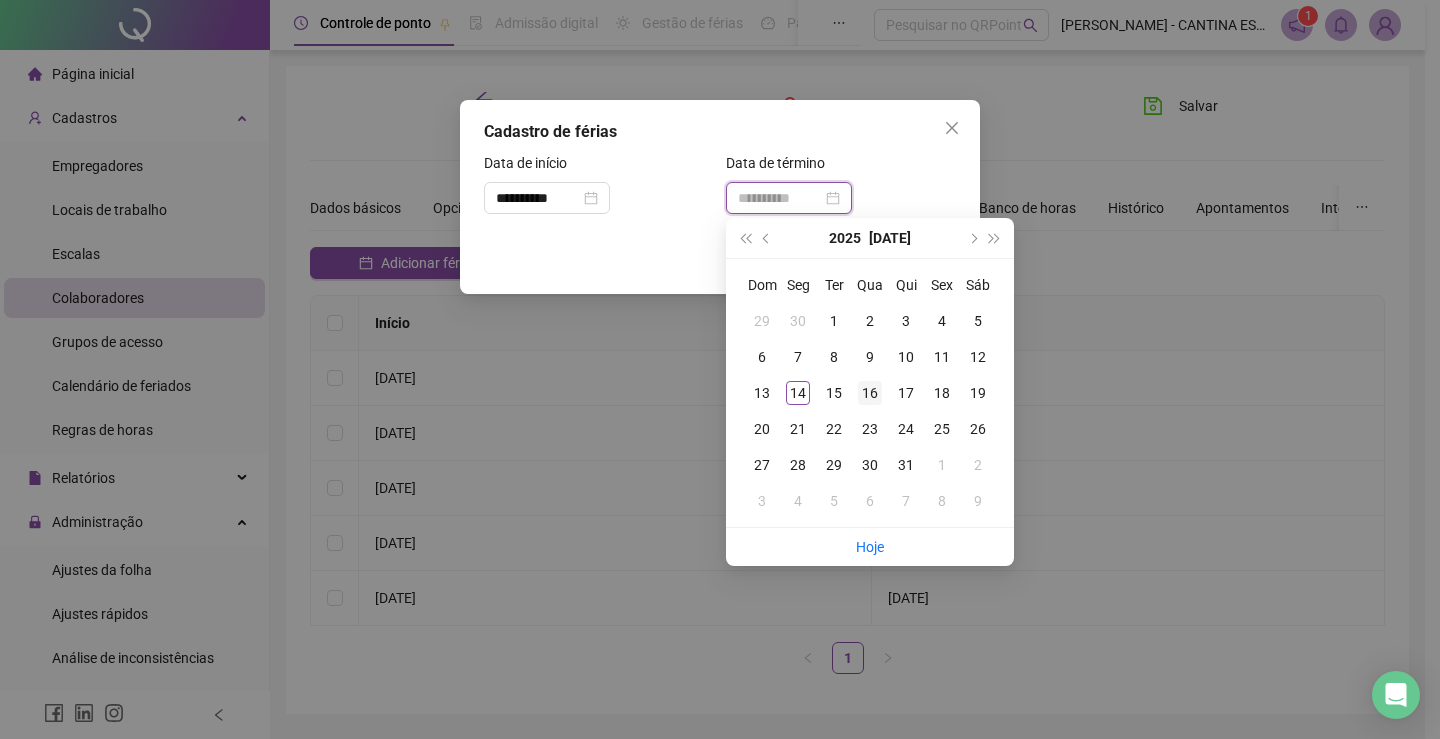 type on "**********" 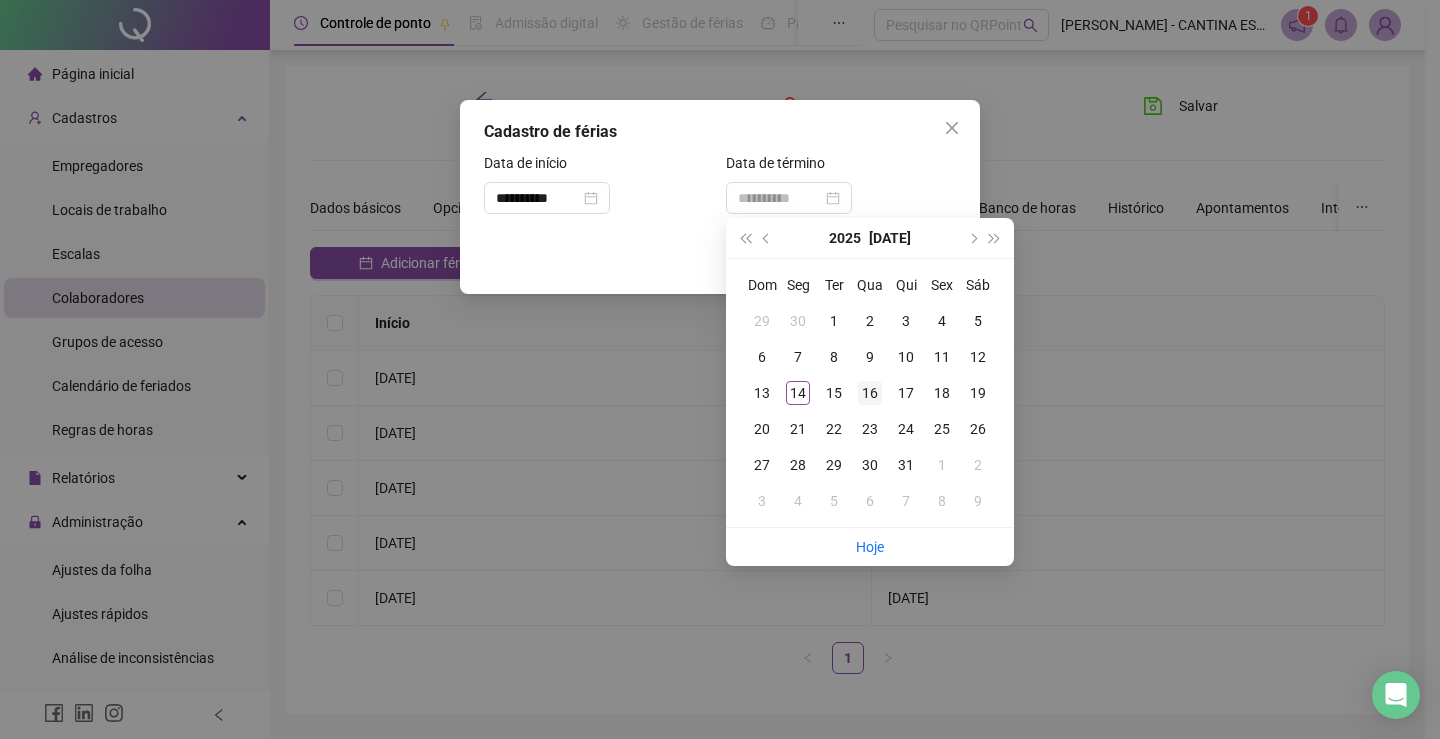 click on "16" at bounding box center (870, 393) 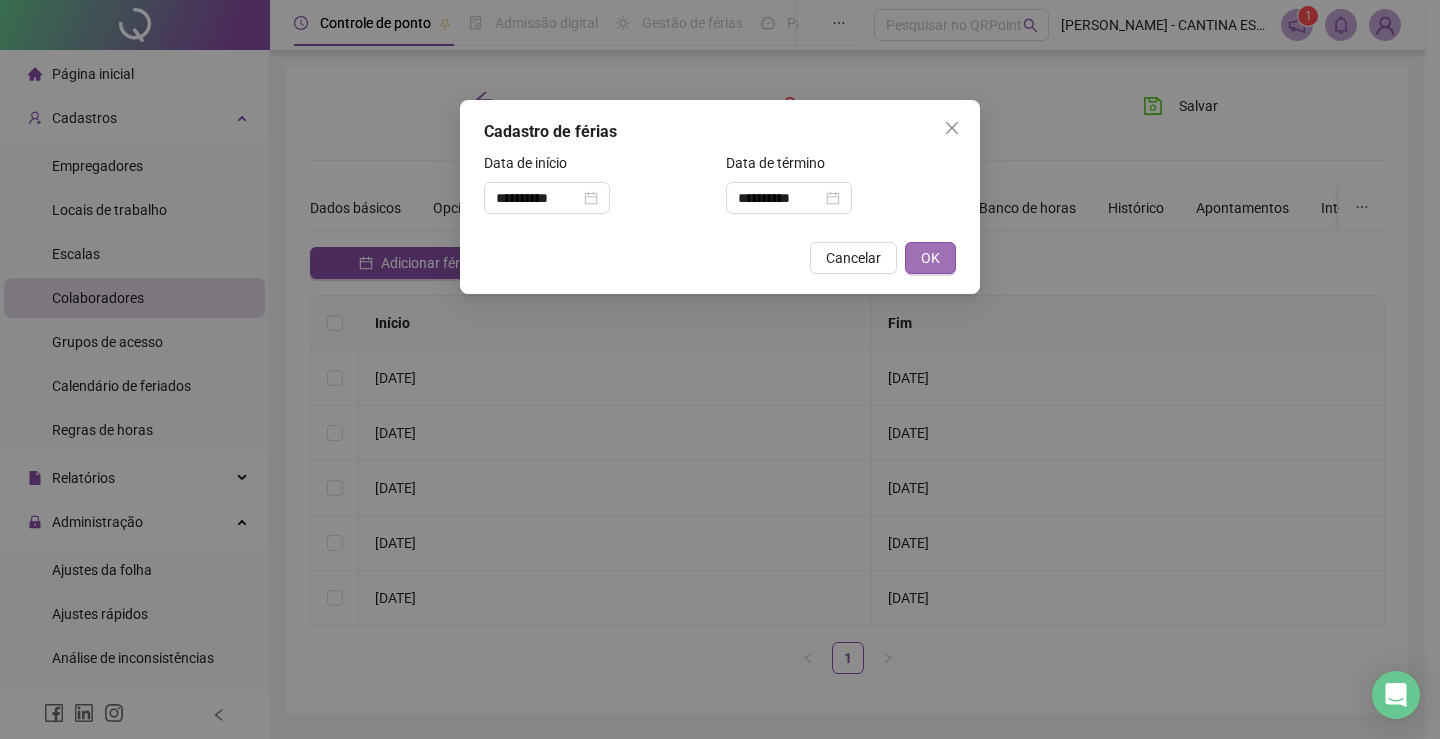 click on "OK" at bounding box center (930, 258) 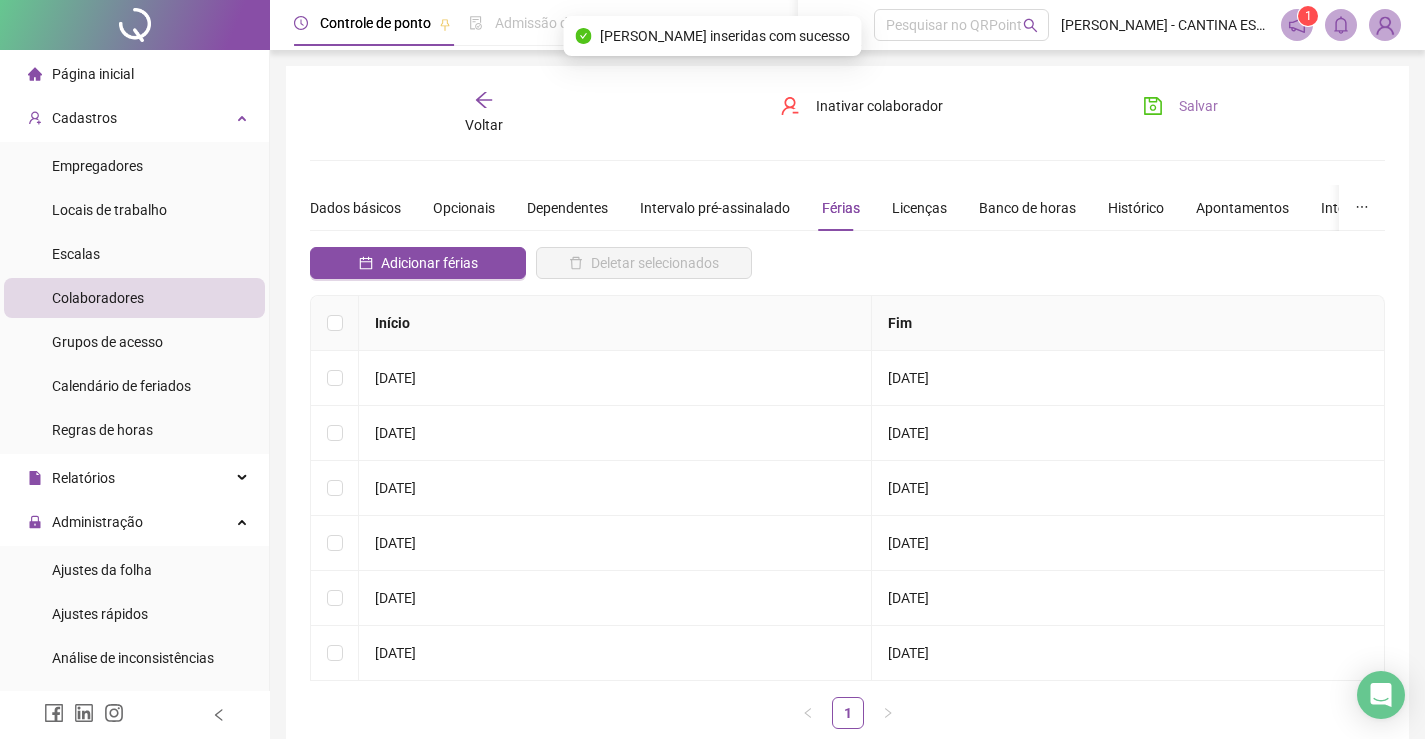 click on "Salvar" at bounding box center (1198, 106) 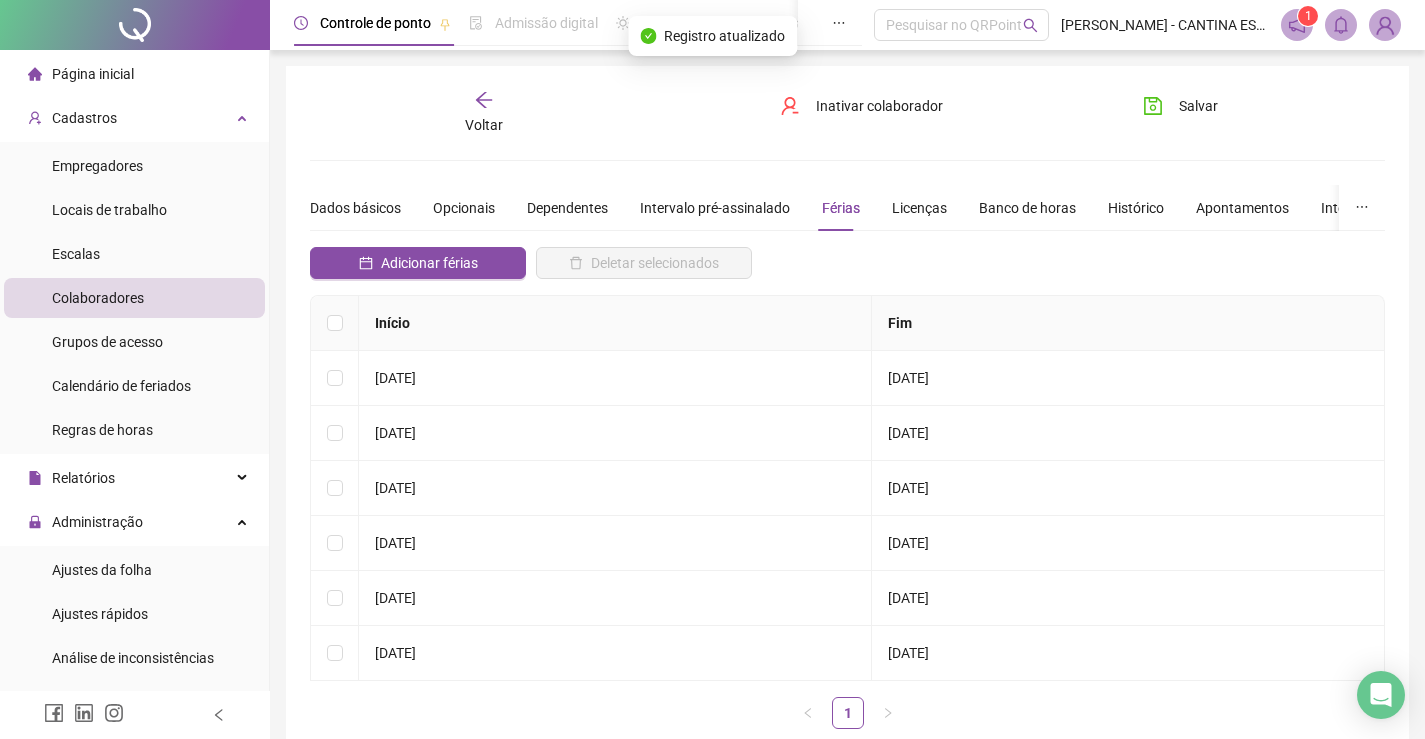 click 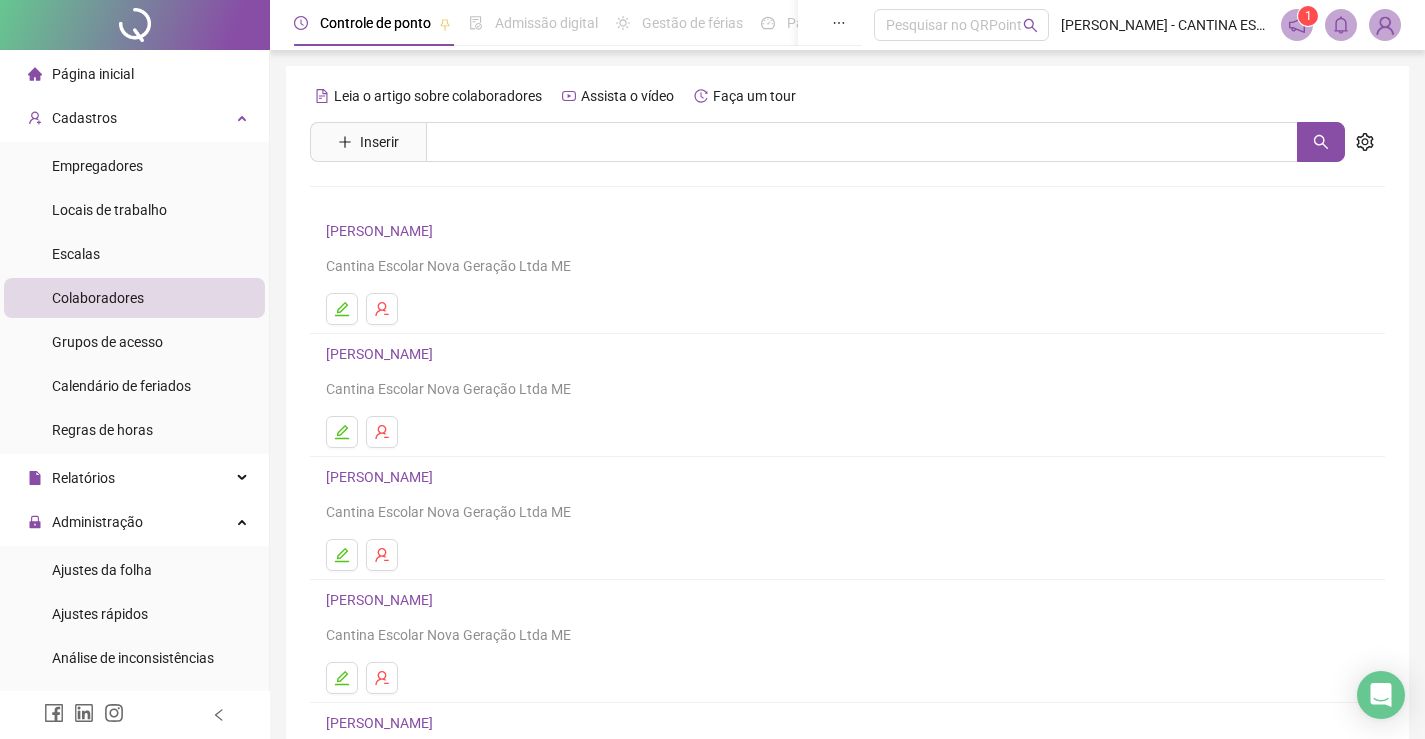 scroll, scrollTop: 200, scrollLeft: 0, axis: vertical 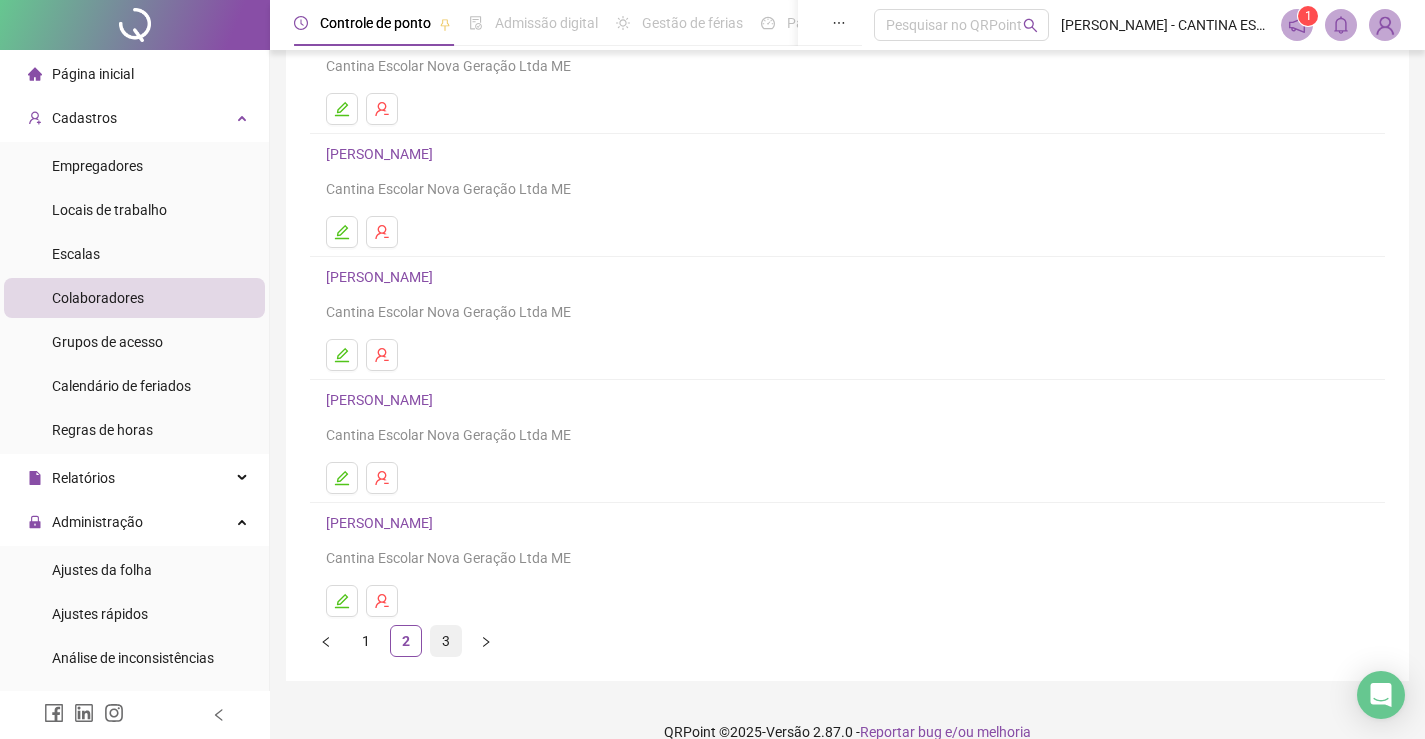 click on "3" at bounding box center [446, 641] 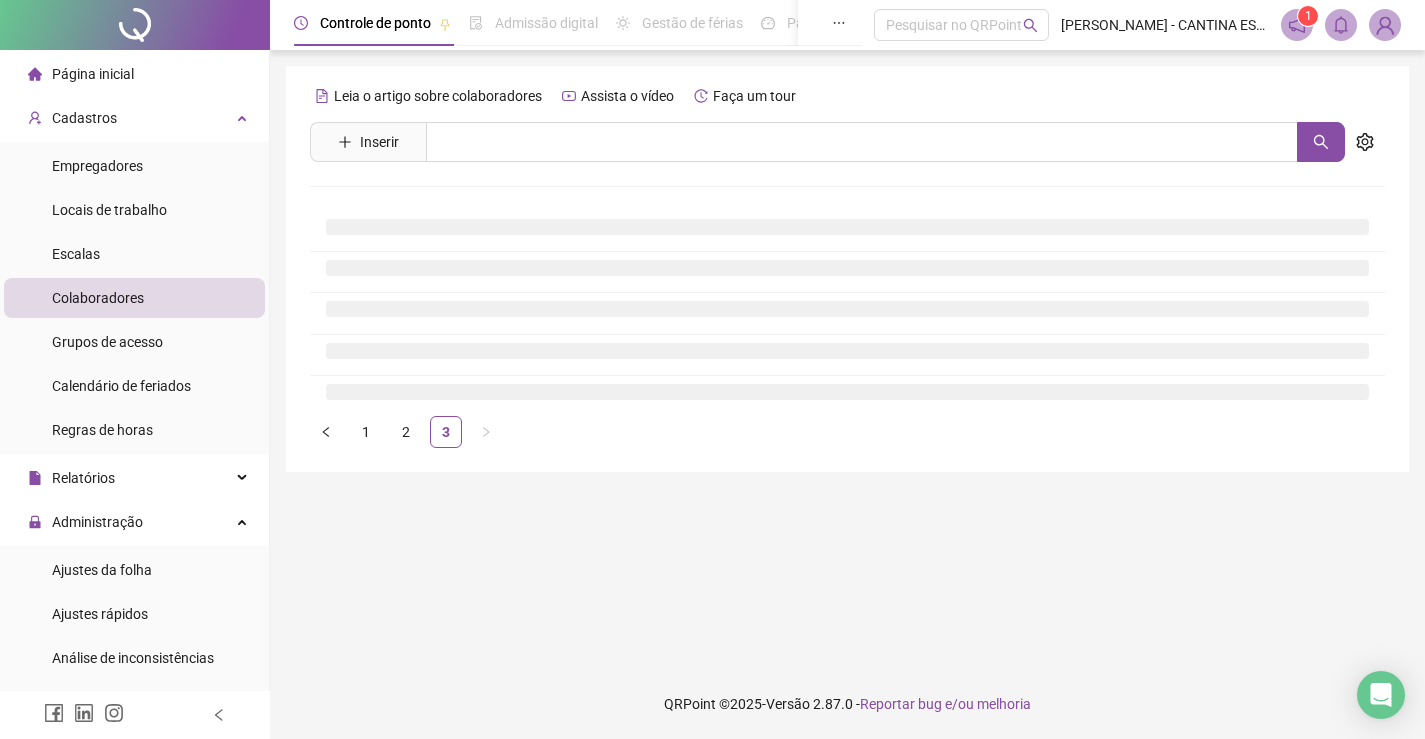 scroll, scrollTop: 0, scrollLeft: 0, axis: both 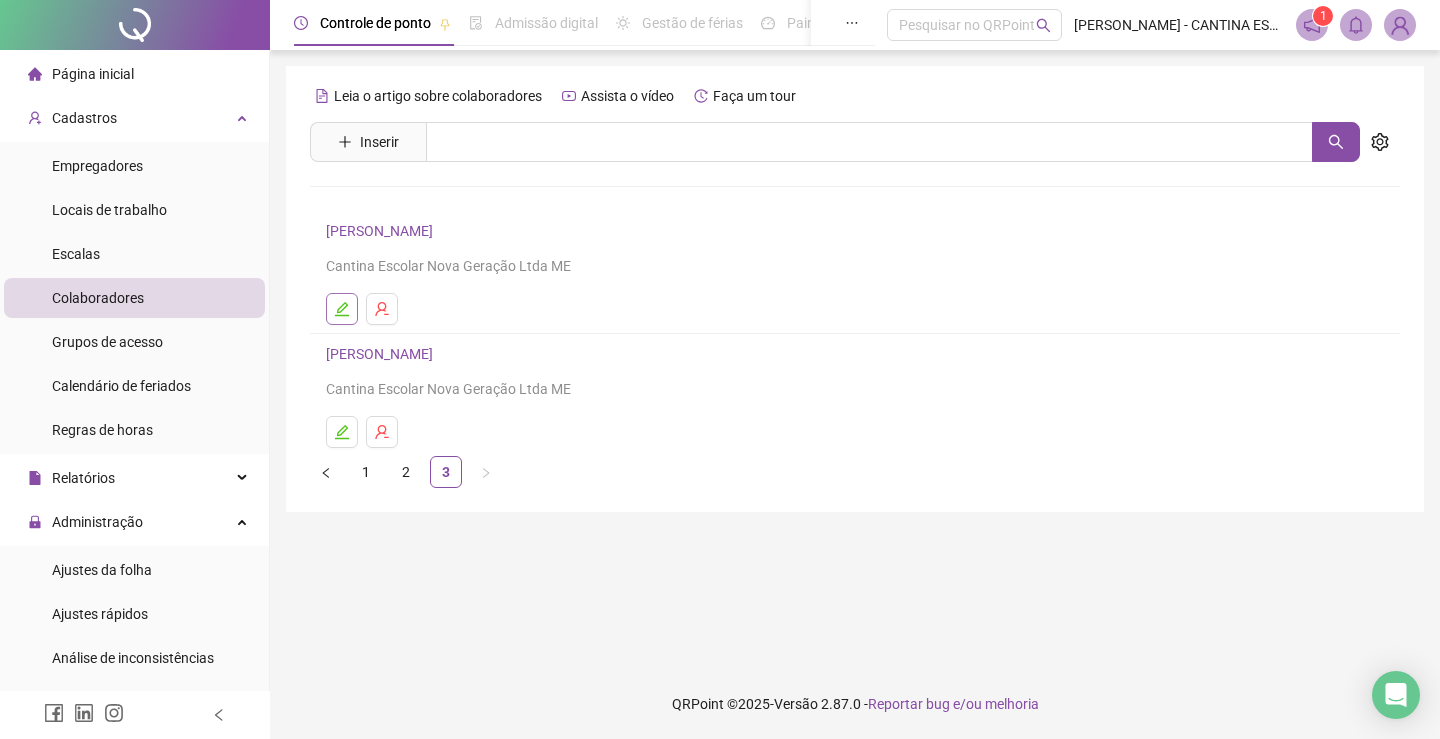 click 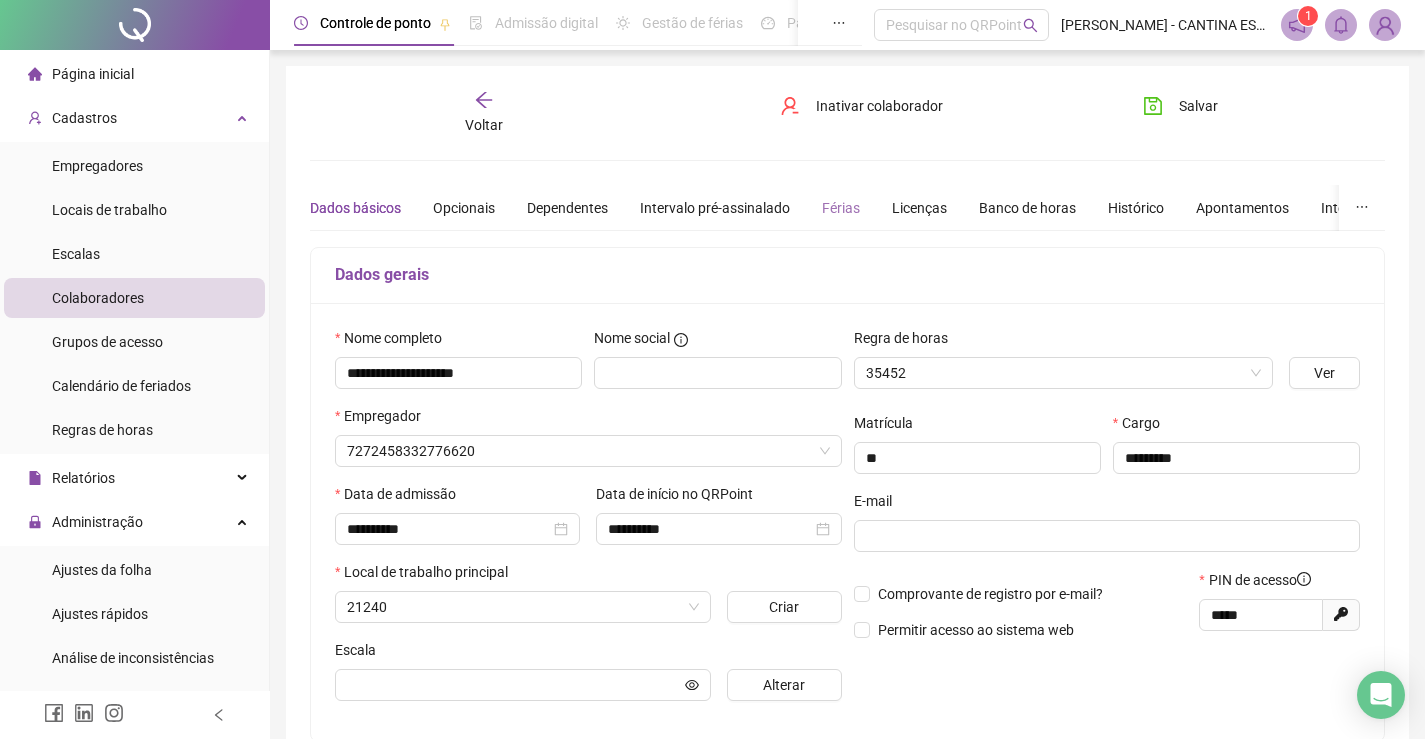 type on "**********" 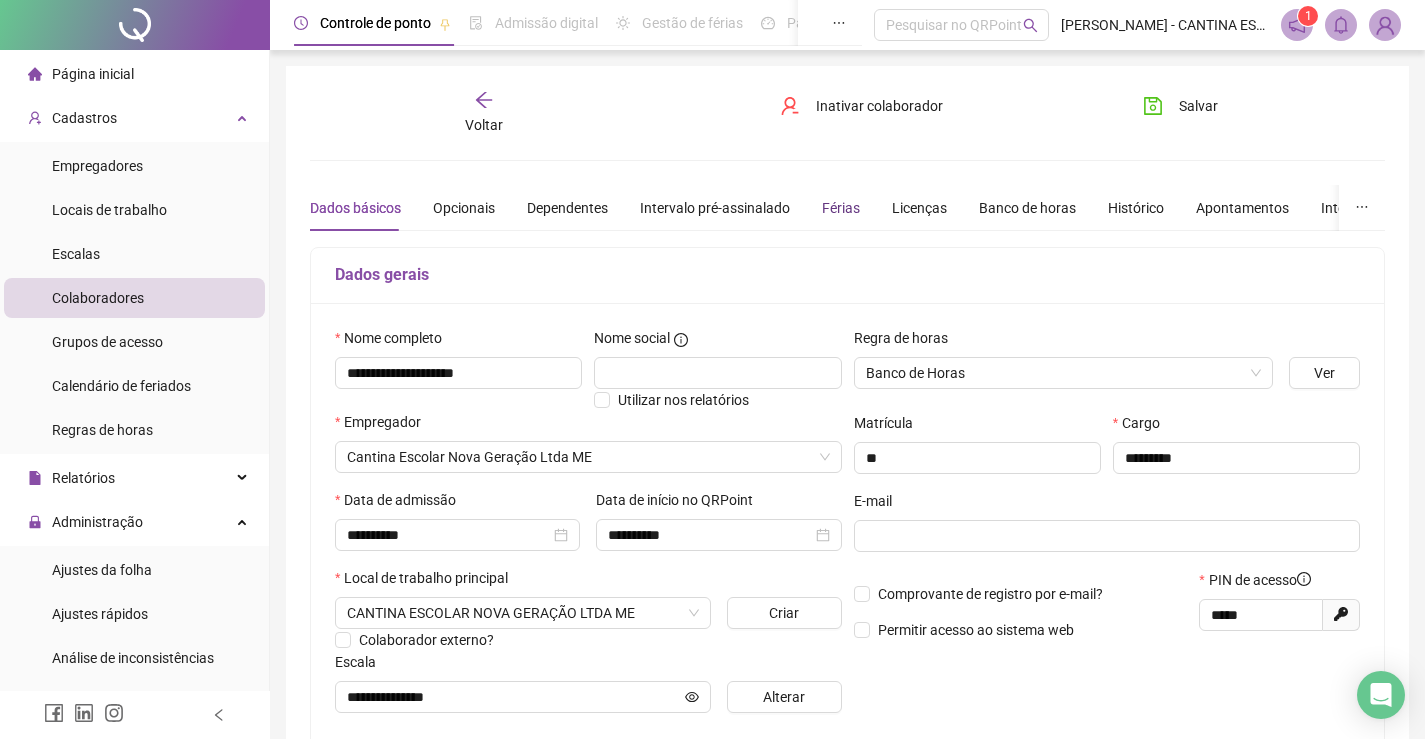click on "Férias" at bounding box center (841, 208) 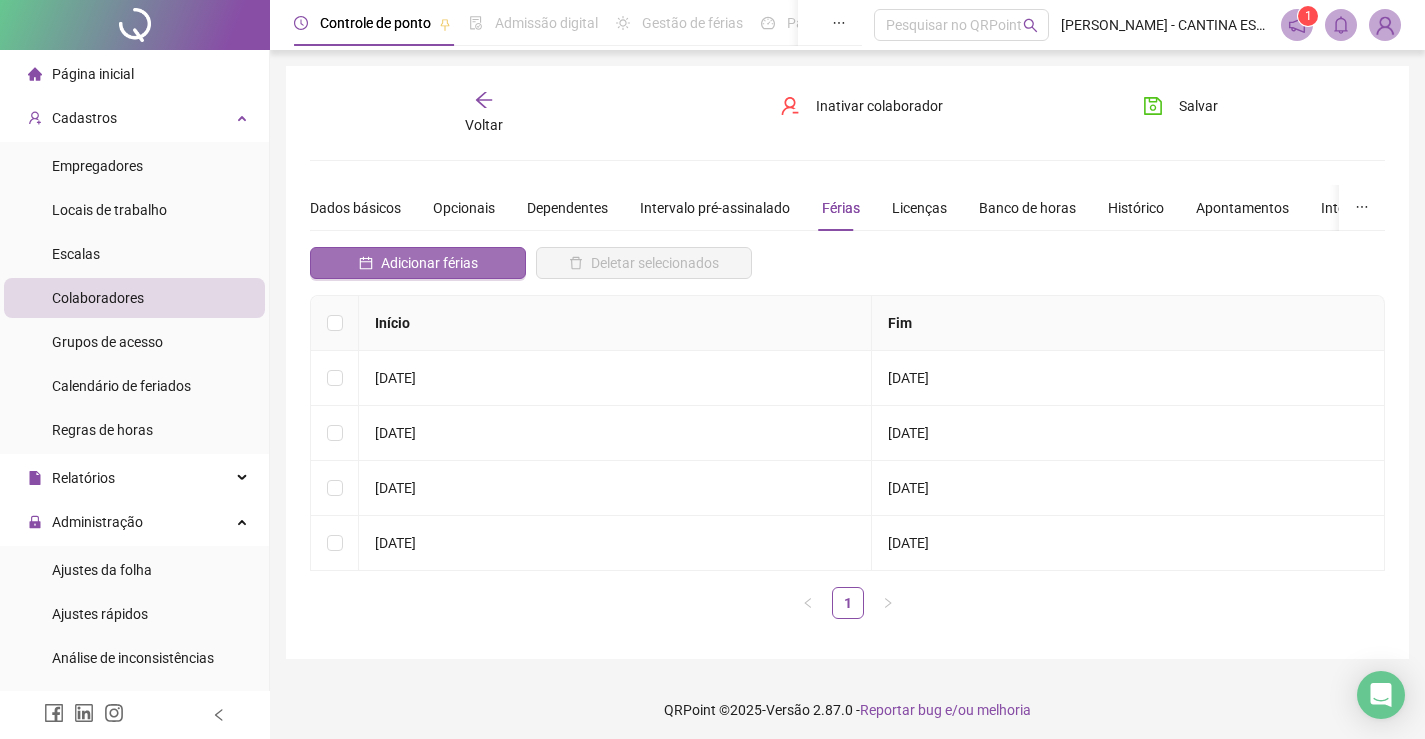 click on "Adicionar férias" at bounding box center [429, 263] 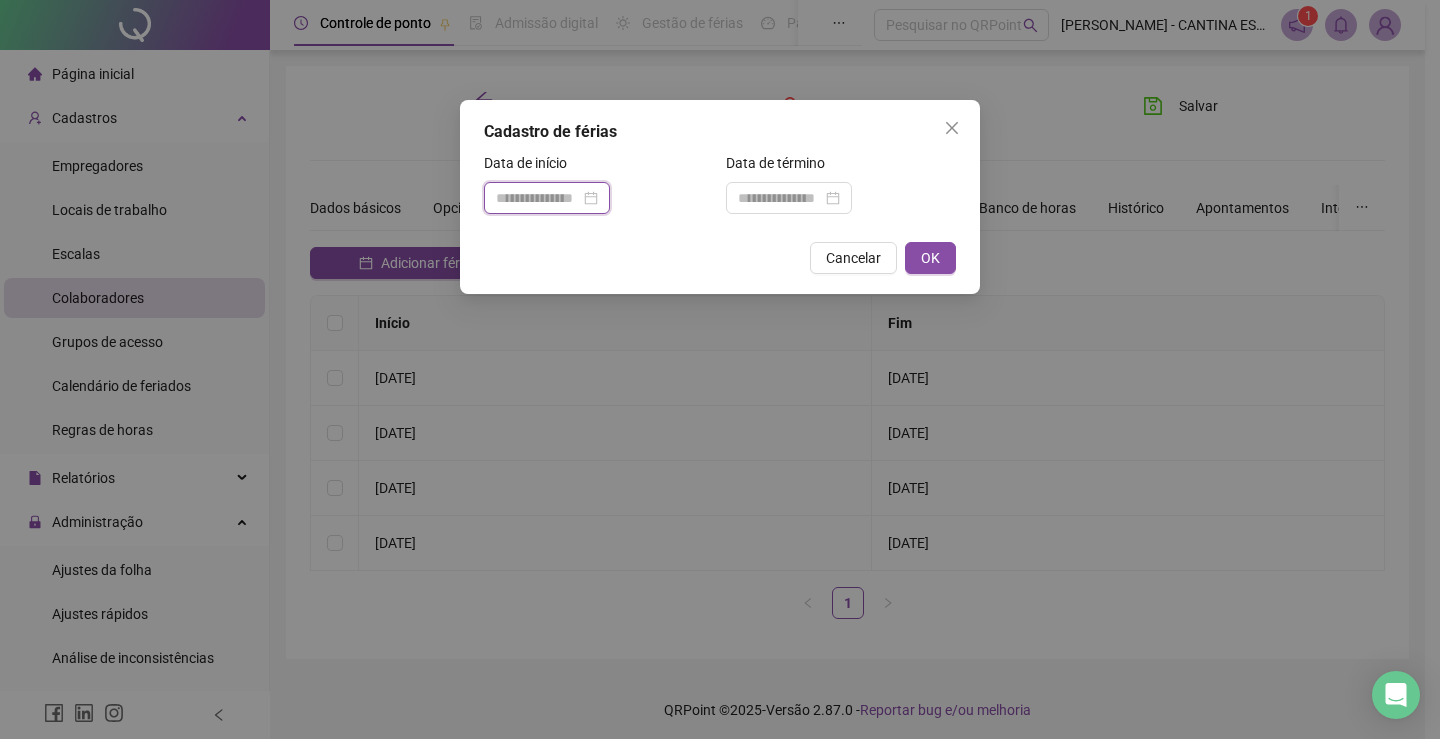 click at bounding box center (538, 198) 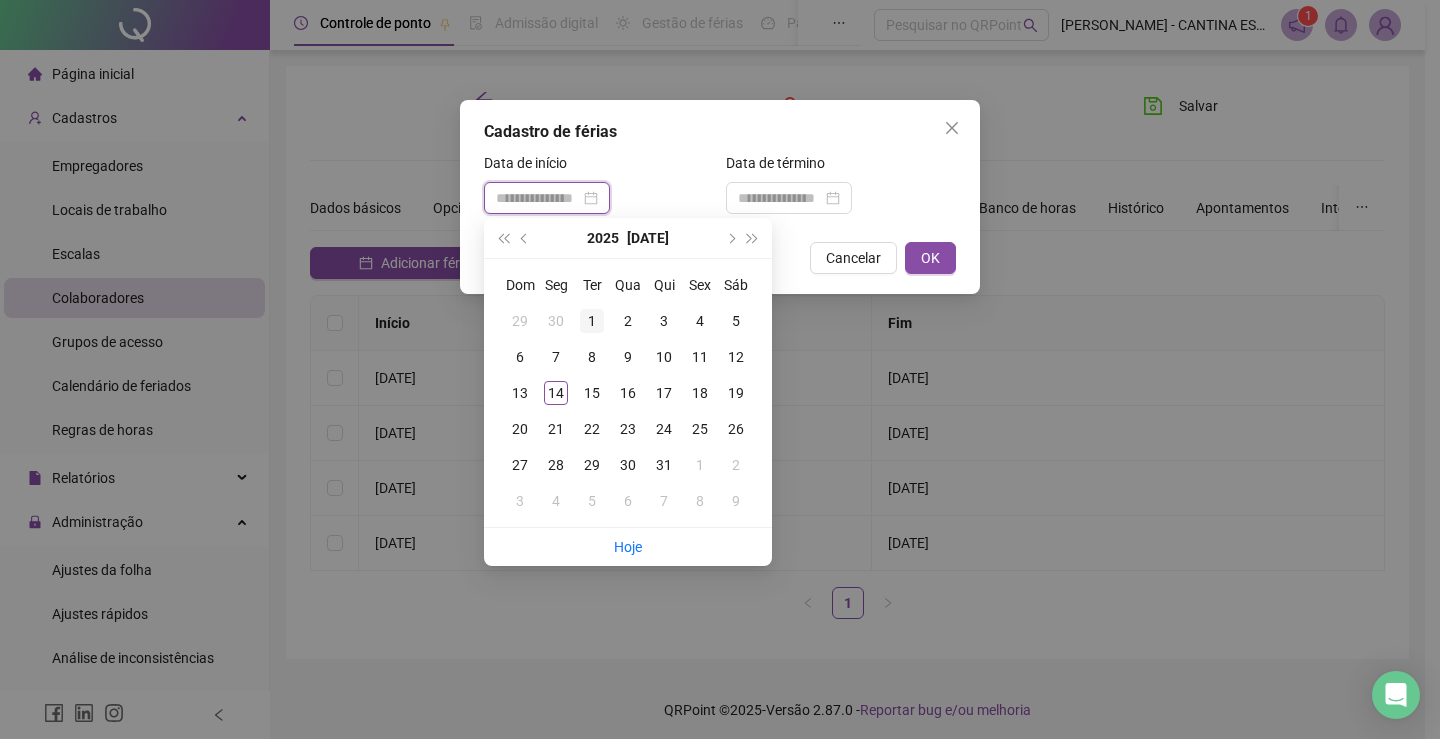 type on "**********" 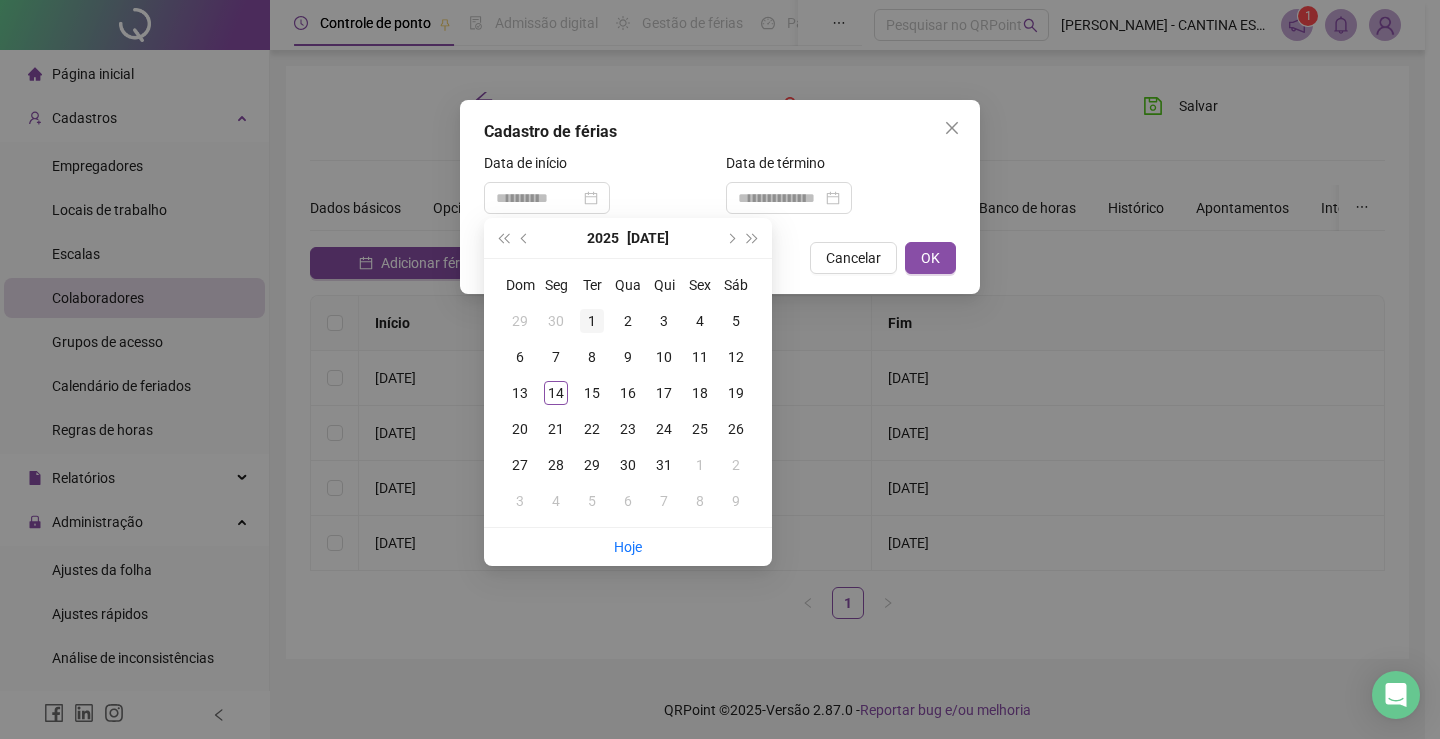click on "1" at bounding box center [592, 321] 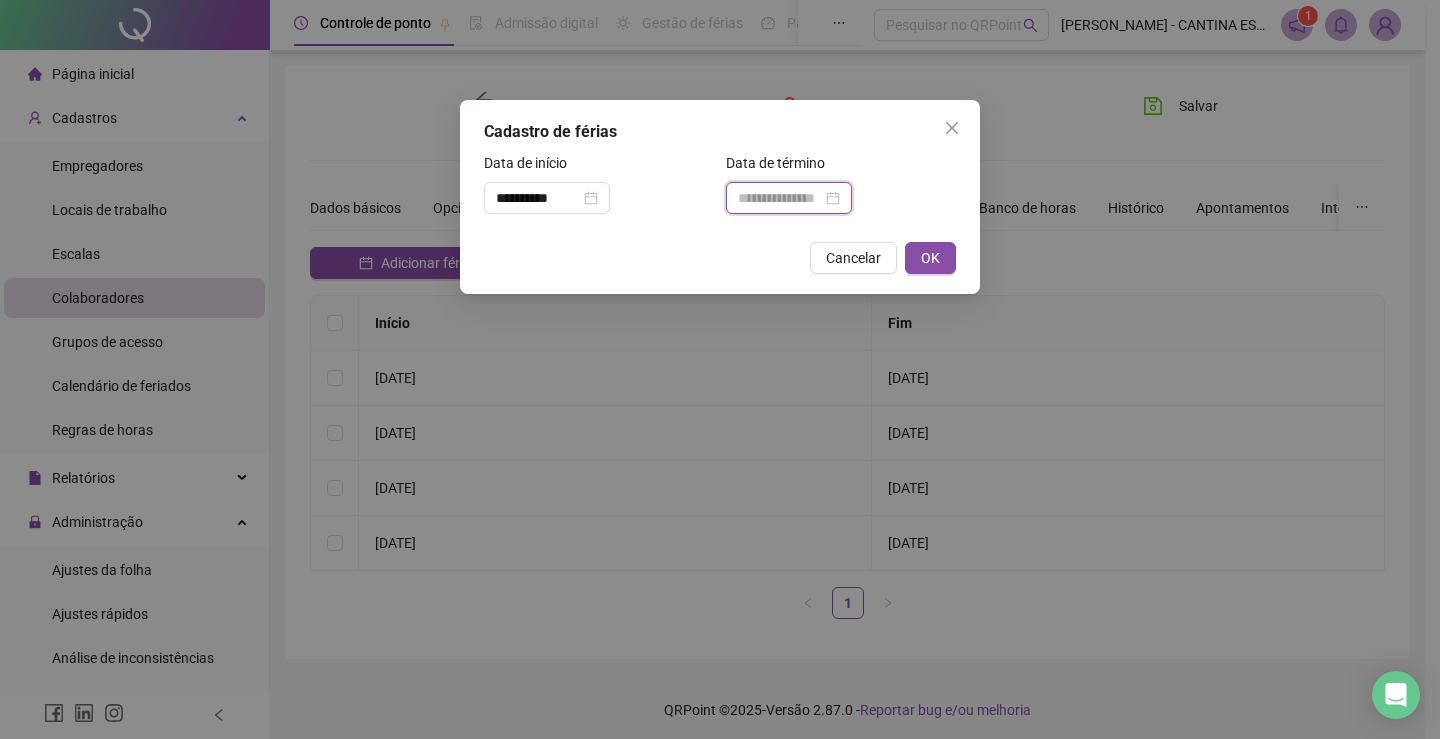 click at bounding box center [780, 198] 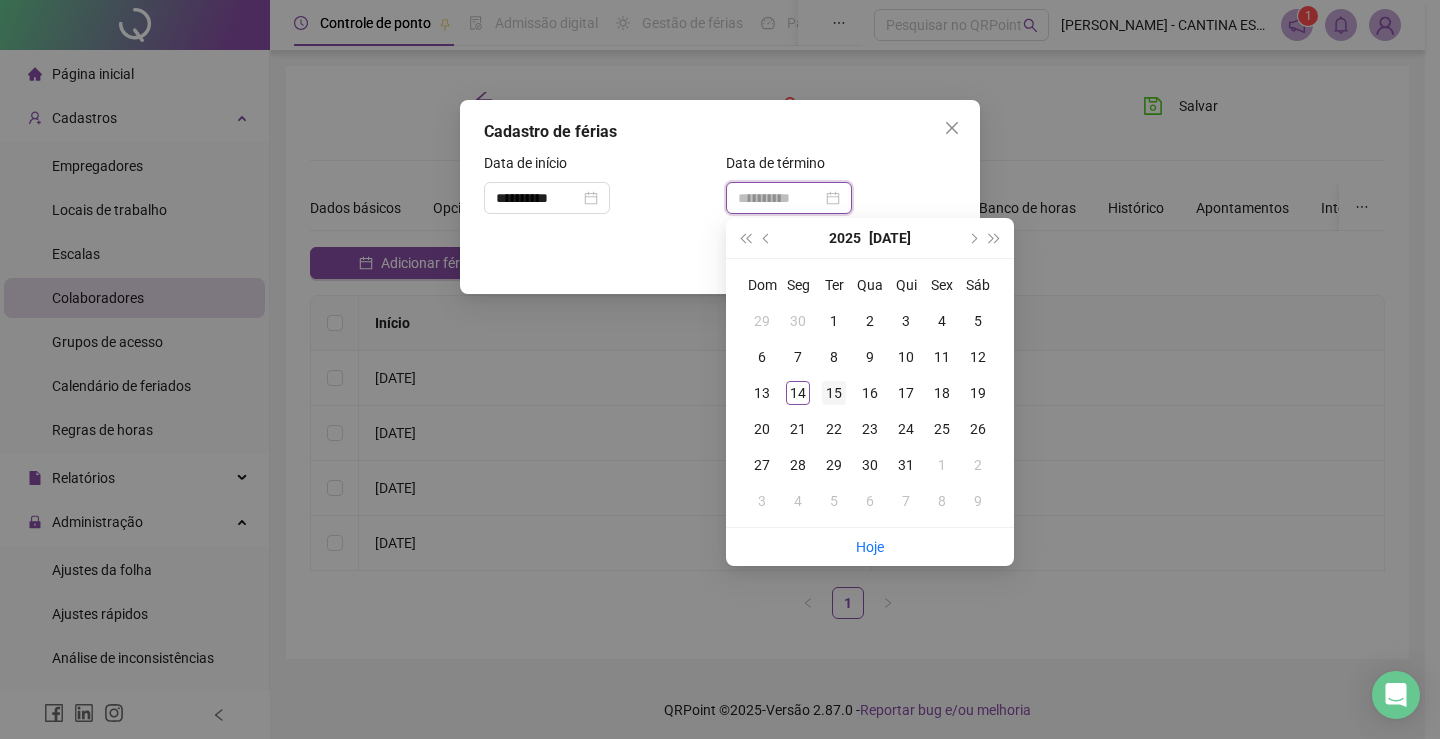 type on "**********" 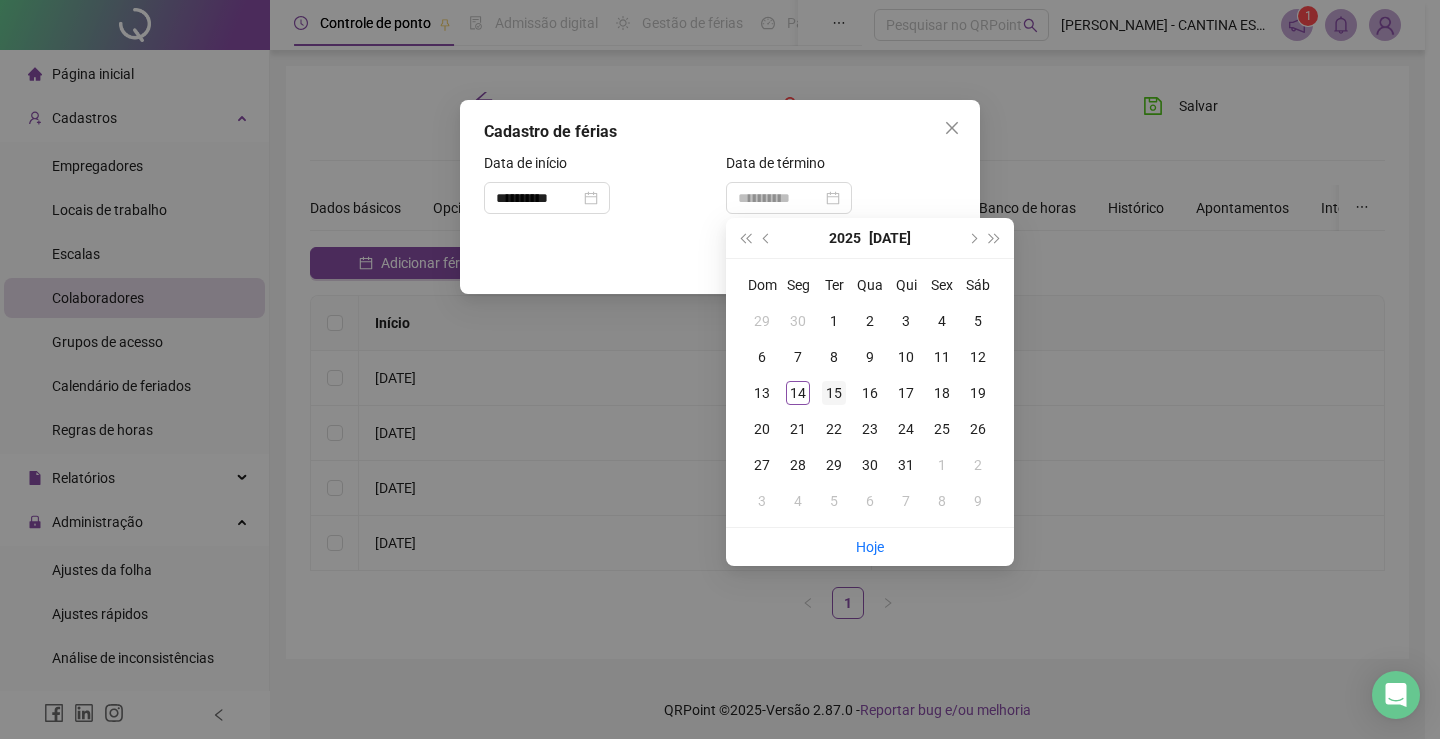 click on "15" at bounding box center [834, 393] 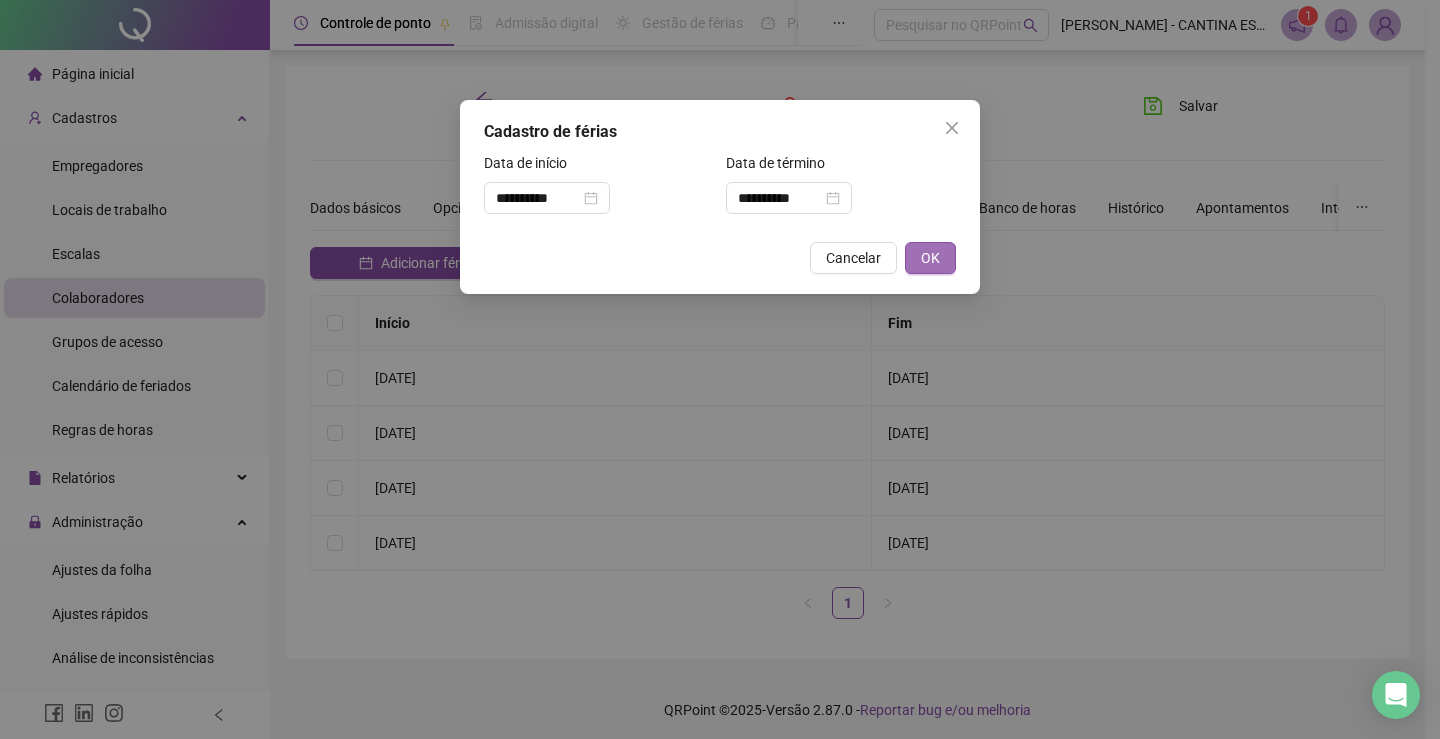 click on "OK" at bounding box center (930, 258) 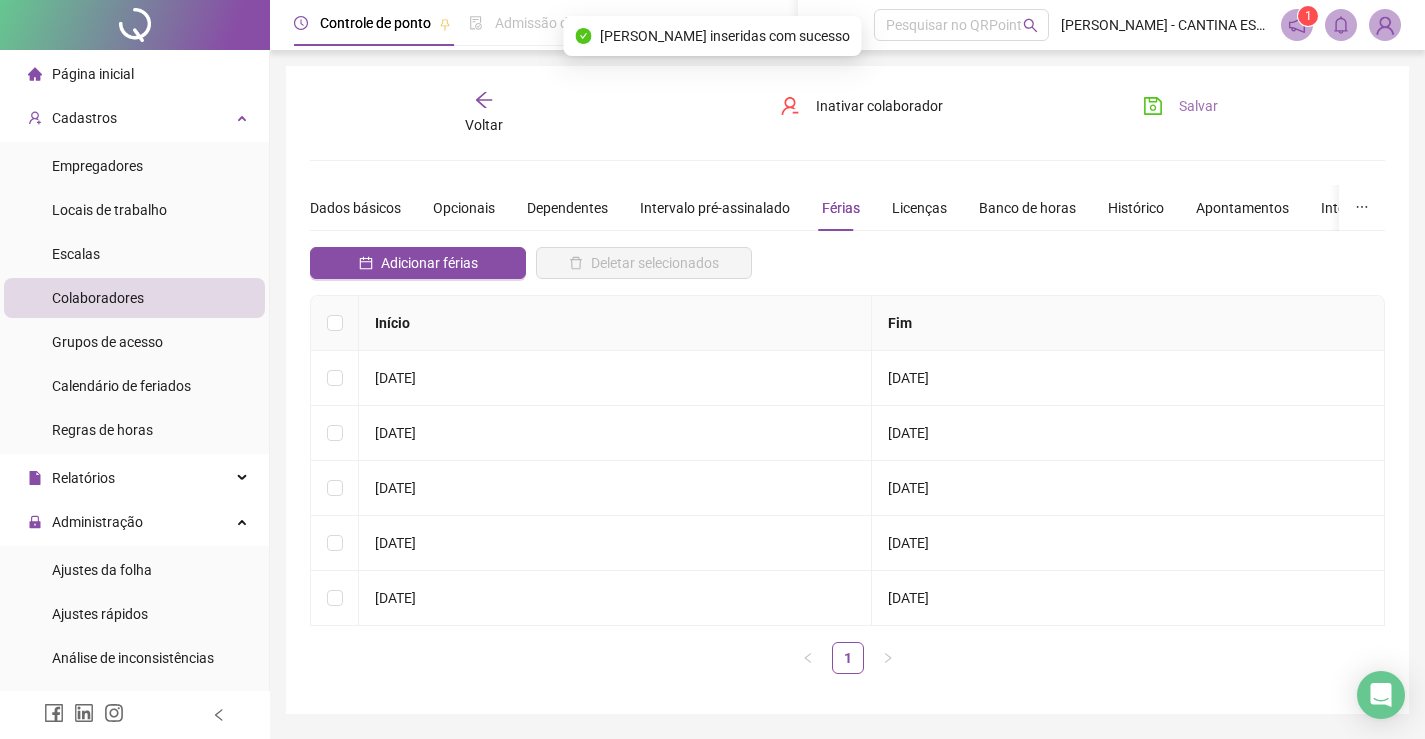 click on "Salvar" at bounding box center [1198, 106] 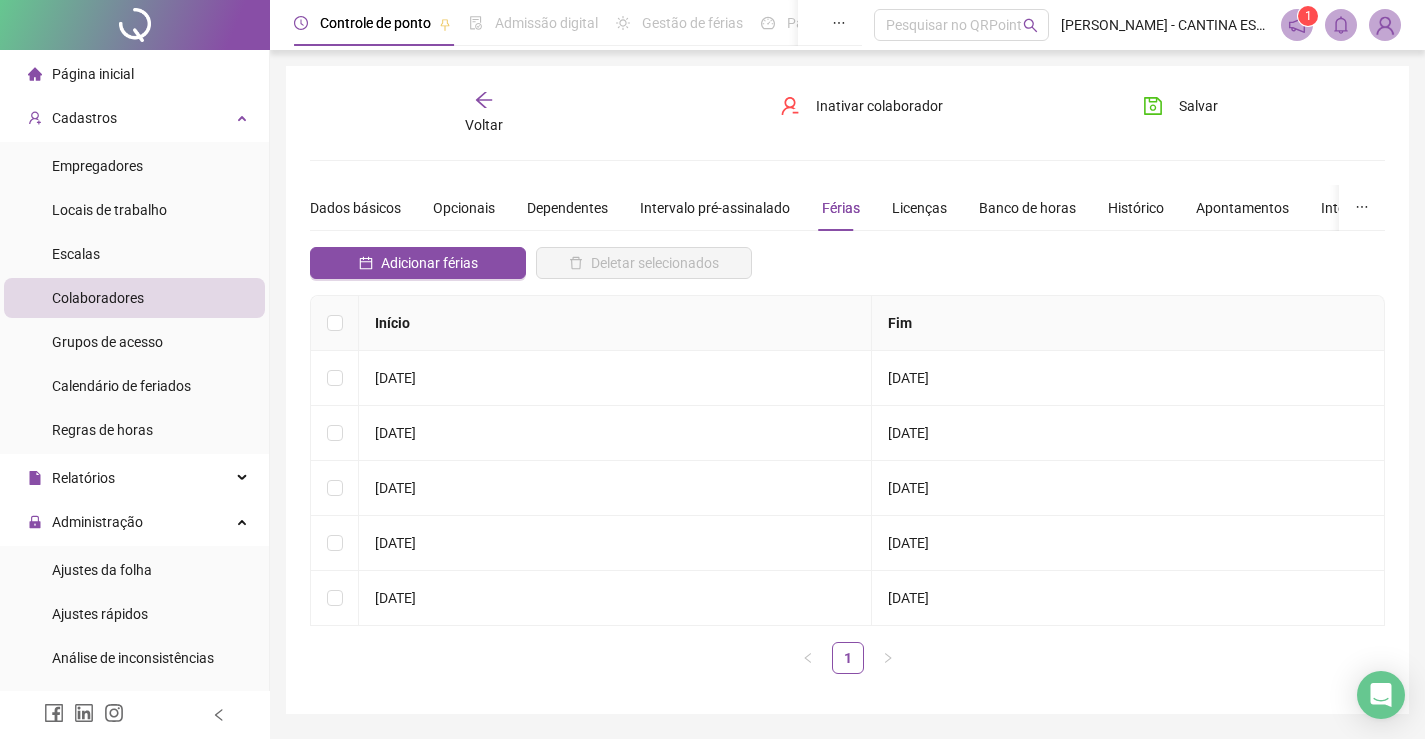click on "Voltar" at bounding box center (484, 113) 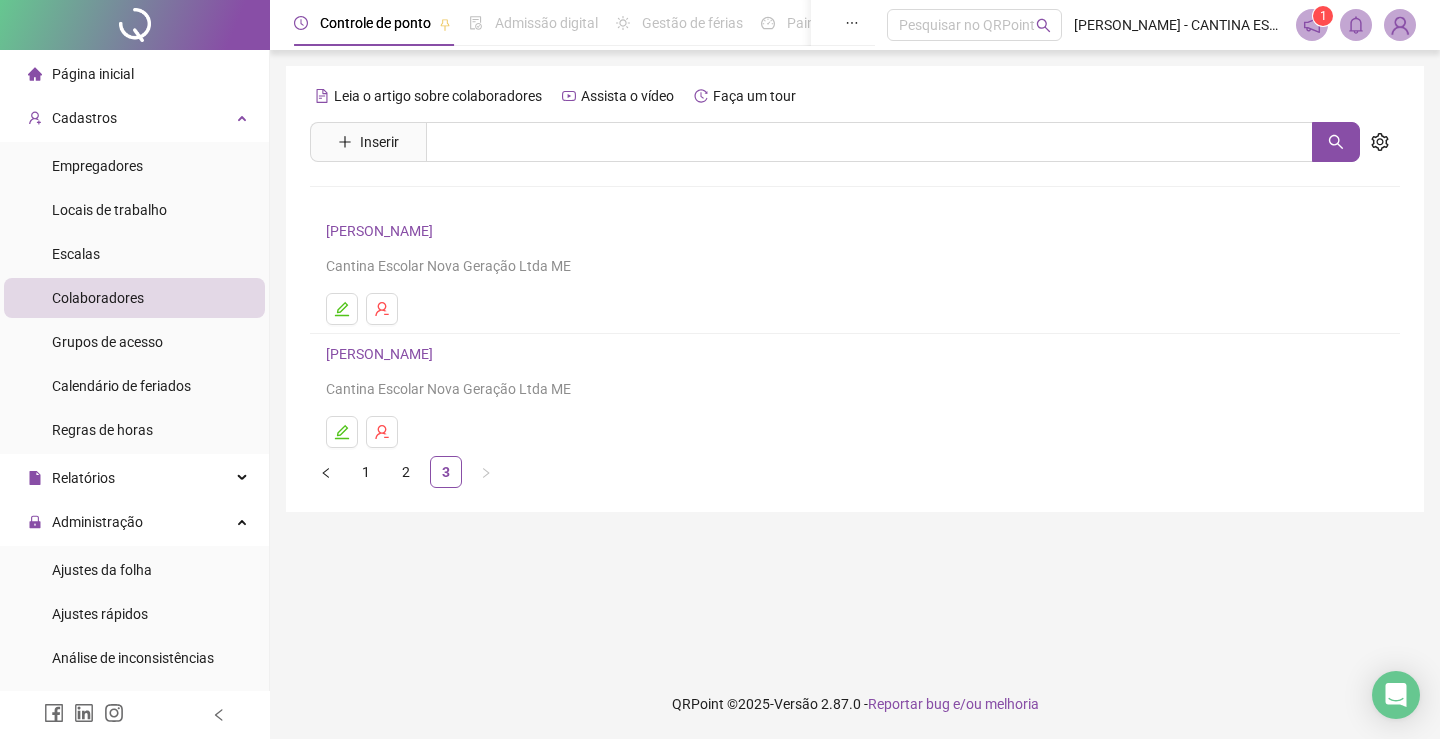 click on "2" at bounding box center (406, 472) 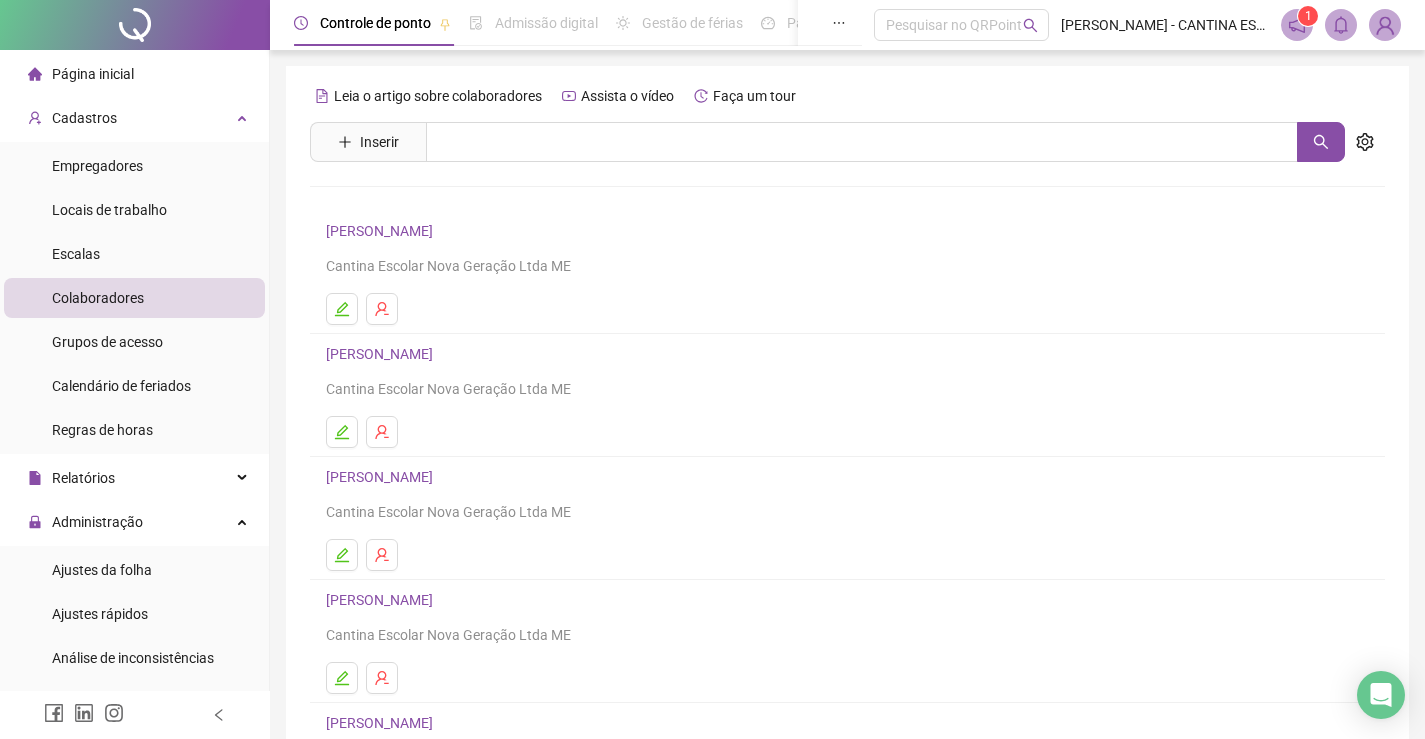 scroll, scrollTop: 228, scrollLeft: 0, axis: vertical 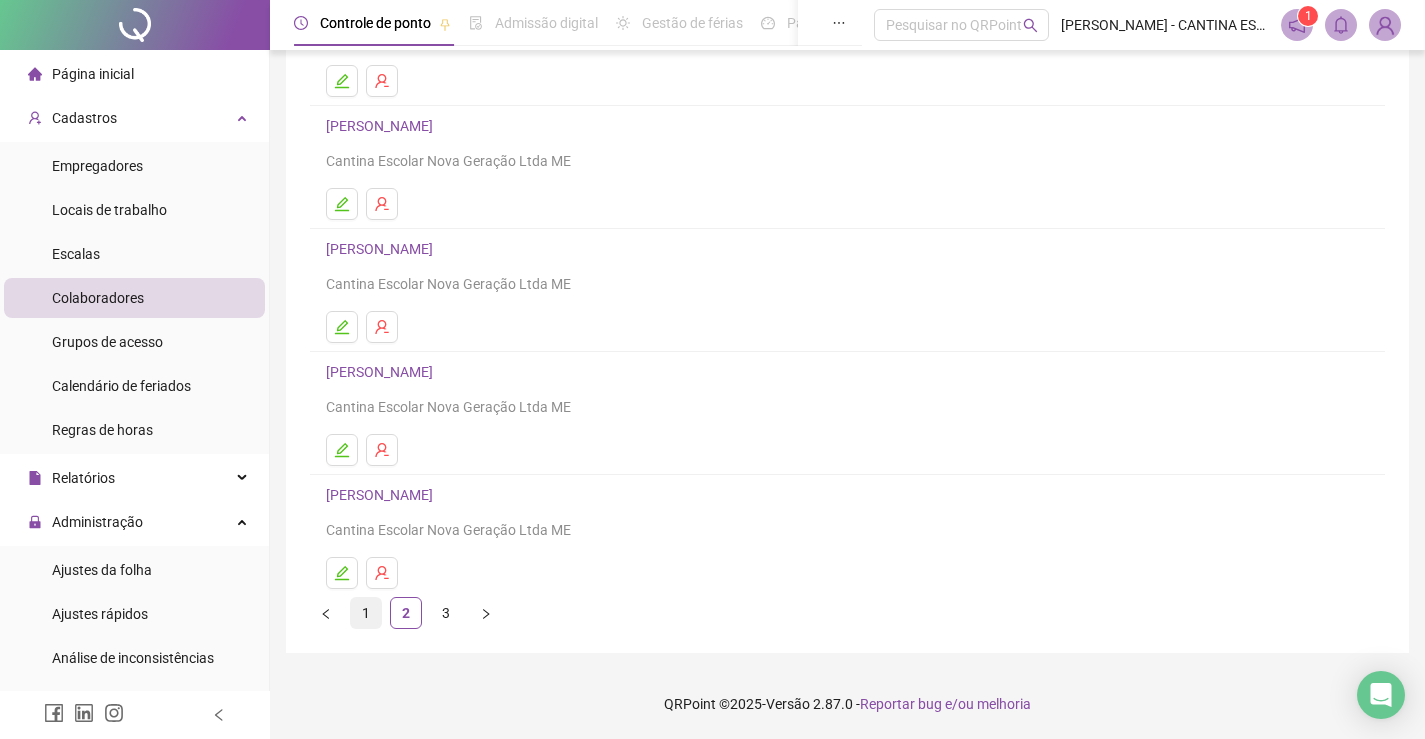 click on "1" at bounding box center [366, 613] 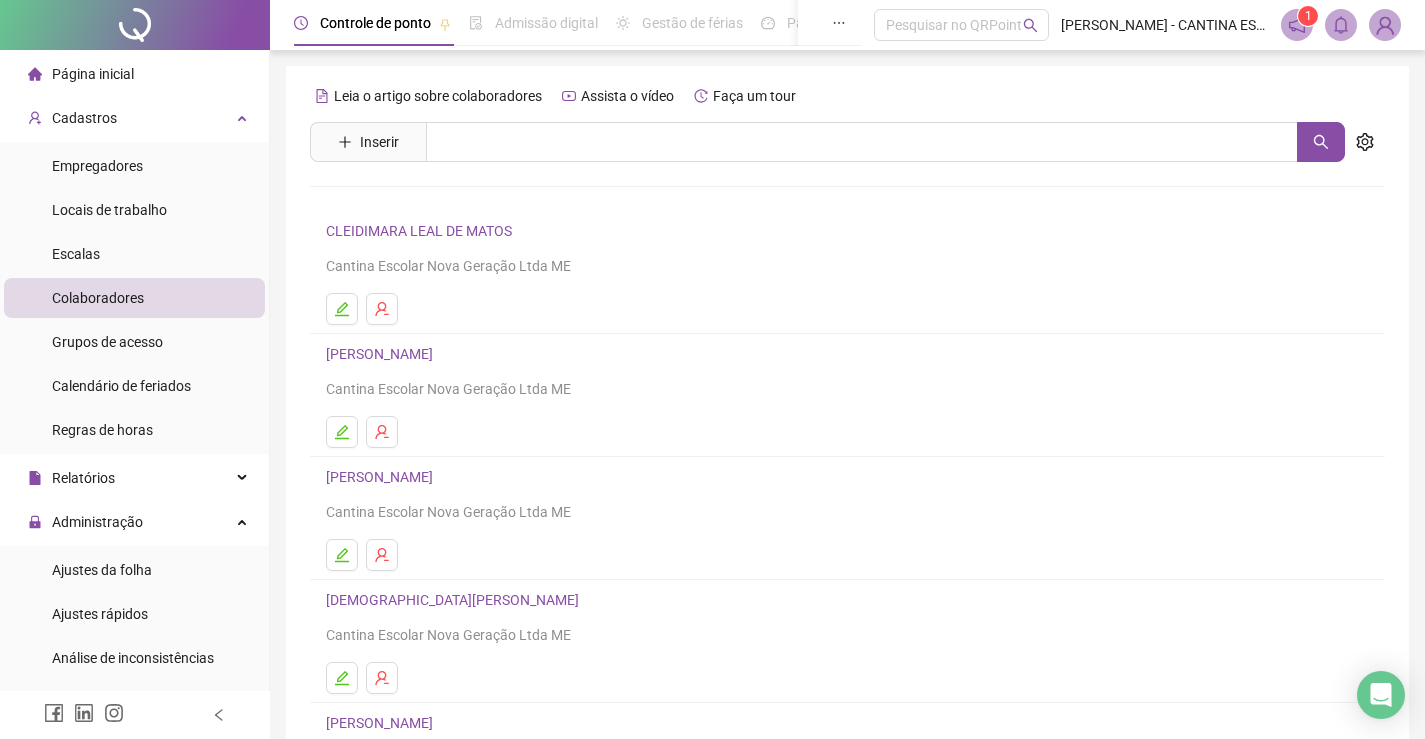 scroll, scrollTop: 228, scrollLeft: 0, axis: vertical 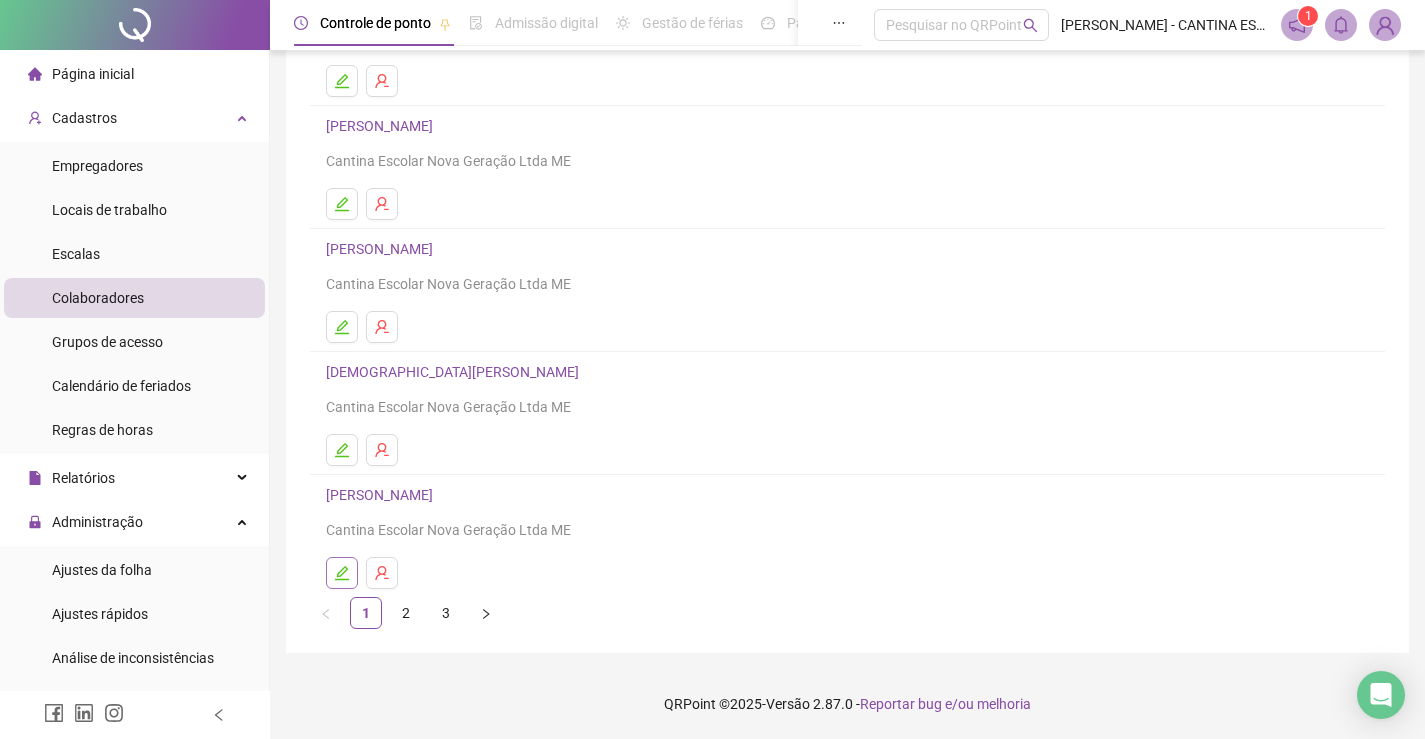click 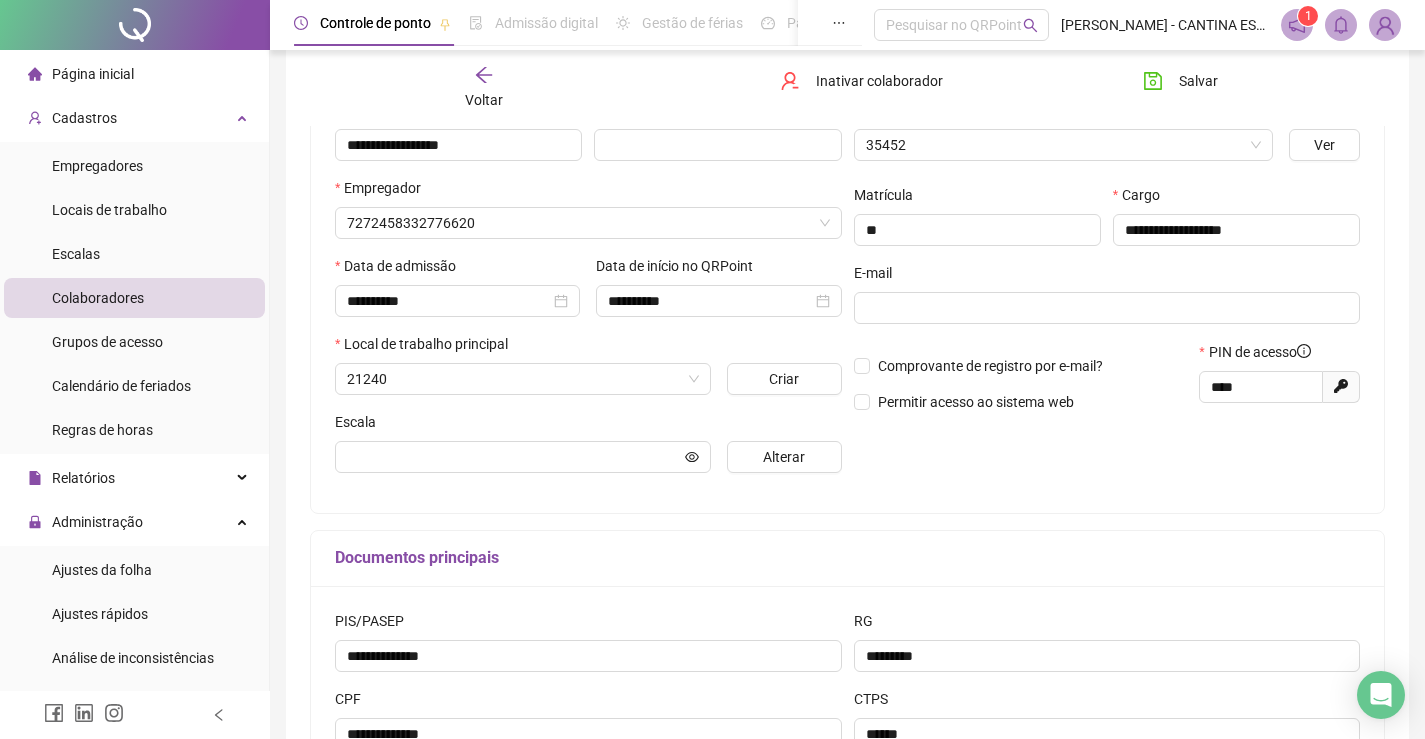 scroll, scrollTop: 238, scrollLeft: 0, axis: vertical 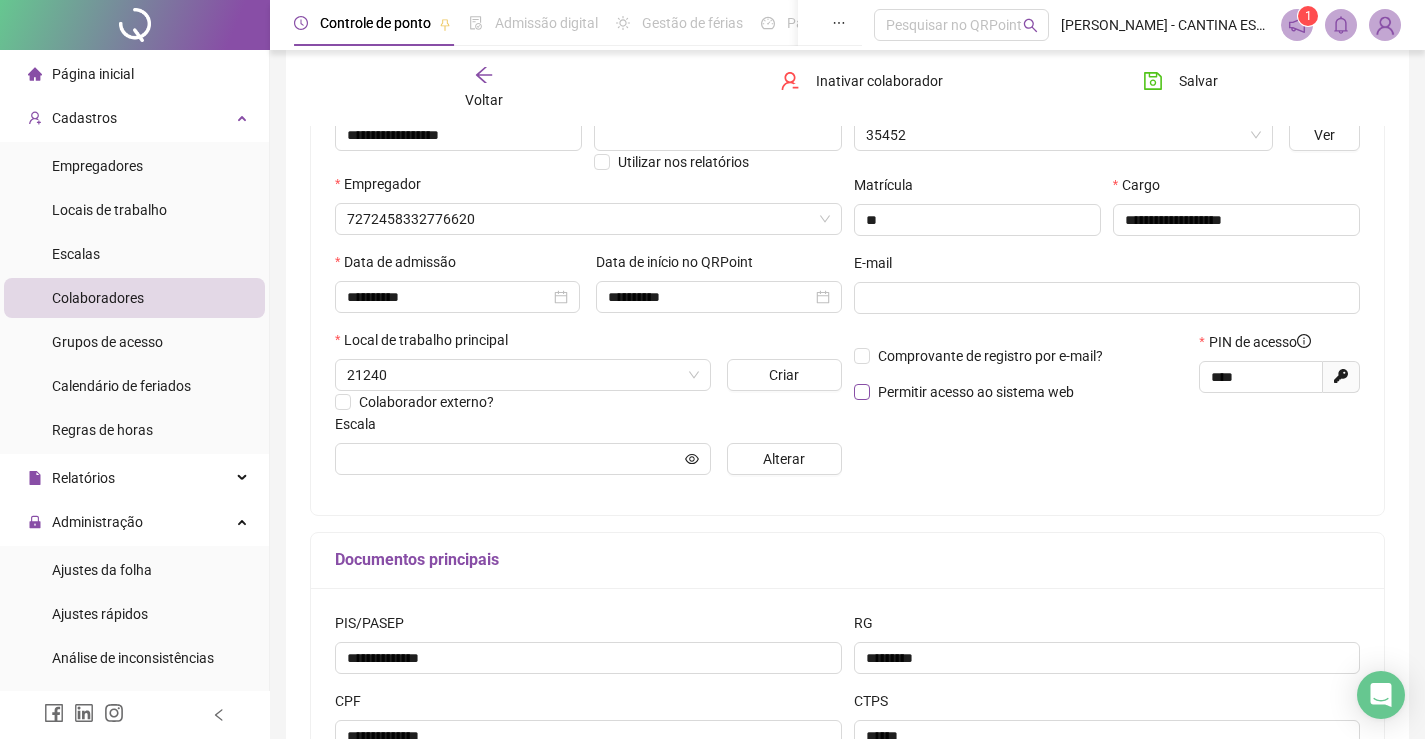 type on "**********" 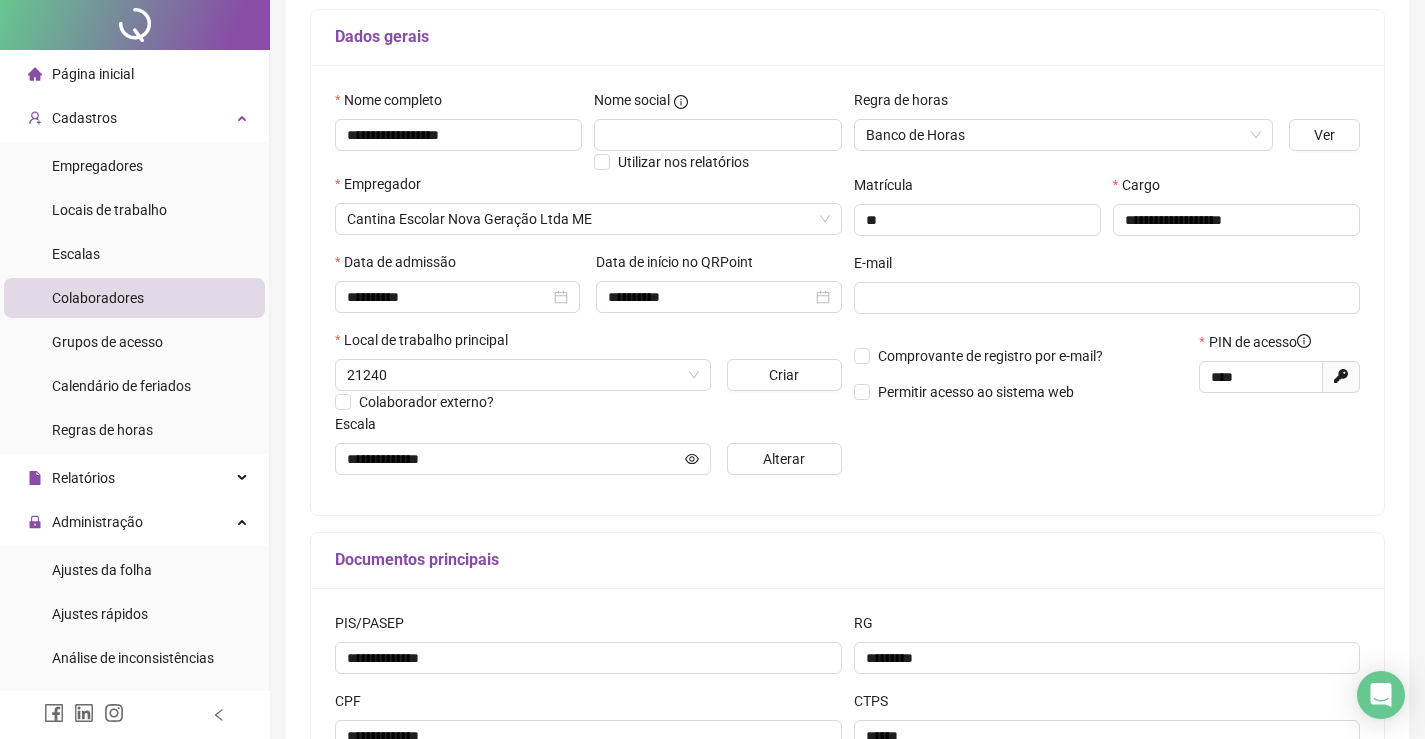 scroll, scrollTop: 0, scrollLeft: 0, axis: both 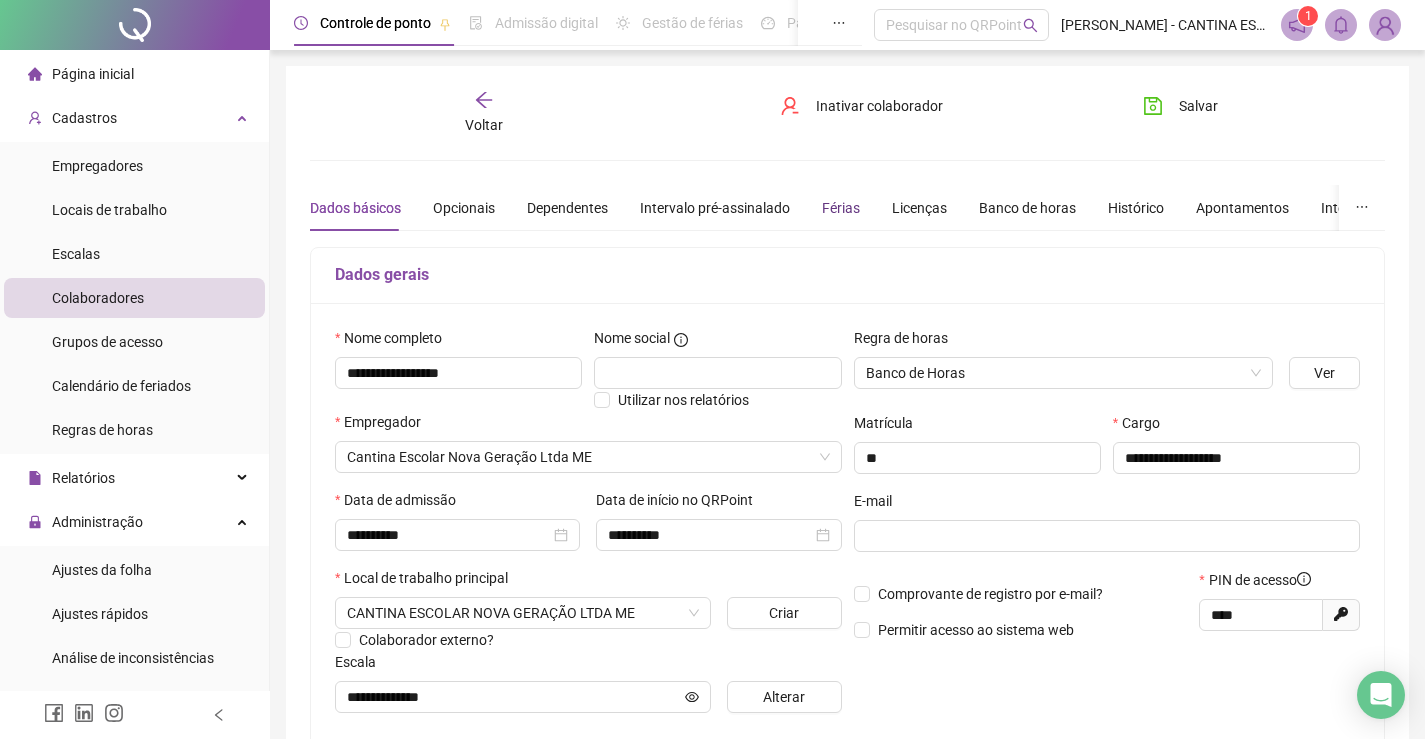 click on "Férias" at bounding box center (841, 208) 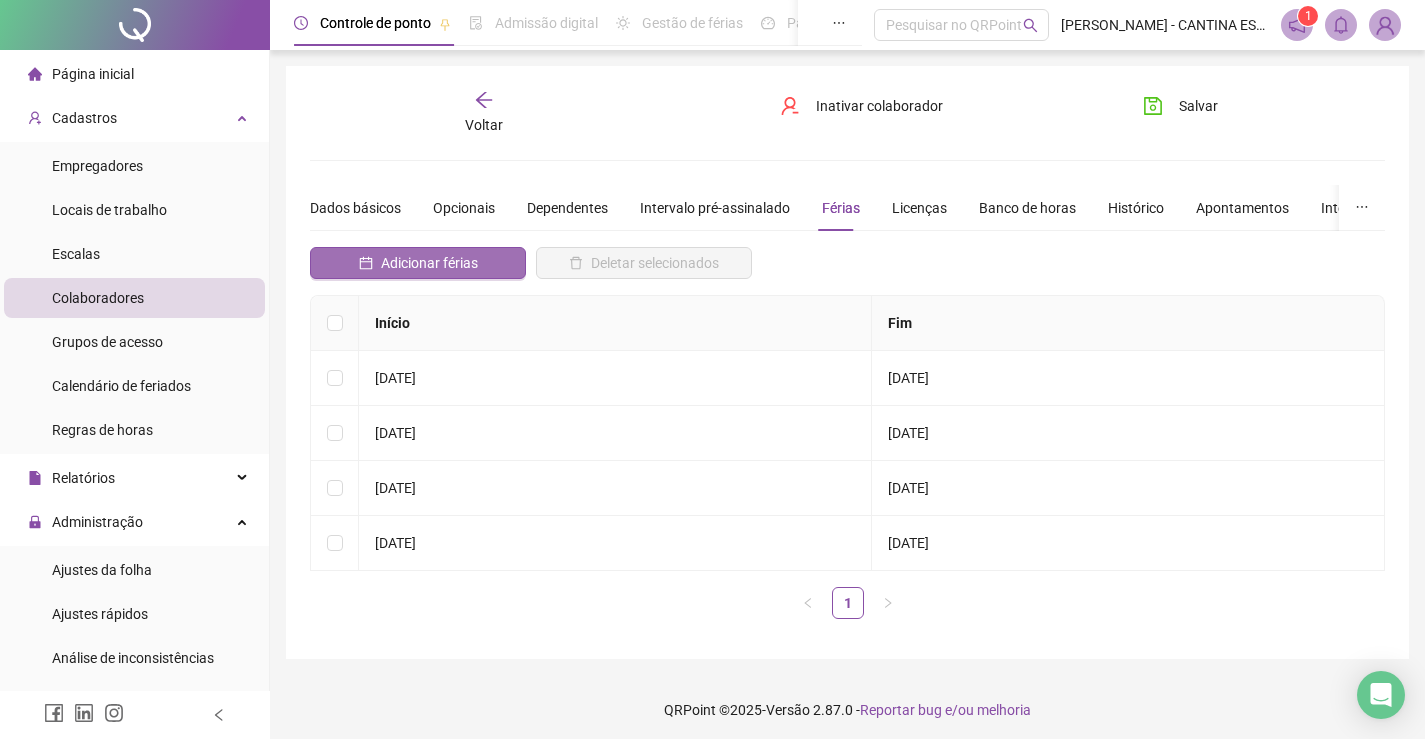 click on "Adicionar férias" at bounding box center [418, 263] 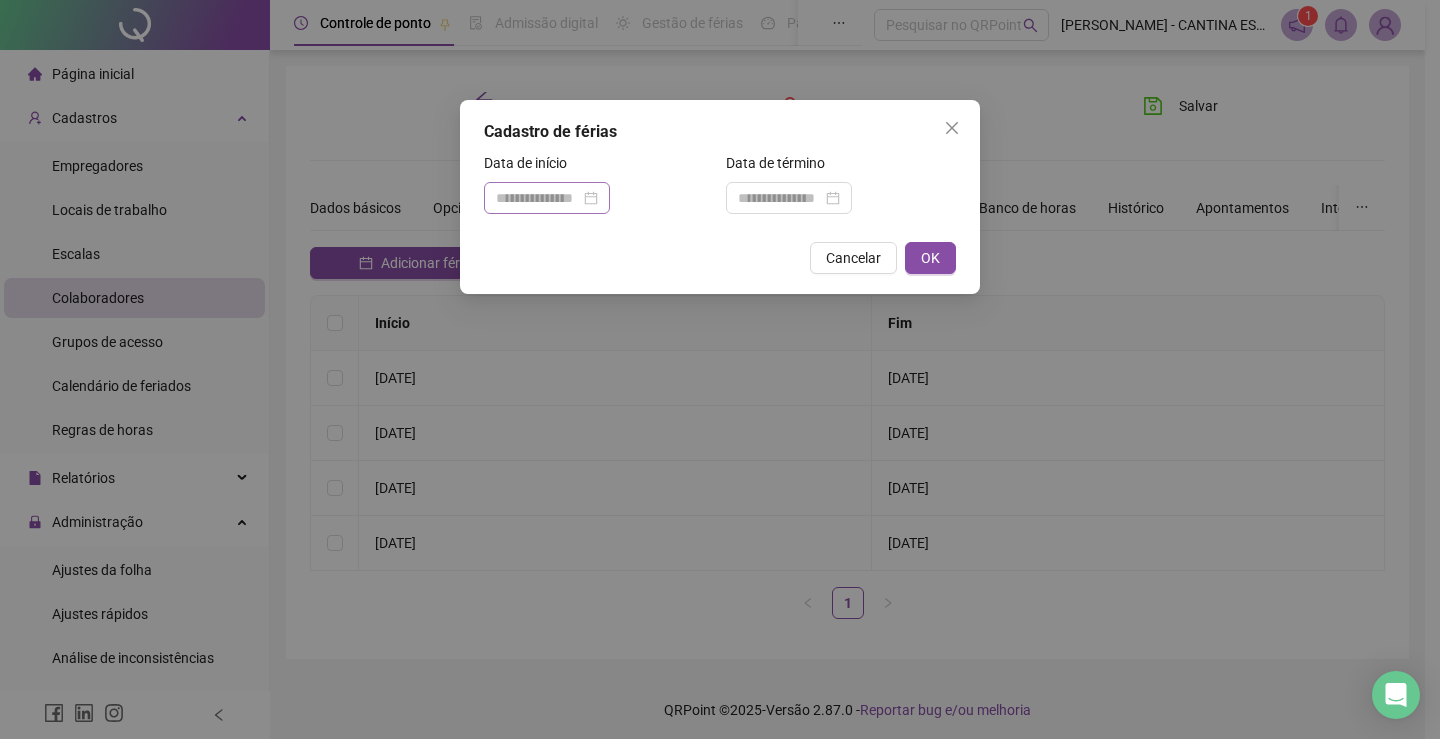 click at bounding box center [547, 198] 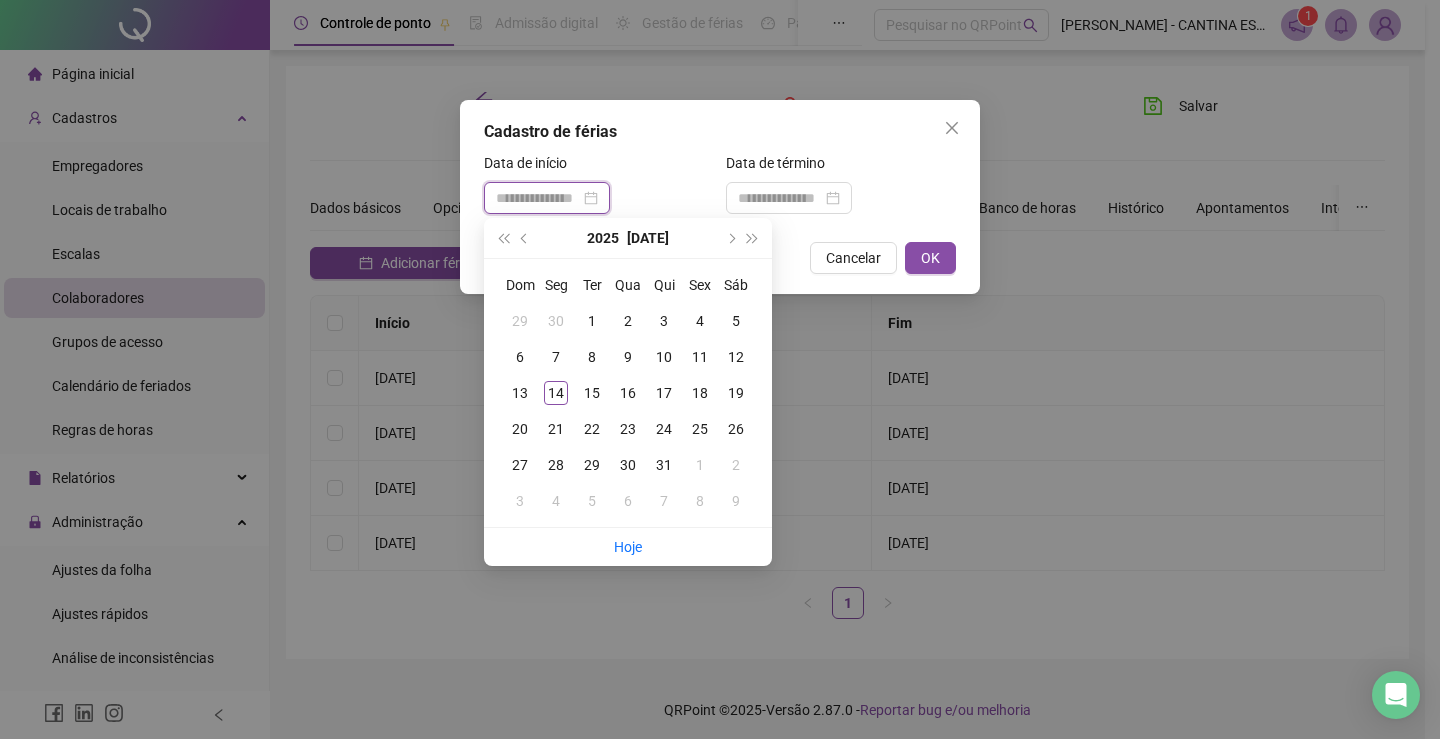 click at bounding box center (538, 198) 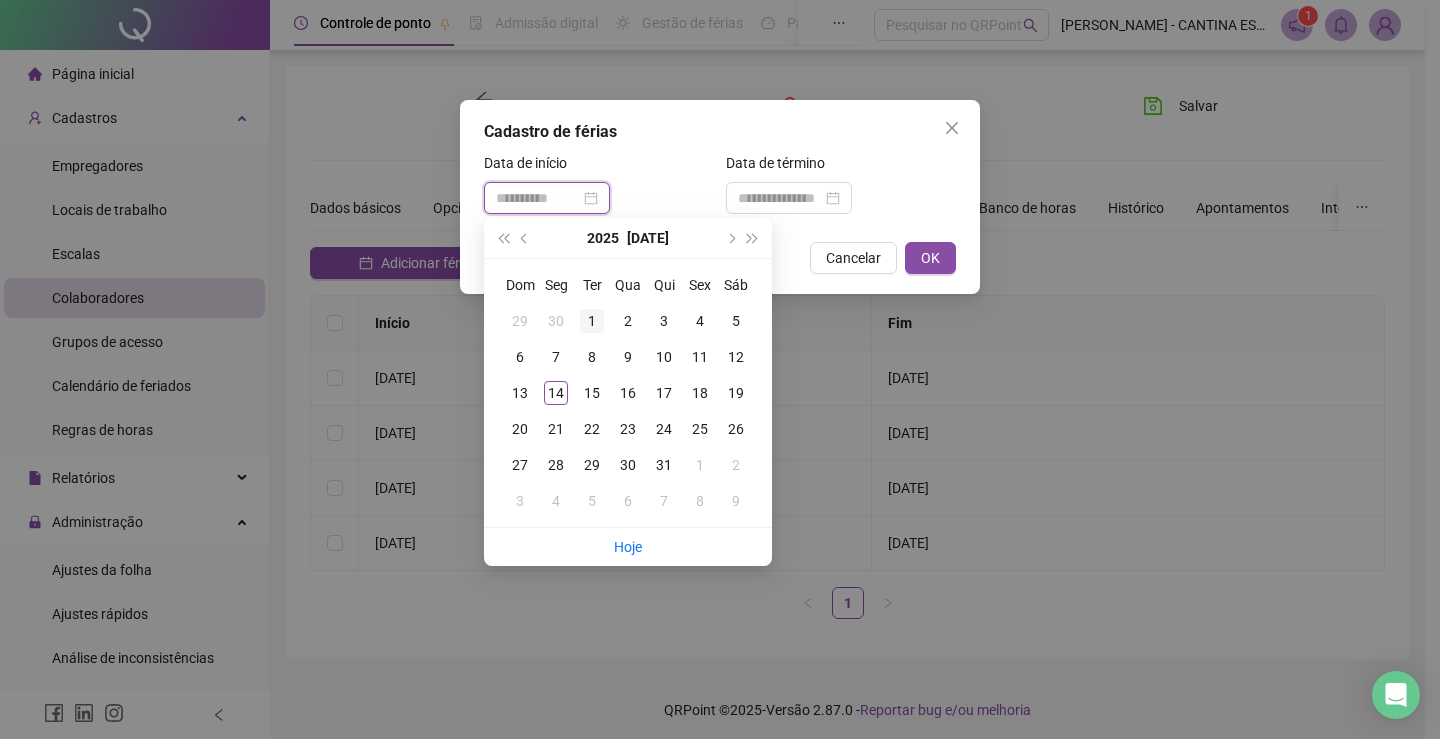 type on "**********" 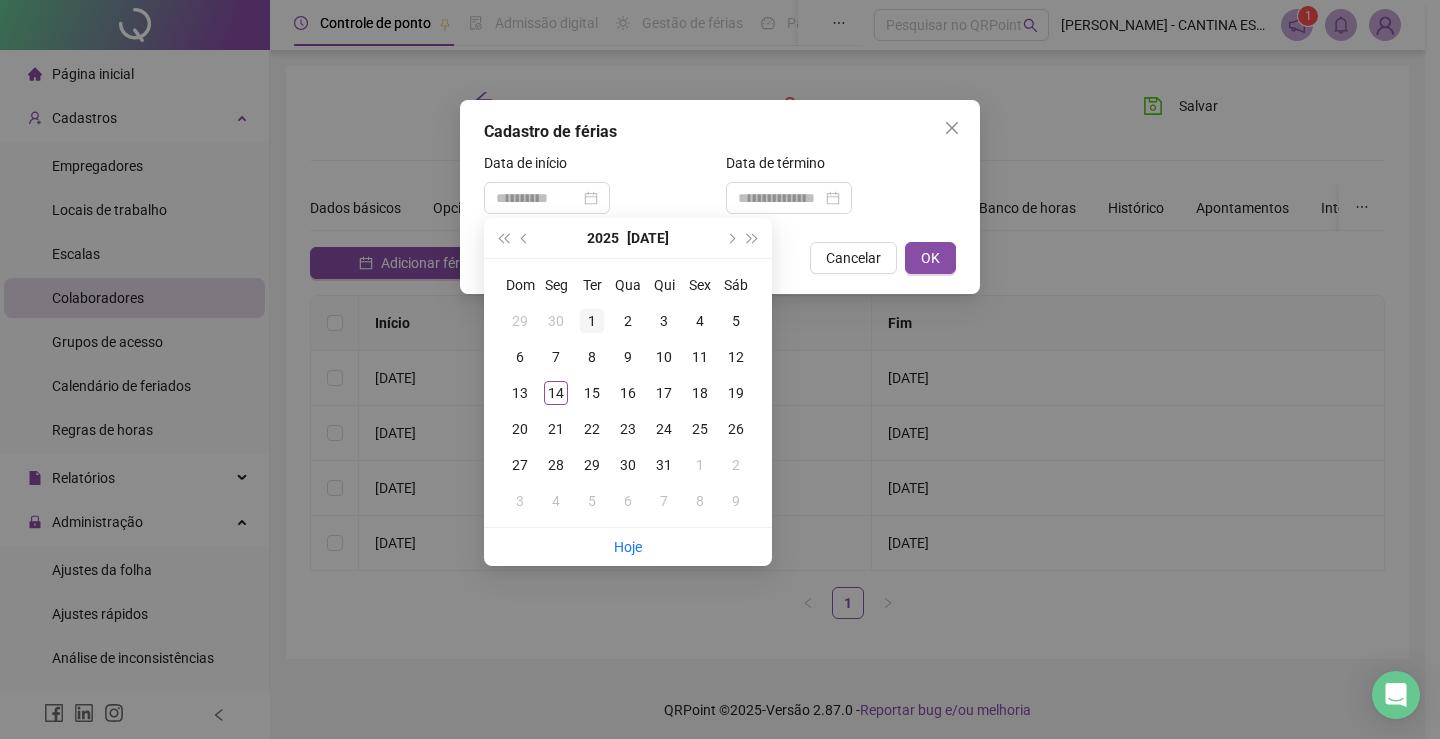 click on "1" at bounding box center [592, 321] 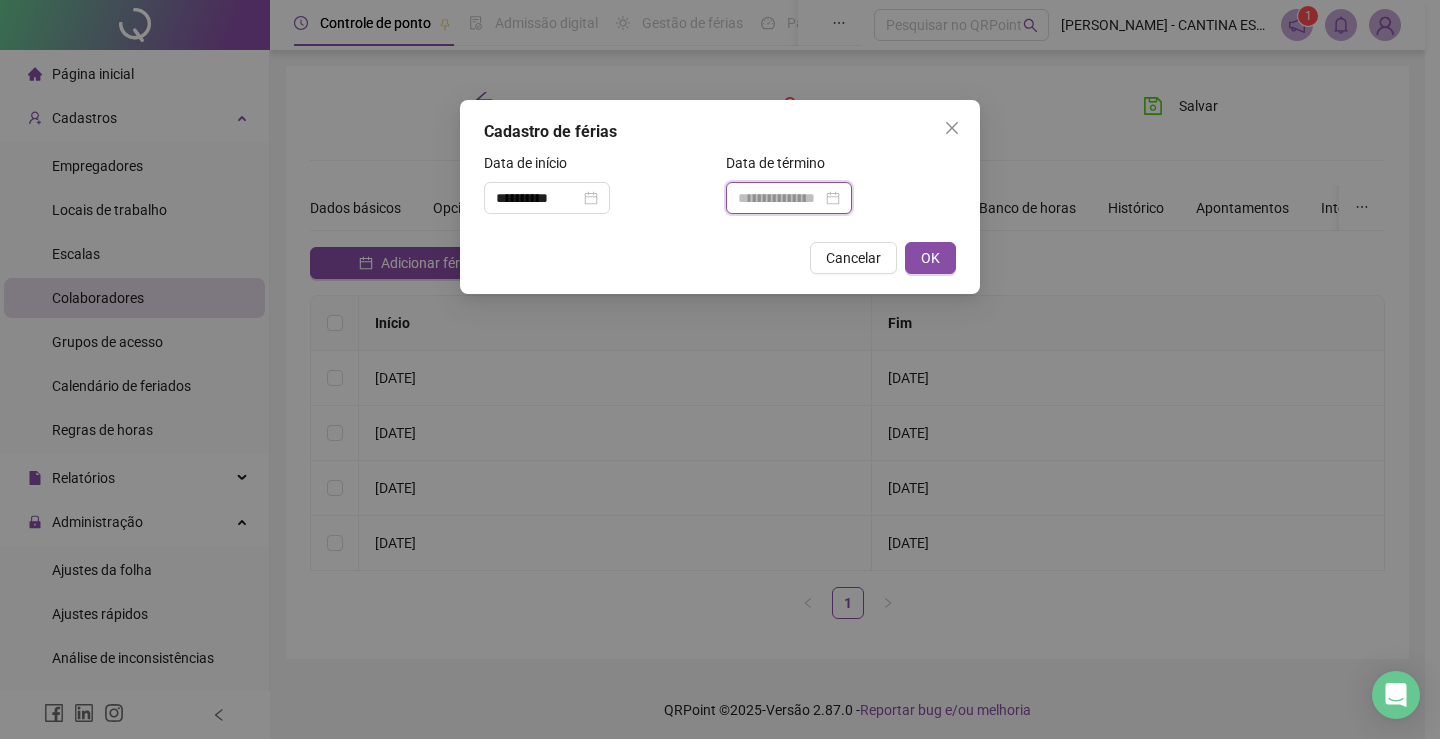click at bounding box center (780, 198) 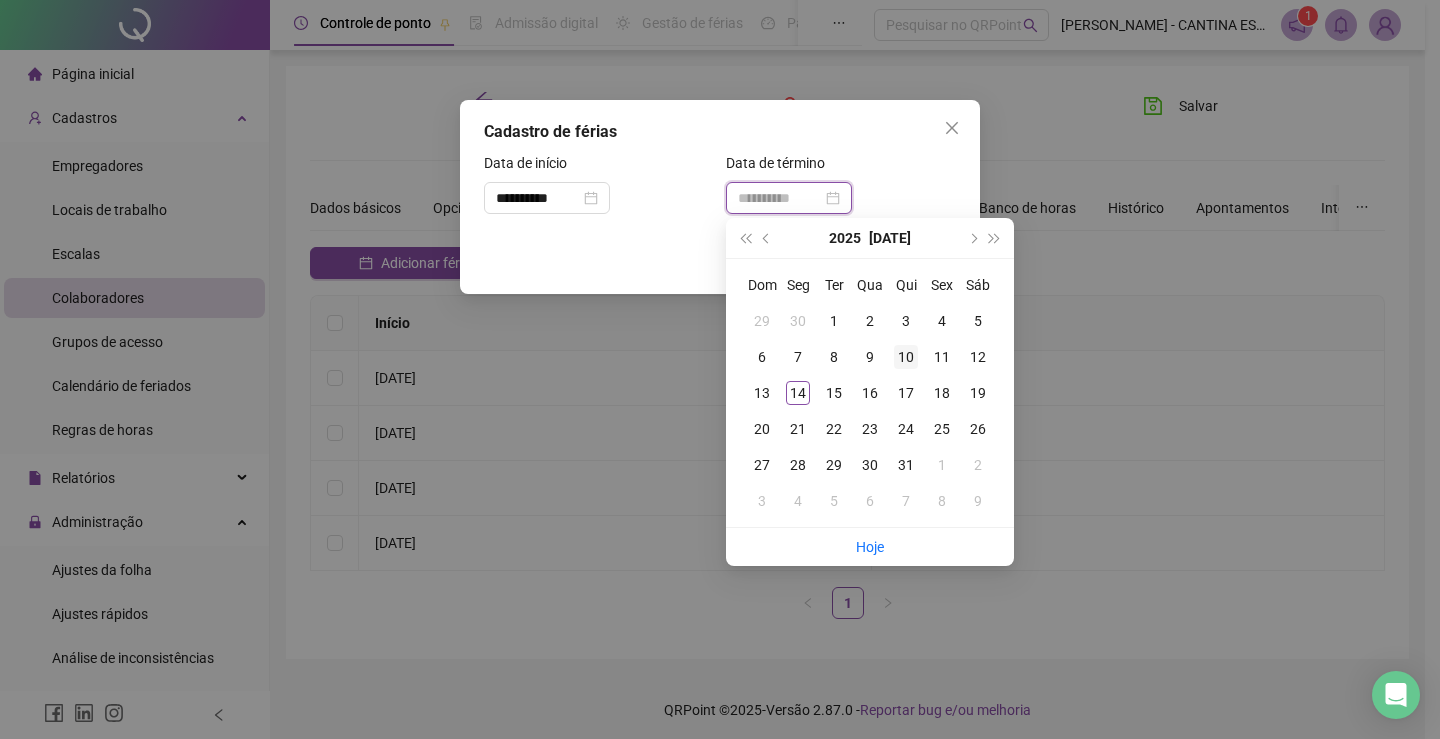 type on "**********" 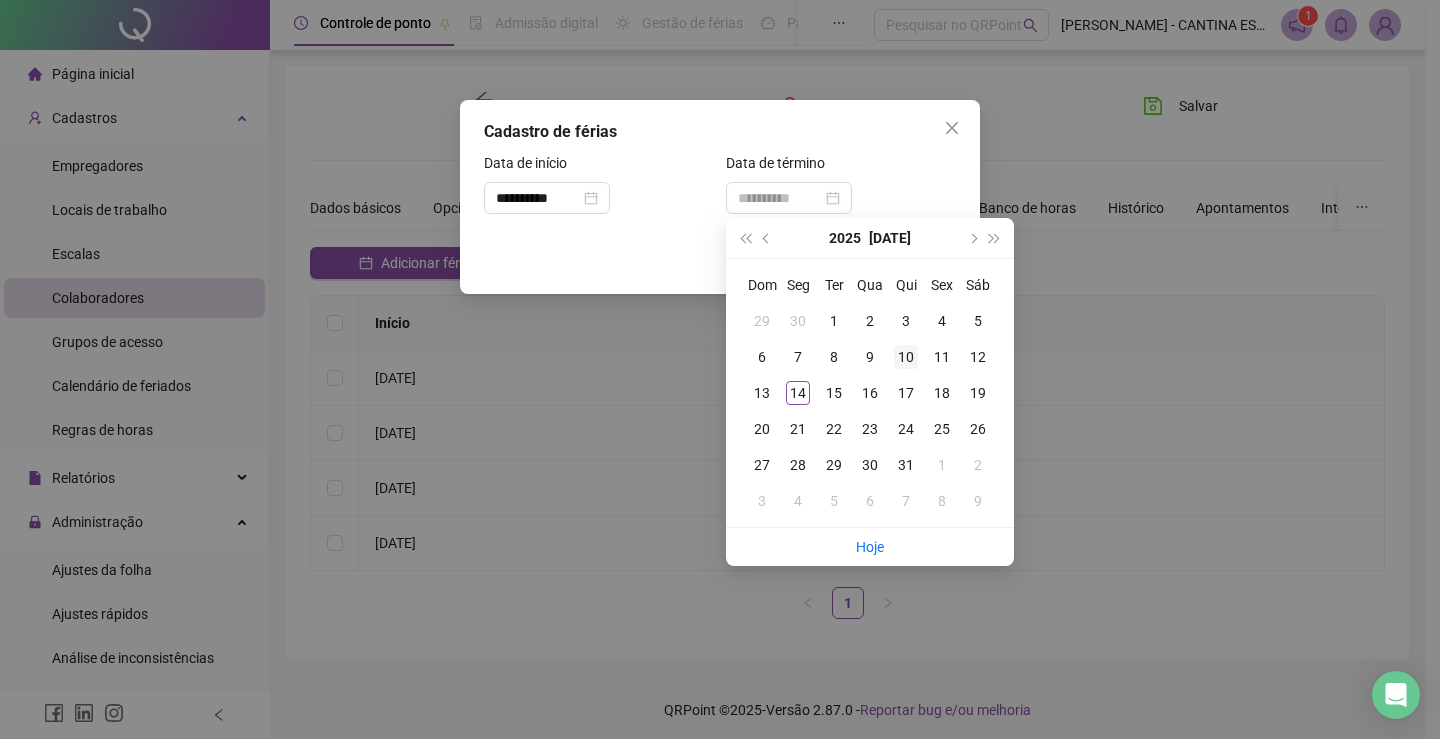 click on "10" at bounding box center (906, 357) 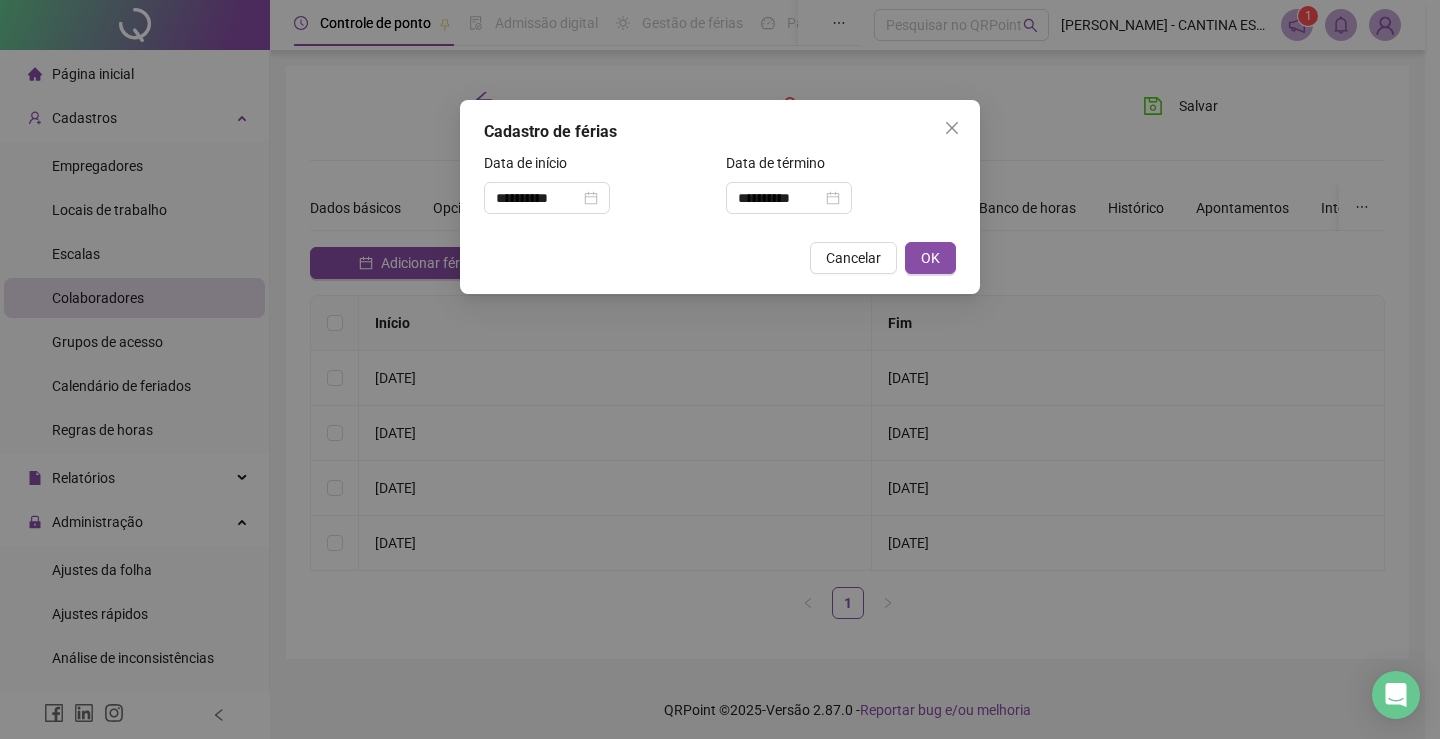 drag, startPoint x: 926, startPoint y: 260, endPoint x: 1110, endPoint y: 175, distance: 202.68448 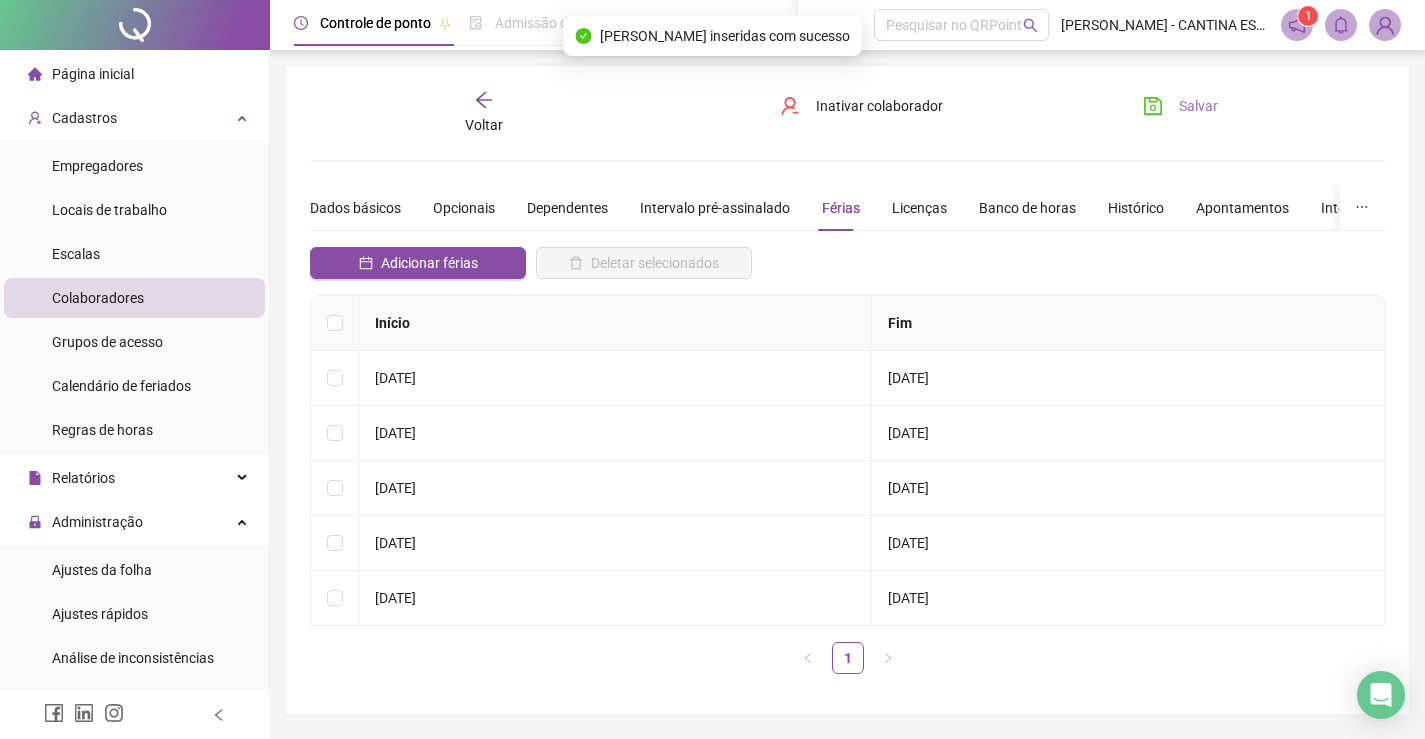 click on "Salvar" at bounding box center (1198, 106) 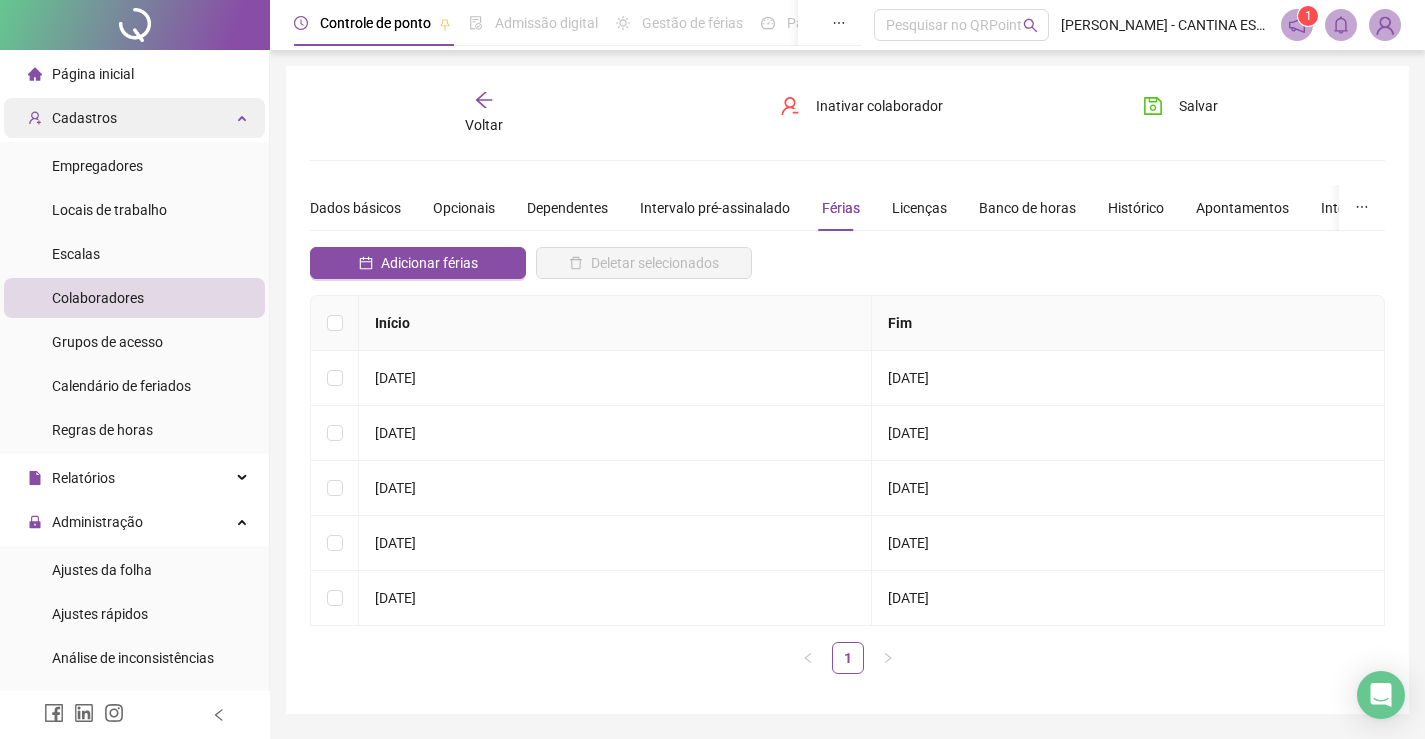 click on "Cadastros" at bounding box center (84, 118) 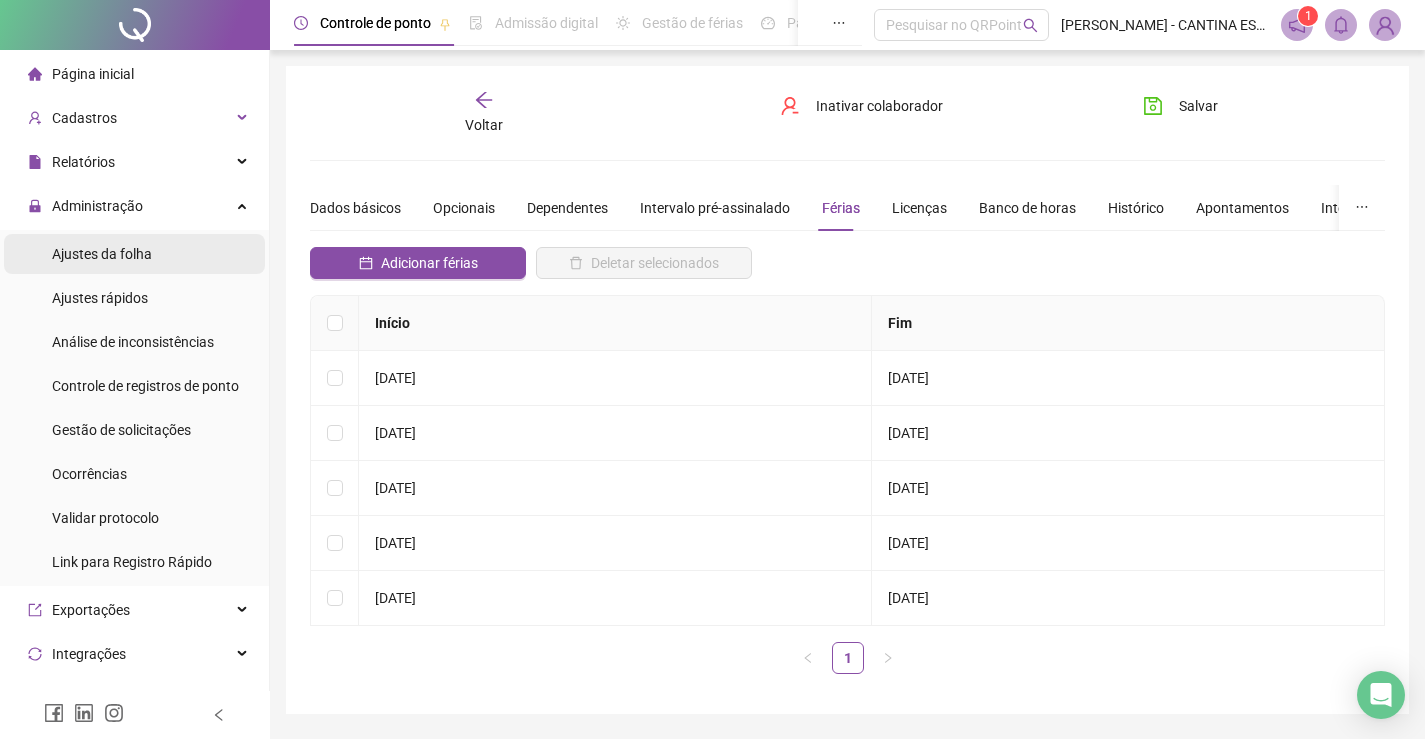 click on "Ajustes da folha" at bounding box center [102, 254] 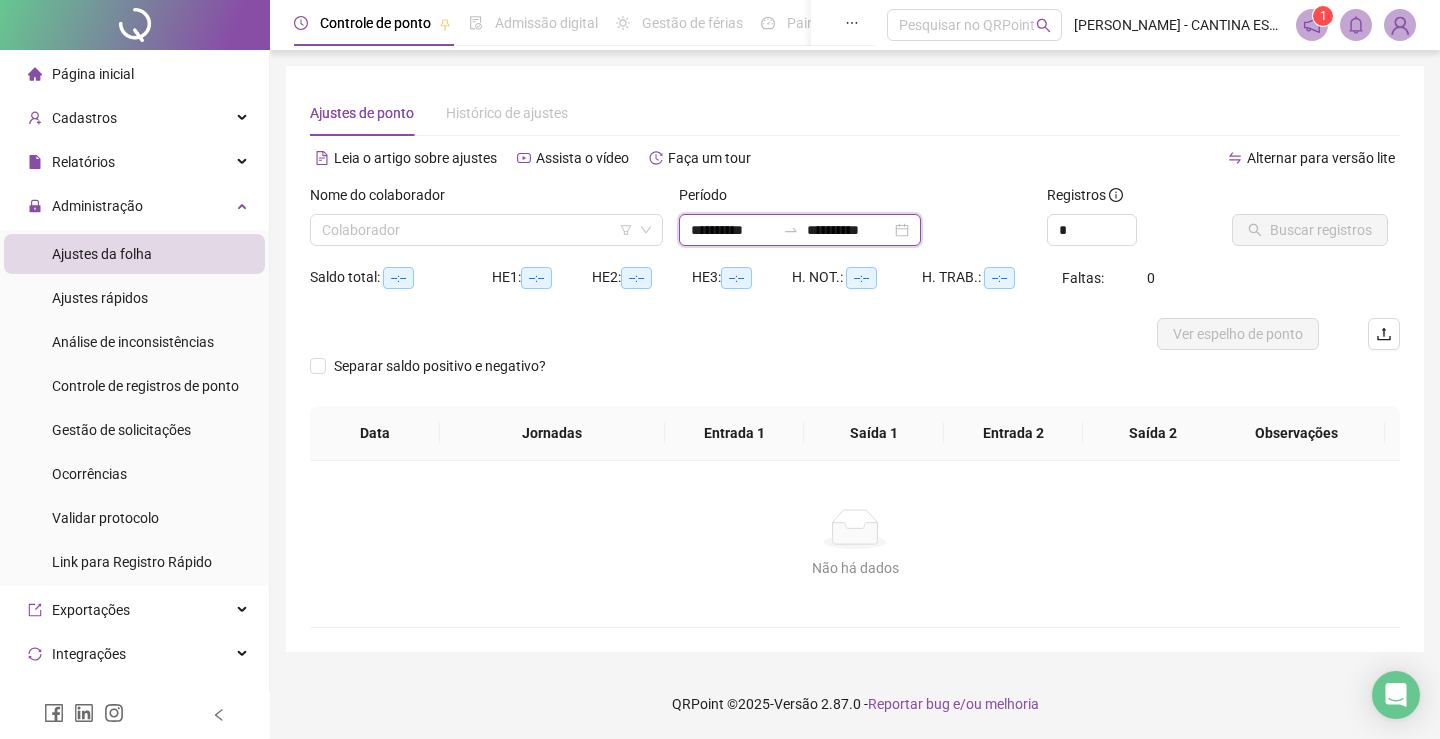 click on "**********" at bounding box center [733, 230] 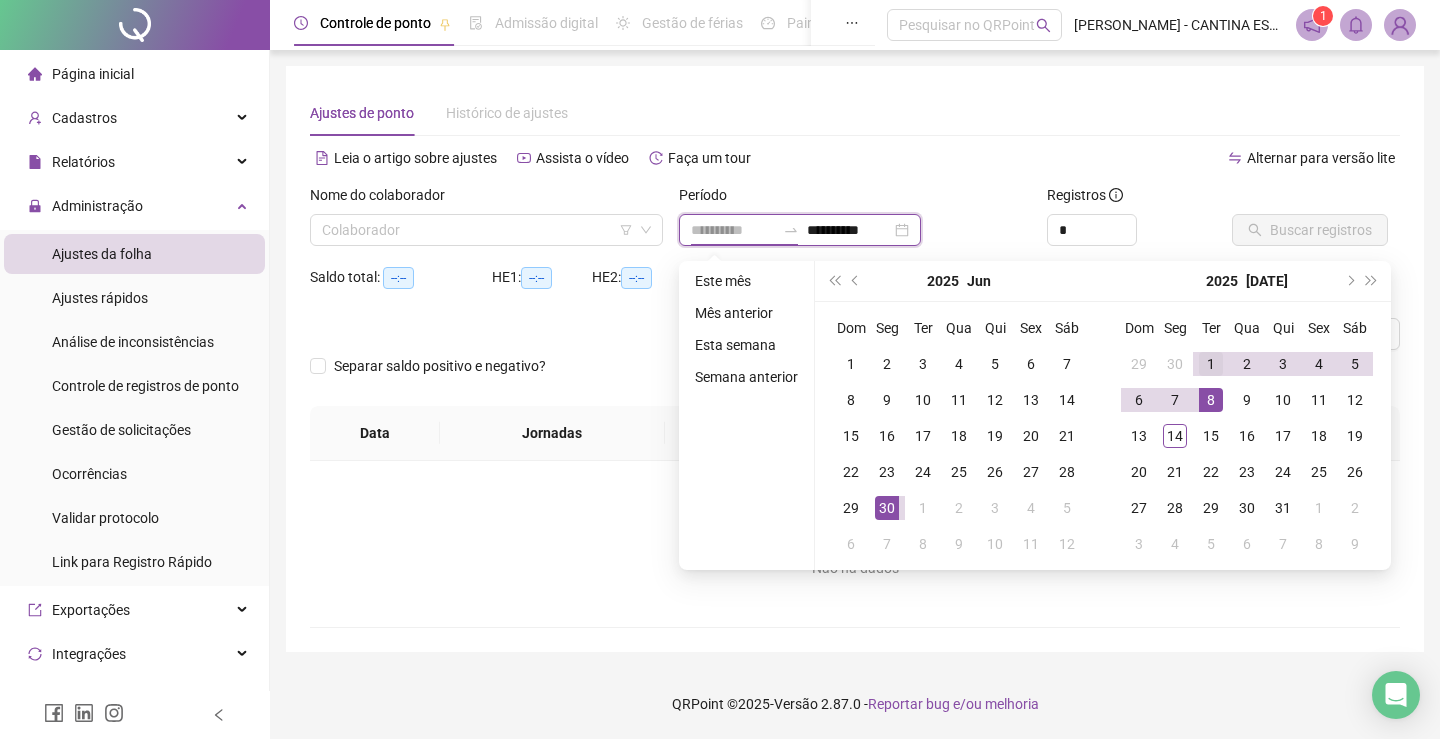 type on "**********" 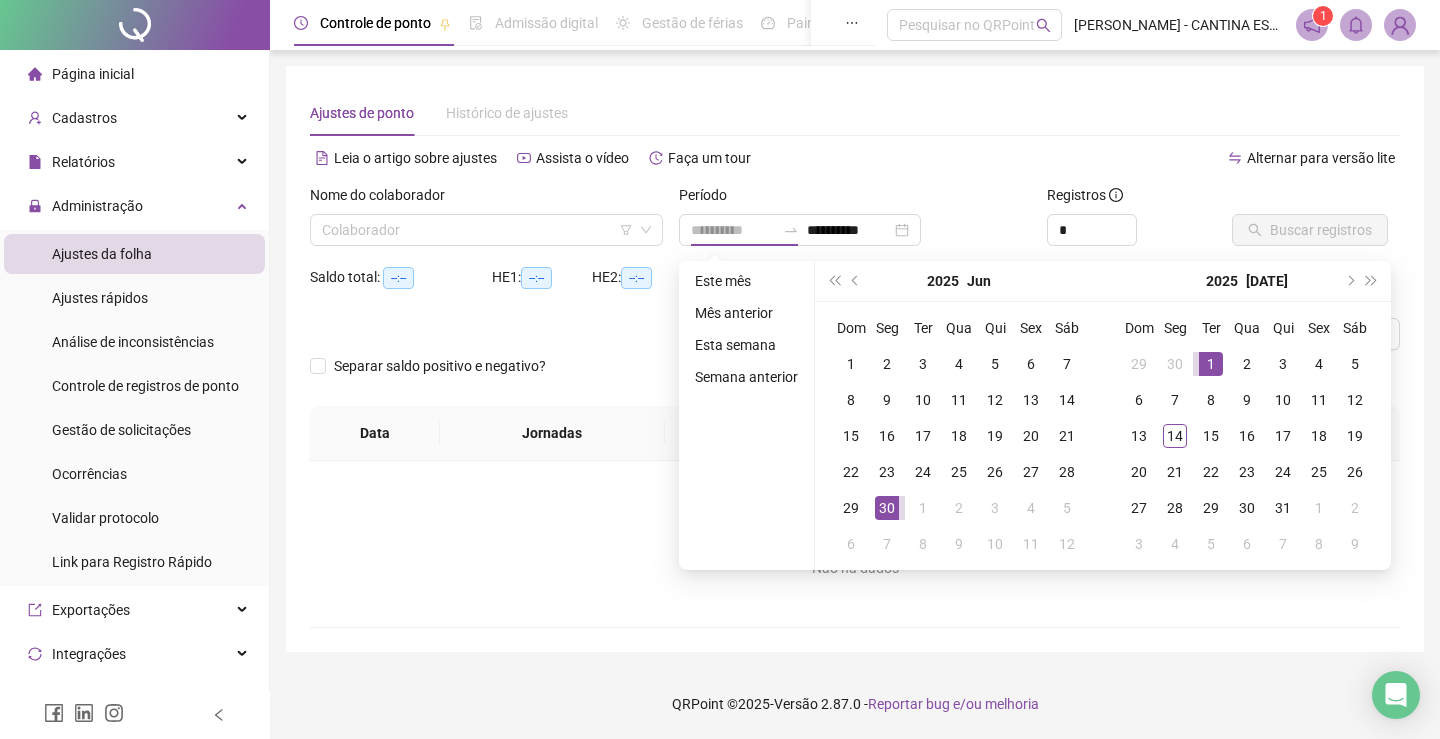 click on "1" at bounding box center [1211, 364] 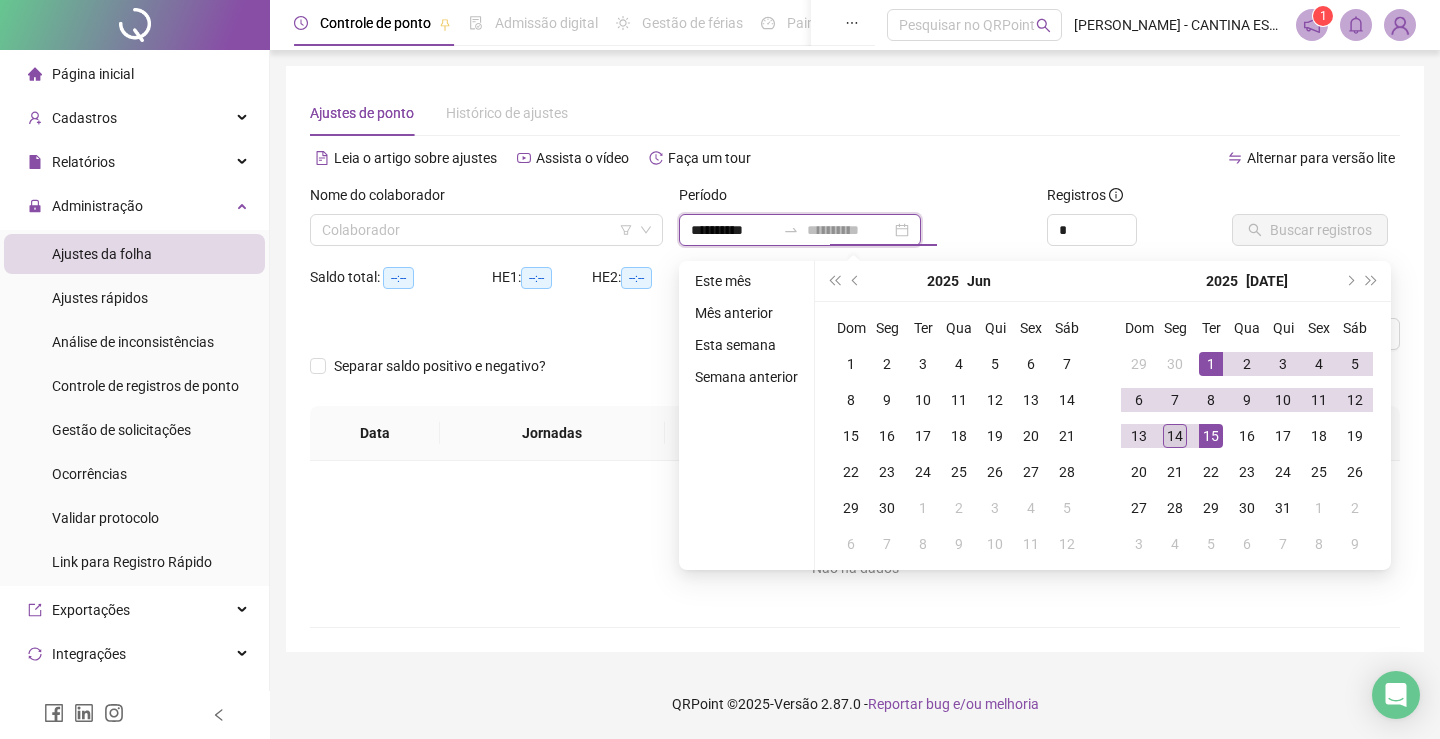 type on "**********" 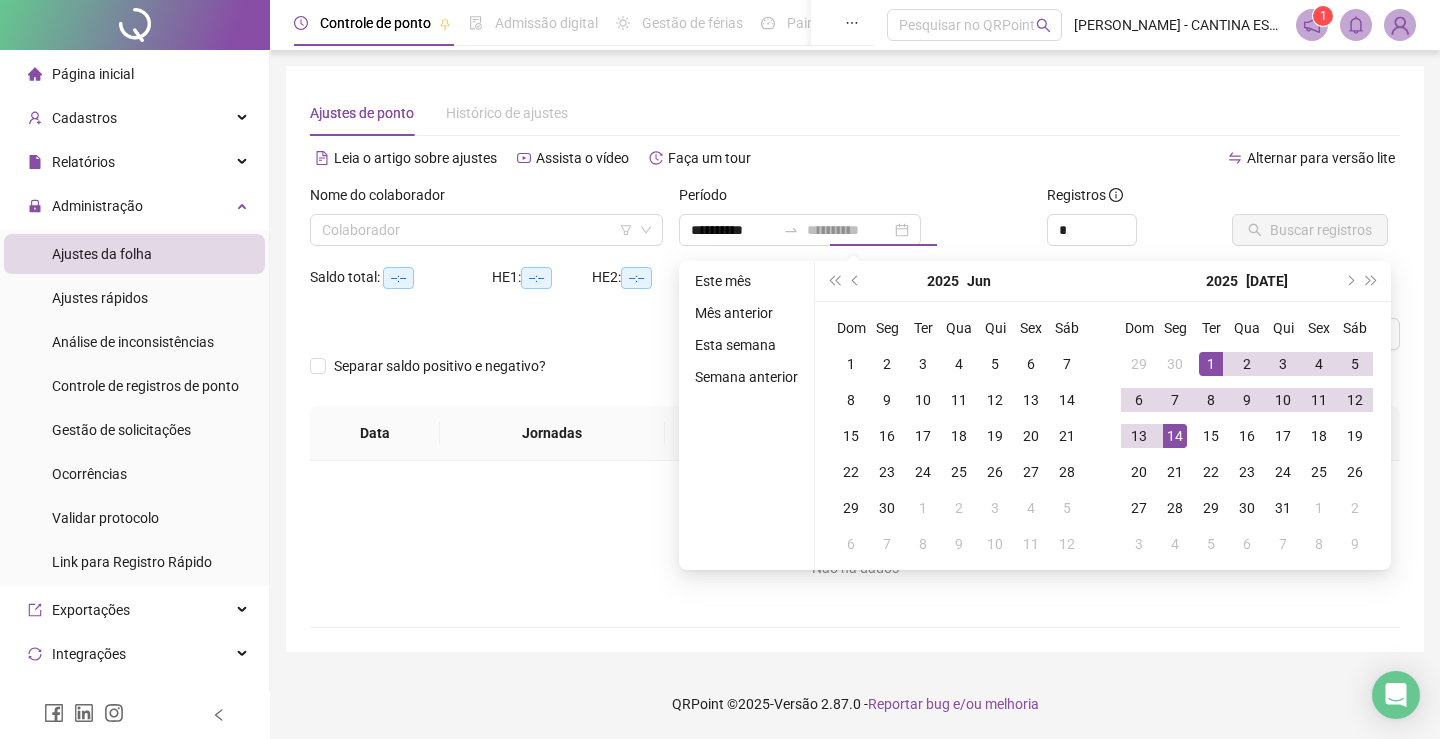 click on "14" at bounding box center (1175, 436) 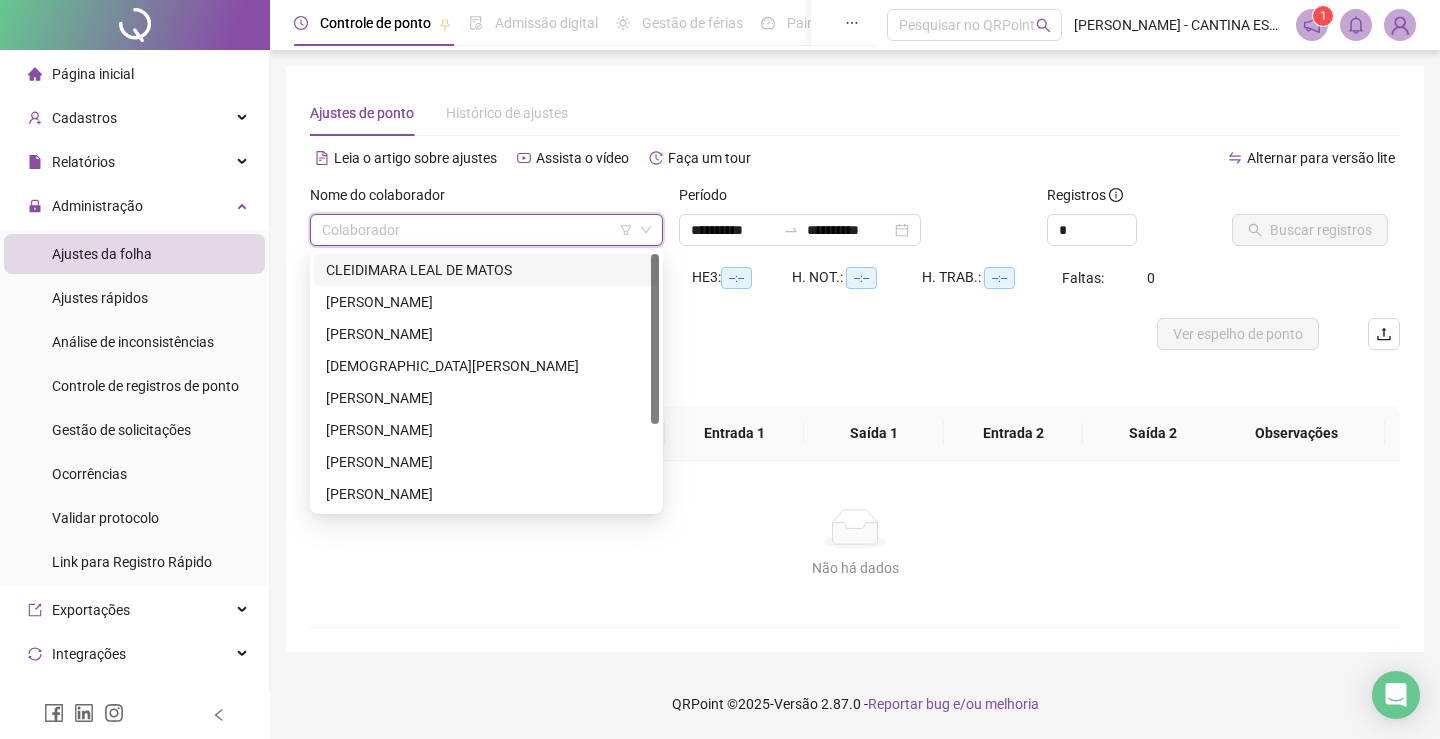 click at bounding box center [480, 230] 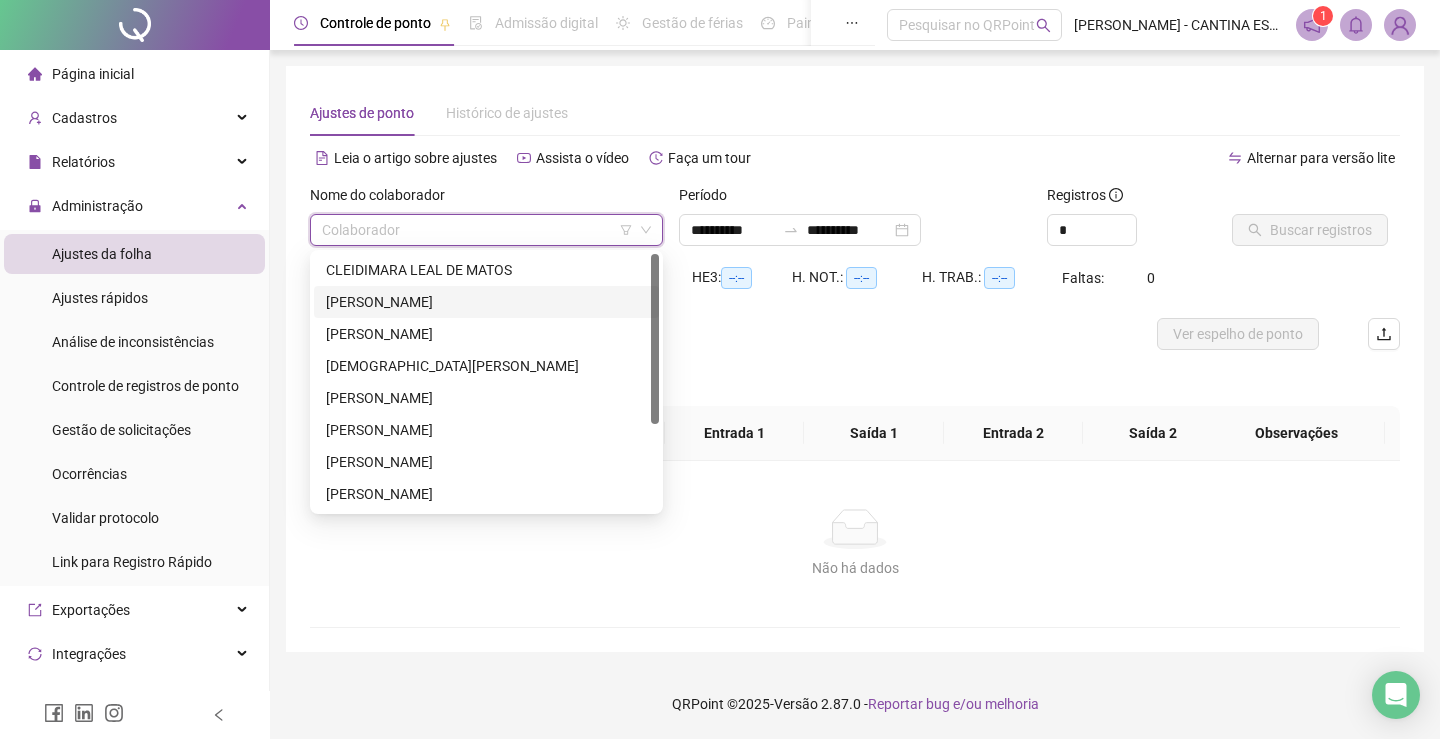 click on "[PERSON_NAME]" at bounding box center [486, 302] 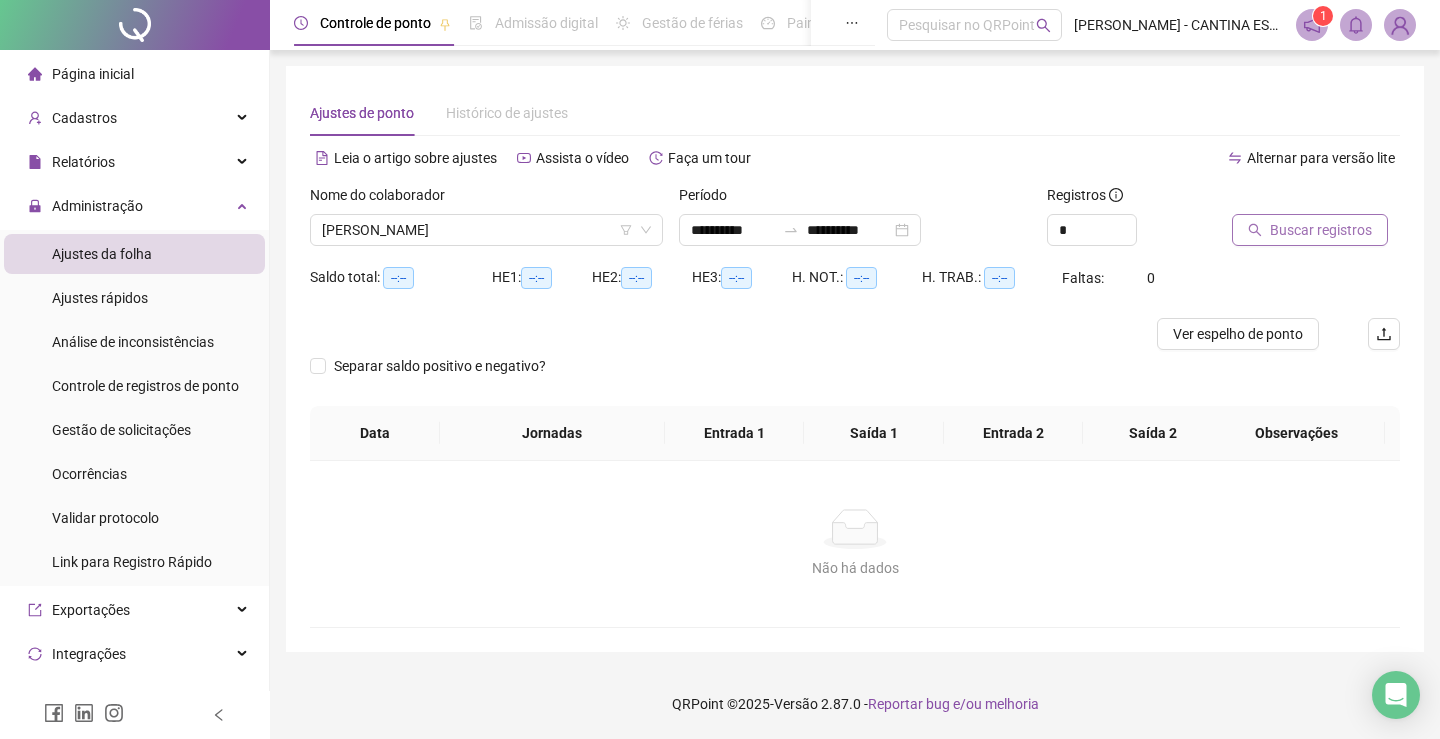 click on "Buscar registros" at bounding box center (1321, 230) 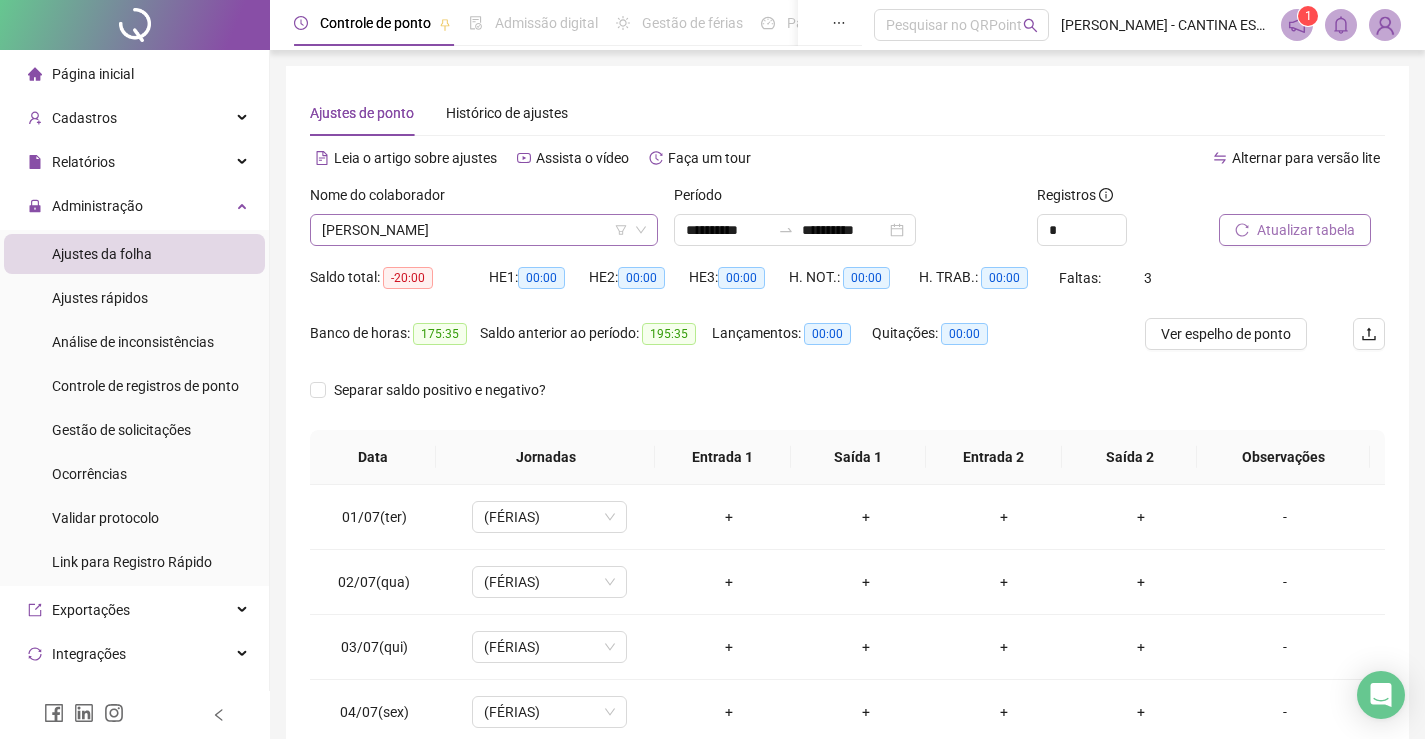 click on "[PERSON_NAME]" at bounding box center (484, 230) 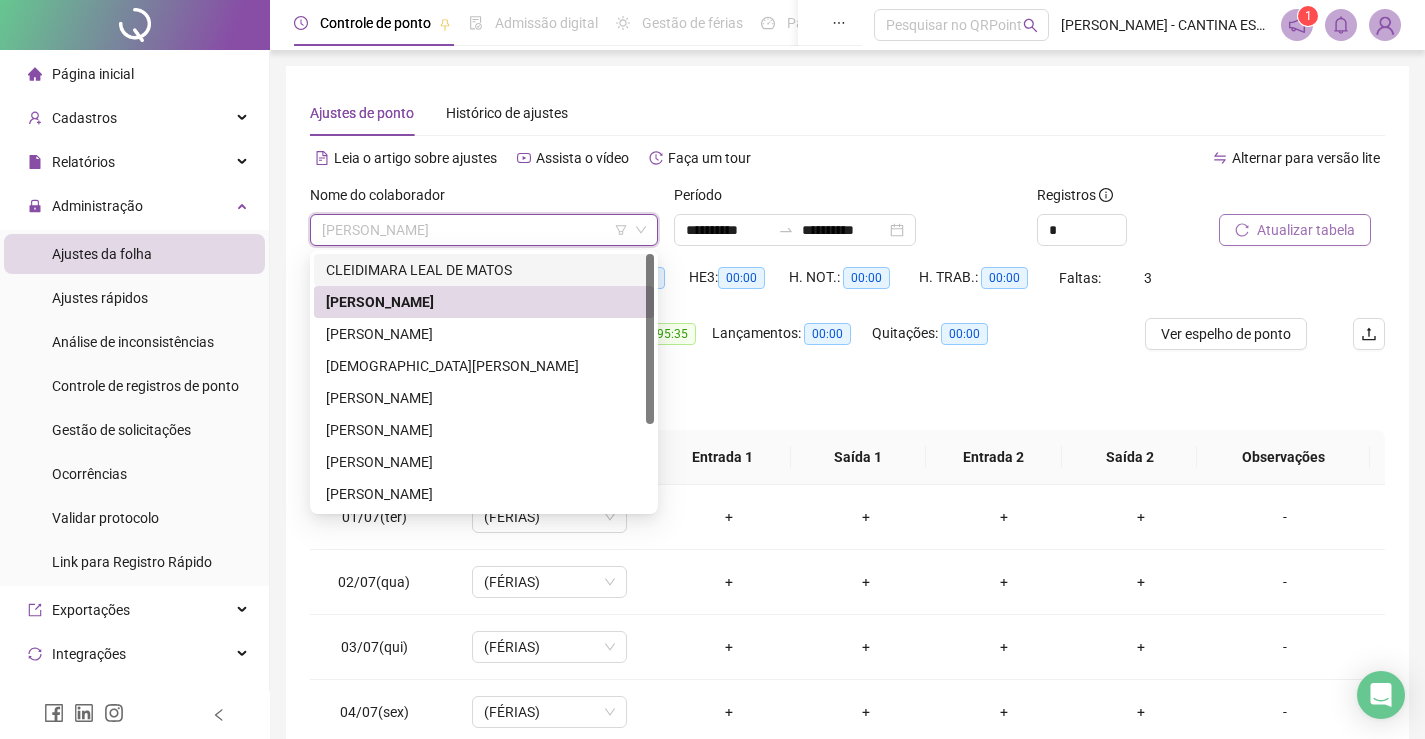 click on "CLEIDIMARA LEAL DE MATOS" at bounding box center [484, 270] 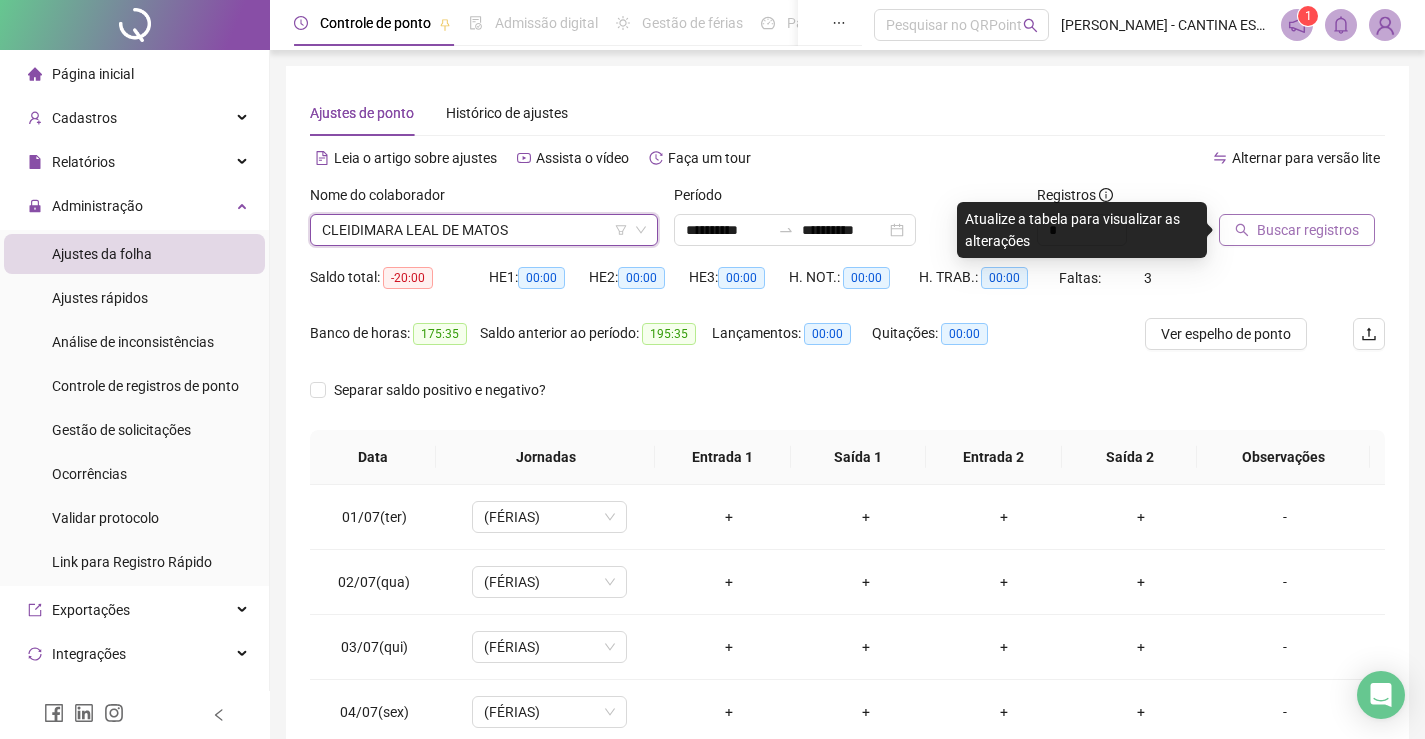 click on "Buscar registros" at bounding box center [1308, 230] 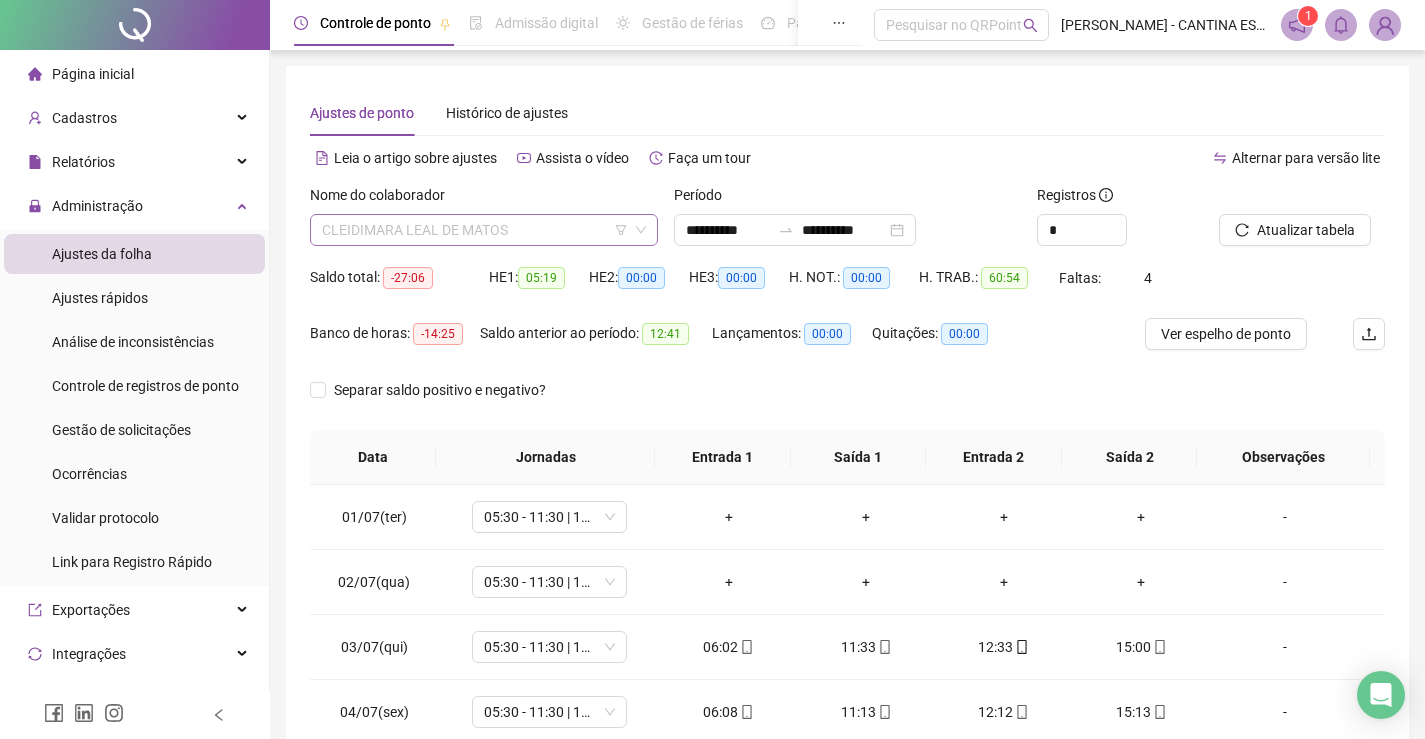 click on "CLEIDIMARA LEAL DE MATOS" at bounding box center [484, 230] 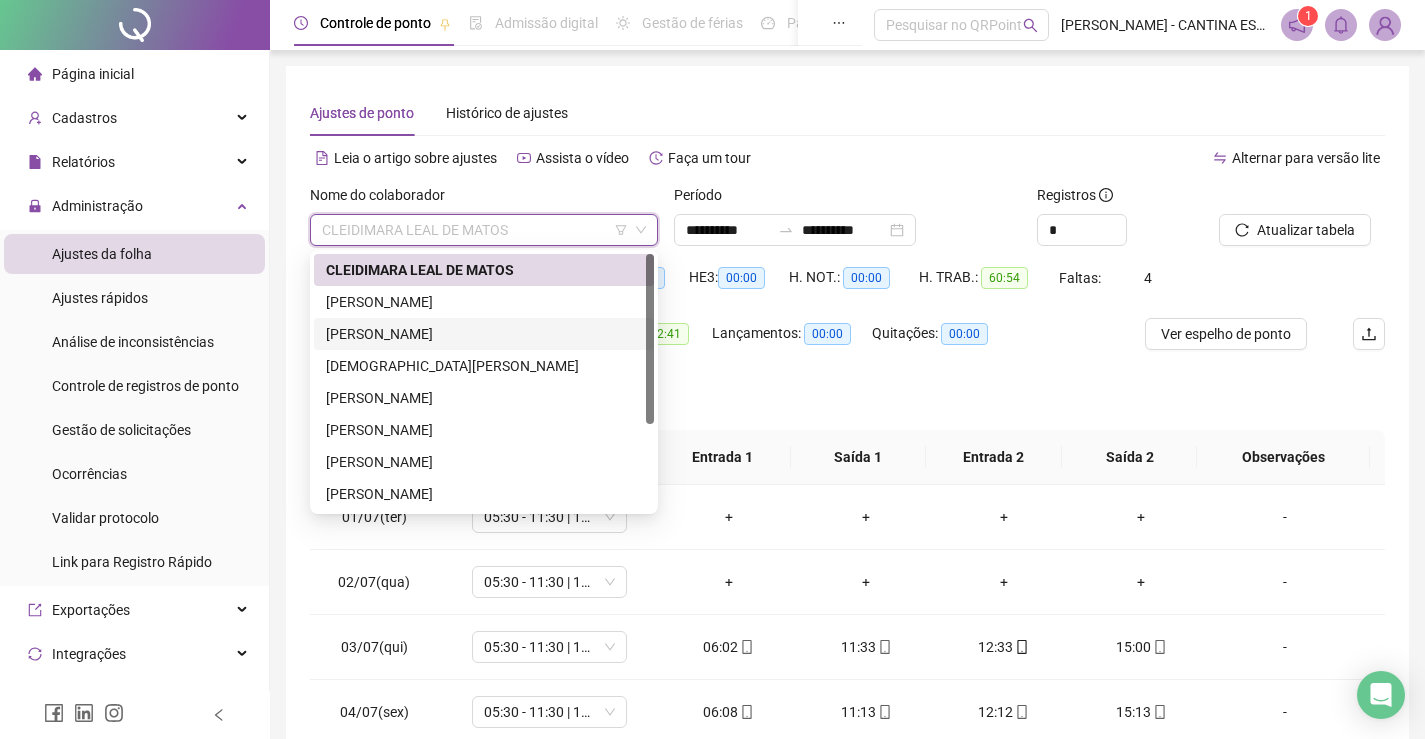 click on "[PERSON_NAME]" at bounding box center (484, 334) 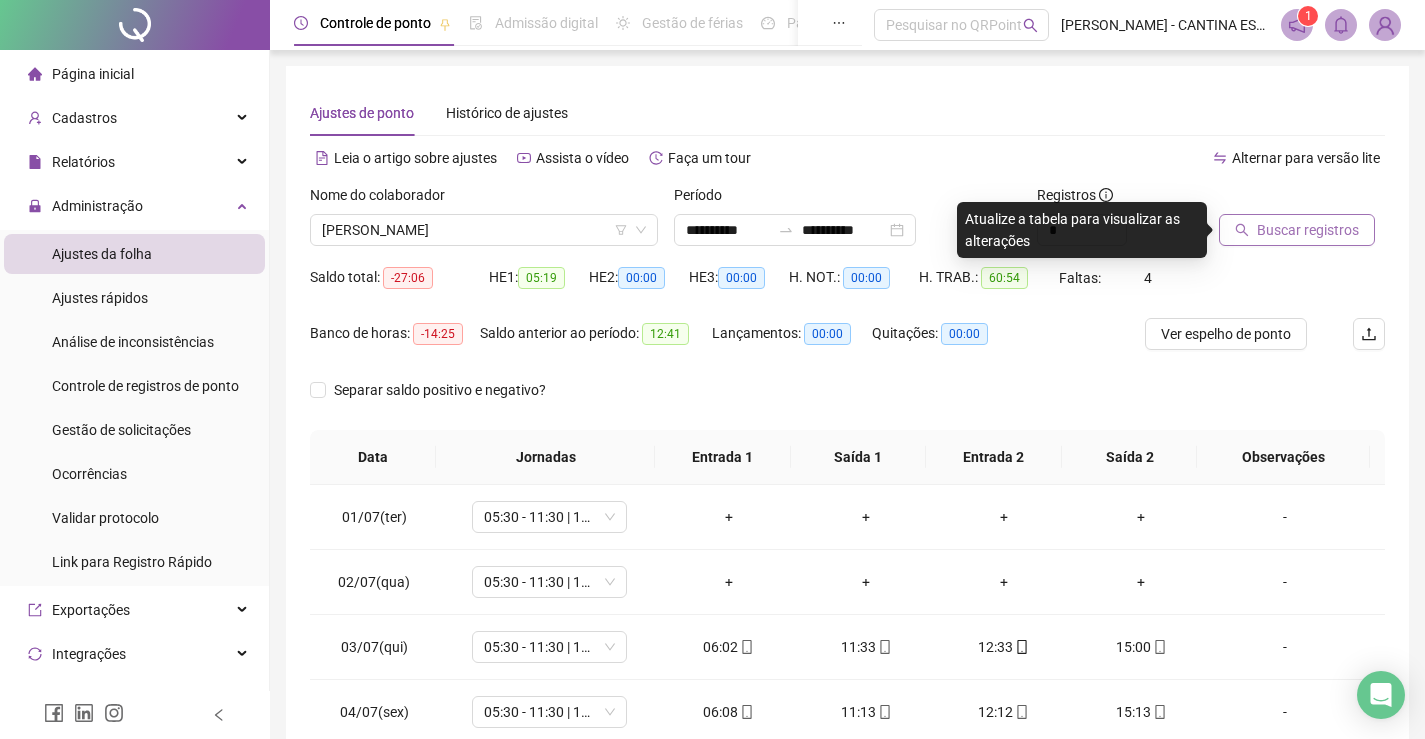 click on "Buscar registros" at bounding box center [1308, 230] 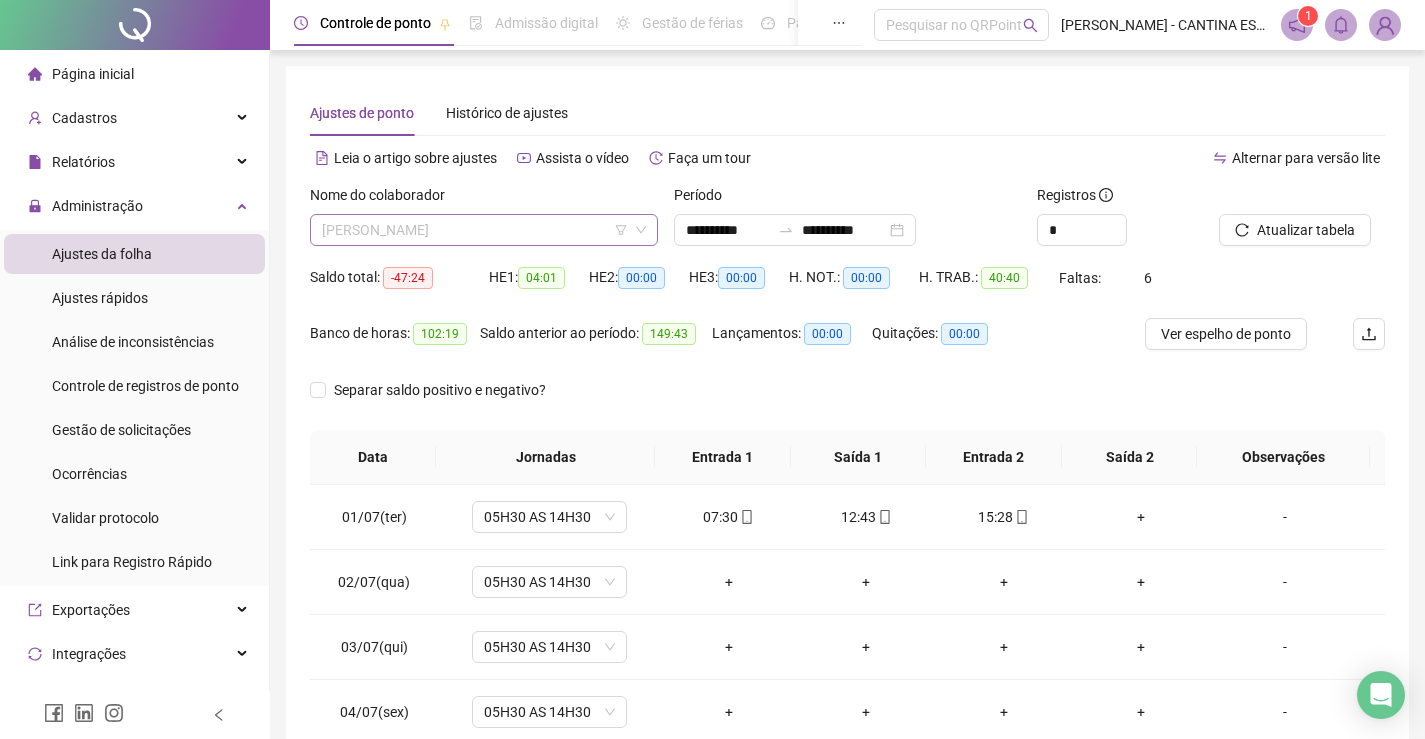 click on "[PERSON_NAME]" at bounding box center [484, 230] 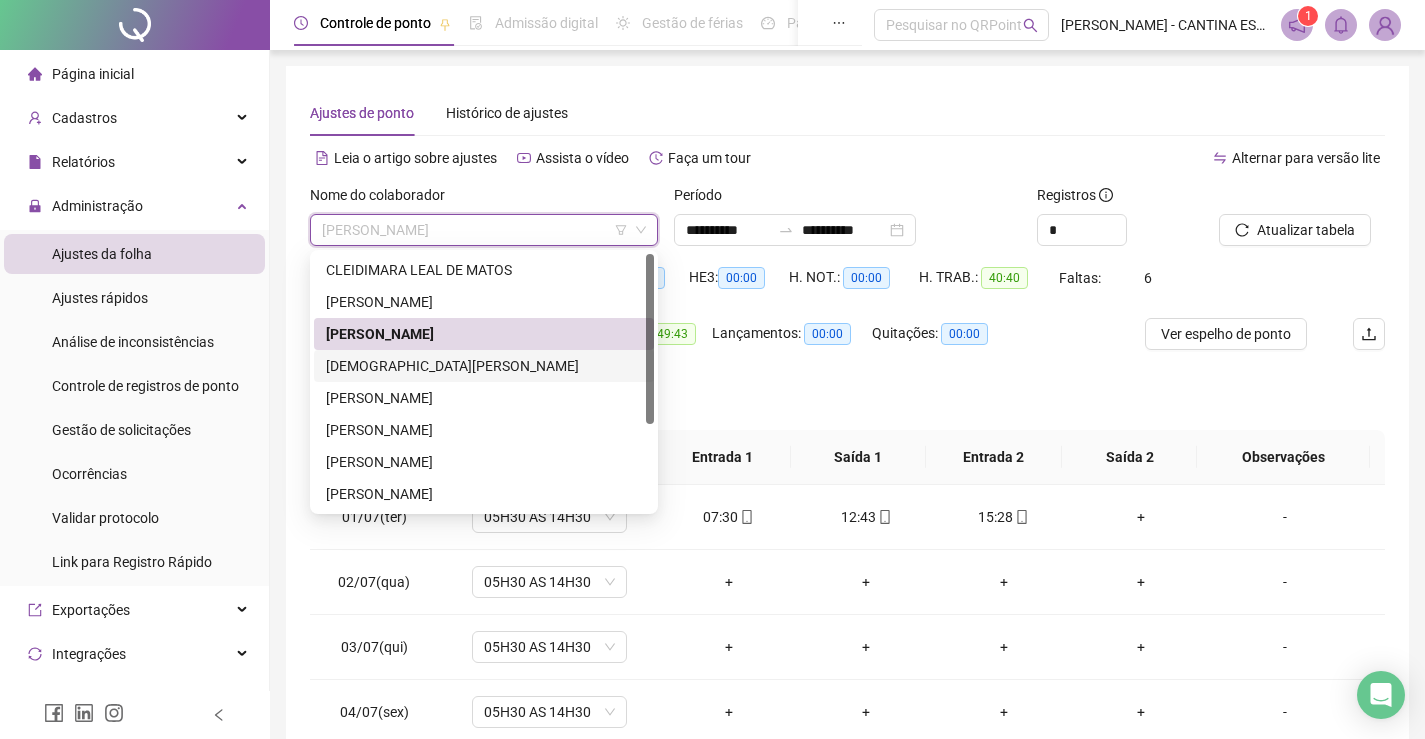 click on "[DEMOGRAPHIC_DATA][PERSON_NAME]" at bounding box center [484, 366] 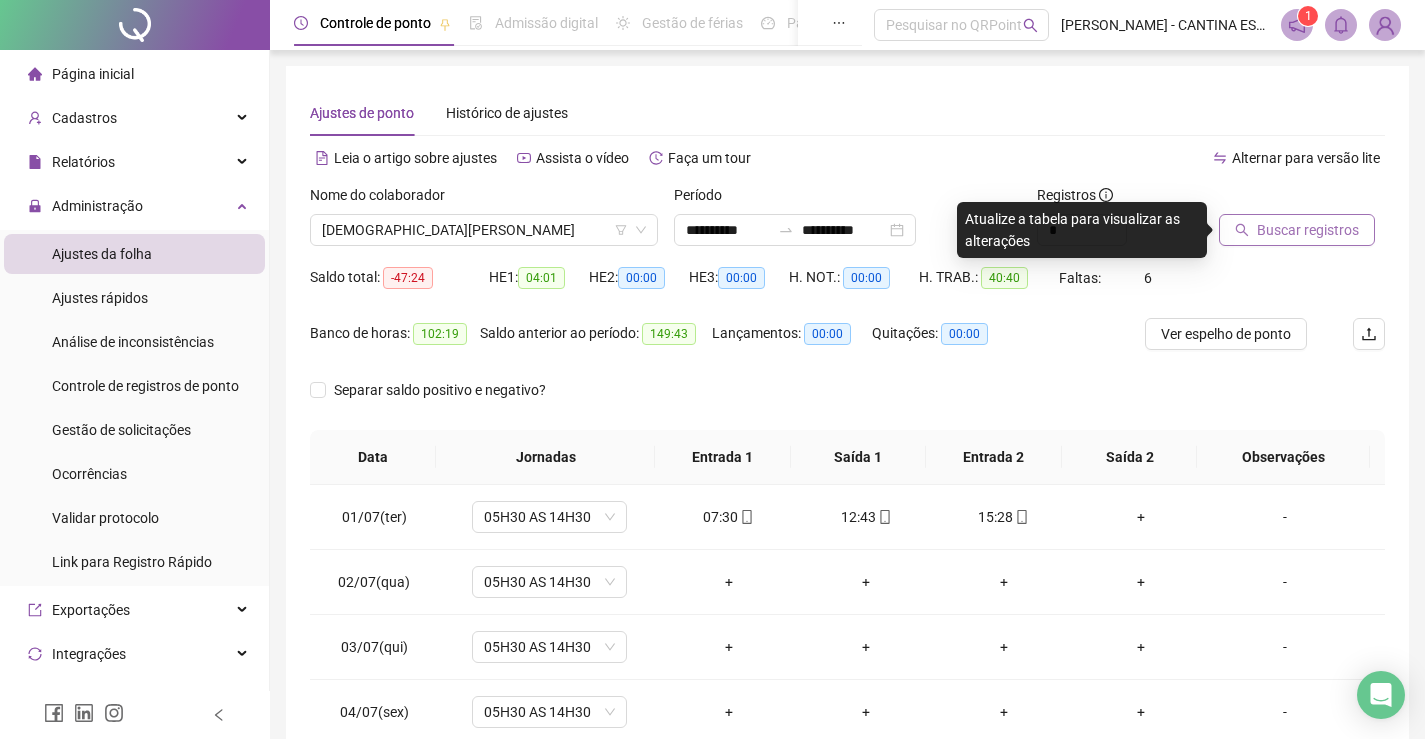 click on "Buscar registros" at bounding box center (1308, 230) 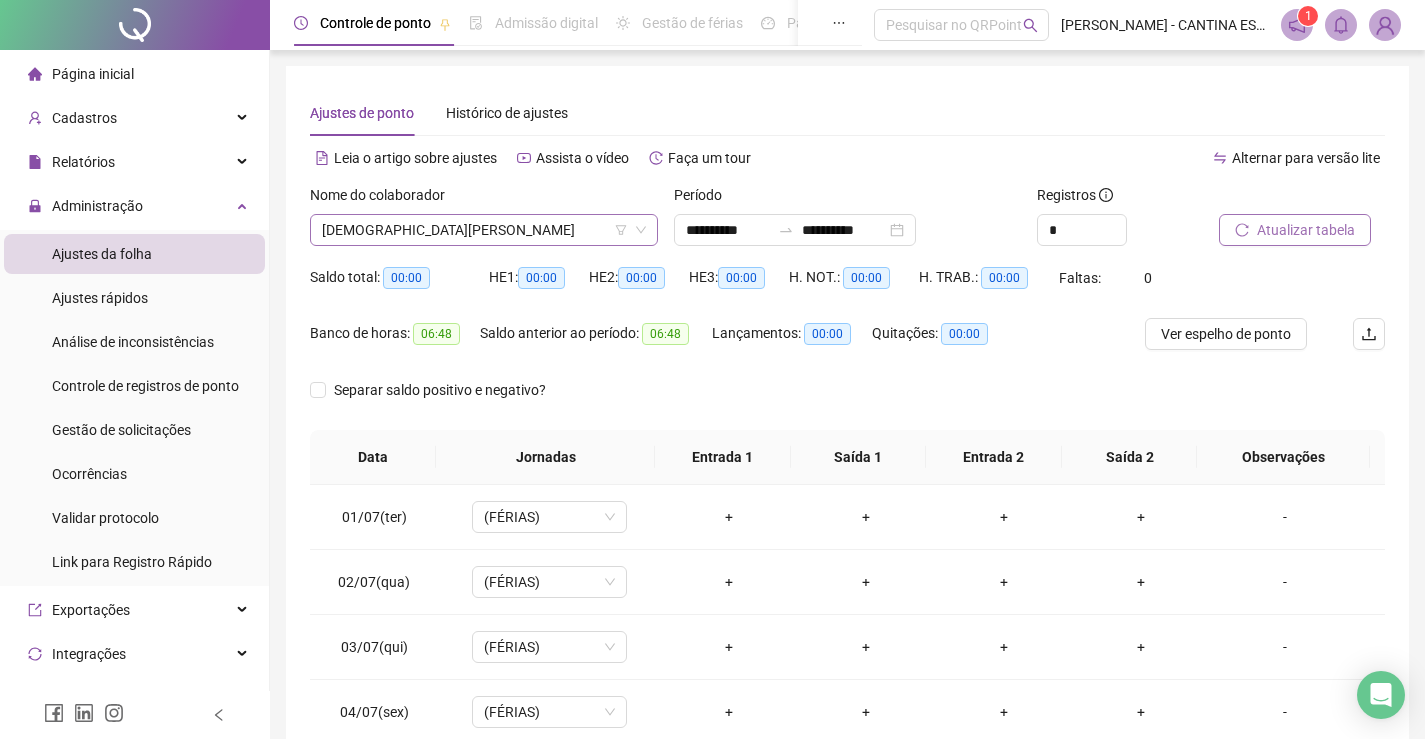 click on "[DEMOGRAPHIC_DATA][PERSON_NAME]" at bounding box center [484, 230] 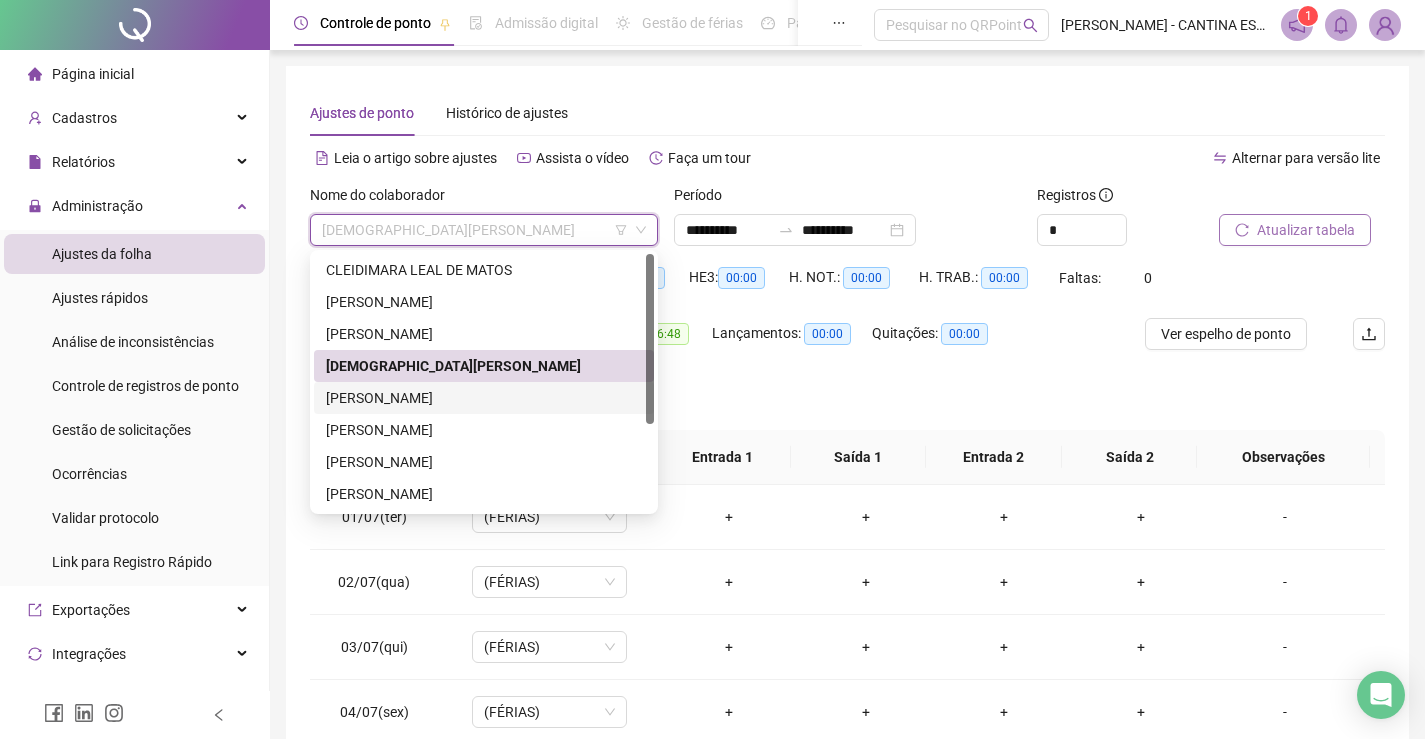 click on "[PERSON_NAME]" at bounding box center (484, 398) 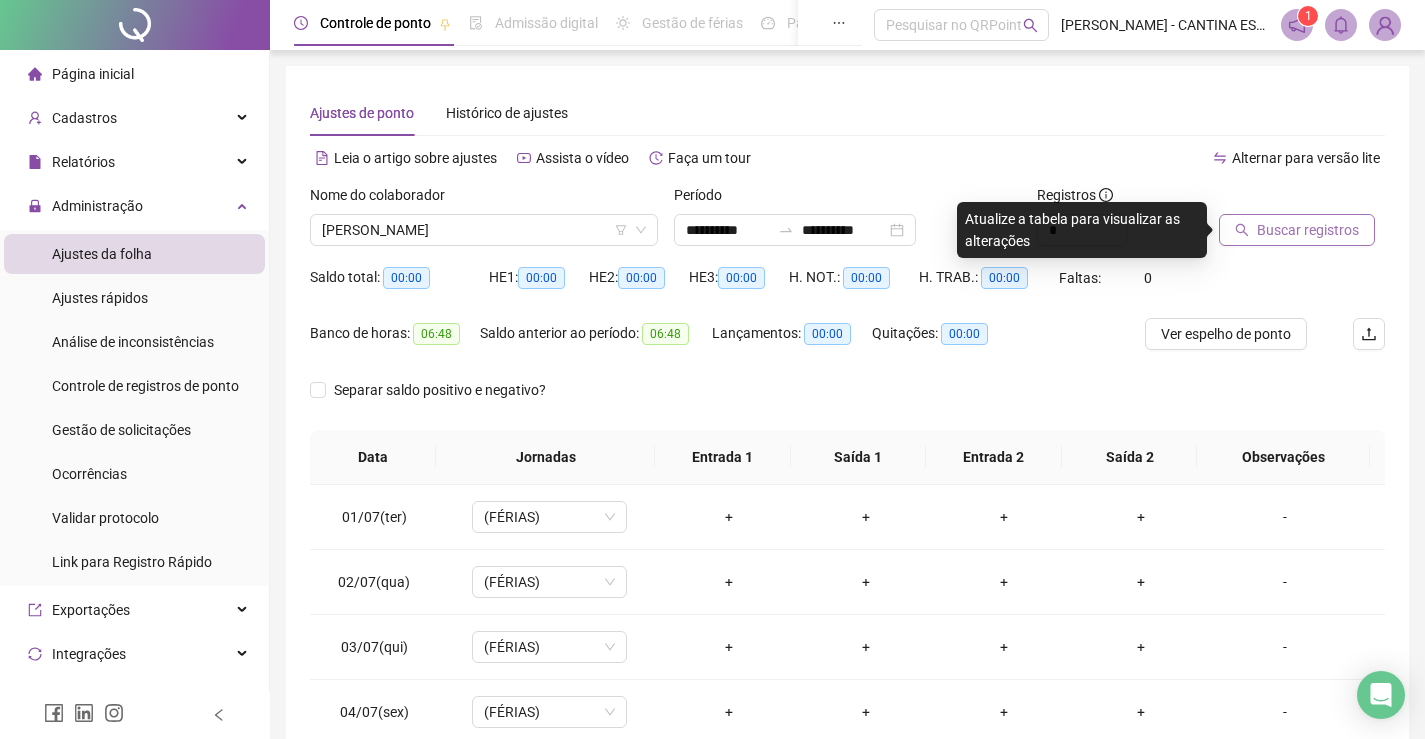 click on "Buscar registros" at bounding box center [1297, 230] 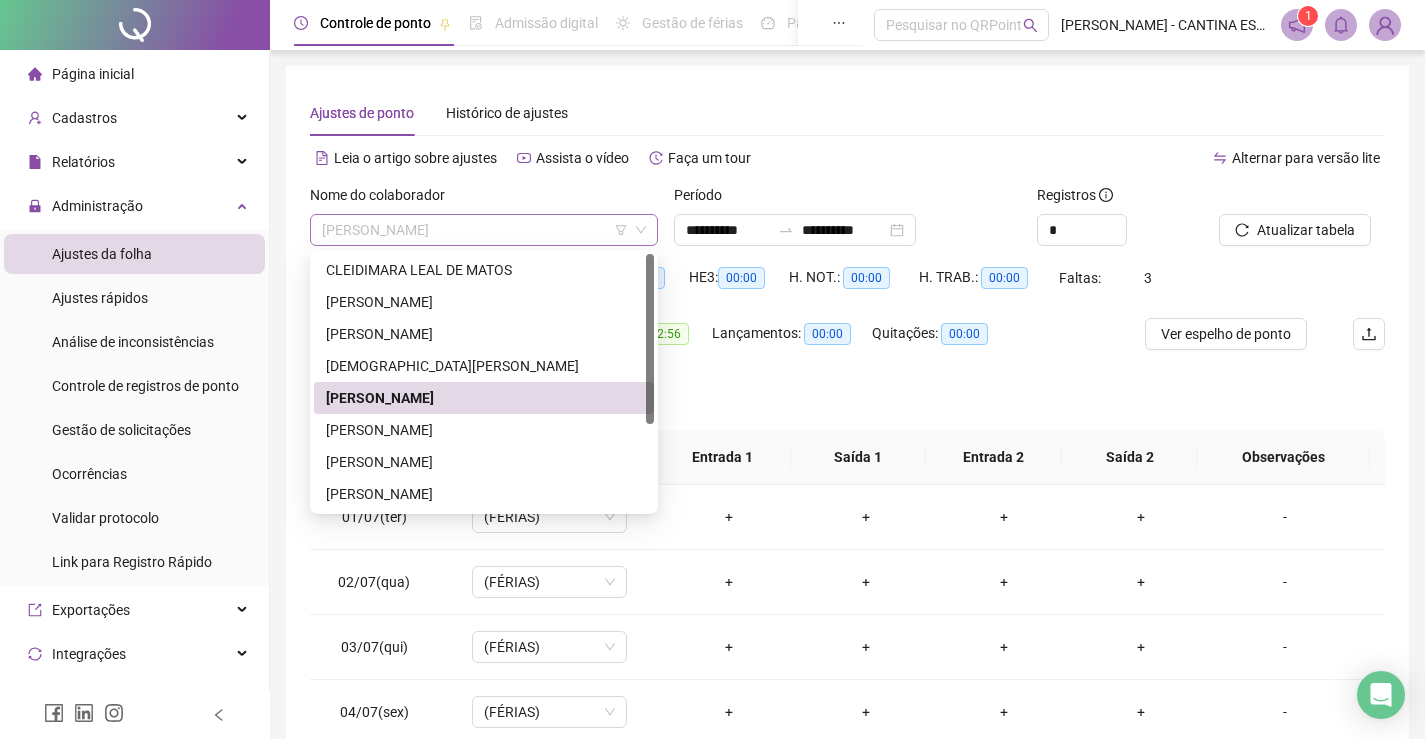 click on "[PERSON_NAME]" at bounding box center [484, 230] 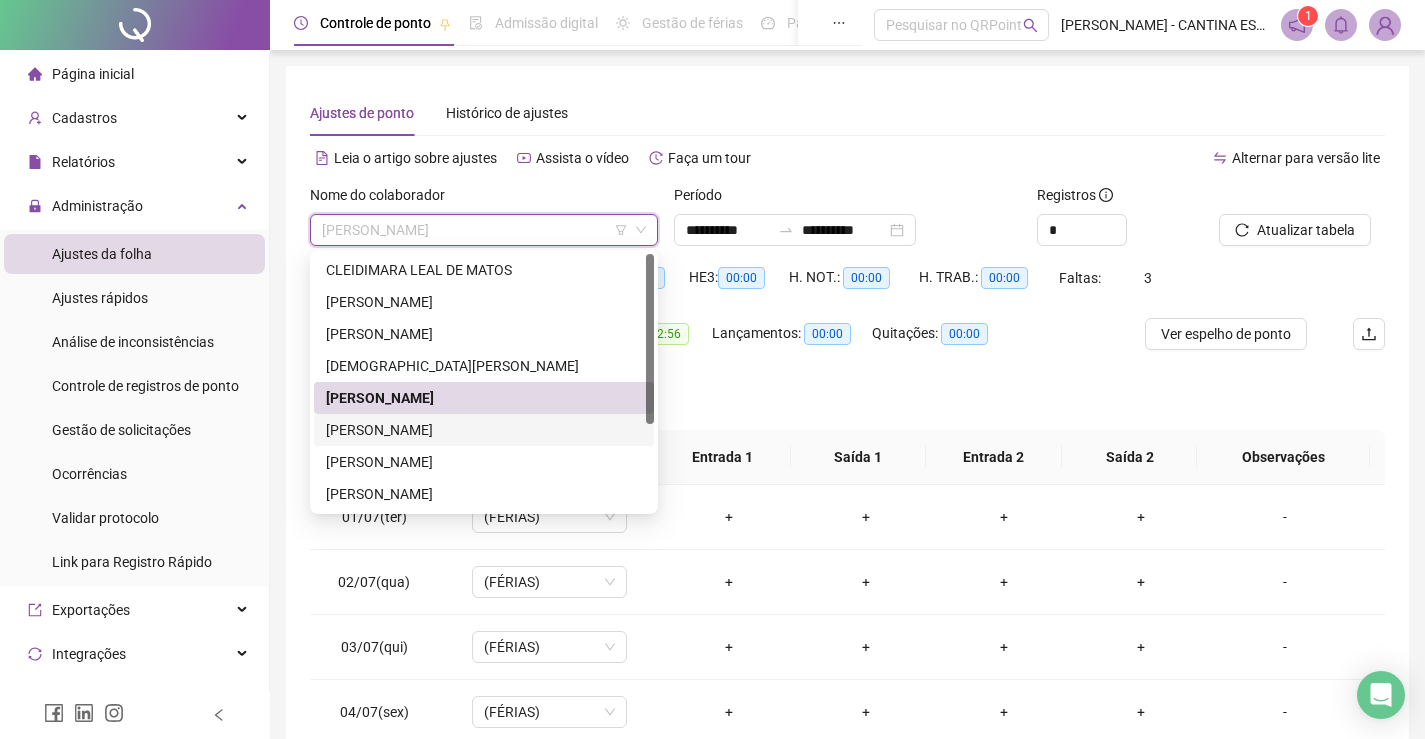 click on "[PERSON_NAME]" at bounding box center (484, 430) 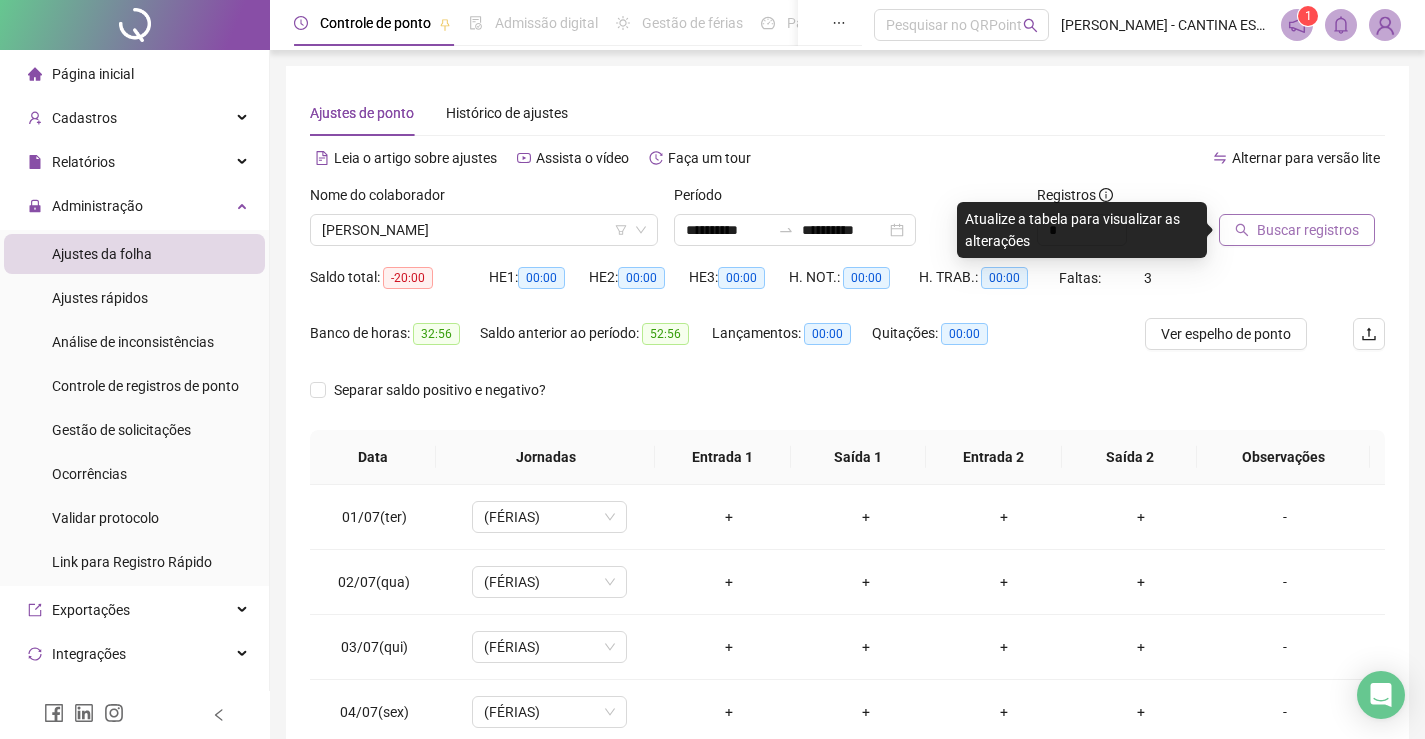 click on "Buscar registros" at bounding box center (1308, 230) 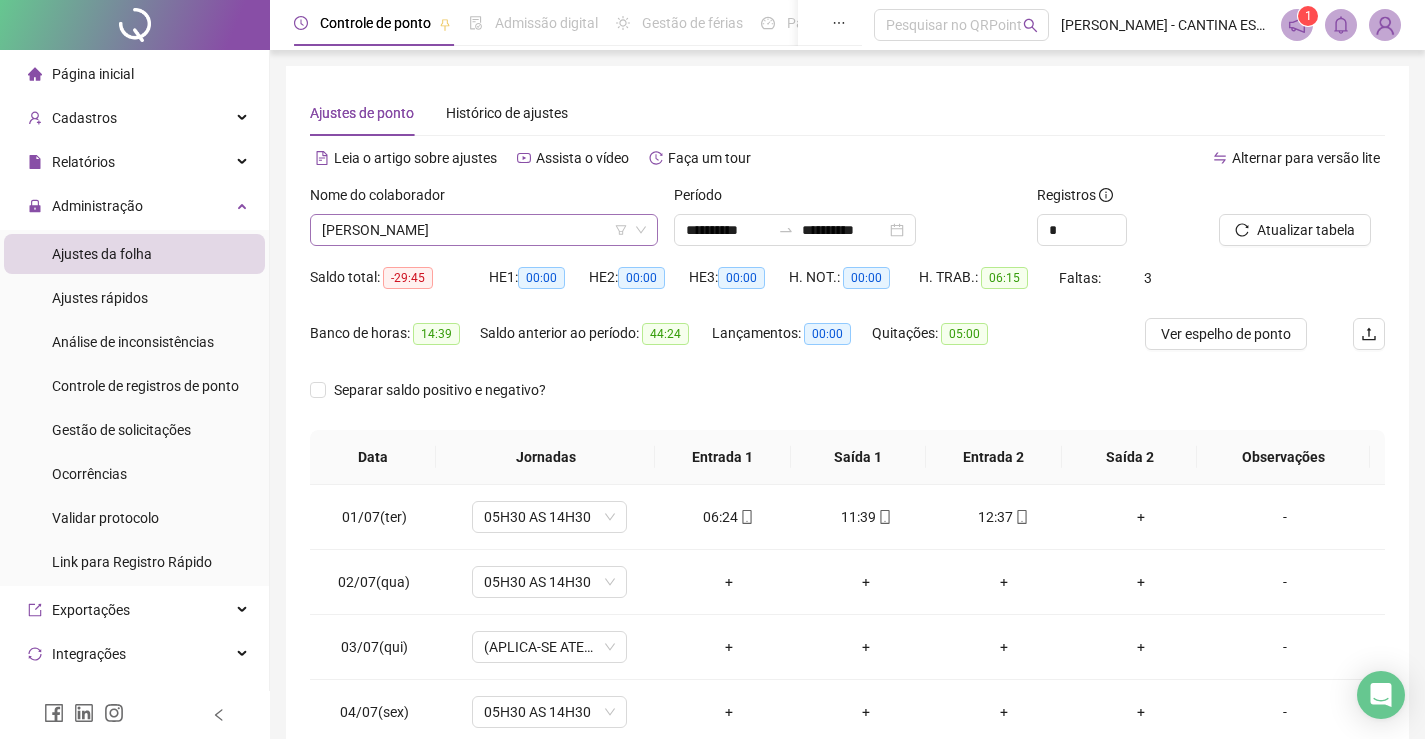click on "[PERSON_NAME]" at bounding box center (484, 230) 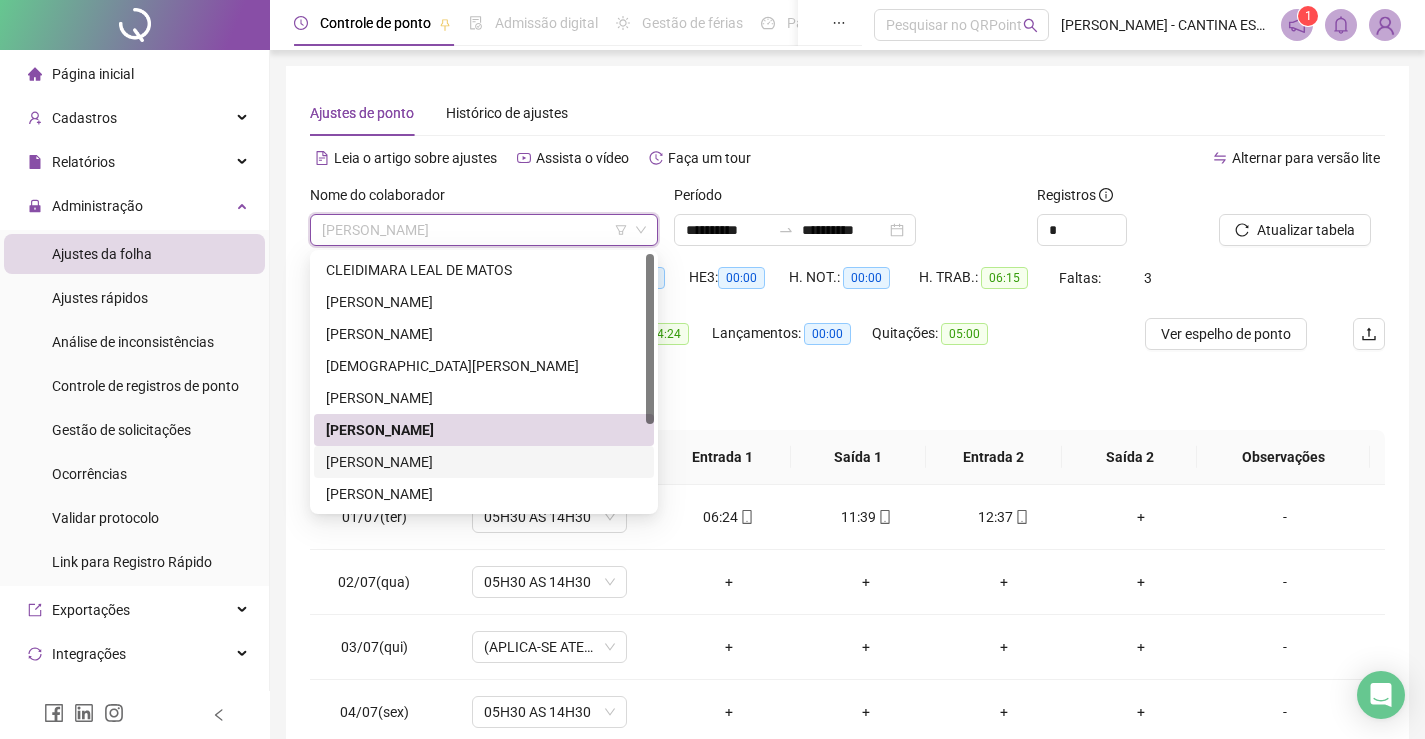 click on "[PERSON_NAME]" at bounding box center [484, 462] 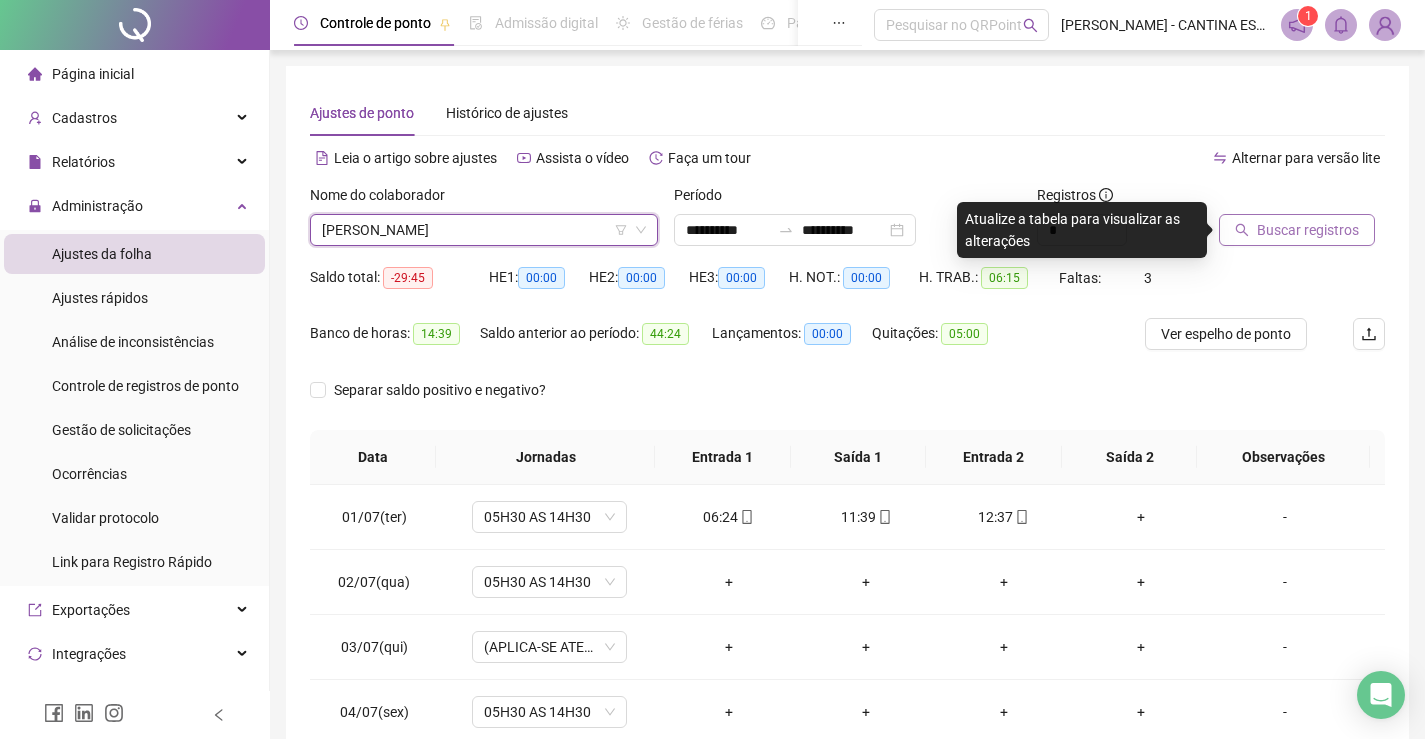 click on "Buscar registros" at bounding box center [1308, 230] 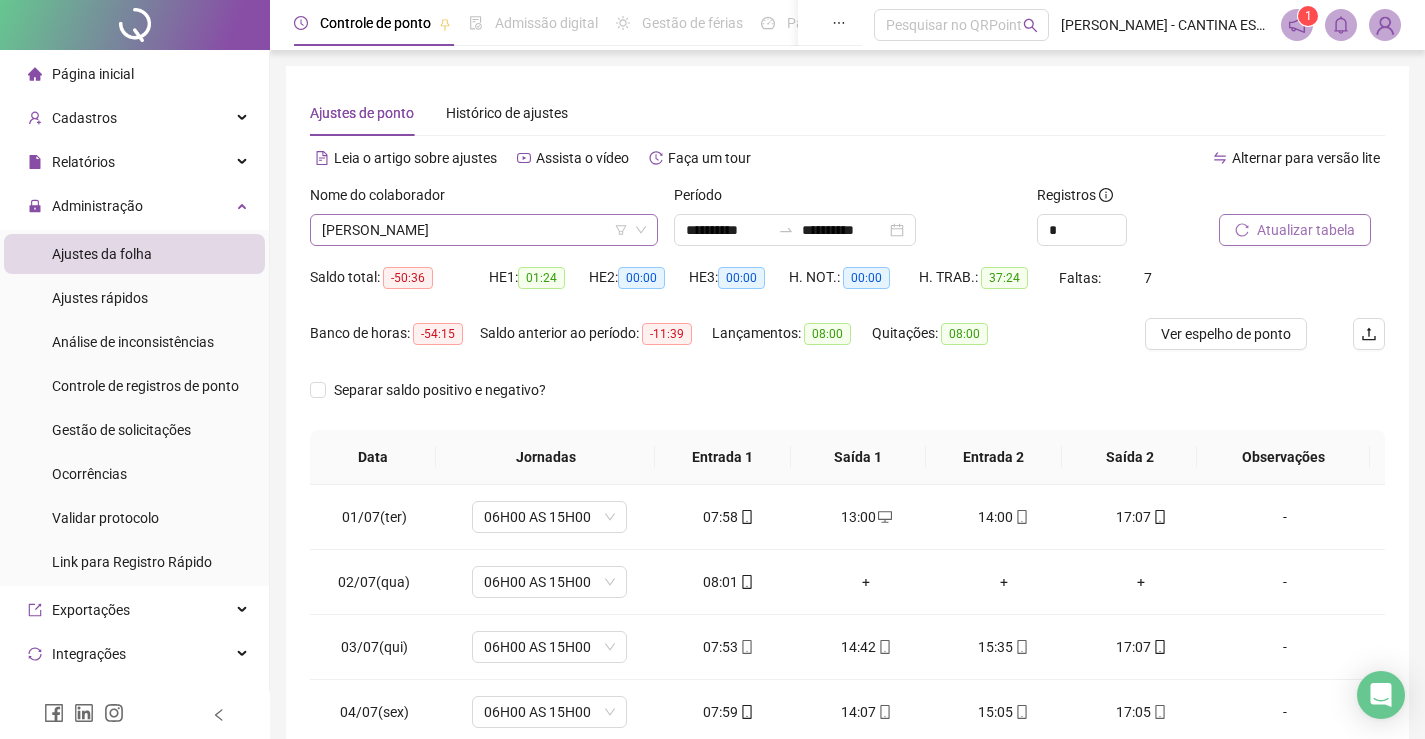 click on "[PERSON_NAME]" at bounding box center [484, 230] 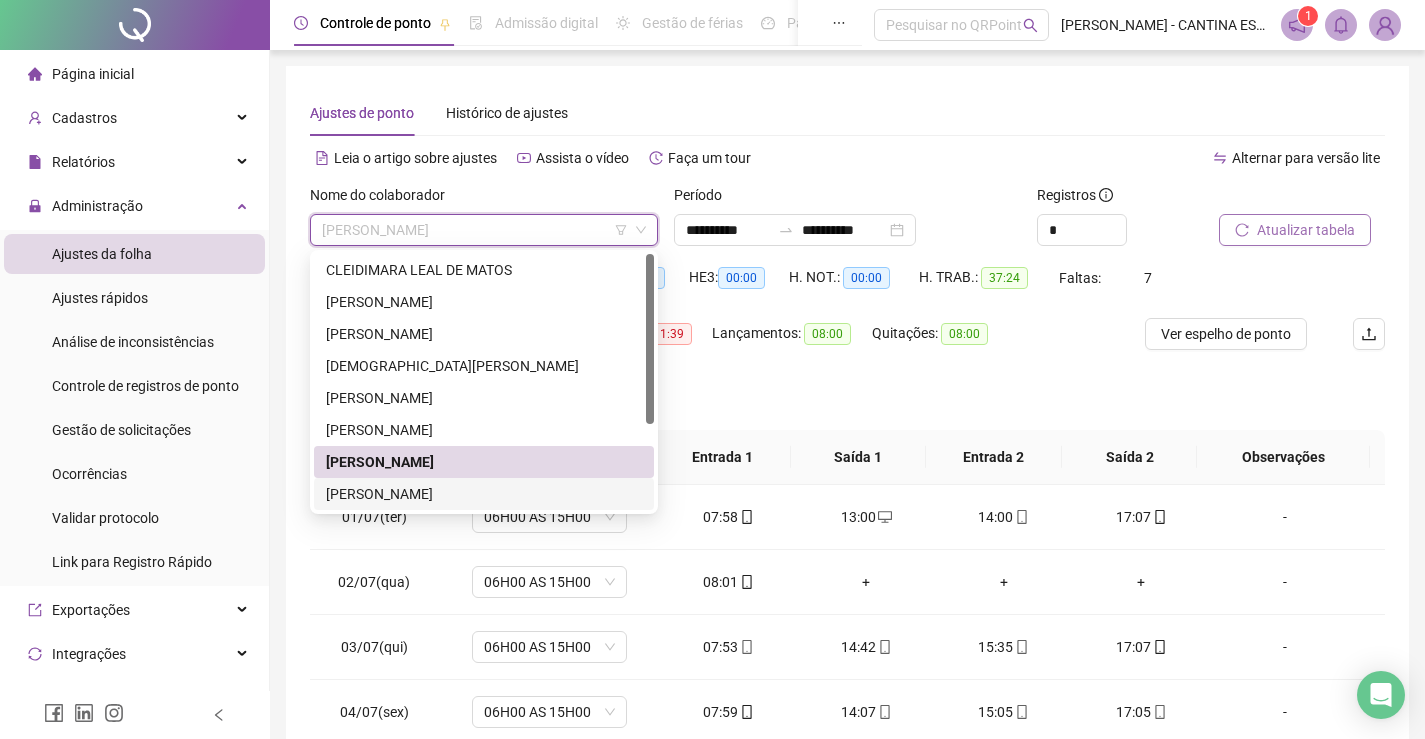 click on "[PERSON_NAME]" at bounding box center [484, 494] 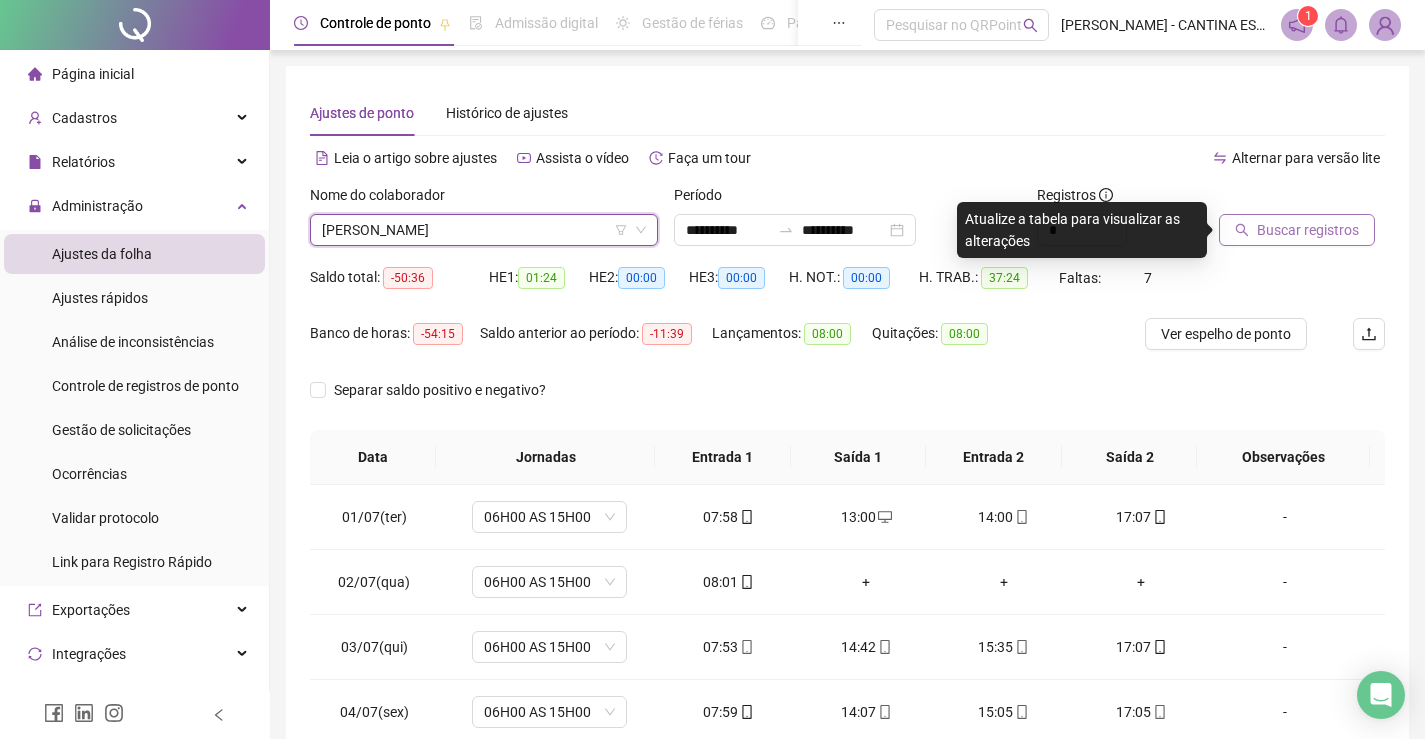 click on "Buscar registros" at bounding box center (1308, 230) 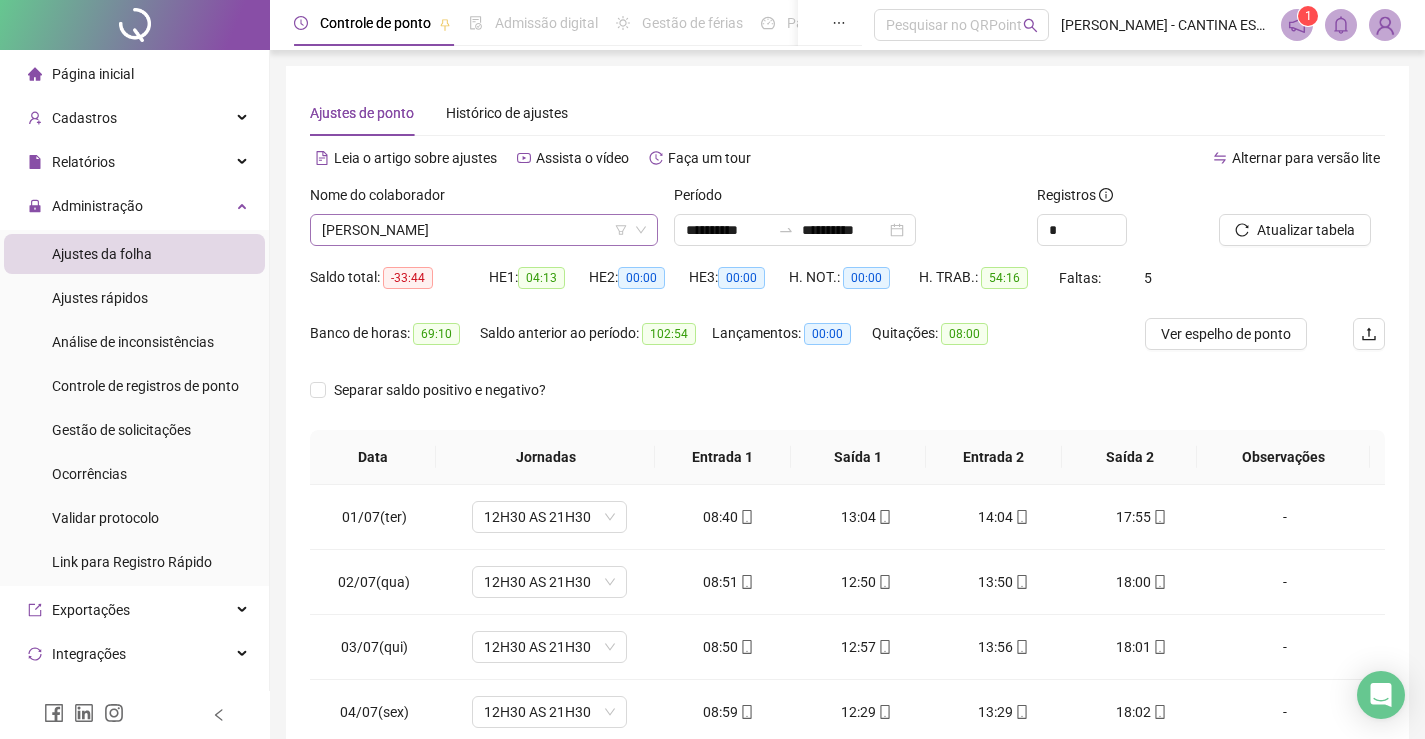 click on "[PERSON_NAME]" at bounding box center [484, 230] 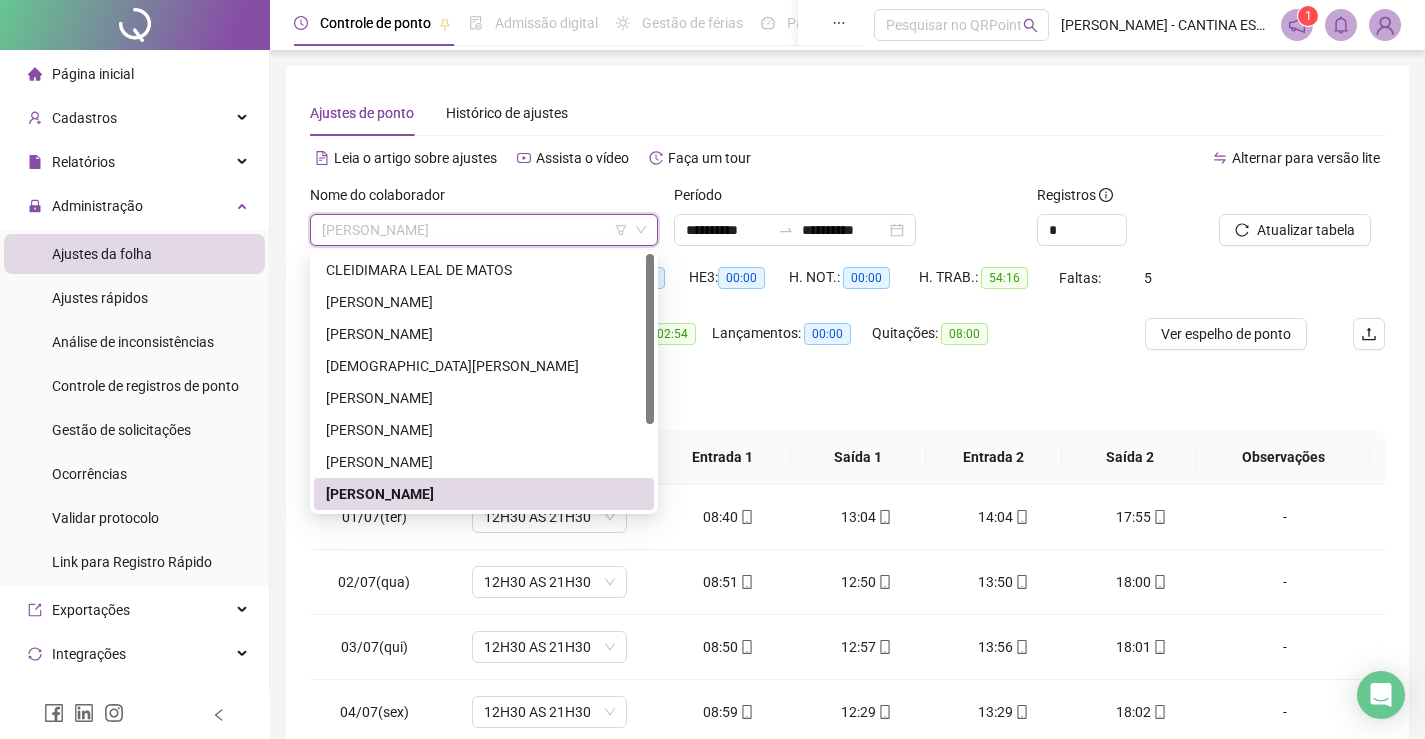 scroll, scrollTop: 128, scrollLeft: 0, axis: vertical 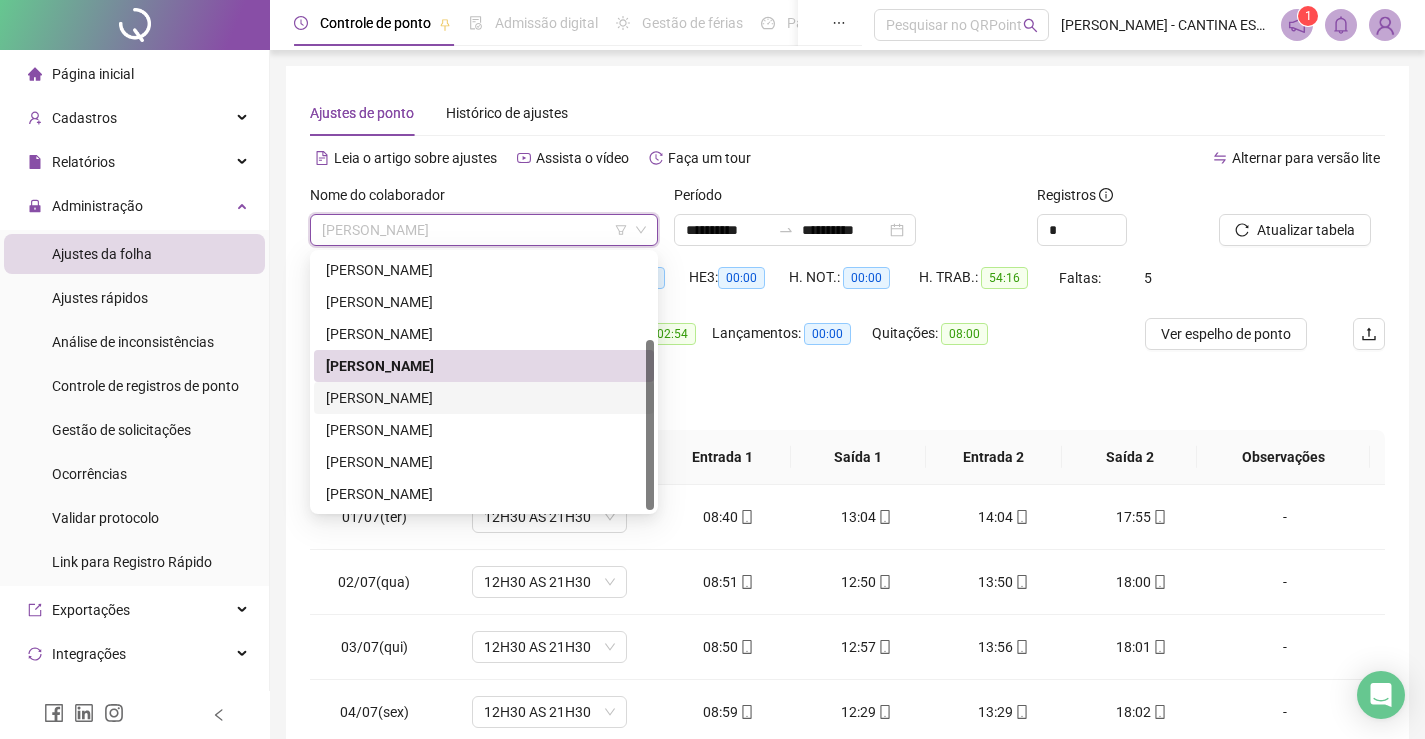 click on "[PERSON_NAME]" at bounding box center (484, 398) 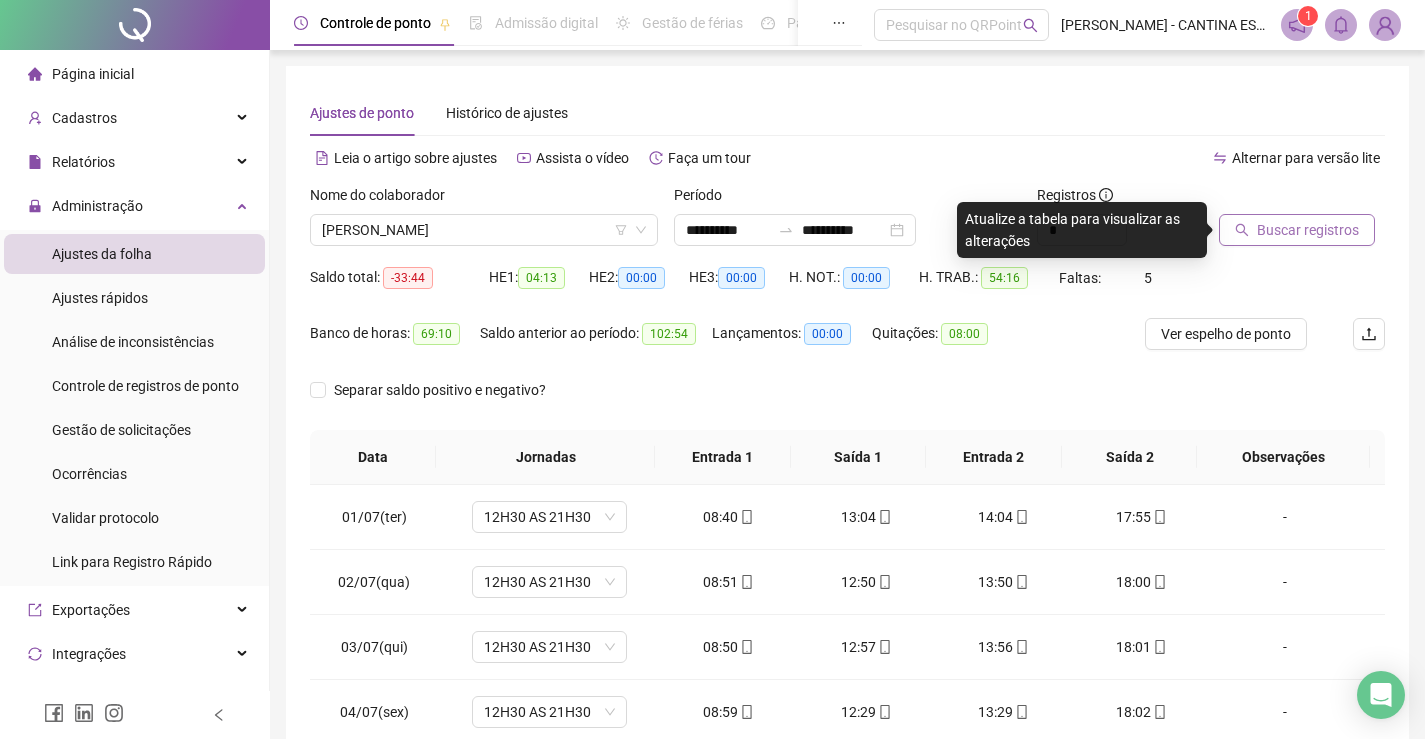 click on "Buscar registros" at bounding box center (1308, 230) 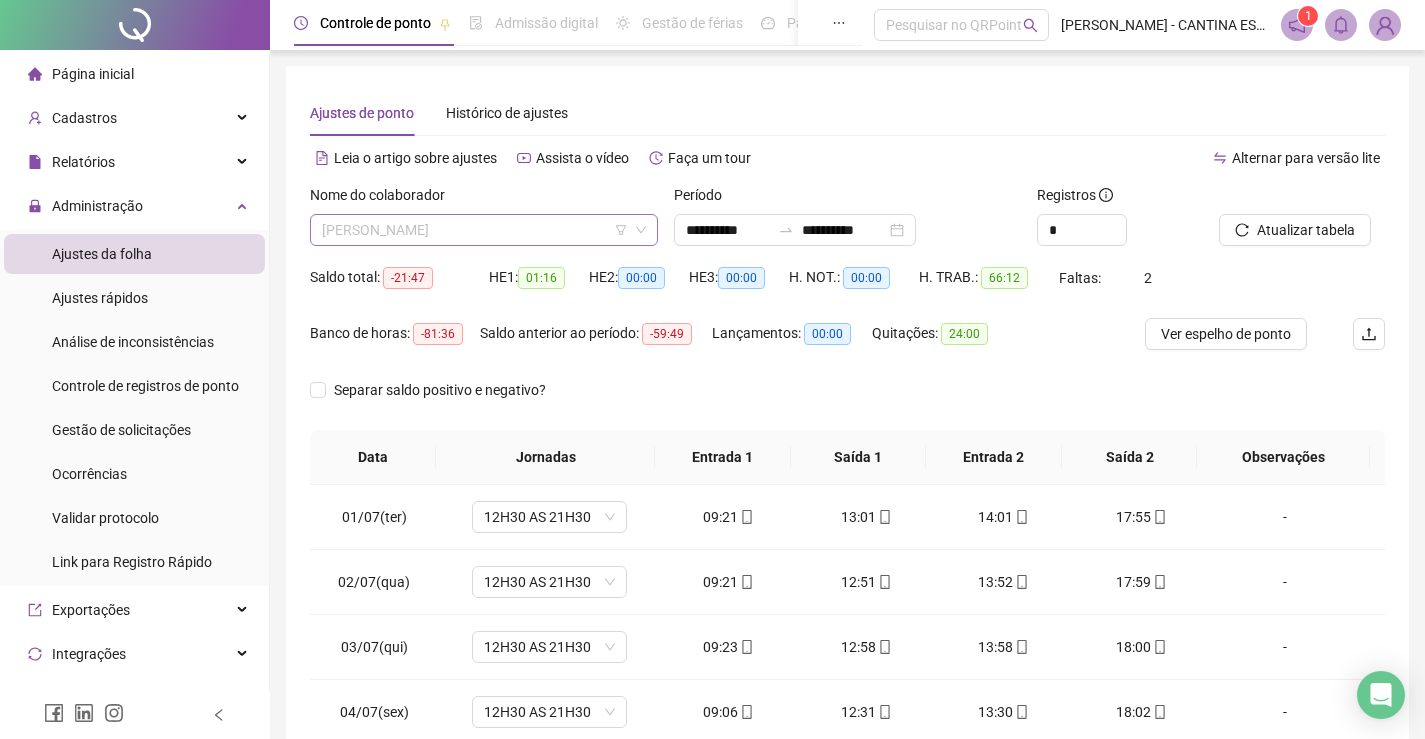 click on "[PERSON_NAME]" at bounding box center [484, 230] 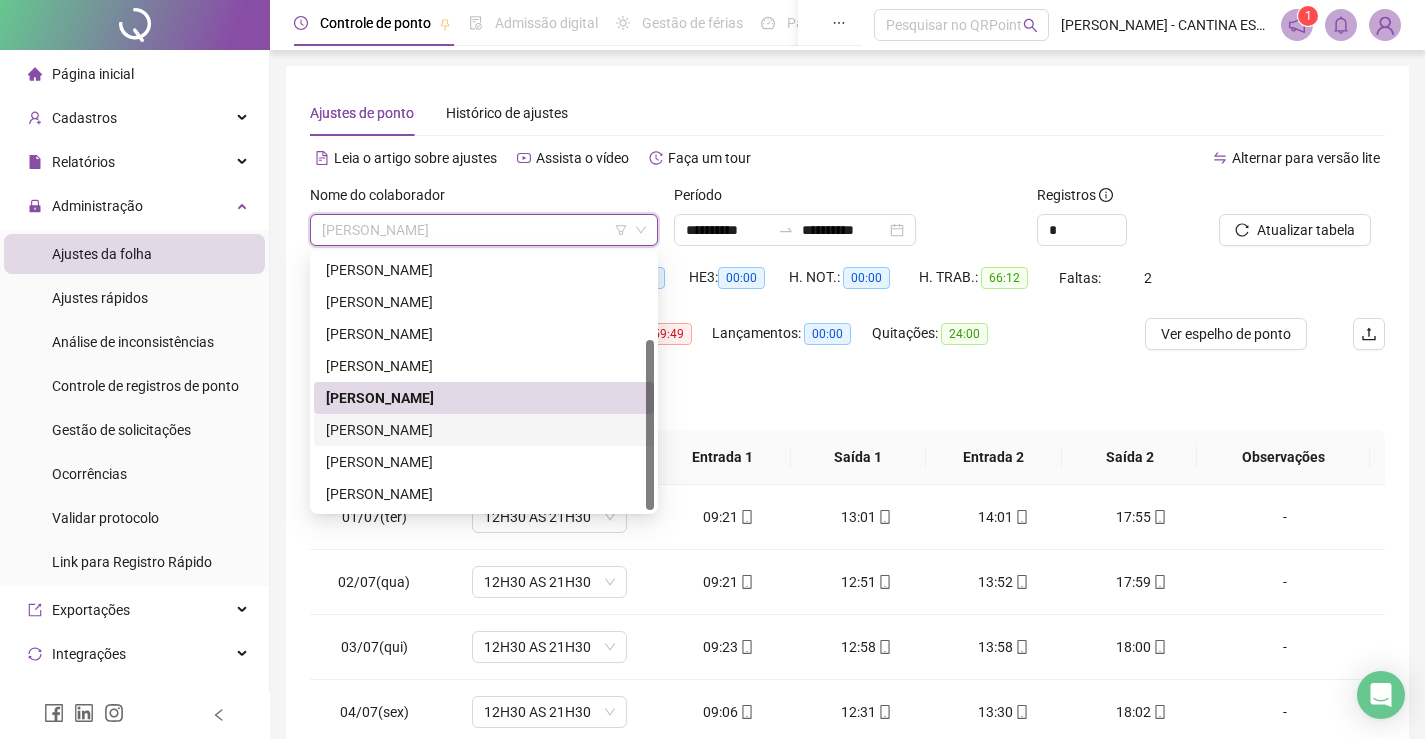 click on "[PERSON_NAME]" at bounding box center [484, 430] 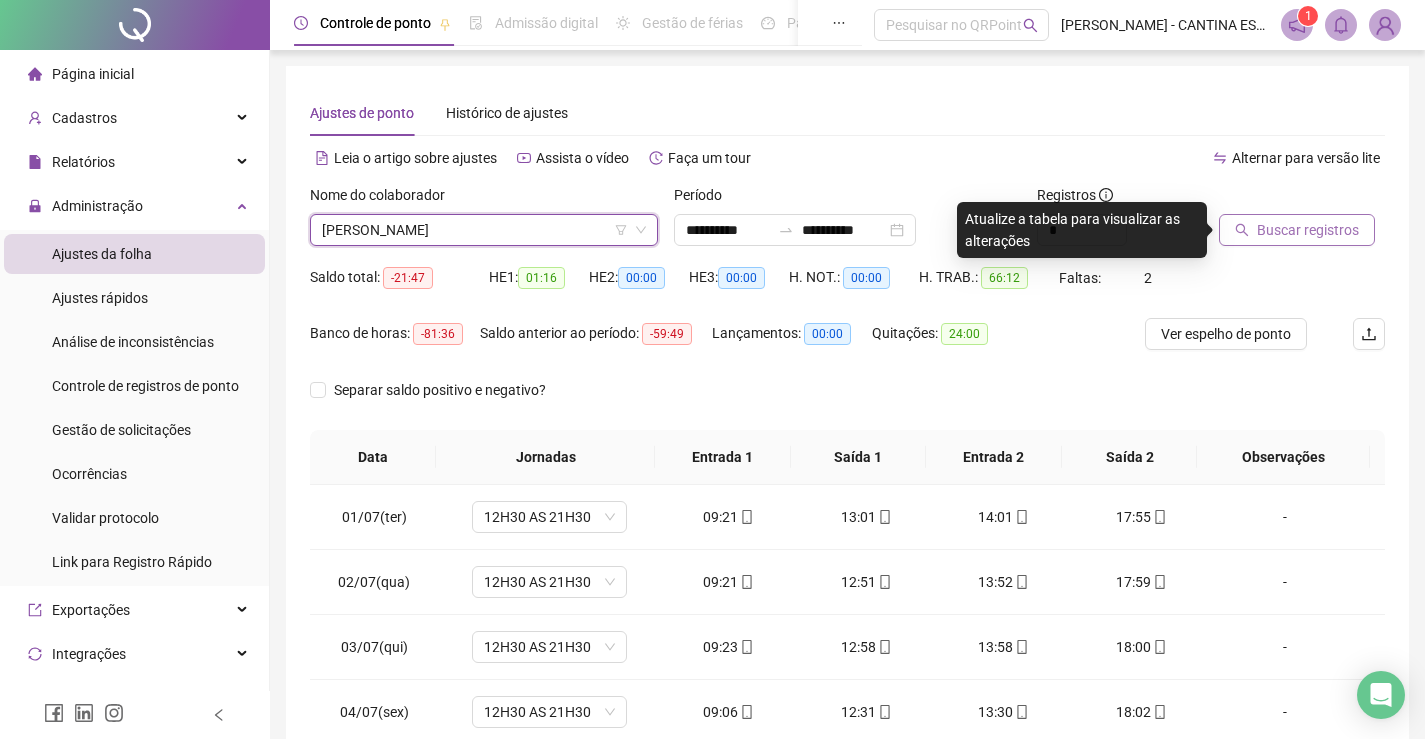 click on "Buscar registros" at bounding box center [1308, 230] 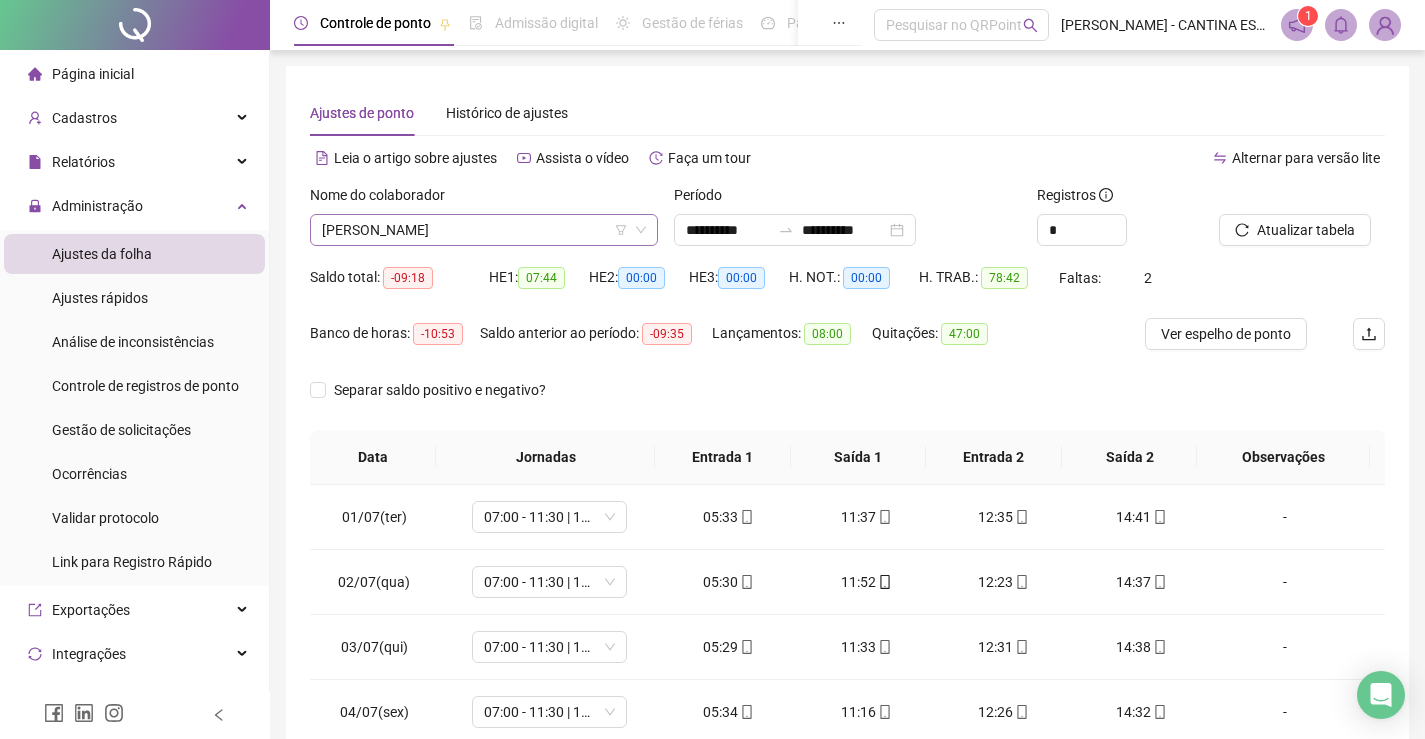 click on "[PERSON_NAME]" at bounding box center [484, 230] 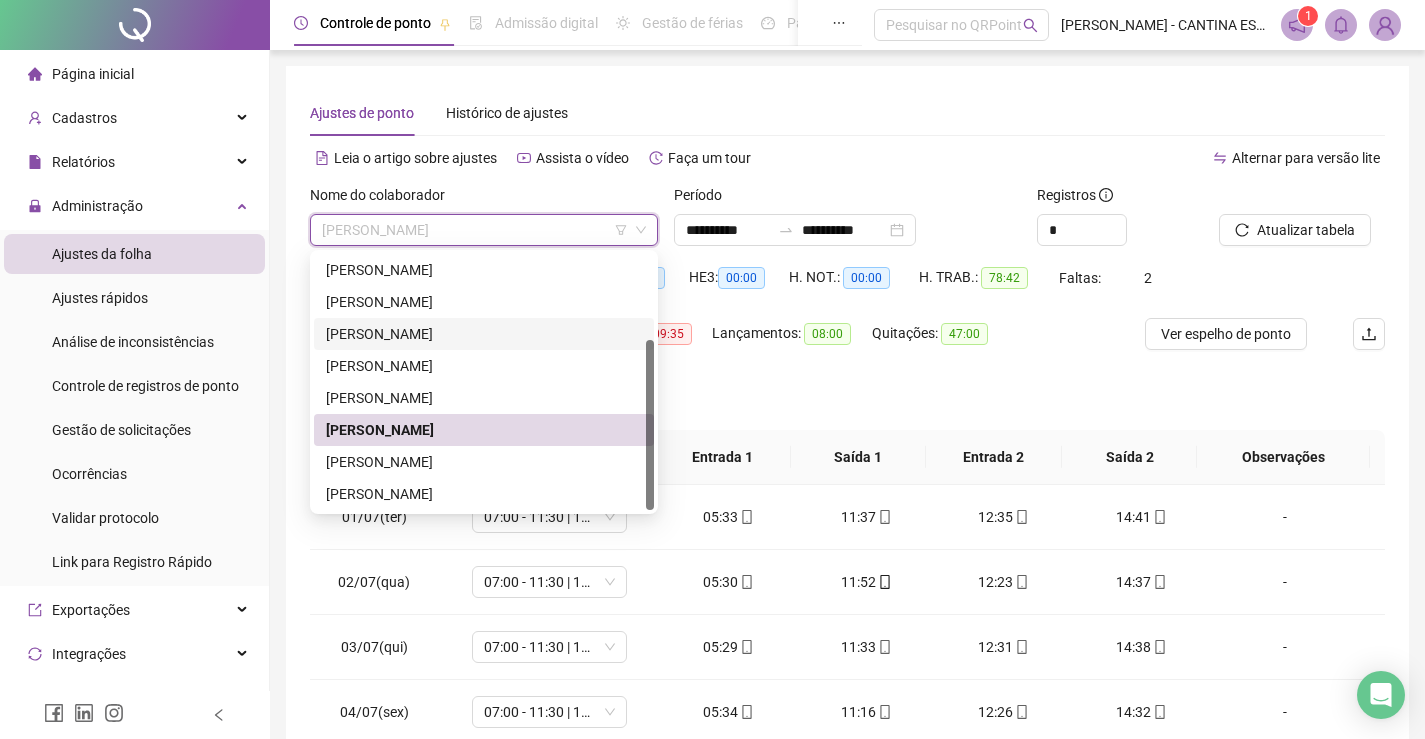 click on "[PERSON_NAME]" at bounding box center [484, 334] 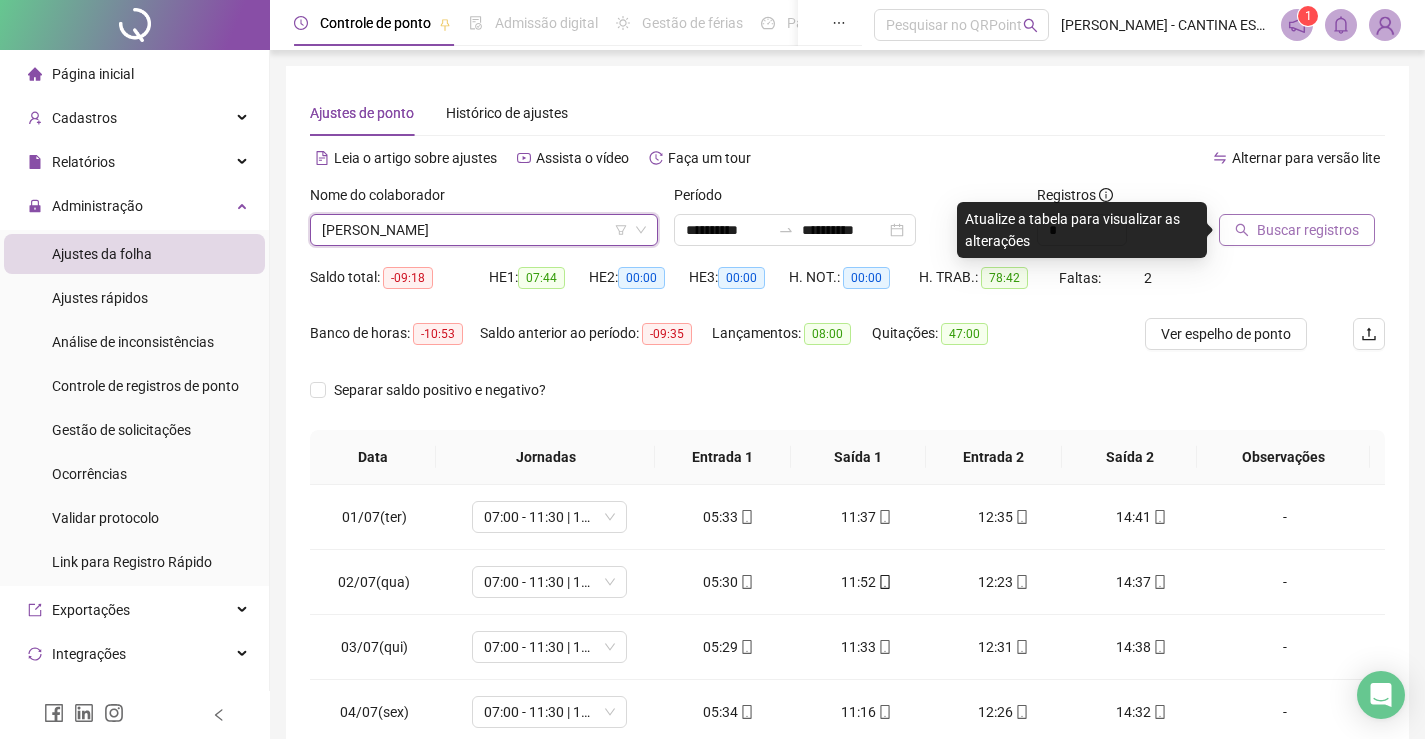click on "Buscar registros" at bounding box center (1308, 230) 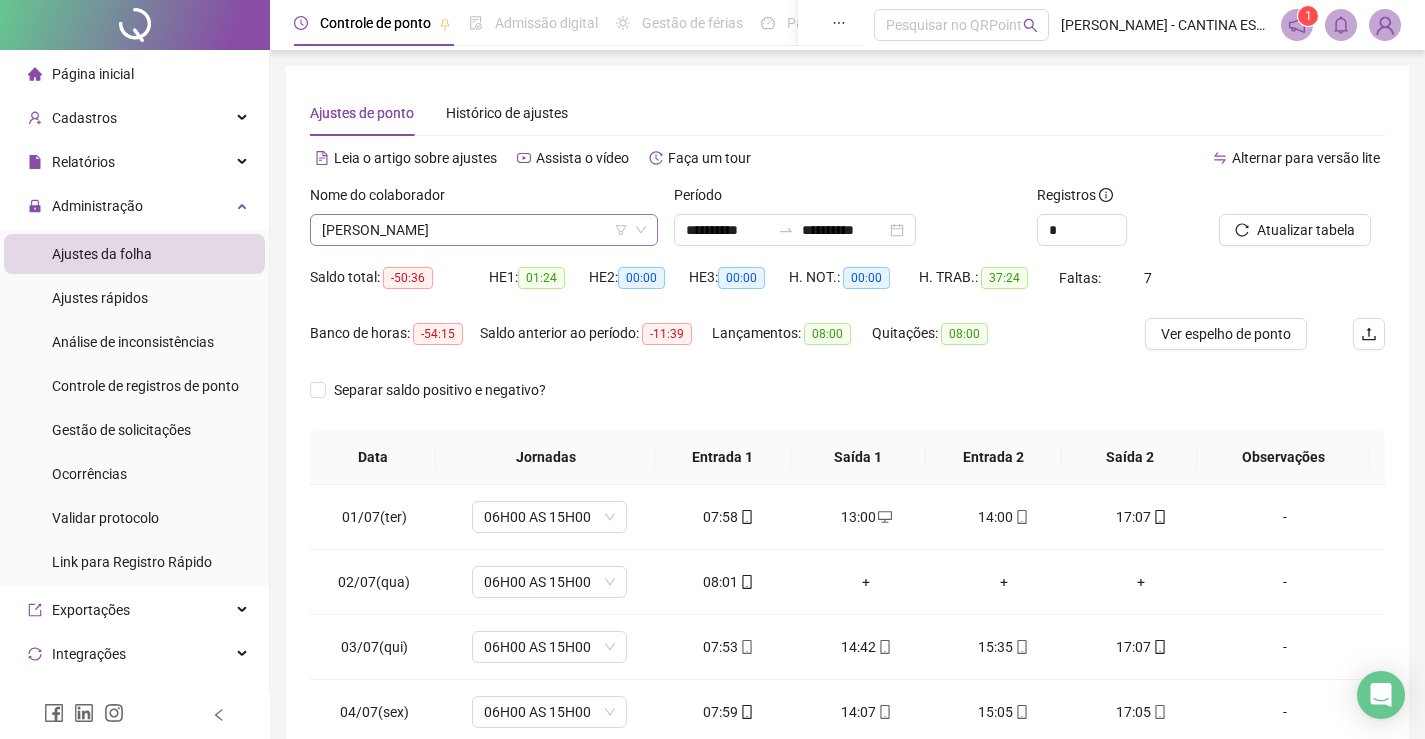 click on "[PERSON_NAME]" at bounding box center [484, 230] 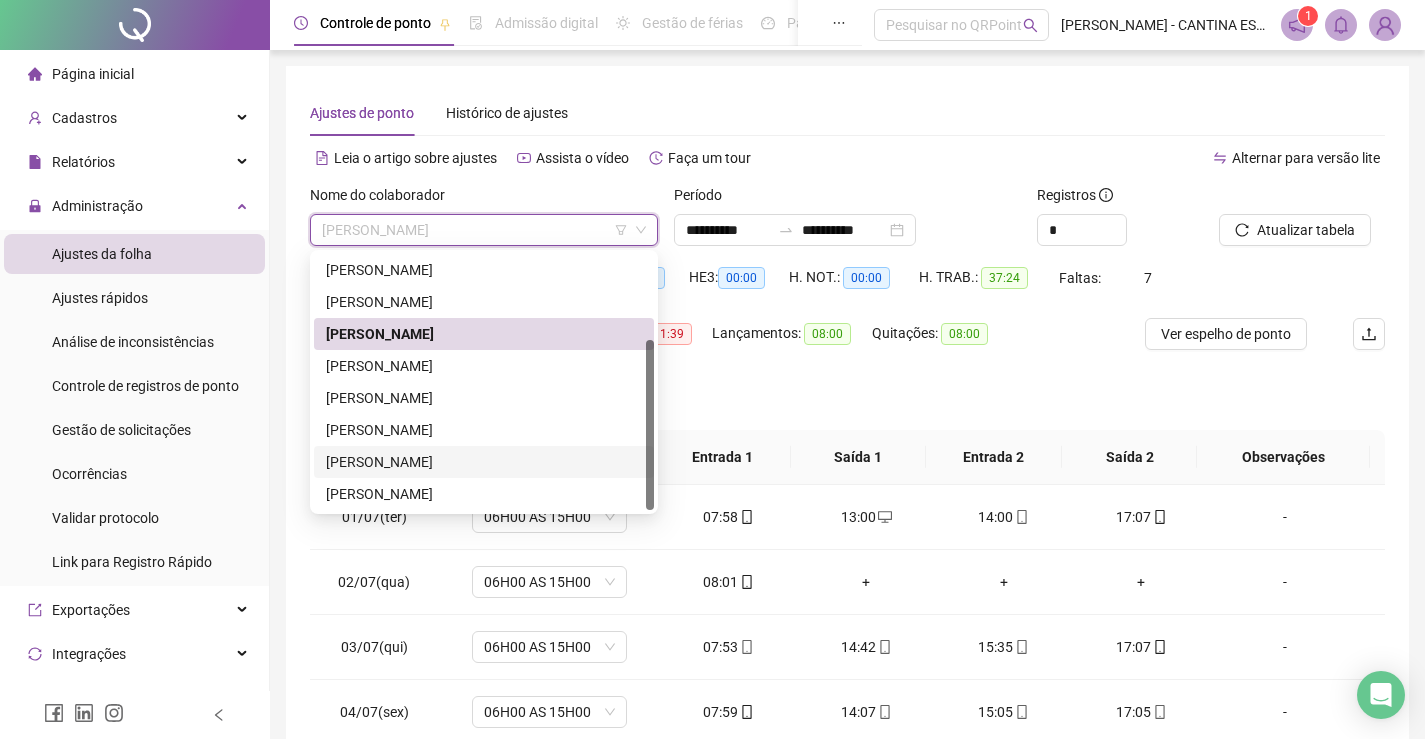 click on "[PERSON_NAME]" at bounding box center [484, 462] 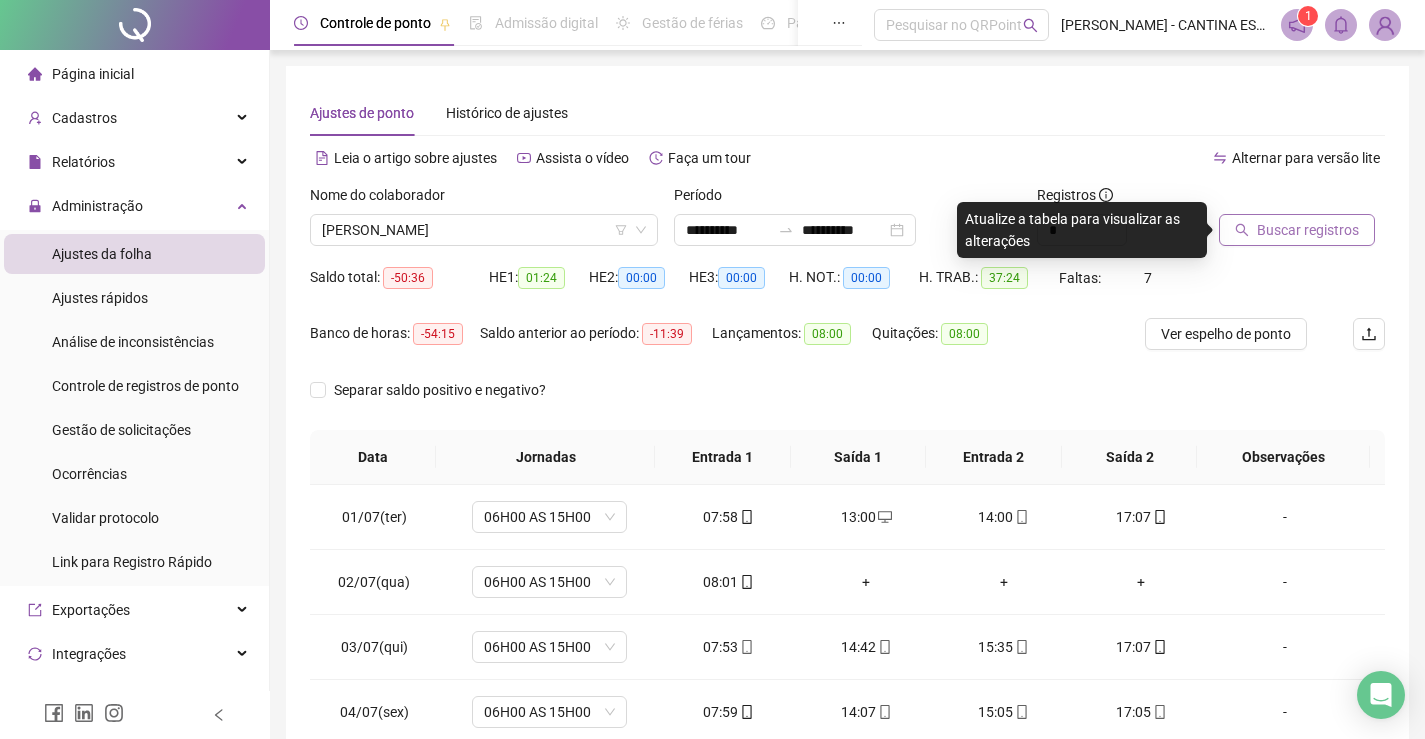 click on "Buscar registros" at bounding box center (1297, 230) 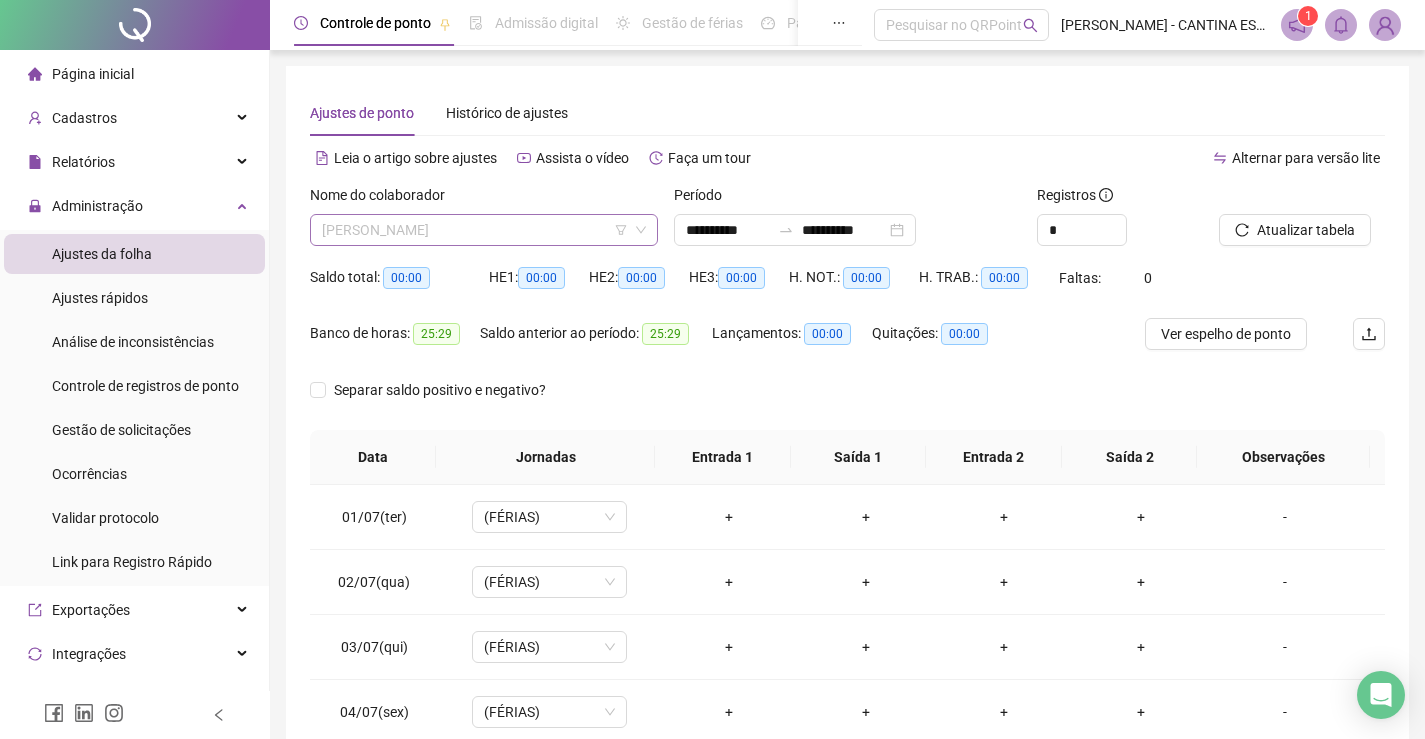 click on "[PERSON_NAME]" at bounding box center [484, 230] 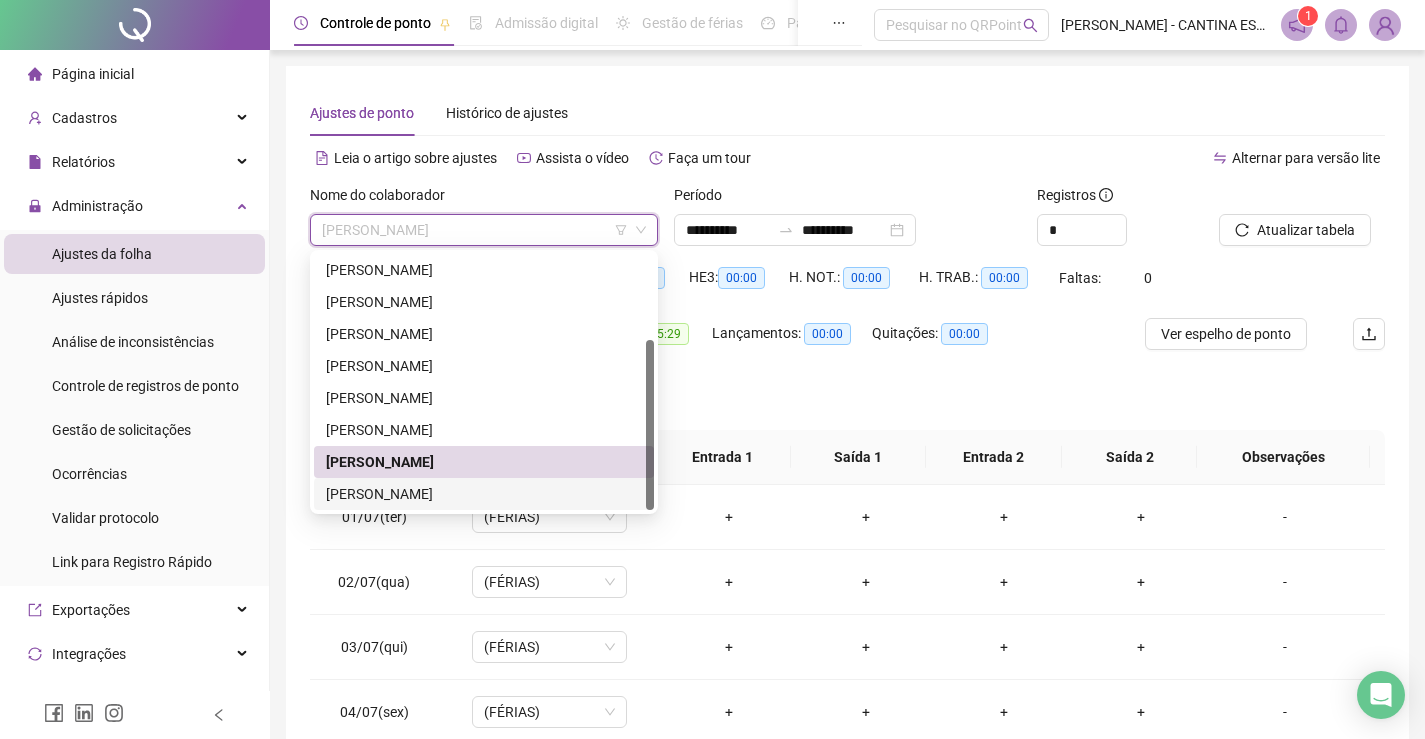 click on "[PERSON_NAME]" at bounding box center (484, 494) 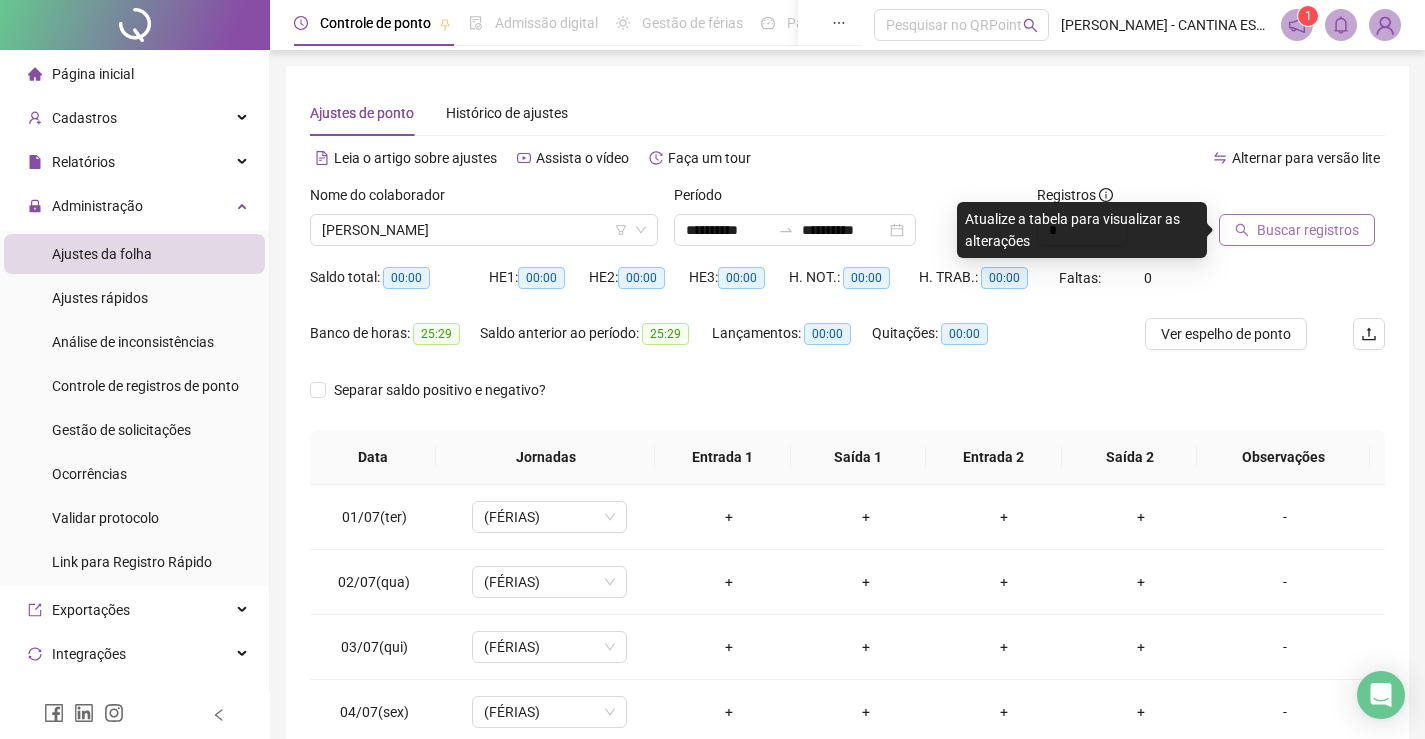 click on "Buscar registros" at bounding box center [1308, 230] 